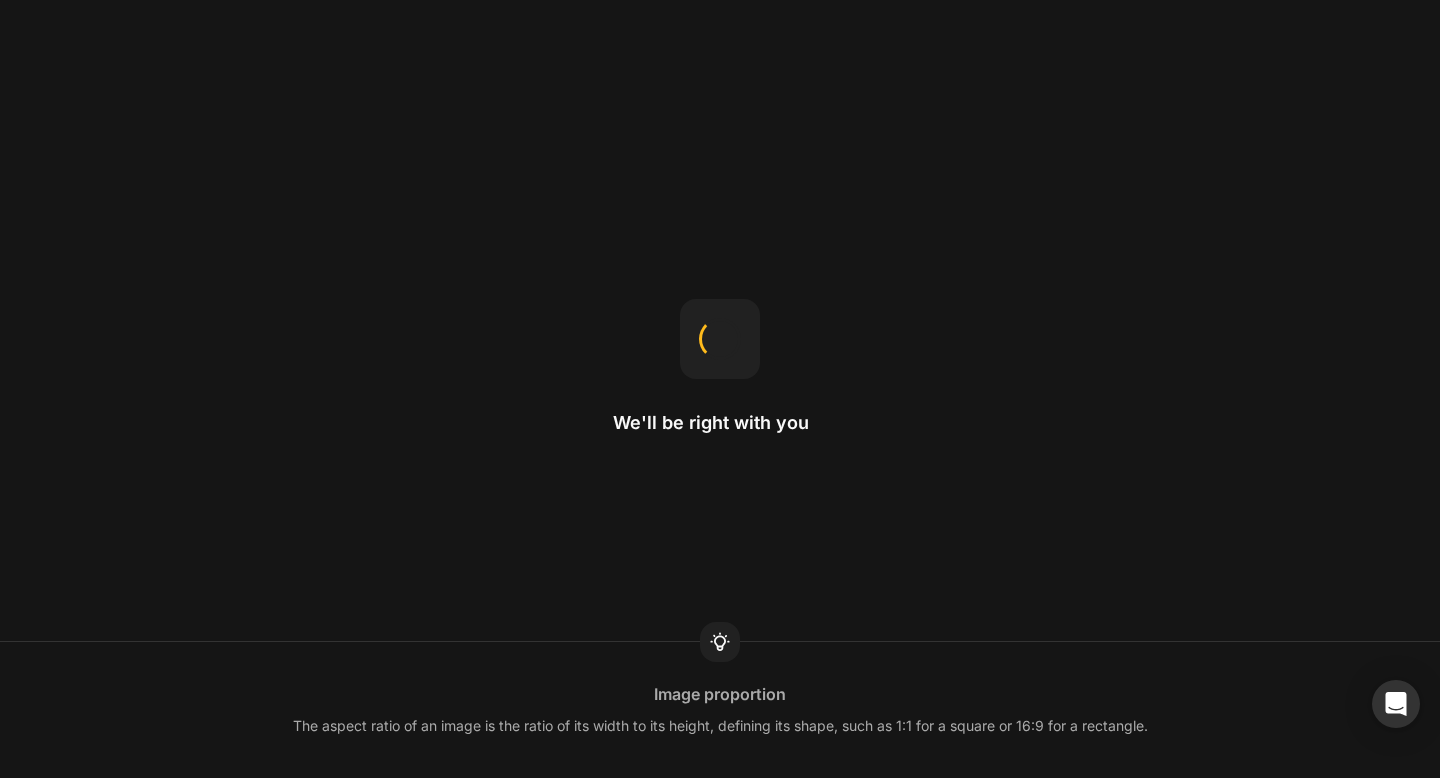 scroll, scrollTop: 0, scrollLeft: 0, axis: both 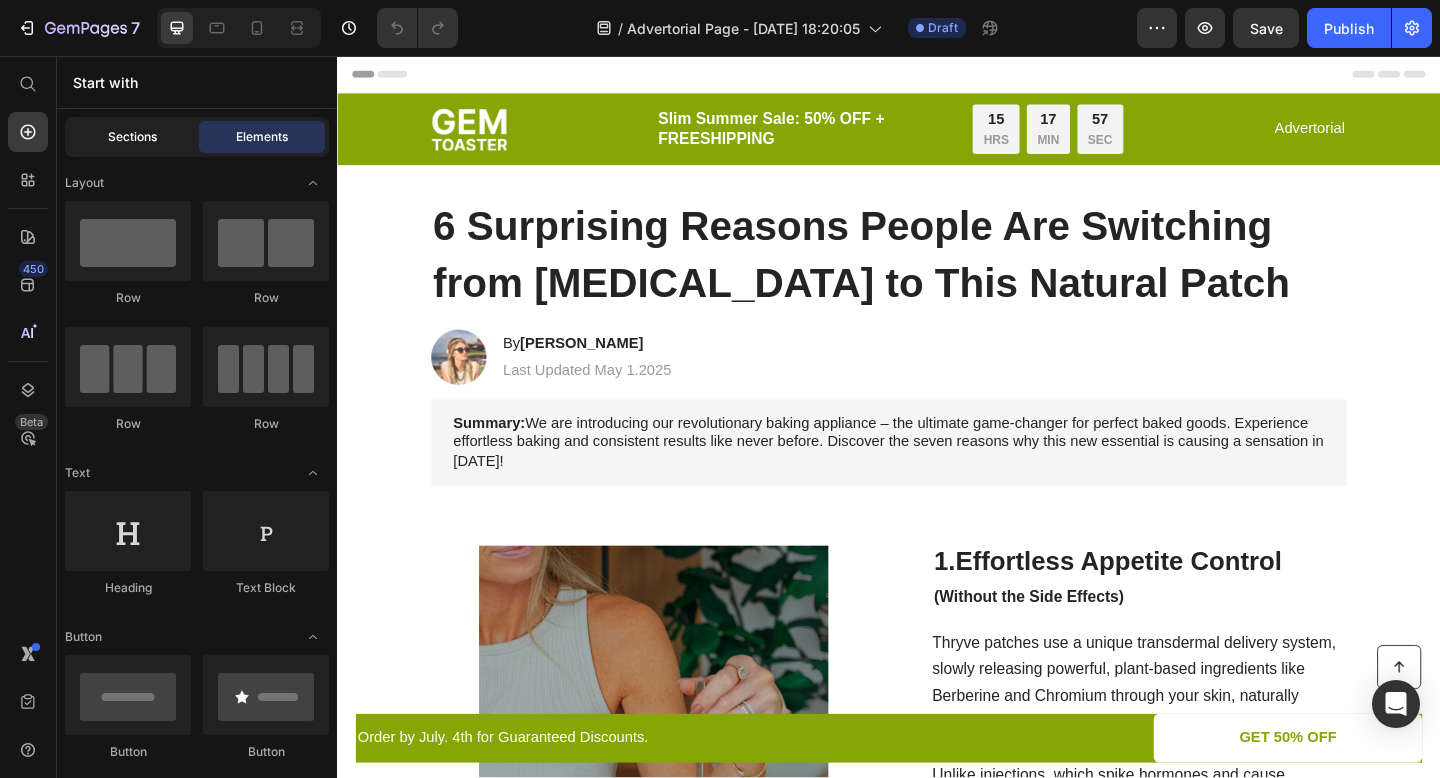 click on "Sections" 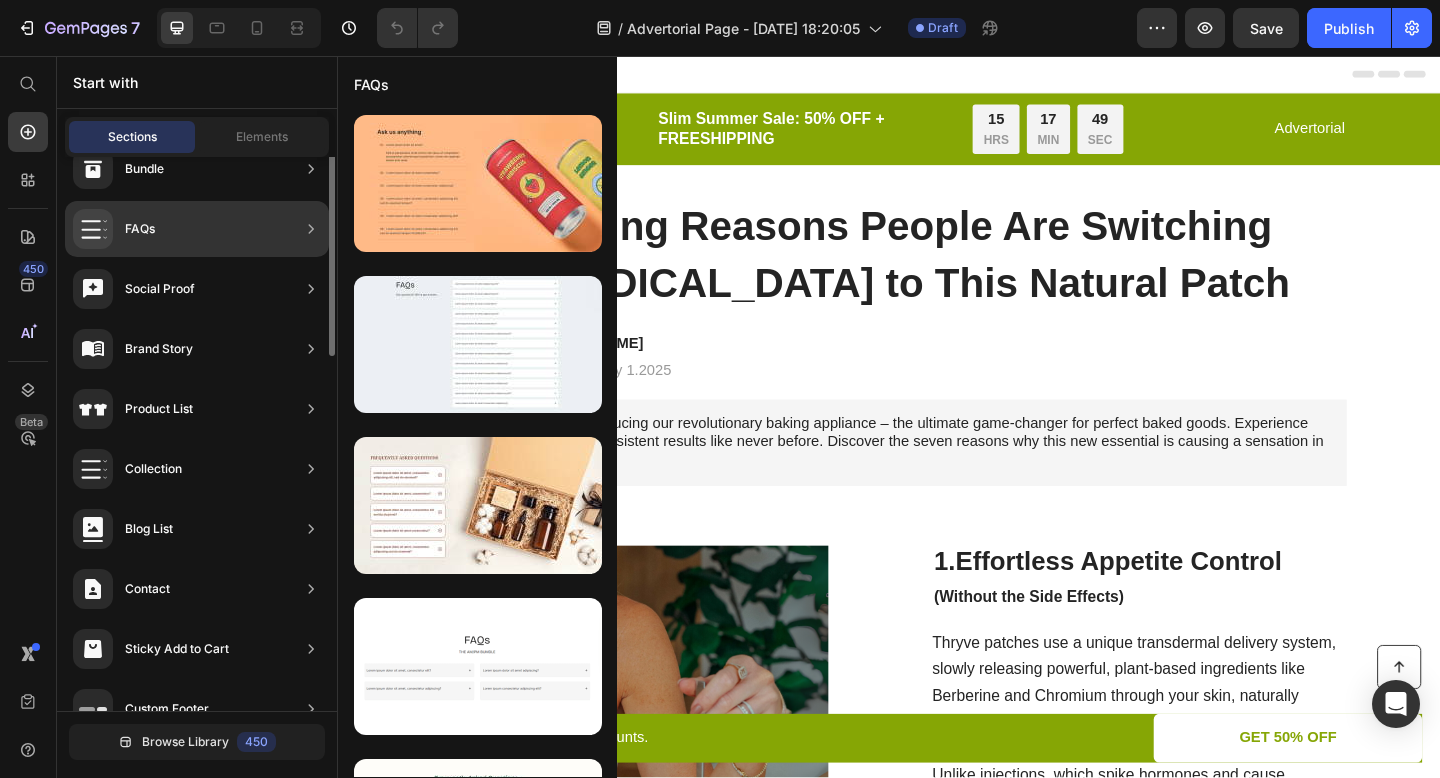 scroll, scrollTop: 606, scrollLeft: 0, axis: vertical 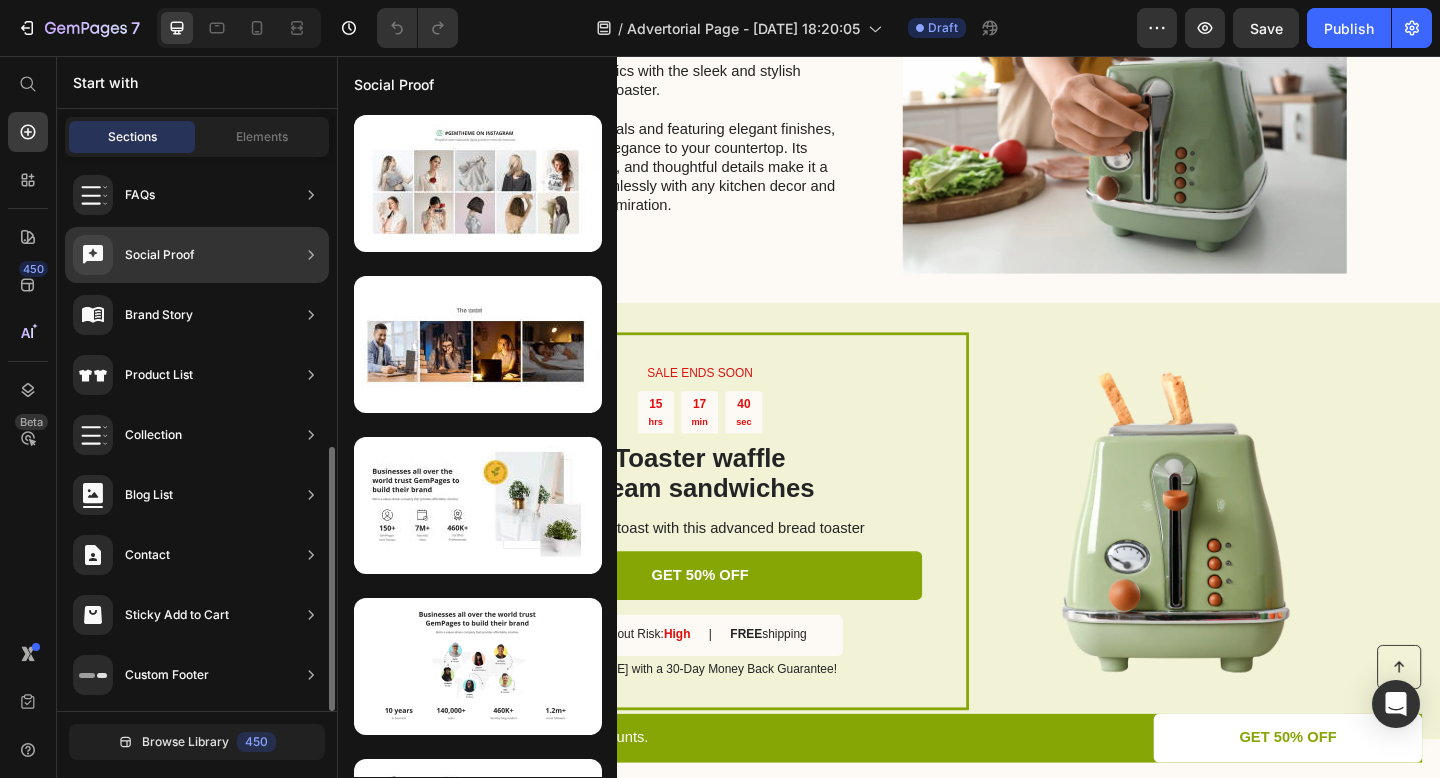 drag, startPoint x: 189, startPoint y: 200, endPoint x: 170, endPoint y: 211, distance: 21.954498 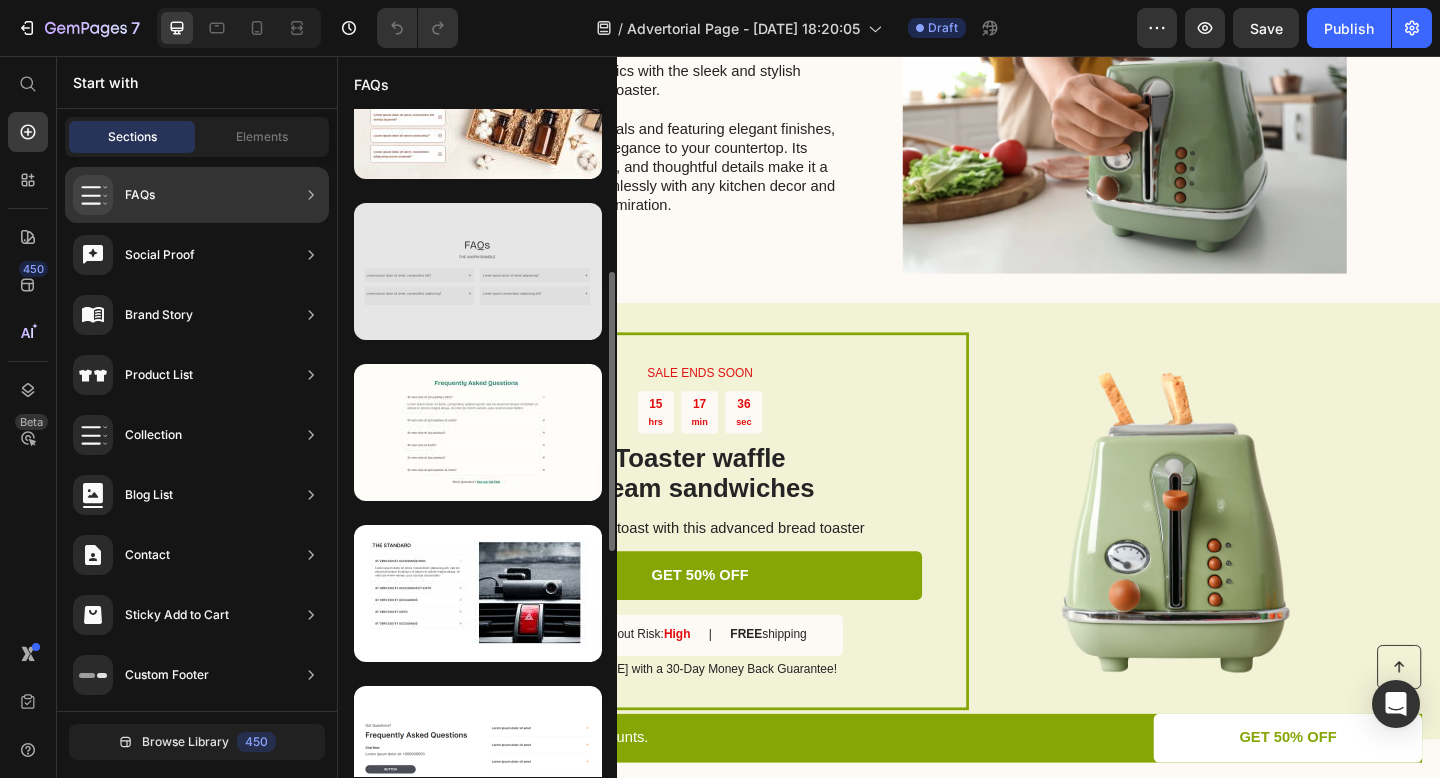 scroll, scrollTop: 241, scrollLeft: 0, axis: vertical 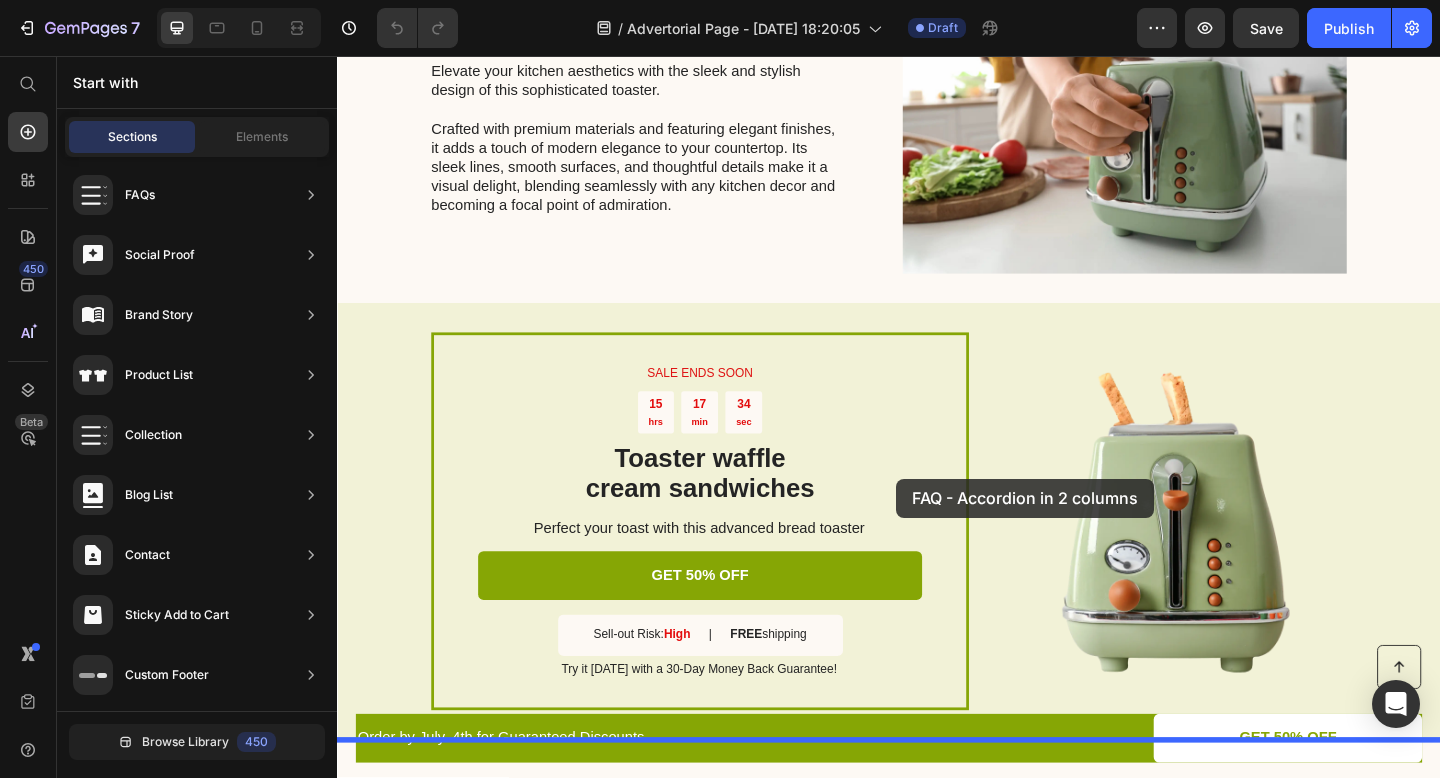 drag, startPoint x: 812, startPoint y: 517, endPoint x: 945, endPoint y: 517, distance: 133 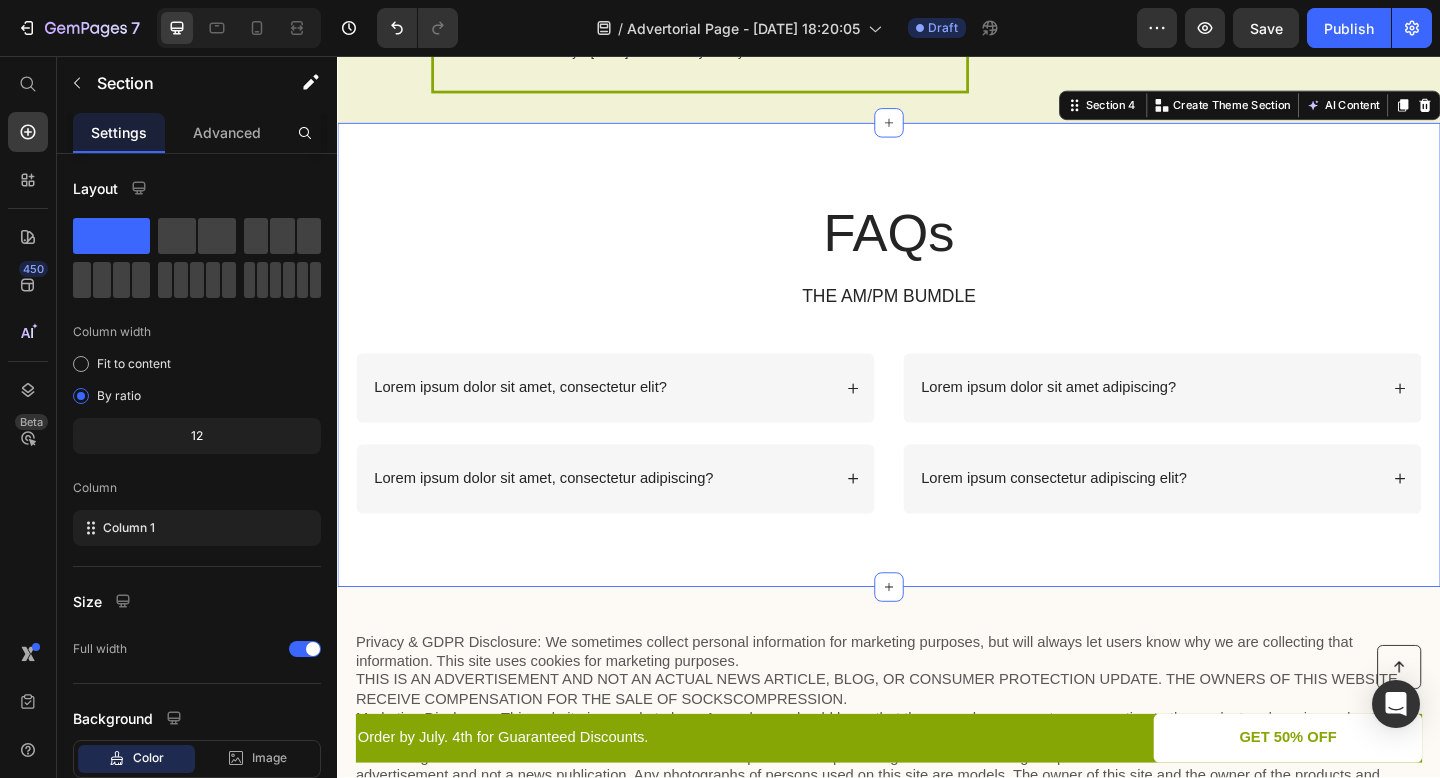 scroll, scrollTop: 5041, scrollLeft: 0, axis: vertical 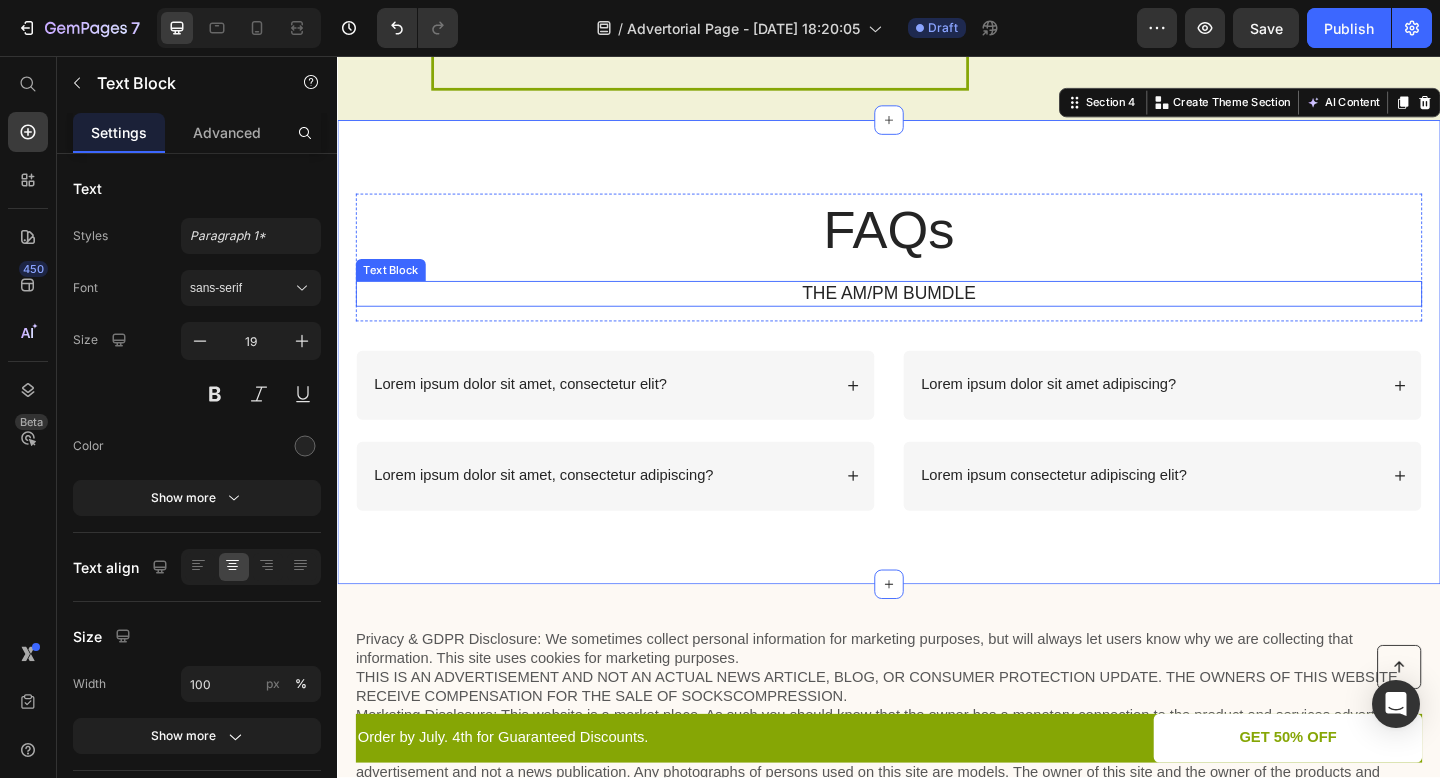 click on "THE AM/PM BUMDLE" at bounding box center [937, 315] 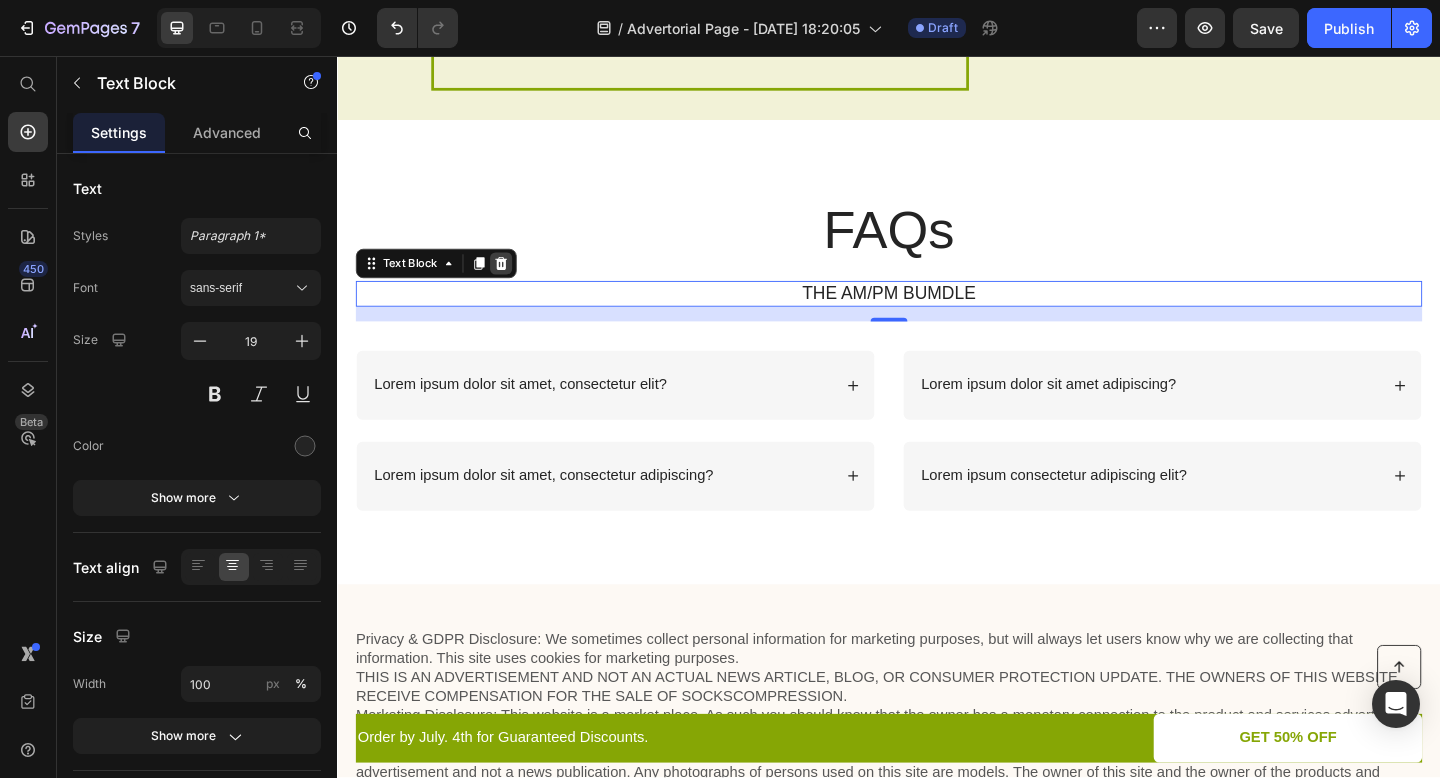 click 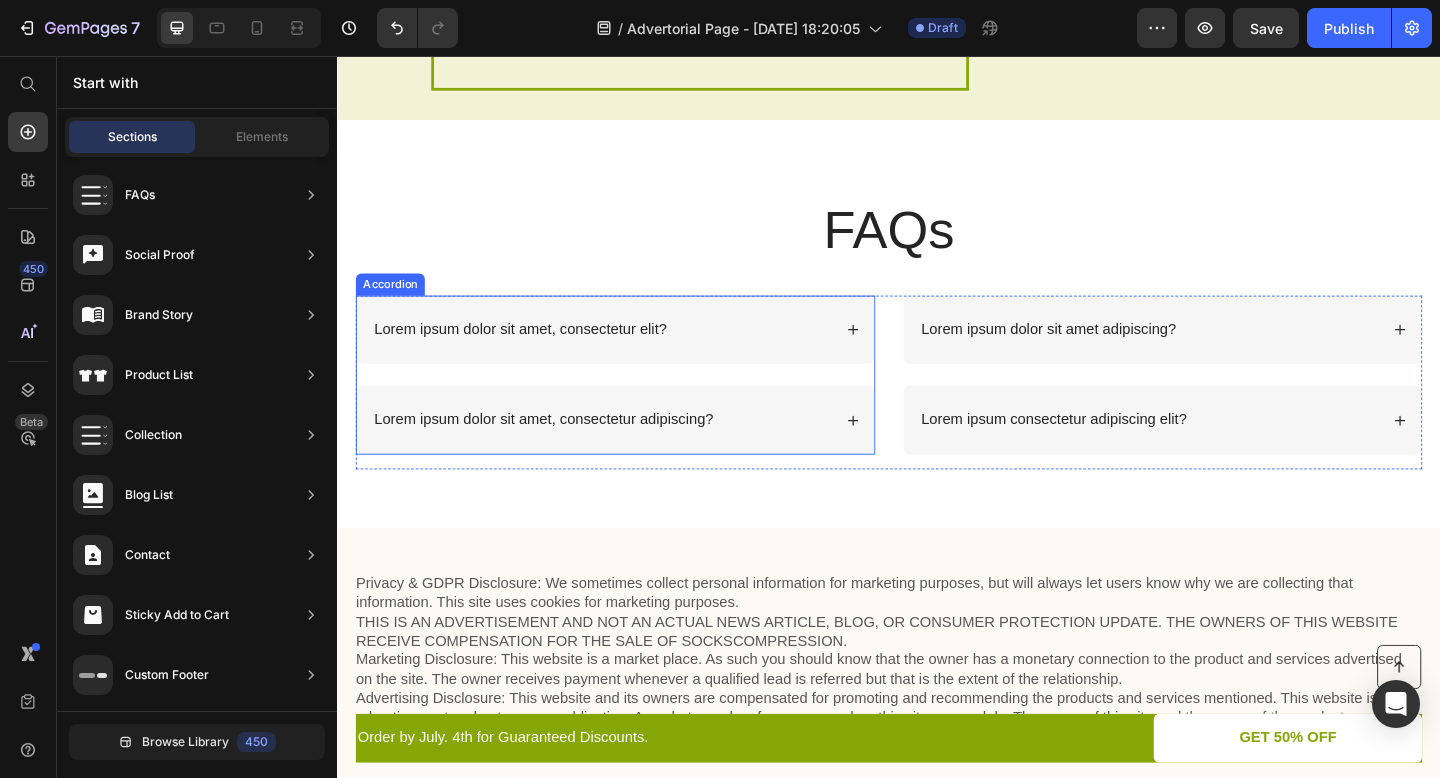 click on "Lorem ipsum dolor sit amet, consectetur elit?" at bounding box center (624, 354) 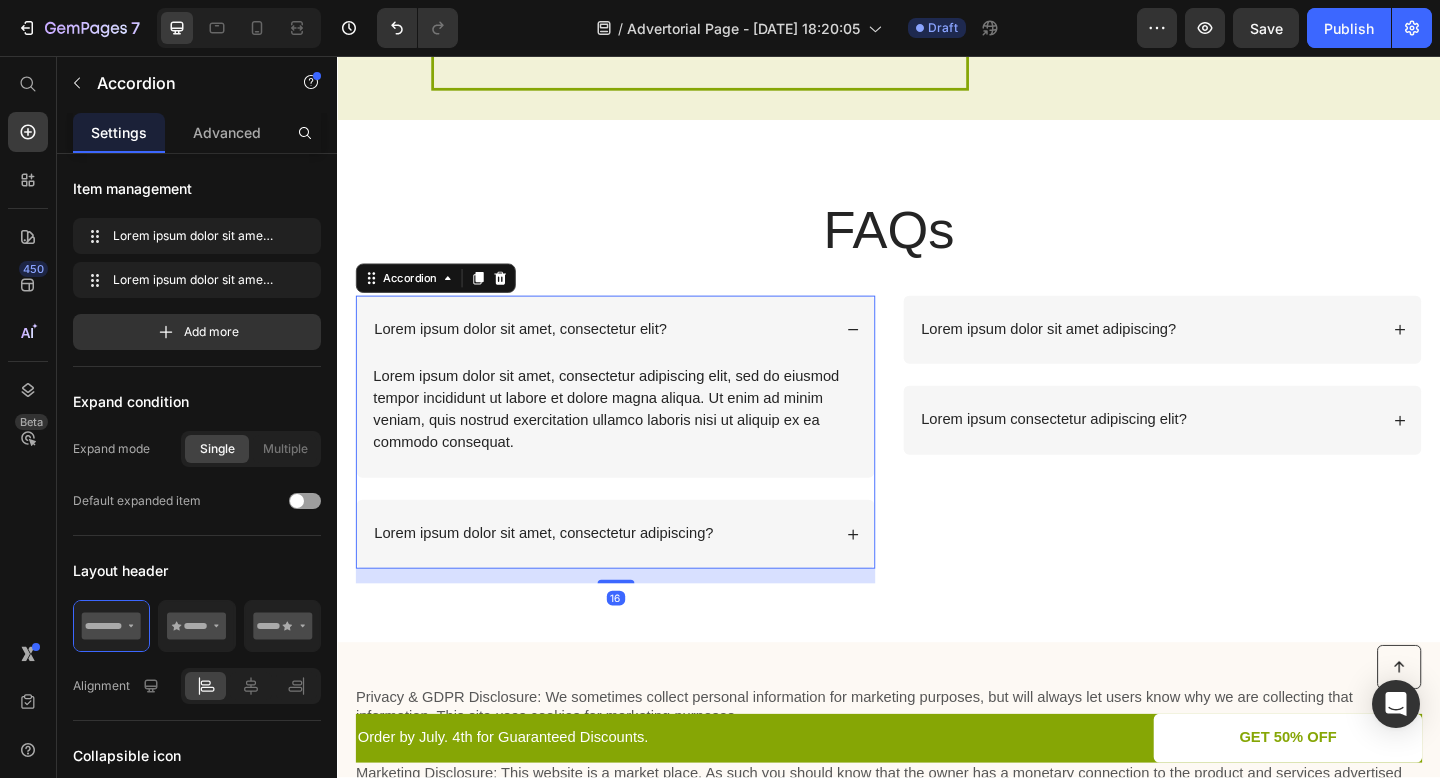 click on "Lorem ipsum dolor sit amet, consectetur elit?" at bounding box center (624, 354) 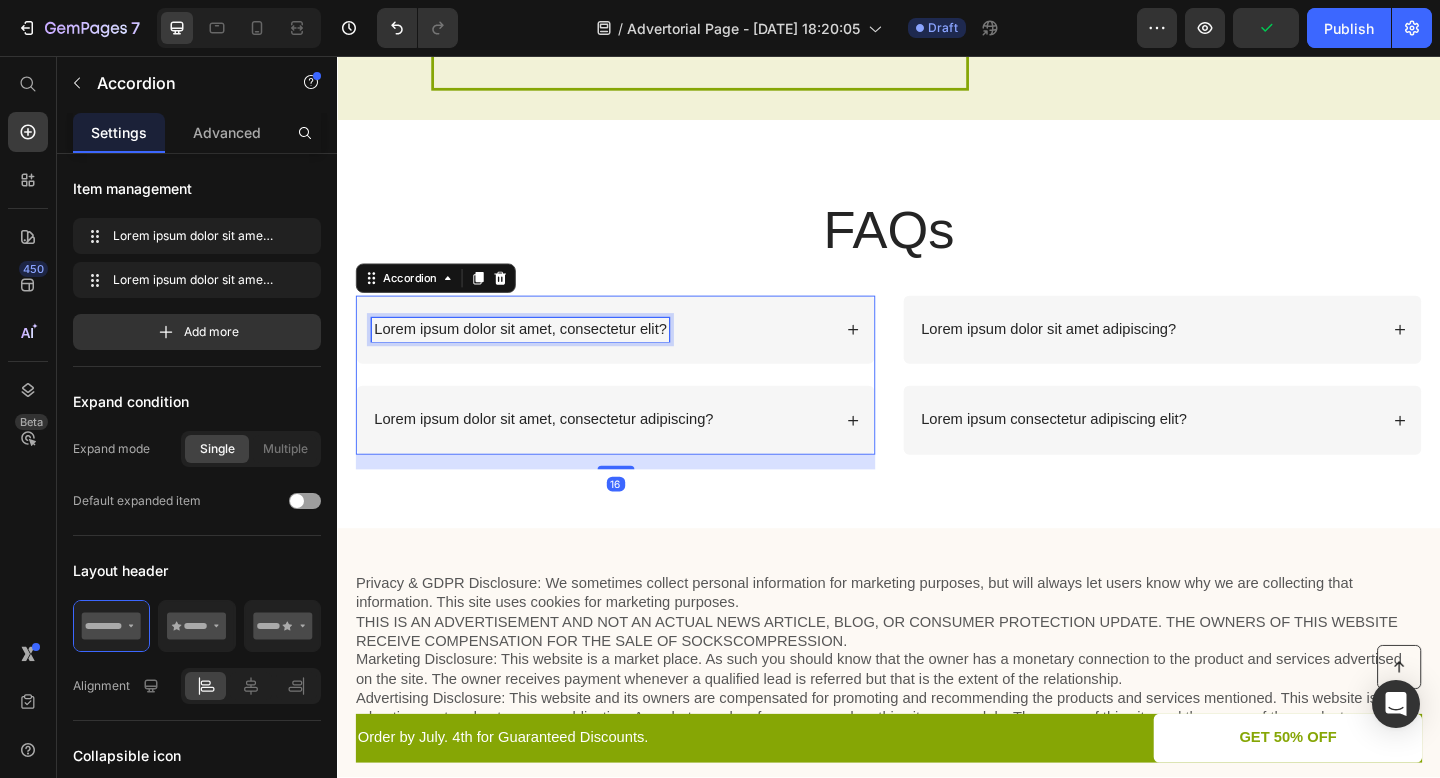click on "Lorem ipsum dolor sit amet, consectetur elit?" at bounding box center (536, 354) 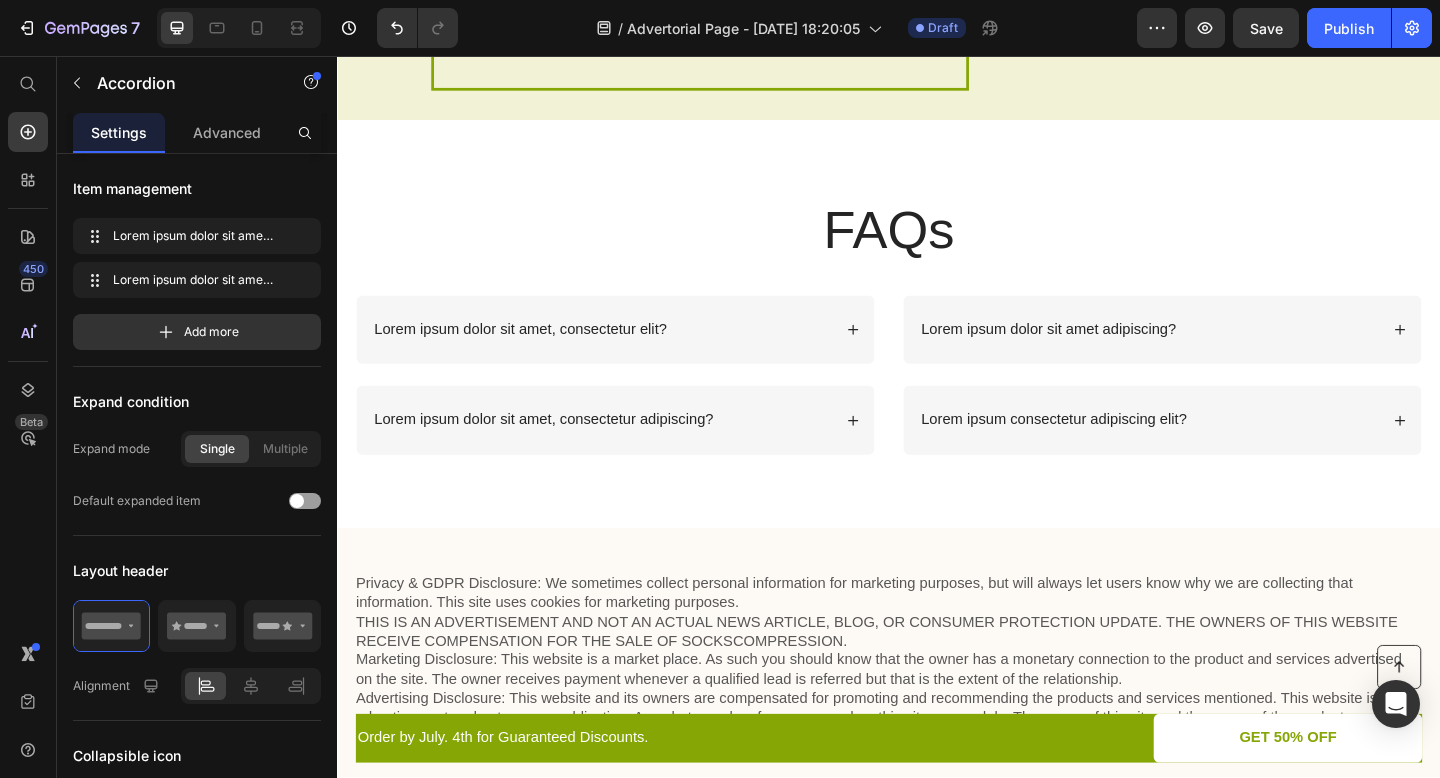 click on "Lorem ipsum dolor sit amet, consectetur elit?" at bounding box center [624, 354] 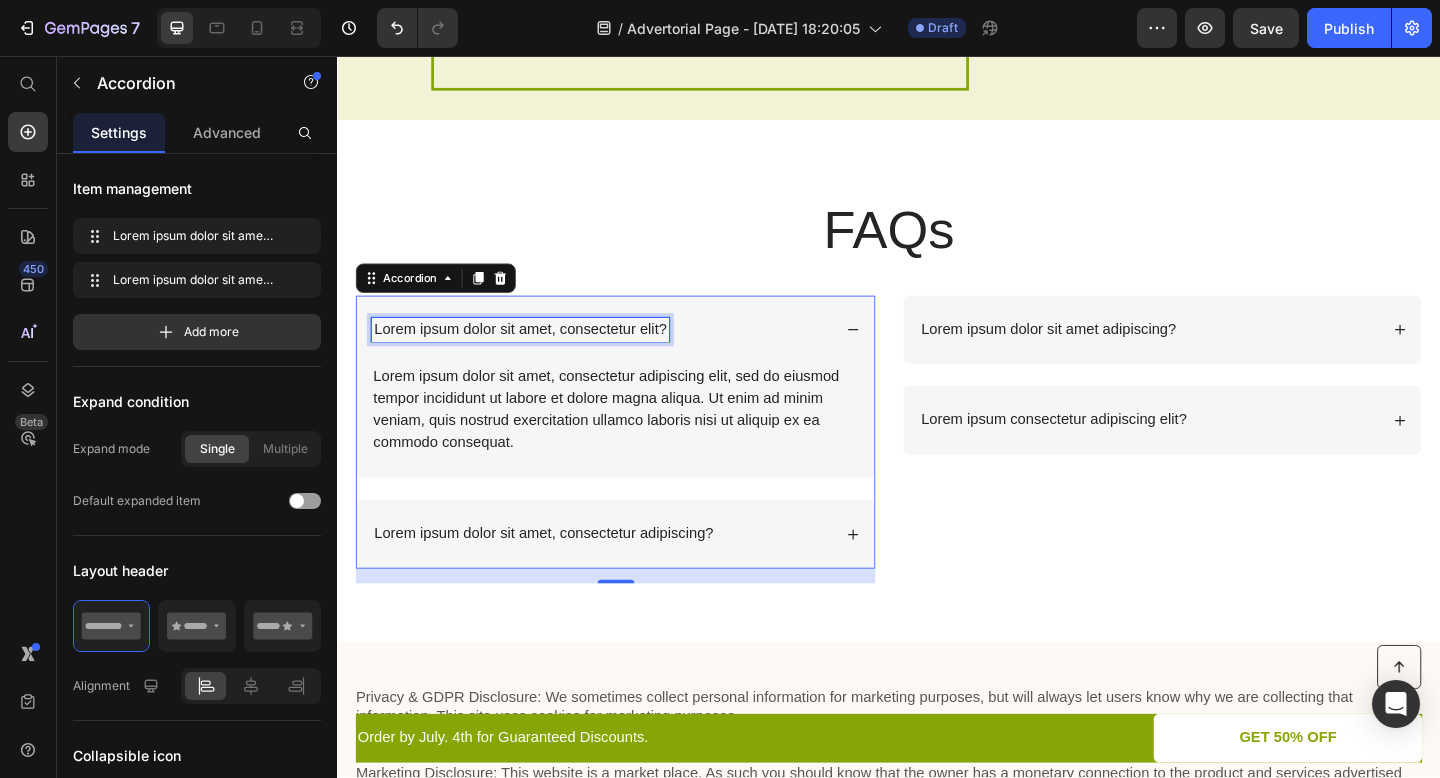 click on "Lorem ipsum dolor sit amet, consectetur elit?" at bounding box center [536, 354] 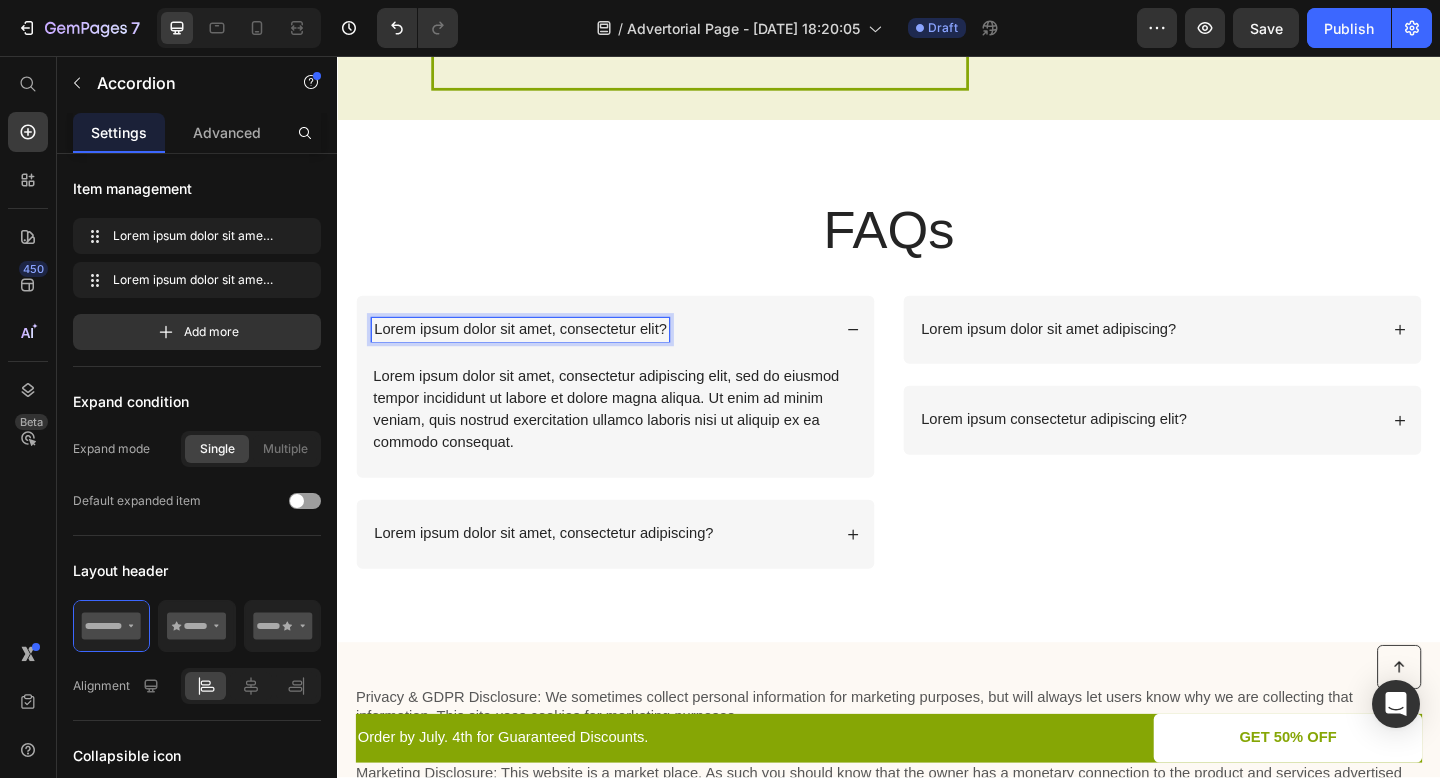 click on "Lorem ipsum dolor sit amet, consectetur elit?" at bounding box center (536, 354) 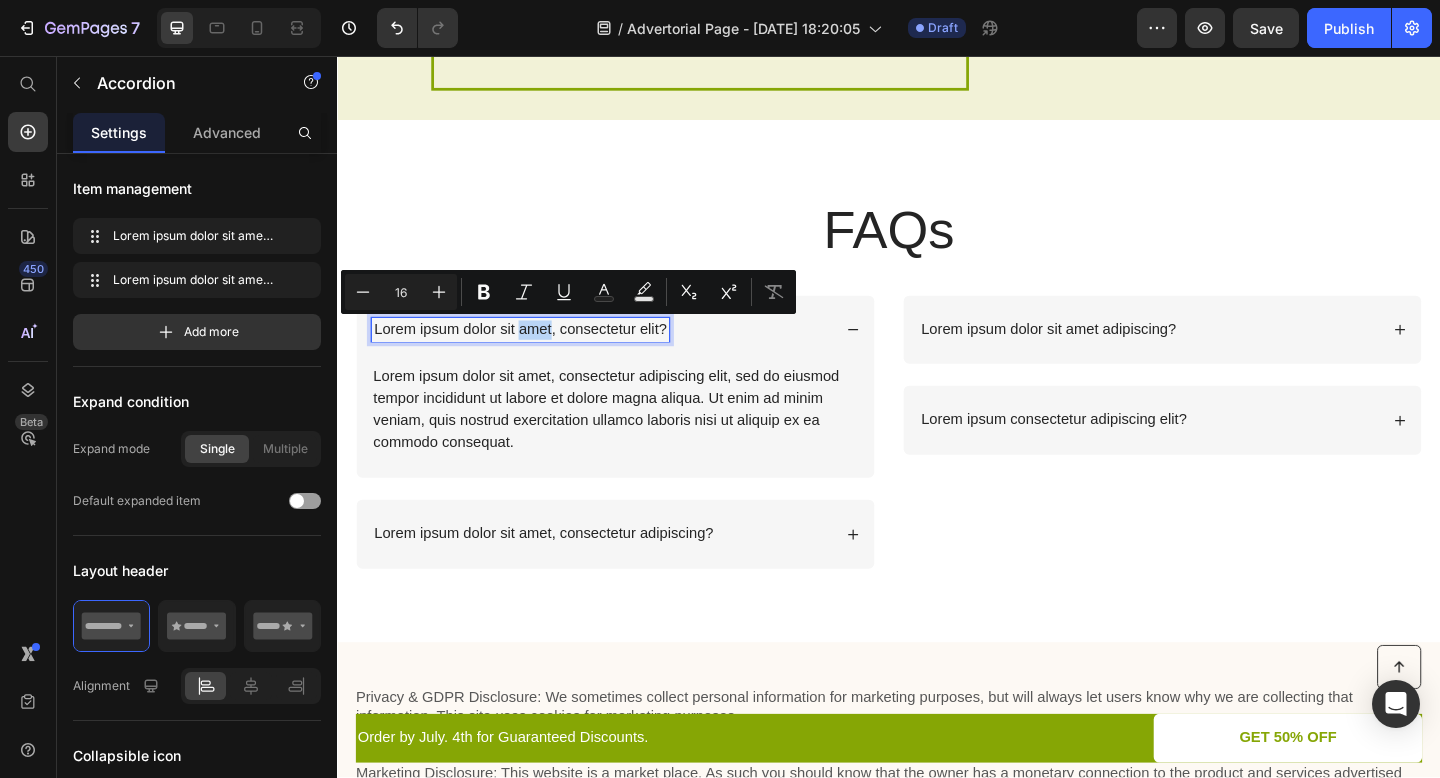 click on "Lorem ipsum dolor sit amet, consectetur elit?" at bounding box center [536, 354] 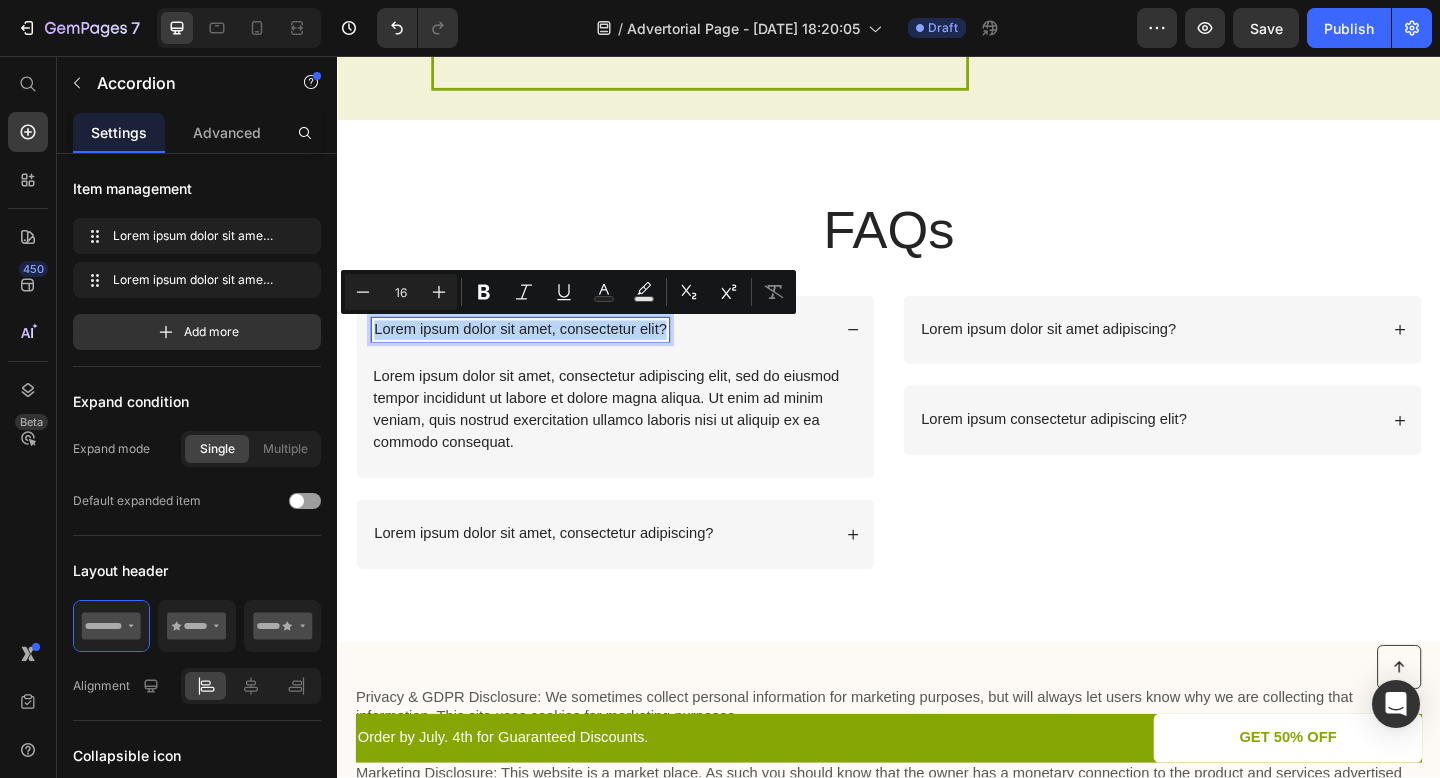 click on "Lorem ipsum dolor sit amet, consectetur elit?" at bounding box center (536, 354) 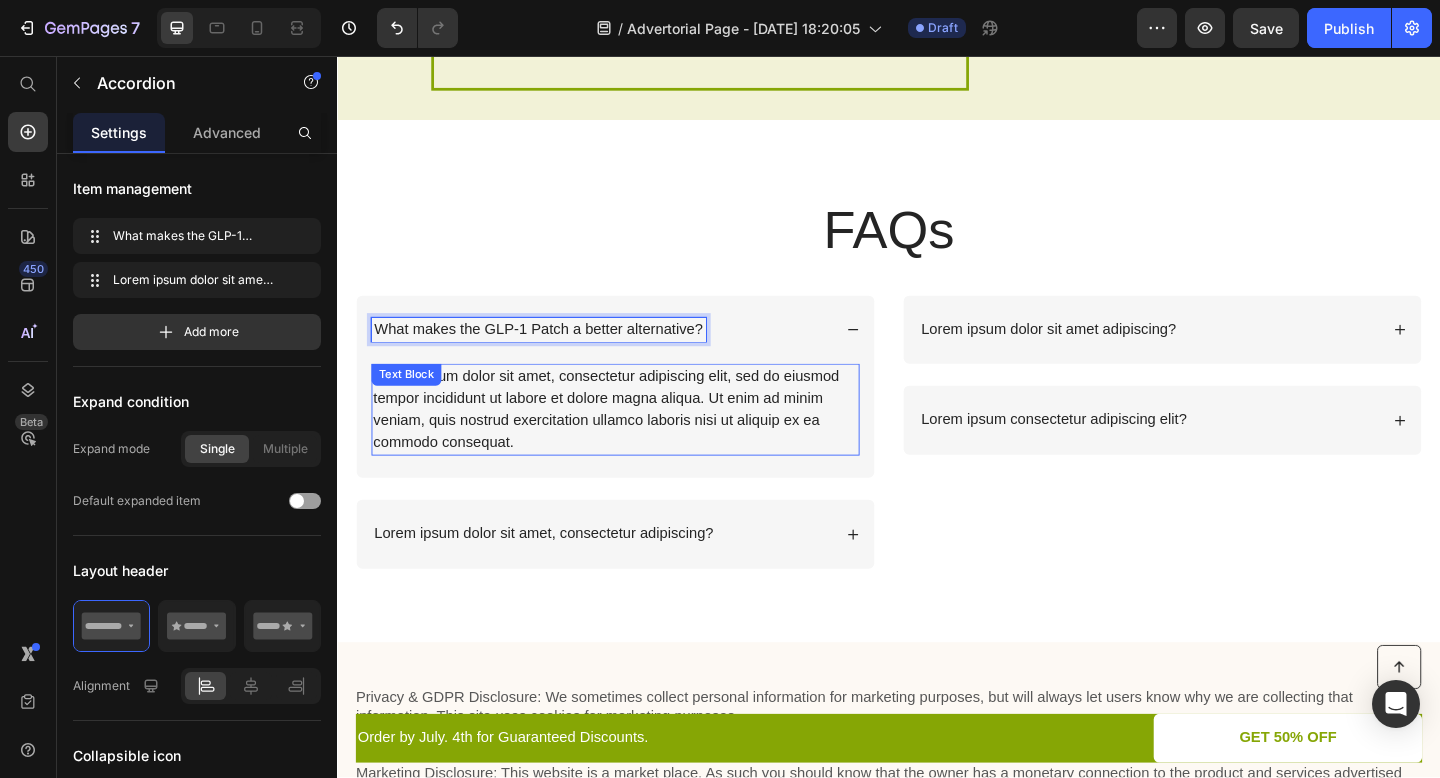 click on "Lorem ipsum dolor sit amet, consectetur adipiscing elit, sed do eiusmod tempor incididunt ut labore et dolore magna aliqua. Ut enim ad minim veniam, quis nostrud exercitation ullamco laboris nisi ut aliquip ex ea commodo consequat." at bounding box center [639, 441] 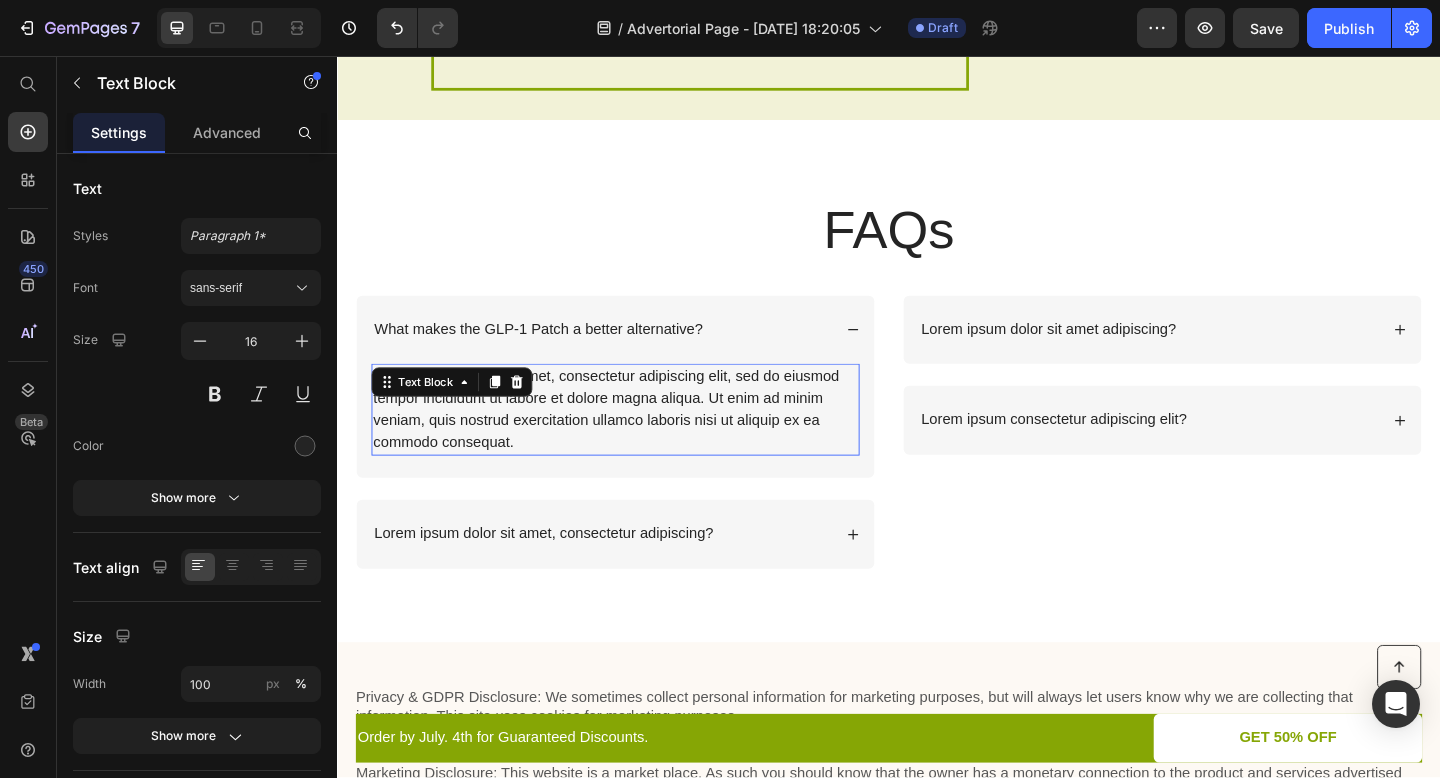 click on "Lorem ipsum dolor sit amet, consectetur adipiscing elit, sed do eiusmod tempor incididunt ut labore et dolore magna aliqua. Ut enim ad minim veniam, quis nostrud exercitation ullamco laboris nisi ut aliquip ex ea commodo consequat." at bounding box center (639, 441) 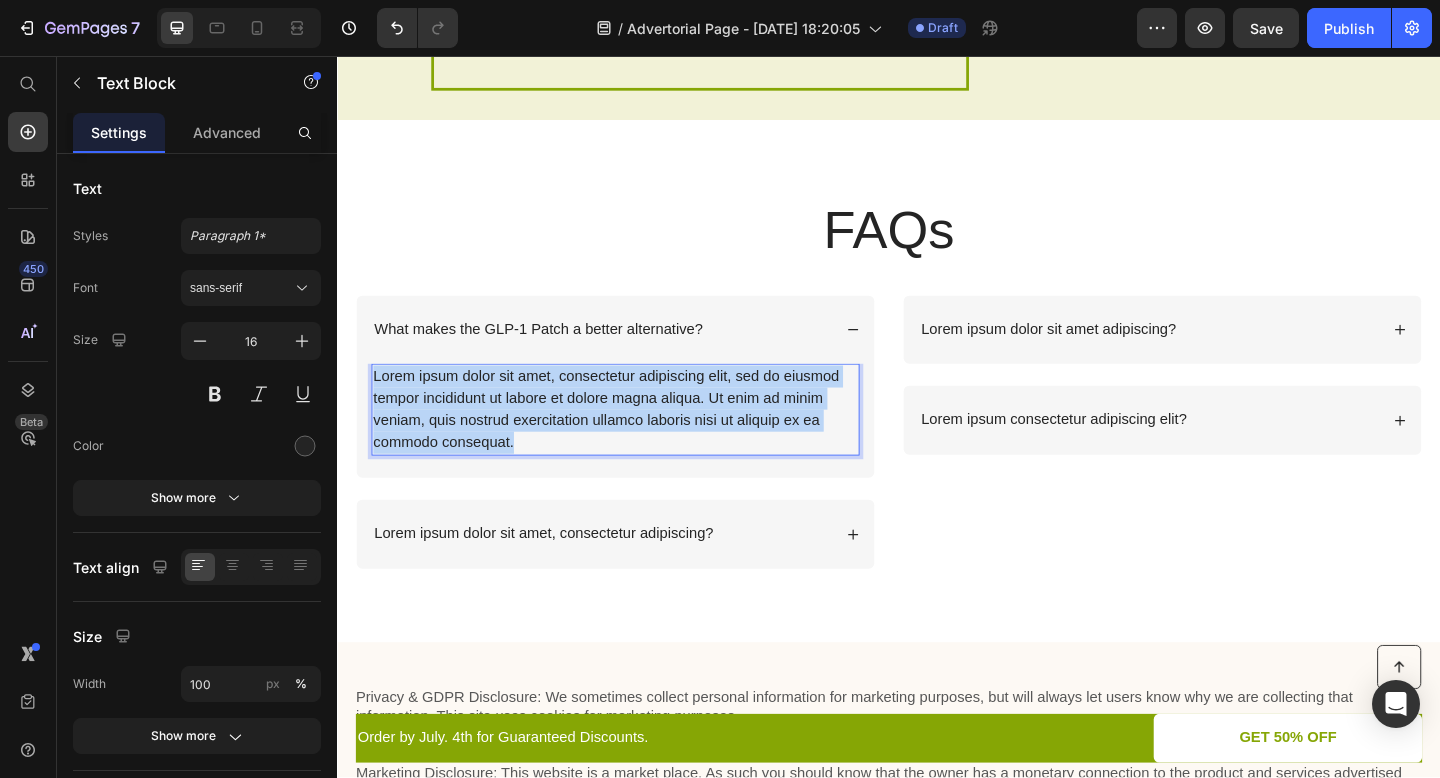 click on "Lorem ipsum dolor sit amet, consectetur adipiscing elit, sed do eiusmod tempor incididunt ut labore et dolore magna aliqua. Ut enim ad minim veniam, quis nostrud exercitation ullamco laboris nisi ut aliquip ex ea commodo consequat." at bounding box center (639, 441) 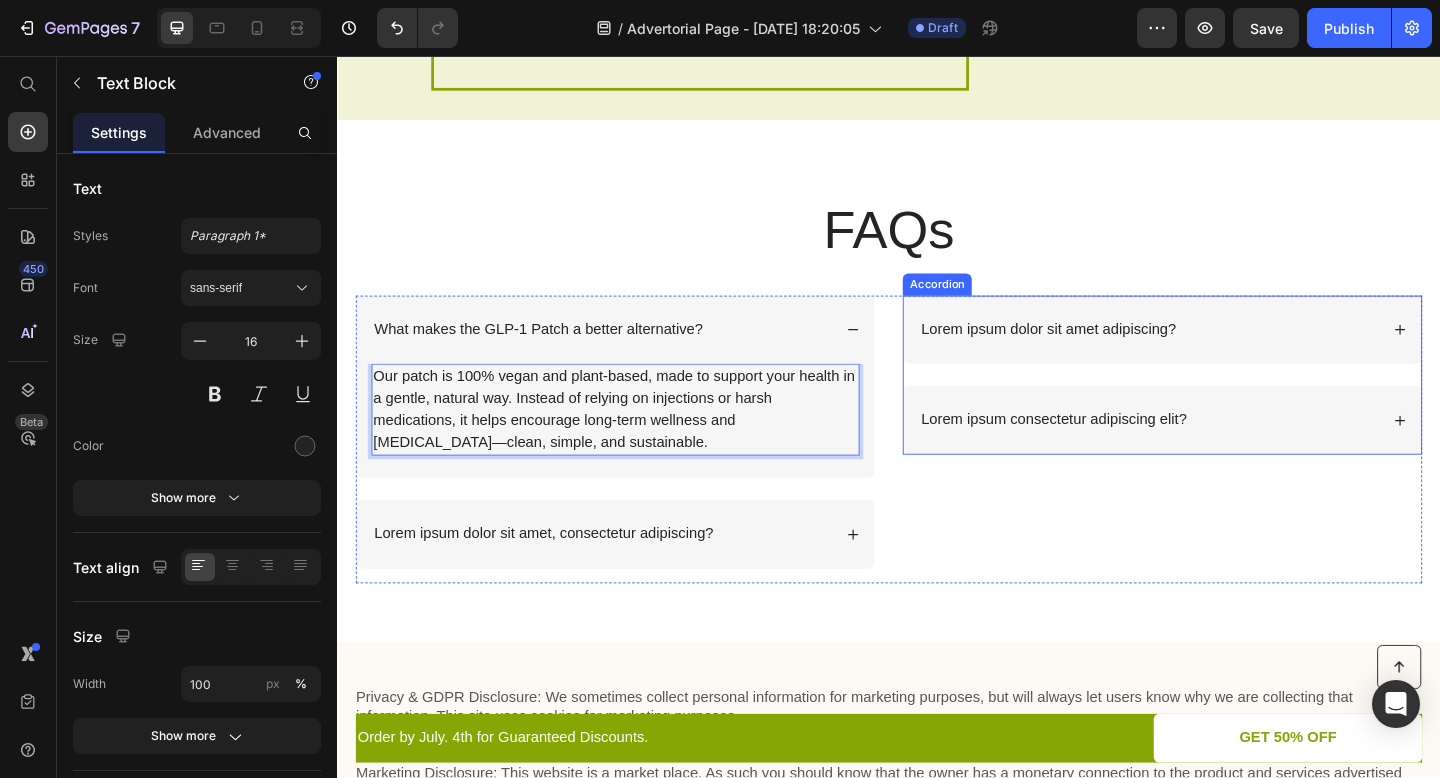 click on "Lorem ipsum dolor sit amet adipiscing?" at bounding box center (1234, 354) 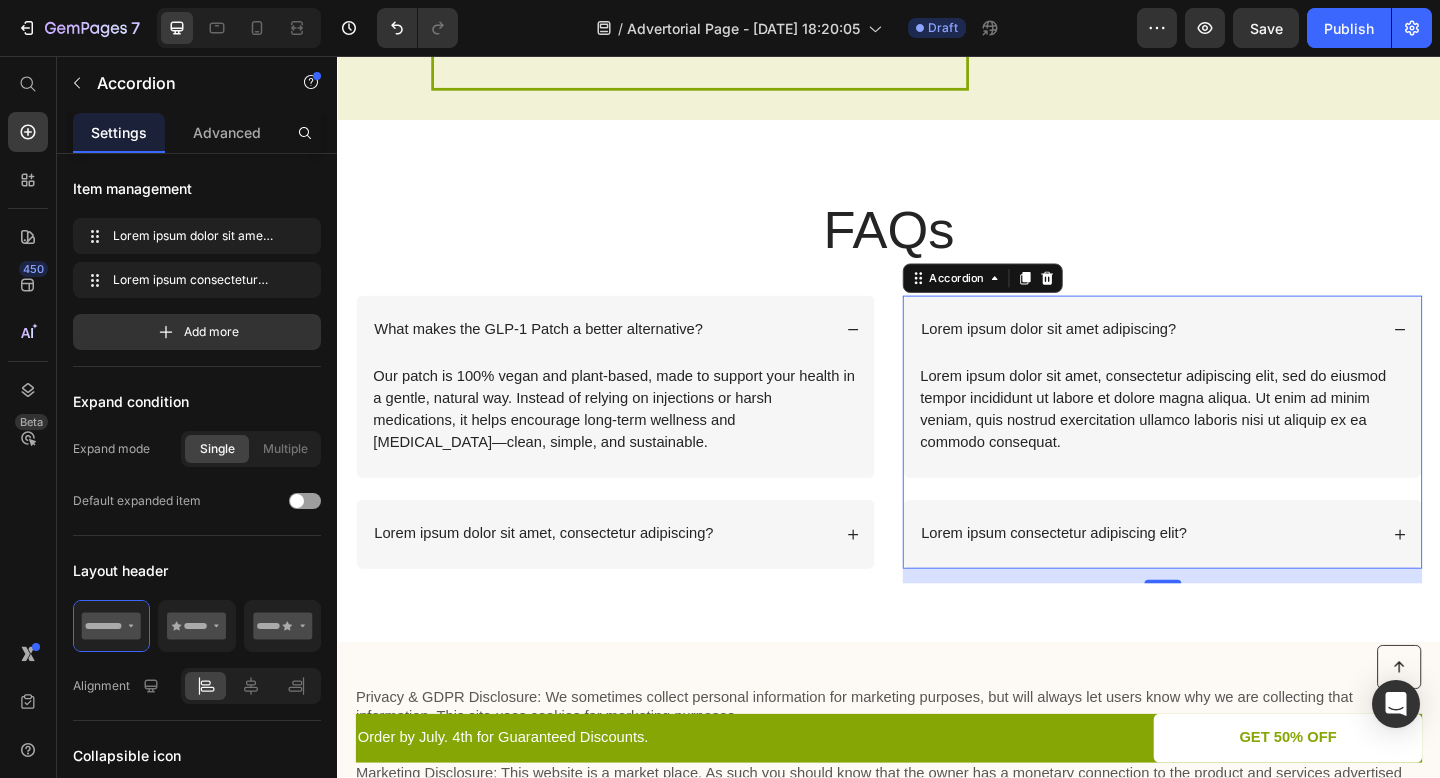 click on "Lorem ipsum dolor sit amet adipiscing?" at bounding box center (1110, 354) 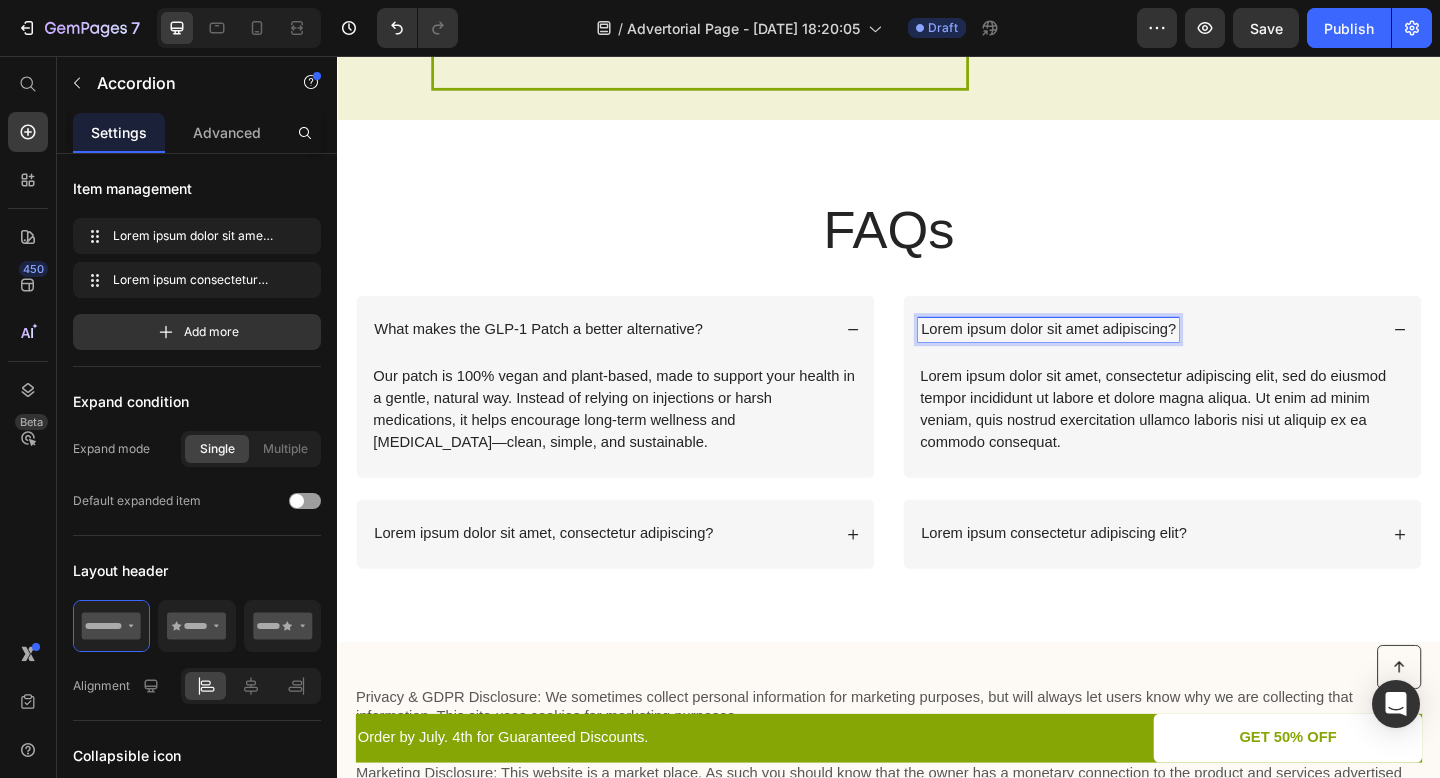 click on "Lorem ipsum dolor sit amet adipiscing?" at bounding box center (1110, 354) 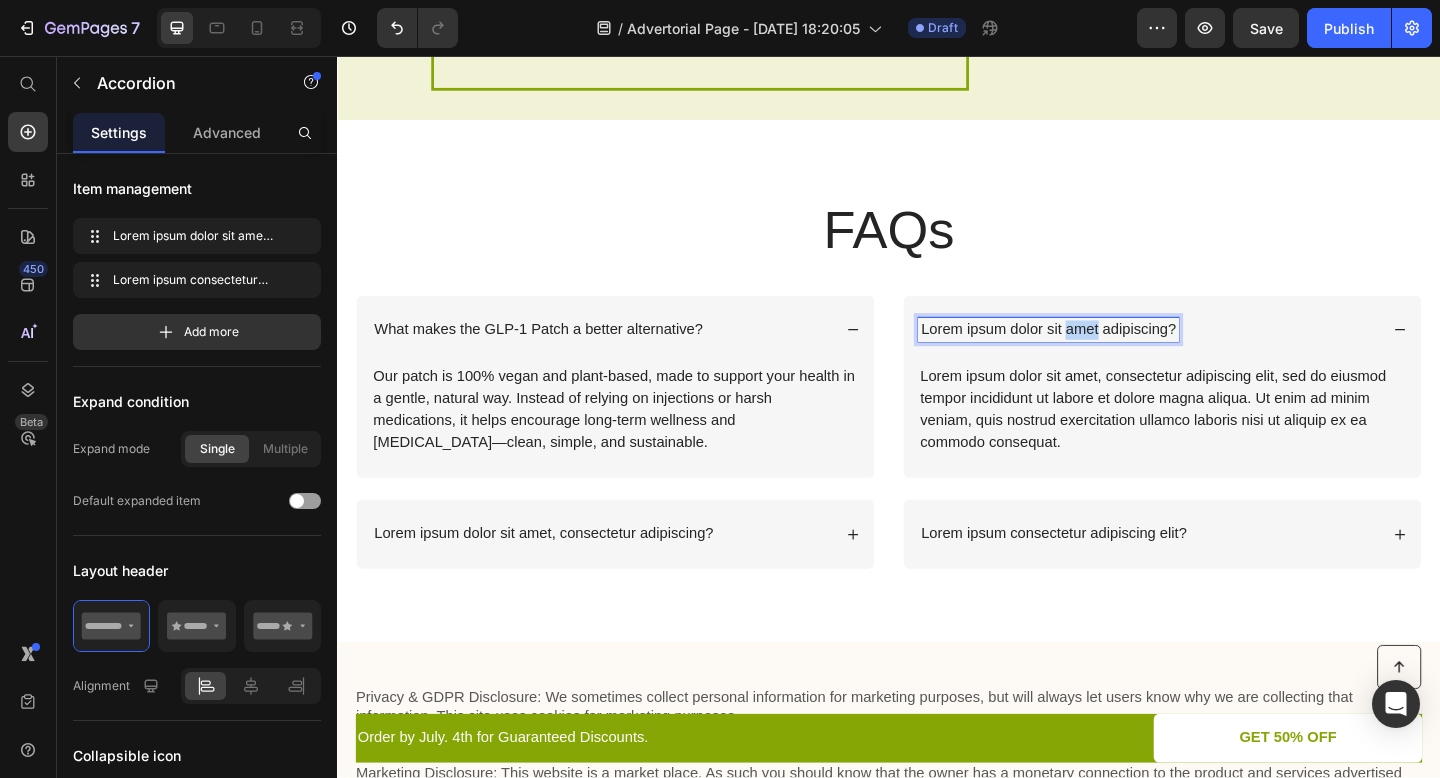 click on "Lorem ipsum dolor sit amet adipiscing?" at bounding box center (1110, 354) 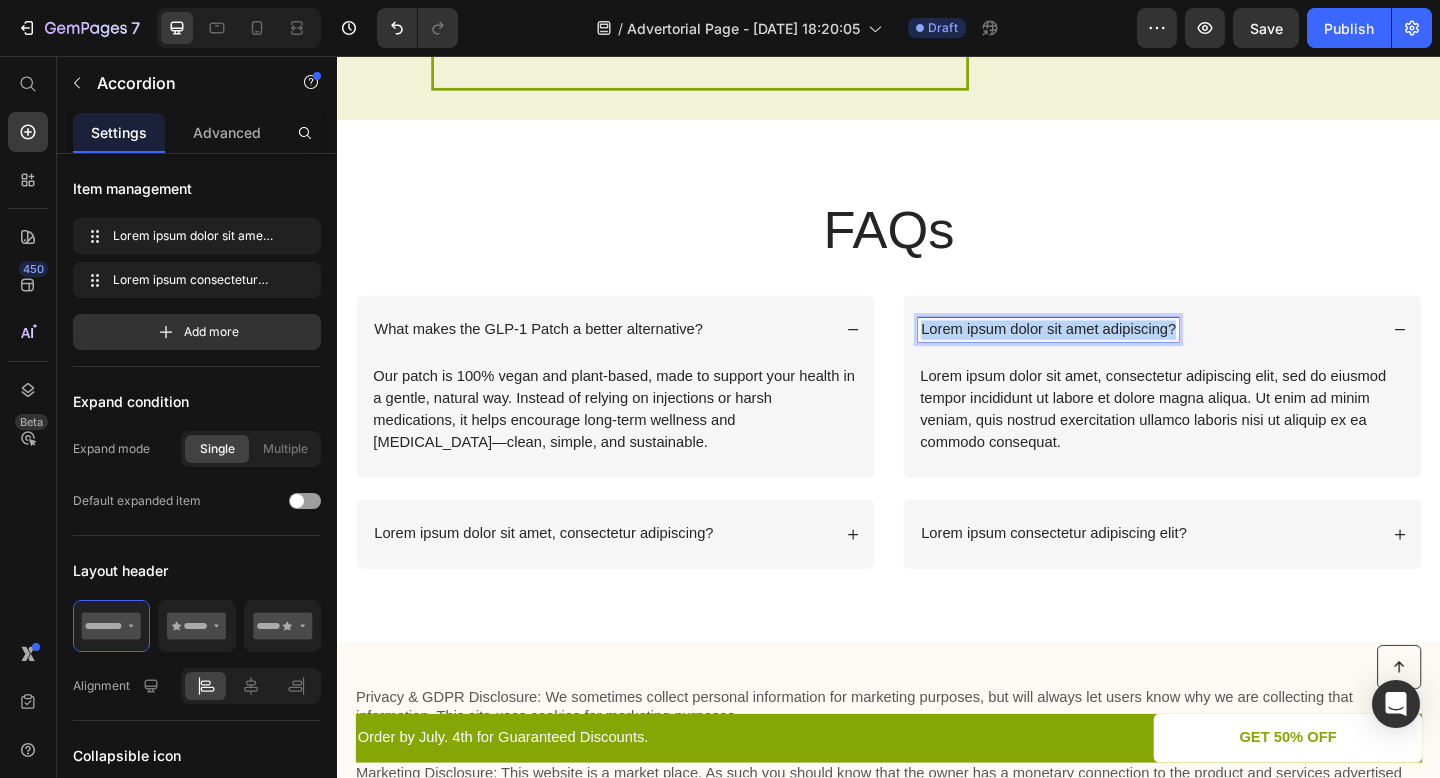 click on "Lorem ipsum dolor sit amet adipiscing?" at bounding box center (1110, 354) 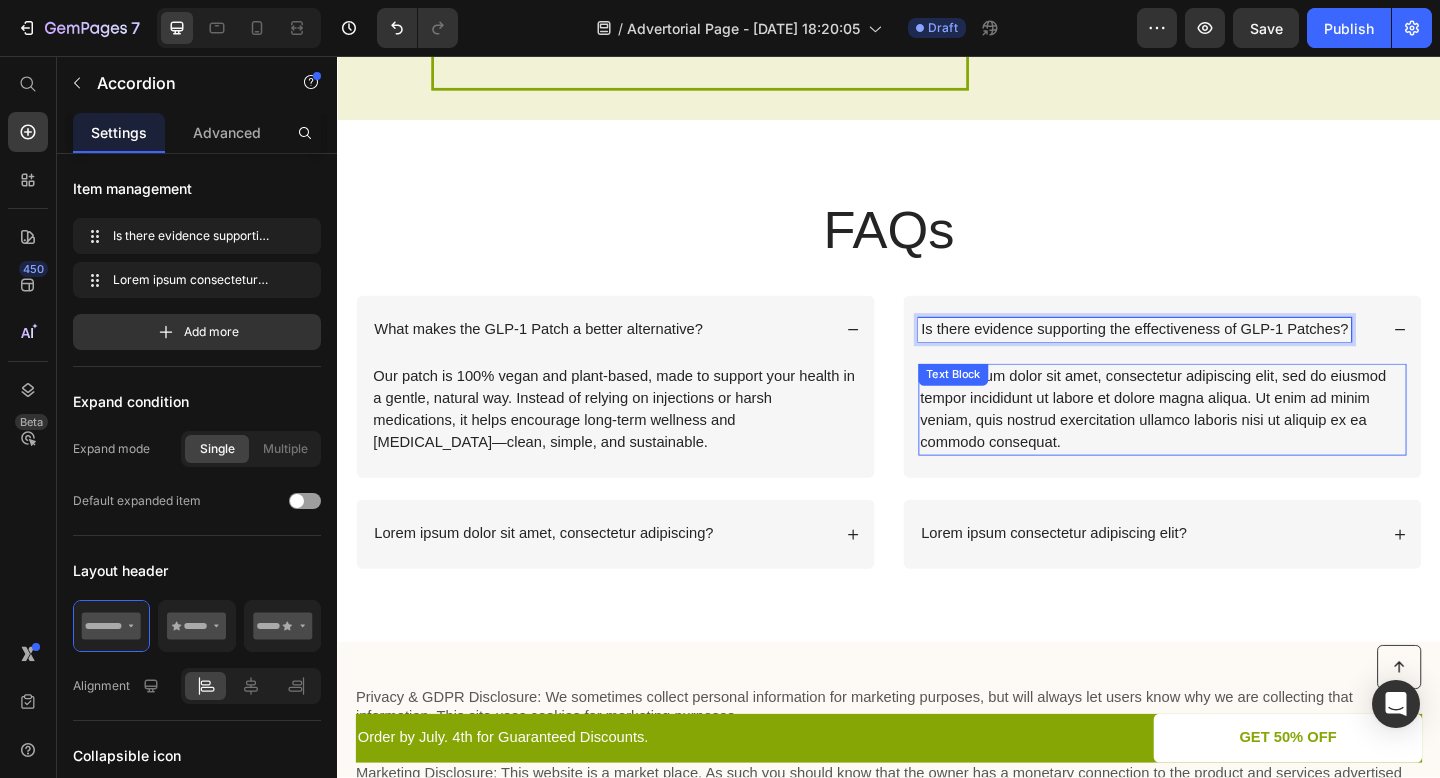 click on "Lorem ipsum dolor sit amet, consectetur adipiscing elit, sed do eiusmod tempor incididunt ut labore et dolore magna aliqua. Ut enim ad minim veniam, quis nostrud exercitation ullamco laboris nisi ut aliquip ex ea commodo consequat. Text Block" at bounding box center [1234, 441] 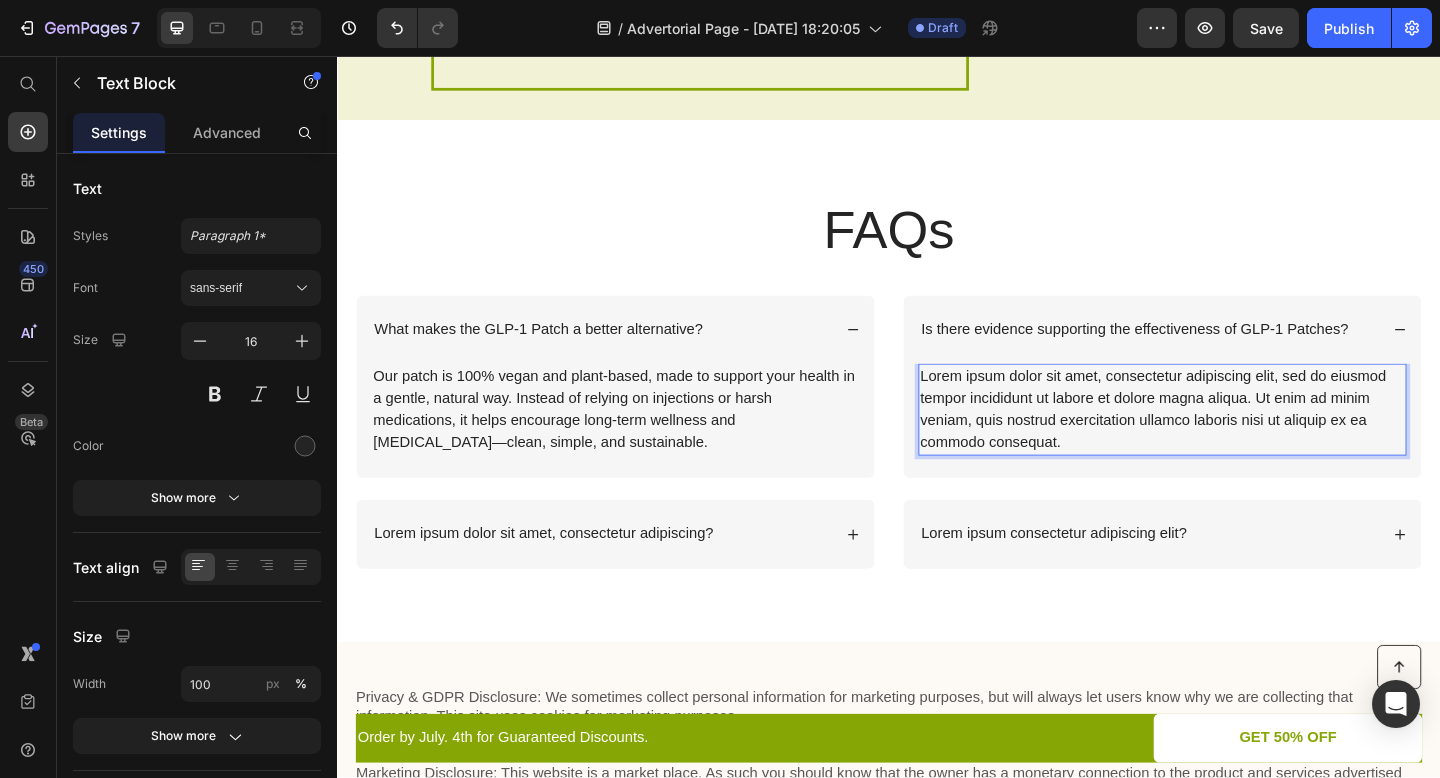 click on "Lorem ipsum dolor sit amet, consectetur adipiscing elit, sed do eiusmod tempor incididunt ut labore et dolore magna aliqua. Ut enim ad minim veniam, quis nostrud exercitation ullamco laboris nisi ut aliquip ex ea commodo consequat." at bounding box center (1234, 441) 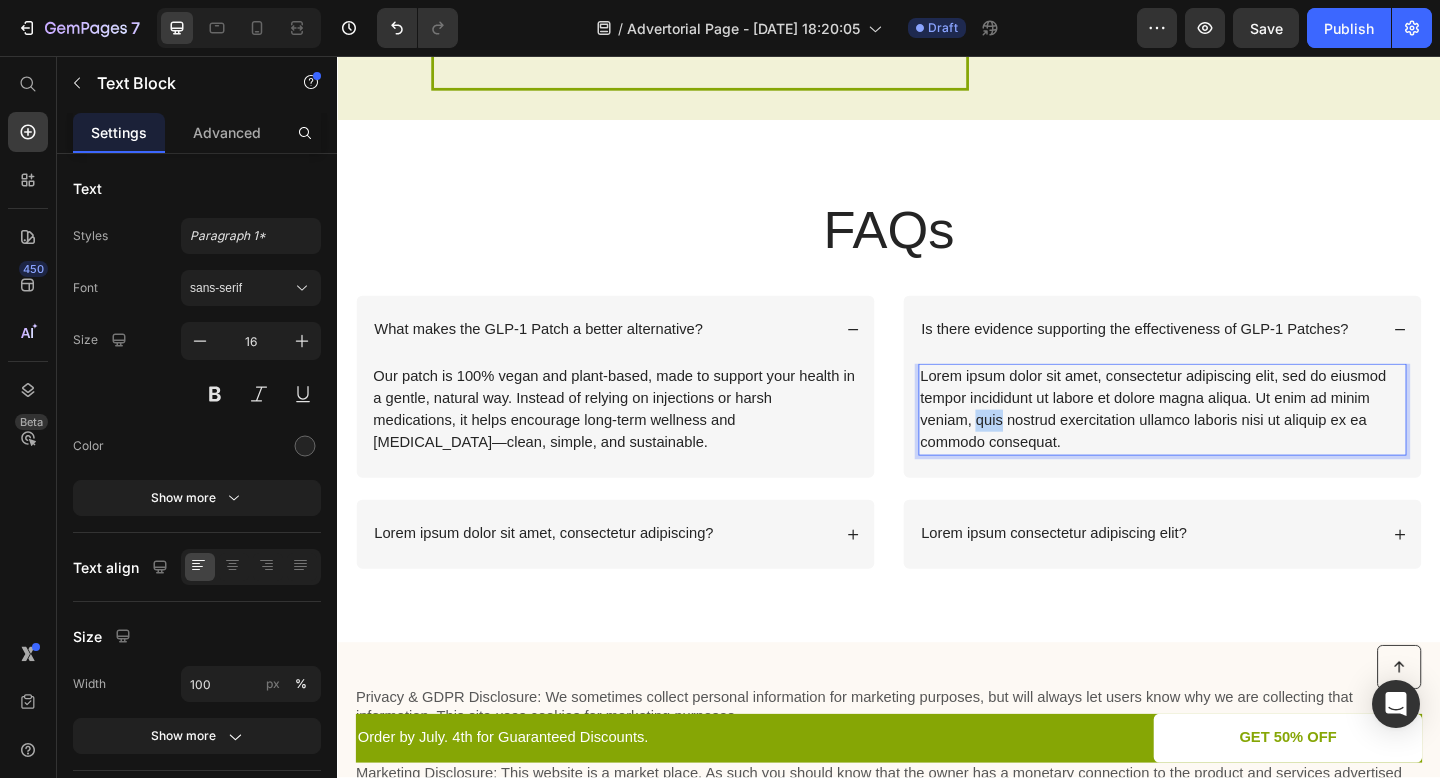 click on "Lorem ipsum dolor sit amet, consectetur adipiscing elit, sed do eiusmod tempor incididunt ut labore et dolore magna aliqua. Ut enim ad minim veniam, quis nostrud exercitation ullamco laboris nisi ut aliquip ex ea commodo consequat." at bounding box center [1234, 441] 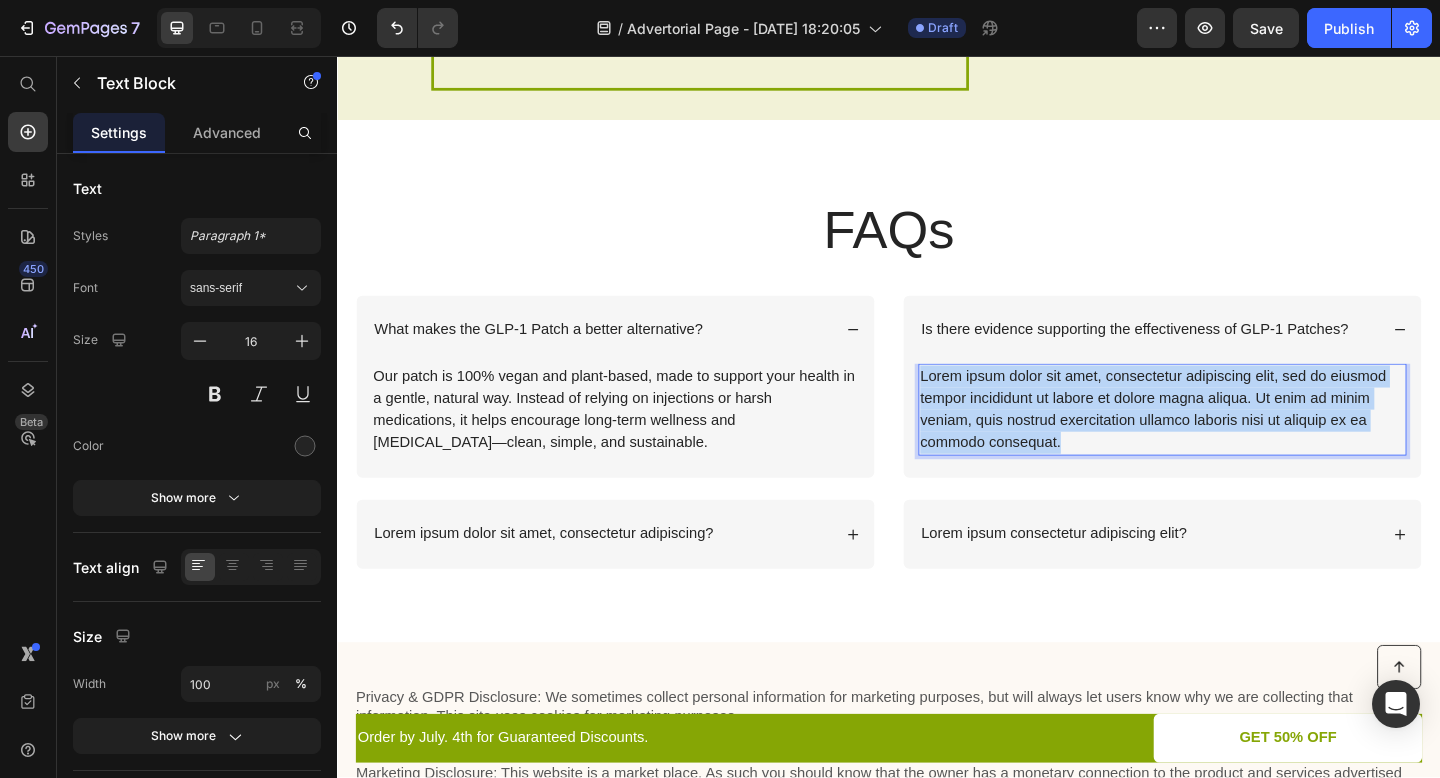 click on "Lorem ipsum dolor sit amet, consectetur adipiscing elit, sed do eiusmod tempor incididunt ut labore et dolore magna aliqua. Ut enim ad minim veniam, quis nostrud exercitation ullamco laboris nisi ut aliquip ex ea commodo consequat." at bounding box center (1234, 441) 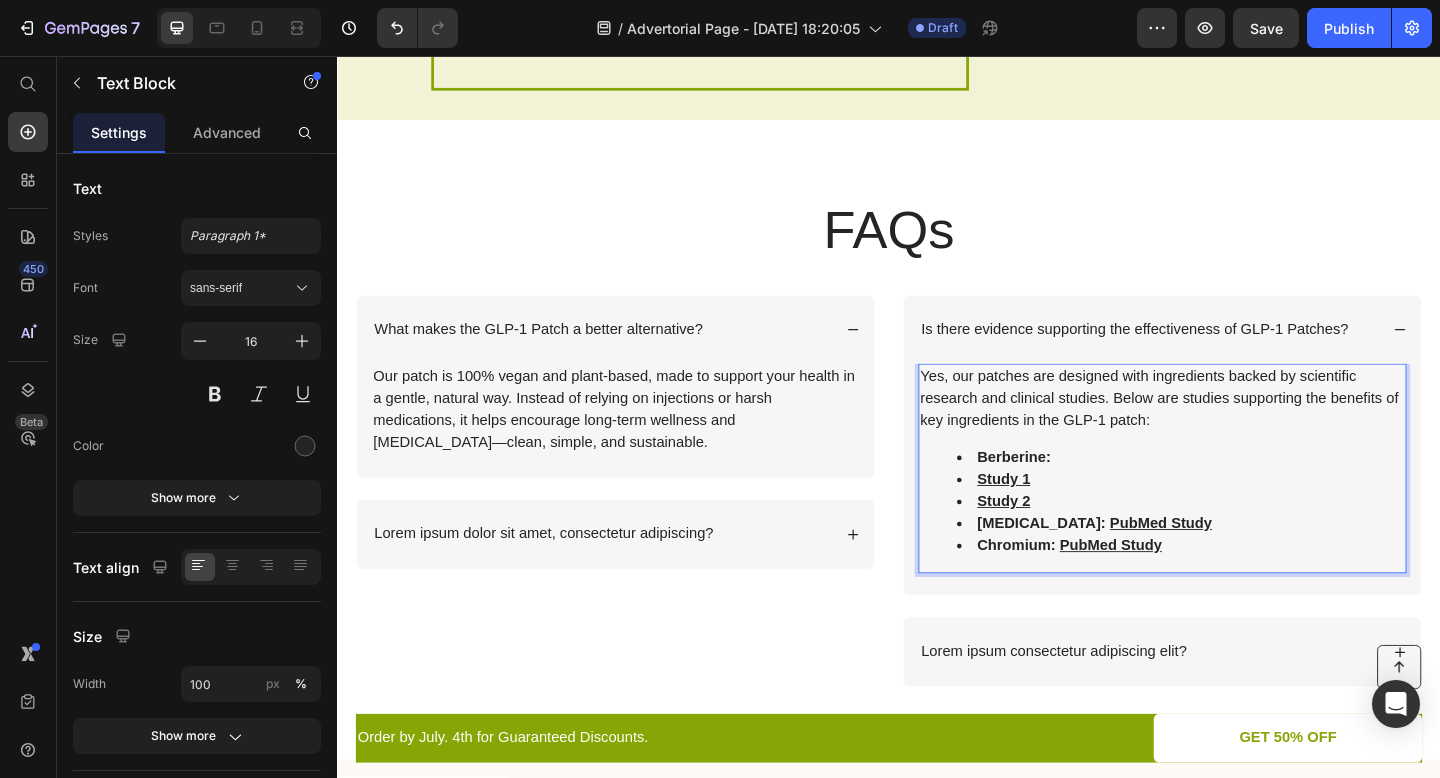 click on "Study 1" at bounding box center (1062, 516) 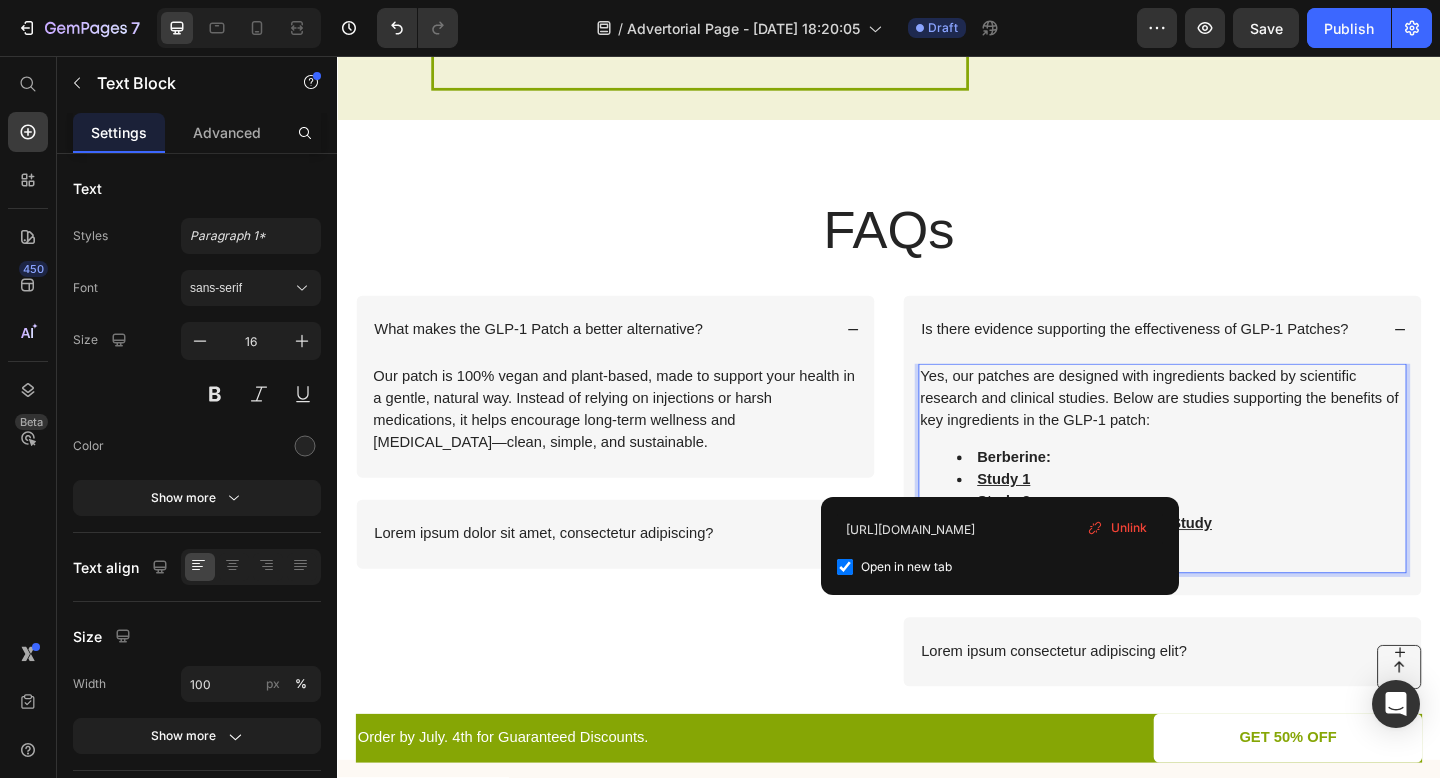 click on "Study 1 ⁠⁠⁠⁠⁠⁠⁠" at bounding box center [1254, 517] 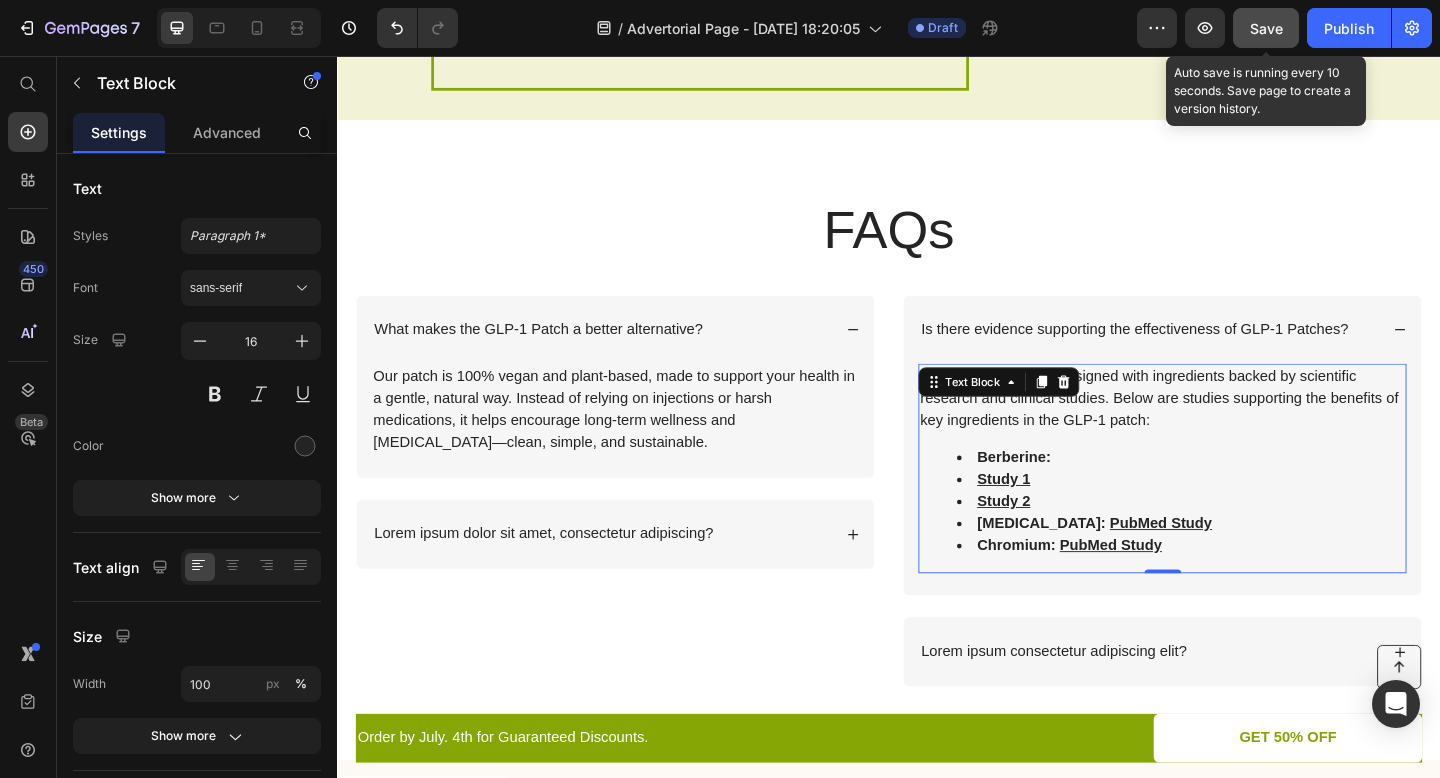 click on "Save" at bounding box center (1266, 28) 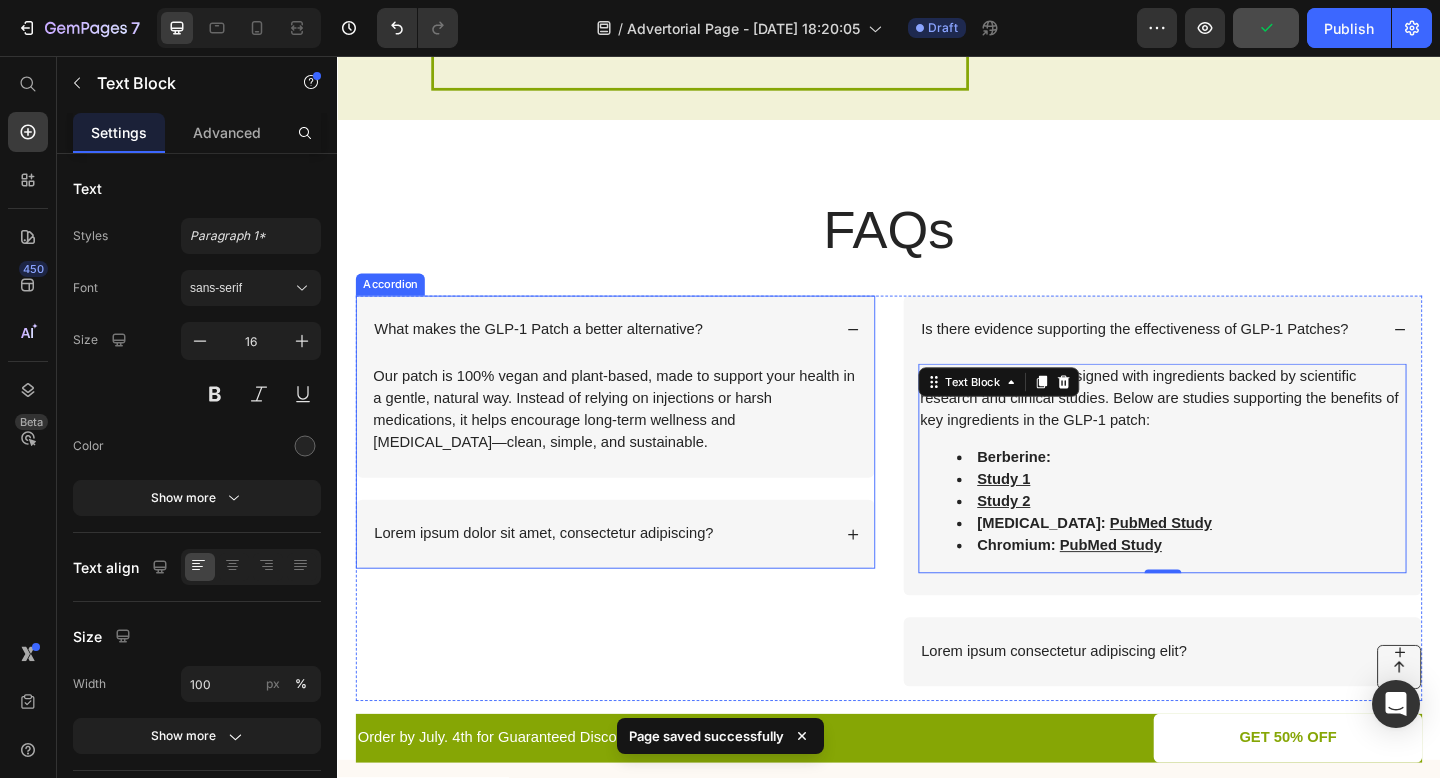 click on "Lorem ipsum dolor sit amet, consectetur adipiscing?" at bounding box center (561, 576) 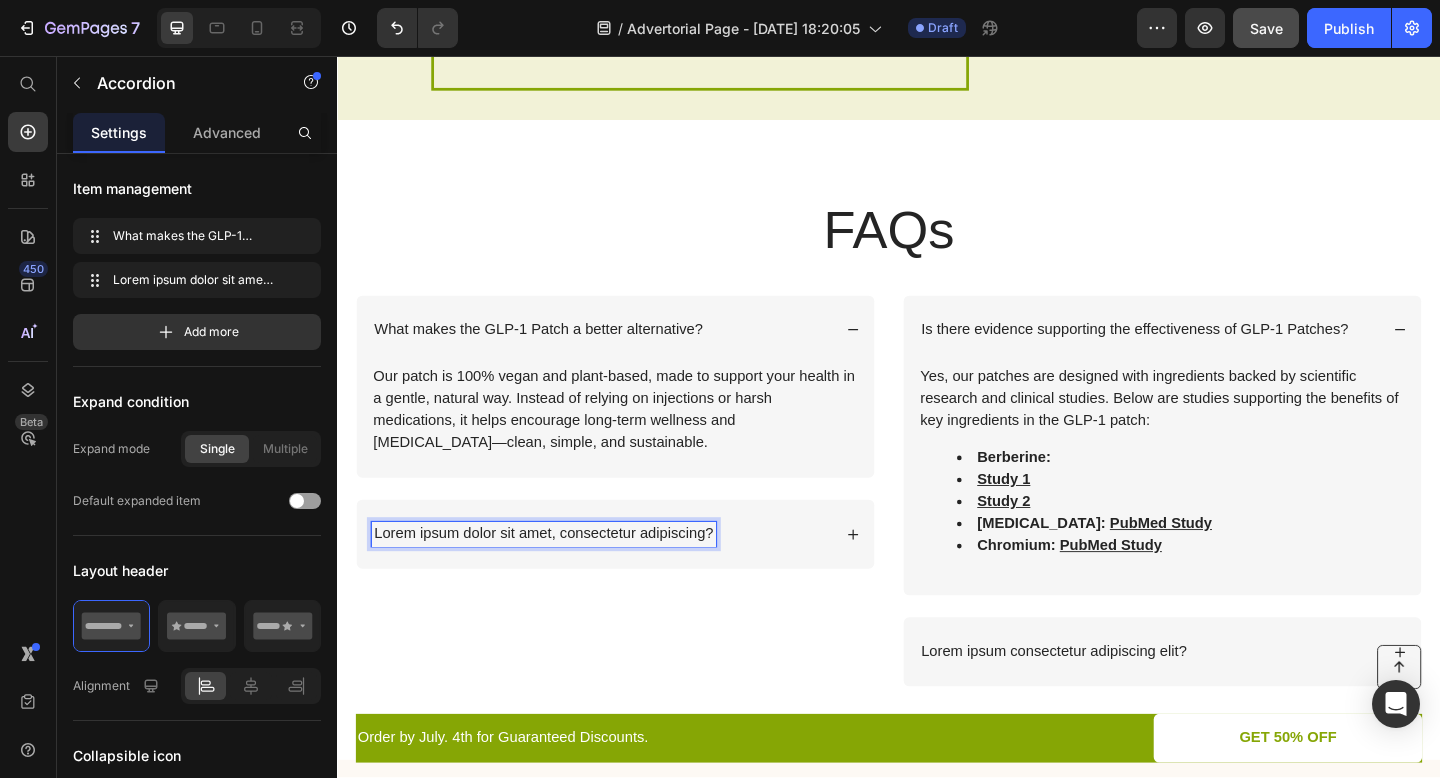 click on "Lorem ipsum dolor sit amet, consectetur adipiscing?" at bounding box center [561, 576] 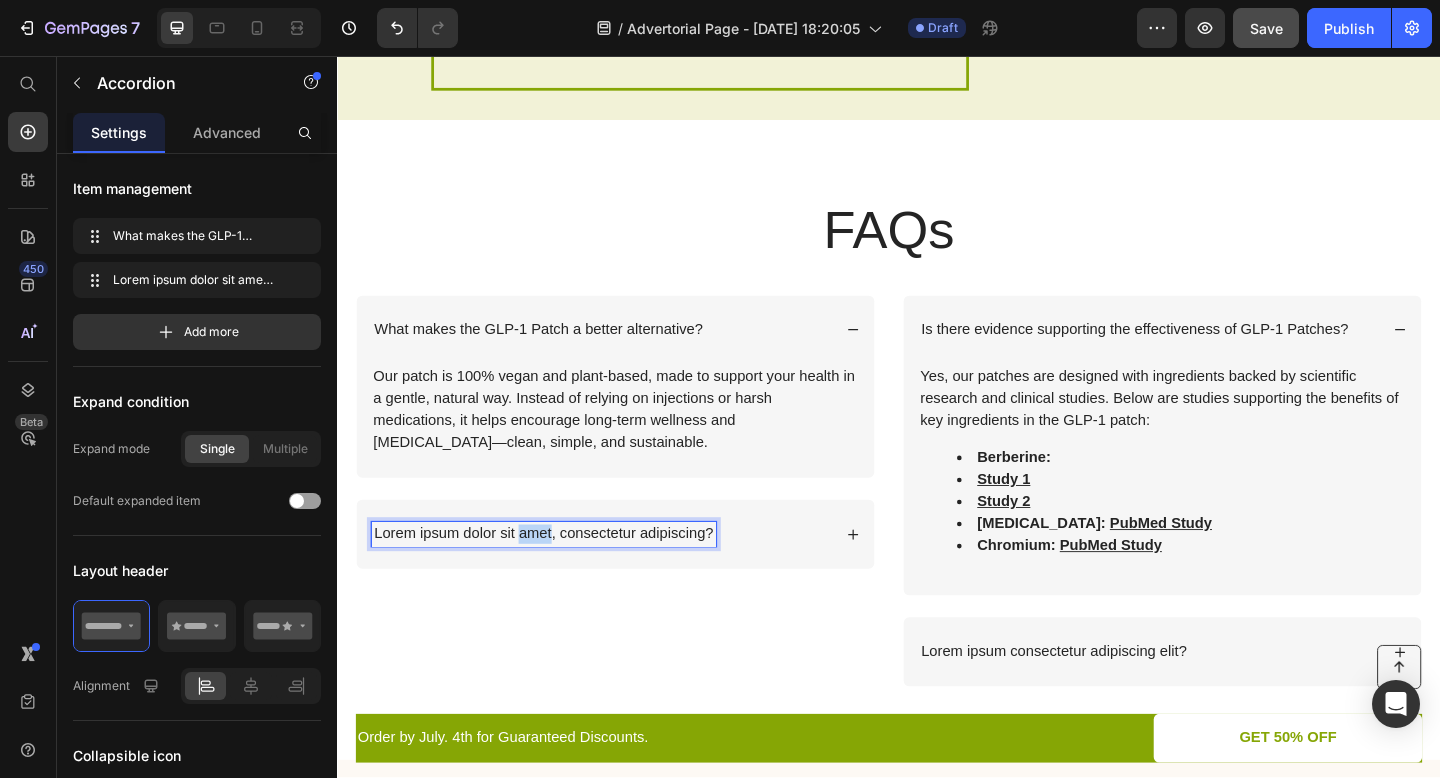click on "Lorem ipsum dolor sit amet, consectetur adipiscing?" at bounding box center (561, 576) 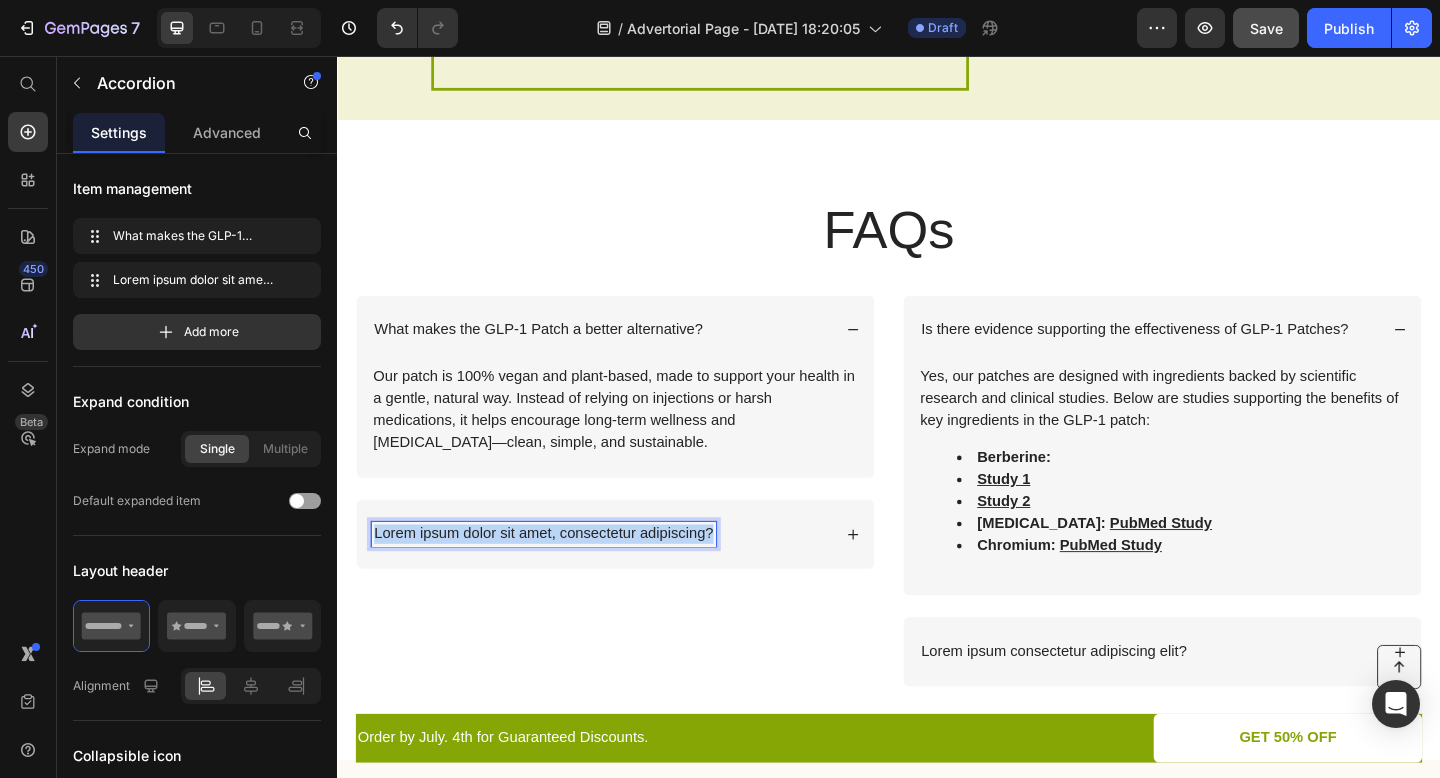 click on "Lorem ipsum dolor sit amet, consectetur adipiscing?" at bounding box center (561, 576) 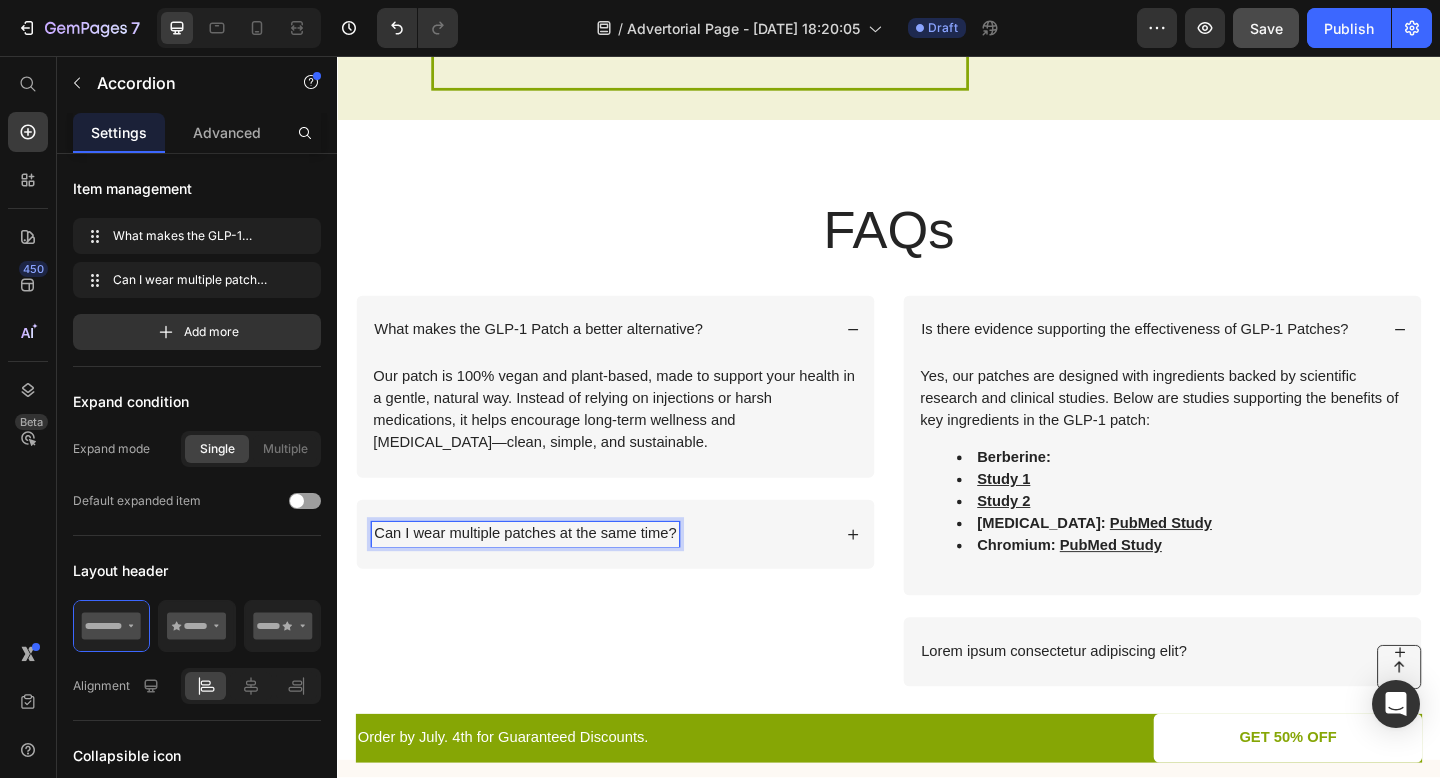 click on "Can I wear multiple patches at the same time?" at bounding box center [639, 576] 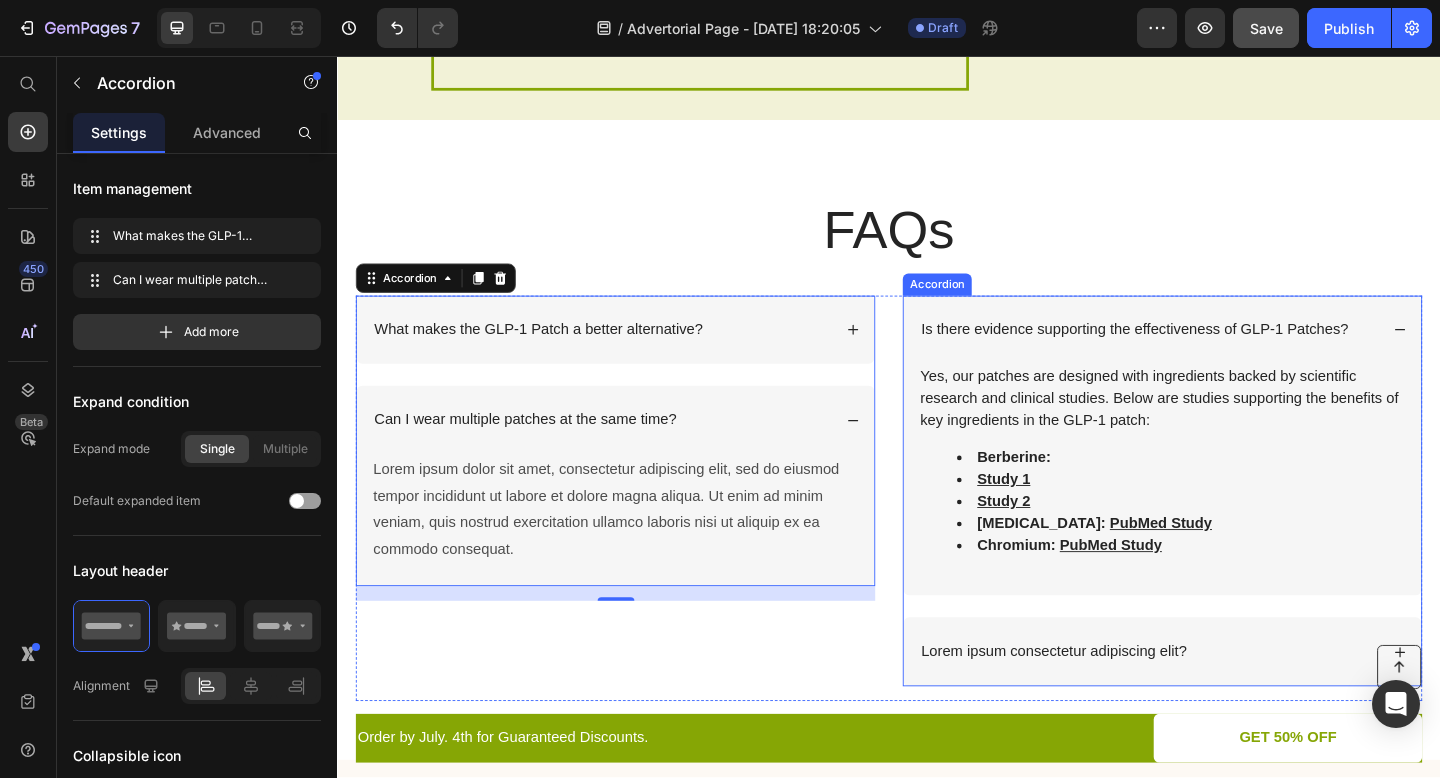 click on "Lorem ipsum consectetur adipiscing elit?" at bounding box center (1234, 704) 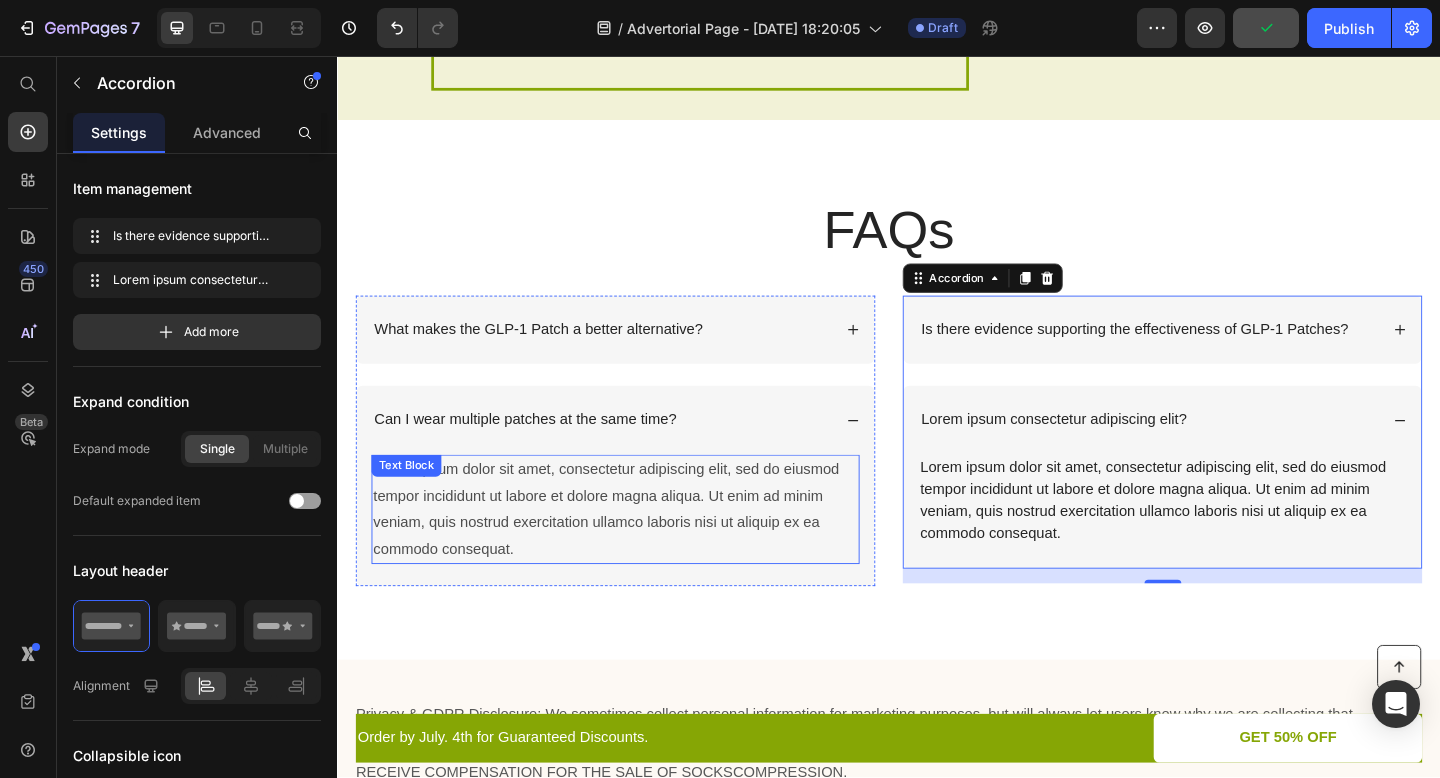 click on "Lorem ipsum dolor sit amet, consectetur adipiscing elit, sed do eiusmod tempor incididunt ut labore et dolore magna aliqua. Ut enim ad minim veniam, quis nostrud exercitation ullamco laboris nisi ut aliquip ex ea commodo consequat." at bounding box center (639, 549) 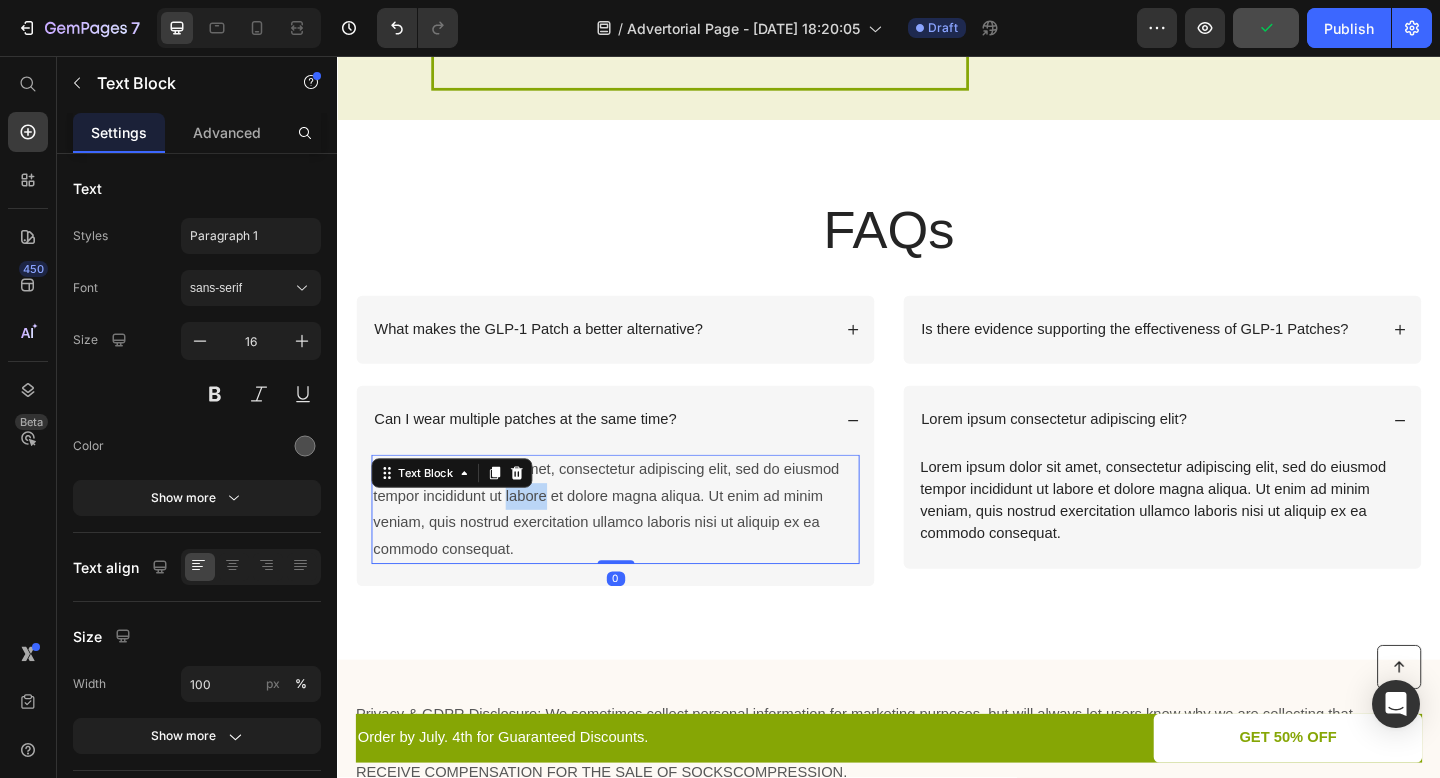 click on "Lorem ipsum dolor sit amet, consectetur adipiscing elit, sed do eiusmod tempor incididunt ut labore et dolore magna aliqua. Ut enim ad minim veniam, quis nostrud exercitation ullamco laboris nisi ut aliquip ex ea commodo consequat." at bounding box center (639, 549) 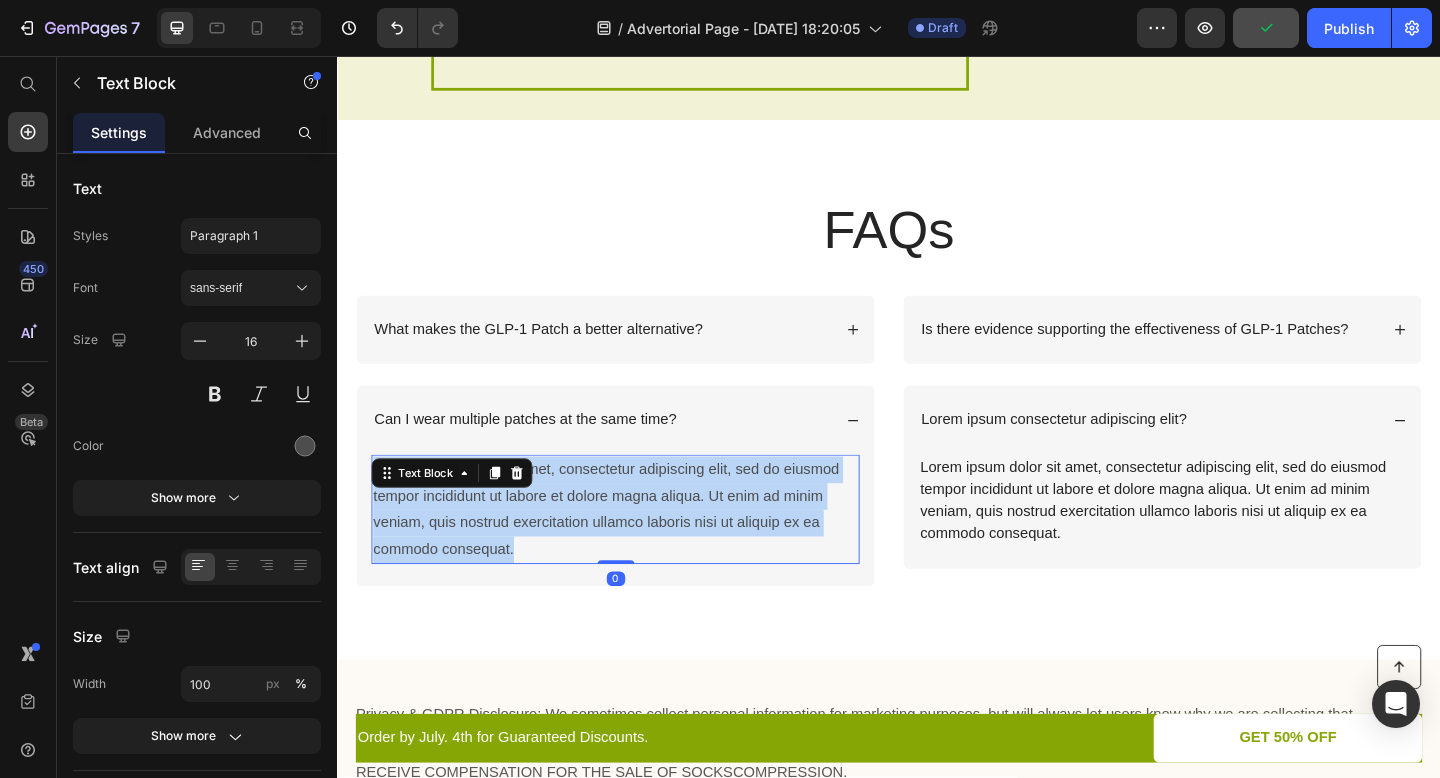 click on "Lorem ipsum dolor sit amet, consectetur adipiscing elit, sed do eiusmod tempor incididunt ut labore et dolore magna aliqua. Ut enim ad minim veniam, quis nostrud exercitation ullamco laboris nisi ut aliquip ex ea commodo consequat." at bounding box center (639, 549) 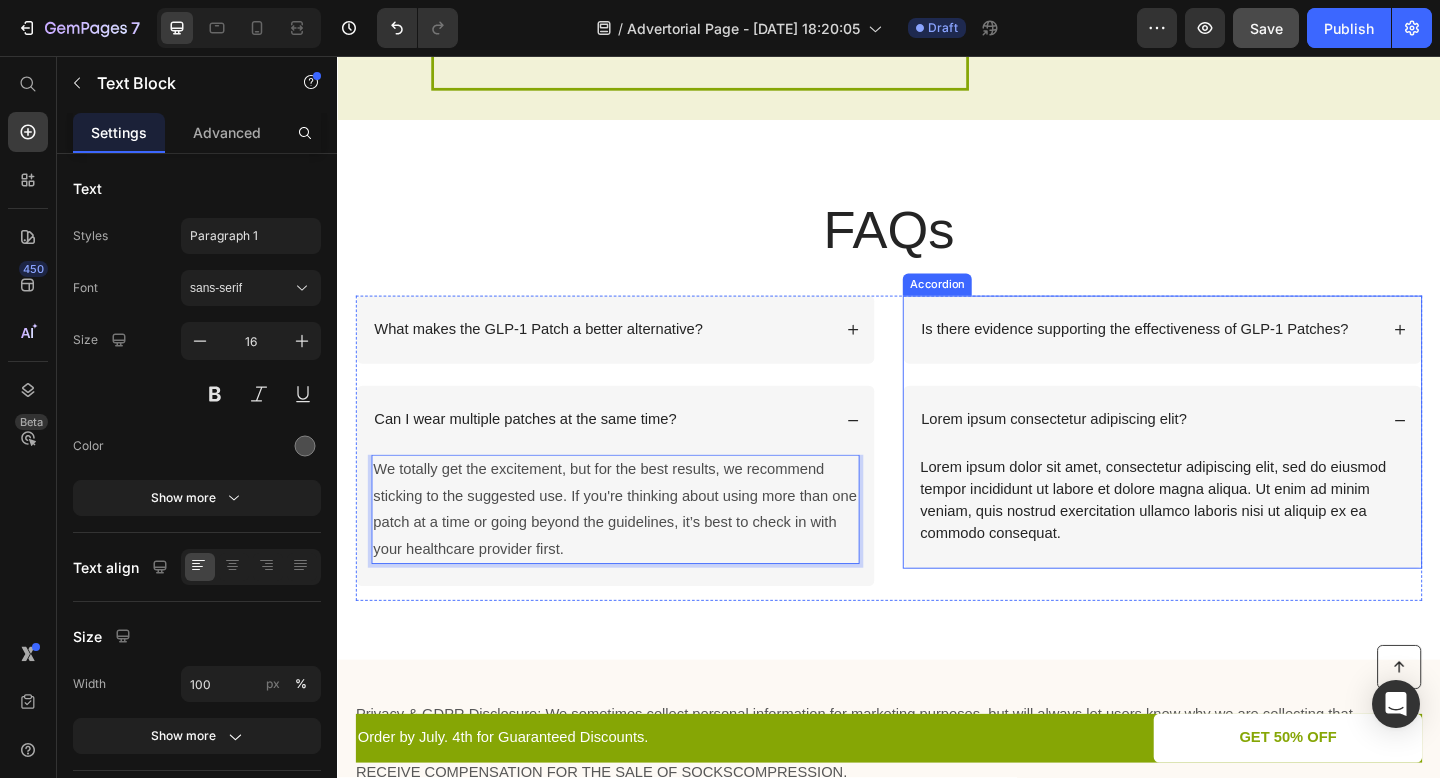 click on "Lorem ipsum consectetur adipiscing elit?" at bounding box center (1234, 452) 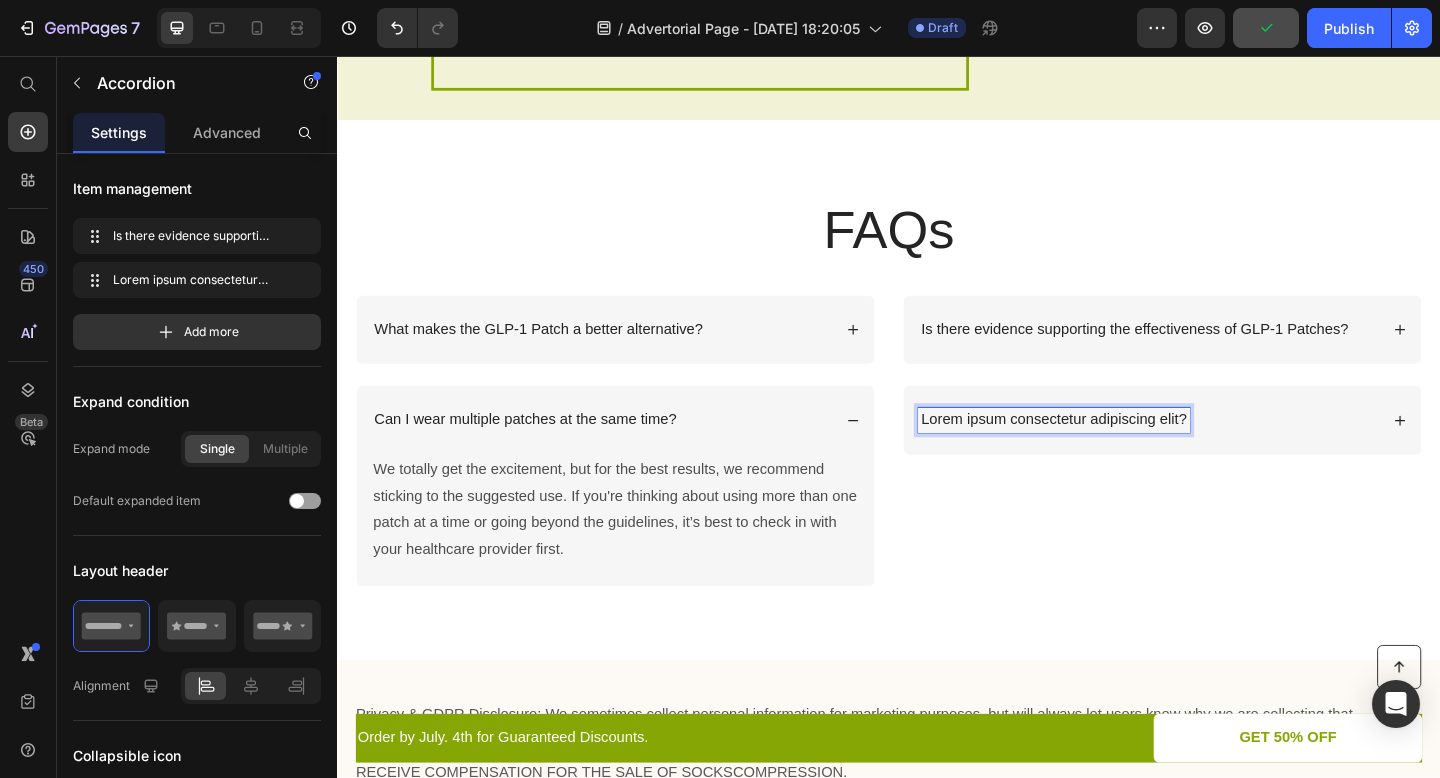 click on "Lorem ipsum consectetur adipiscing elit?" at bounding box center (1116, 452) 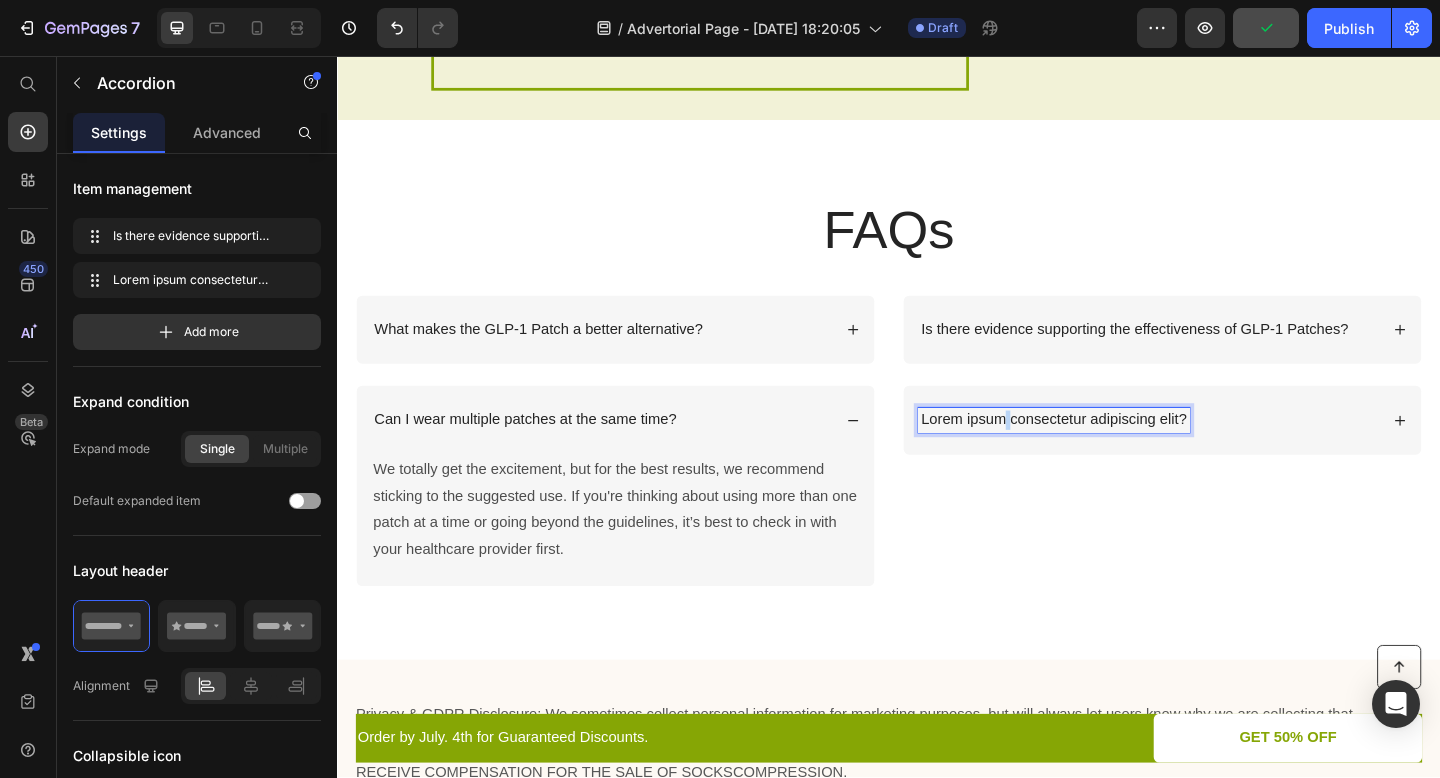 click on "Lorem ipsum consectetur adipiscing elit?" at bounding box center [1116, 452] 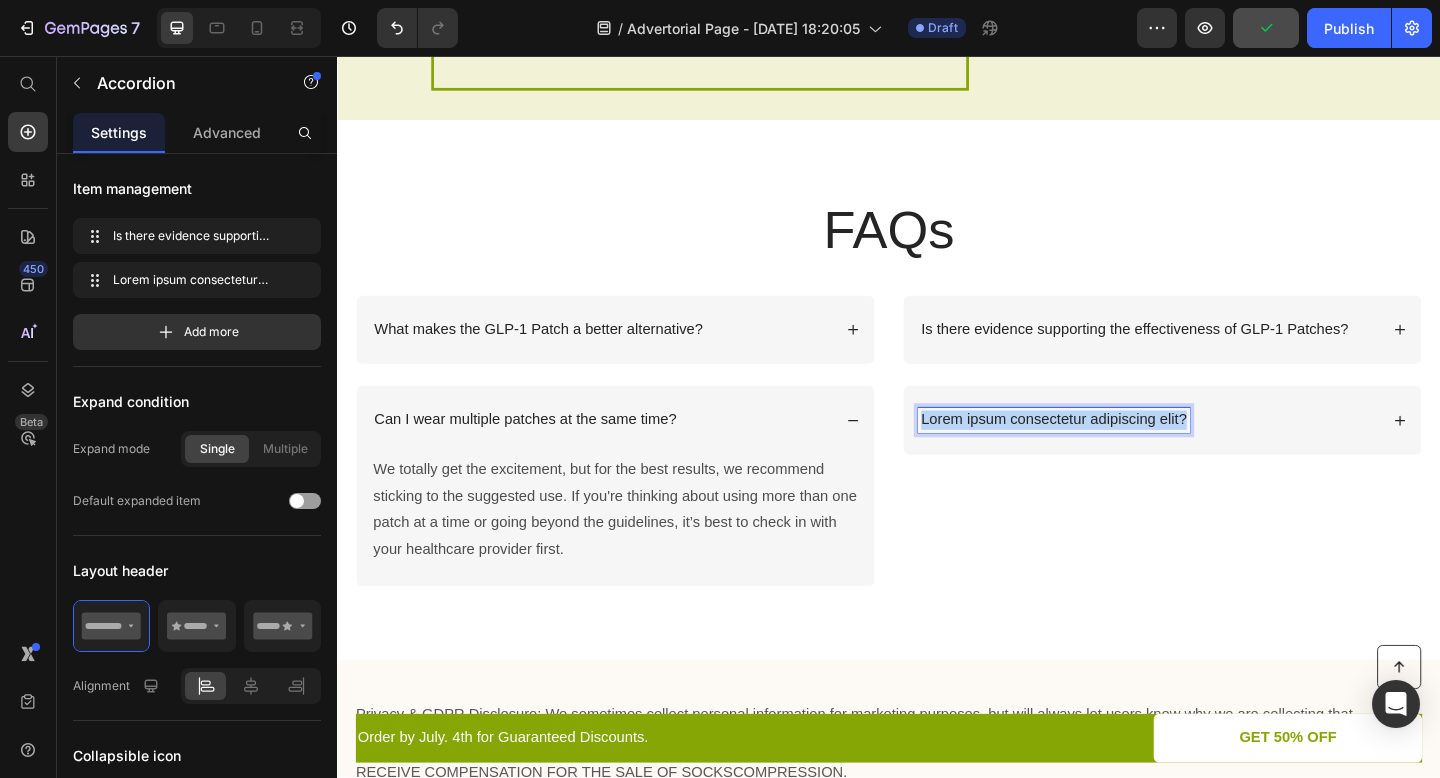 click on "Lorem ipsum consectetur adipiscing elit?" at bounding box center [1116, 452] 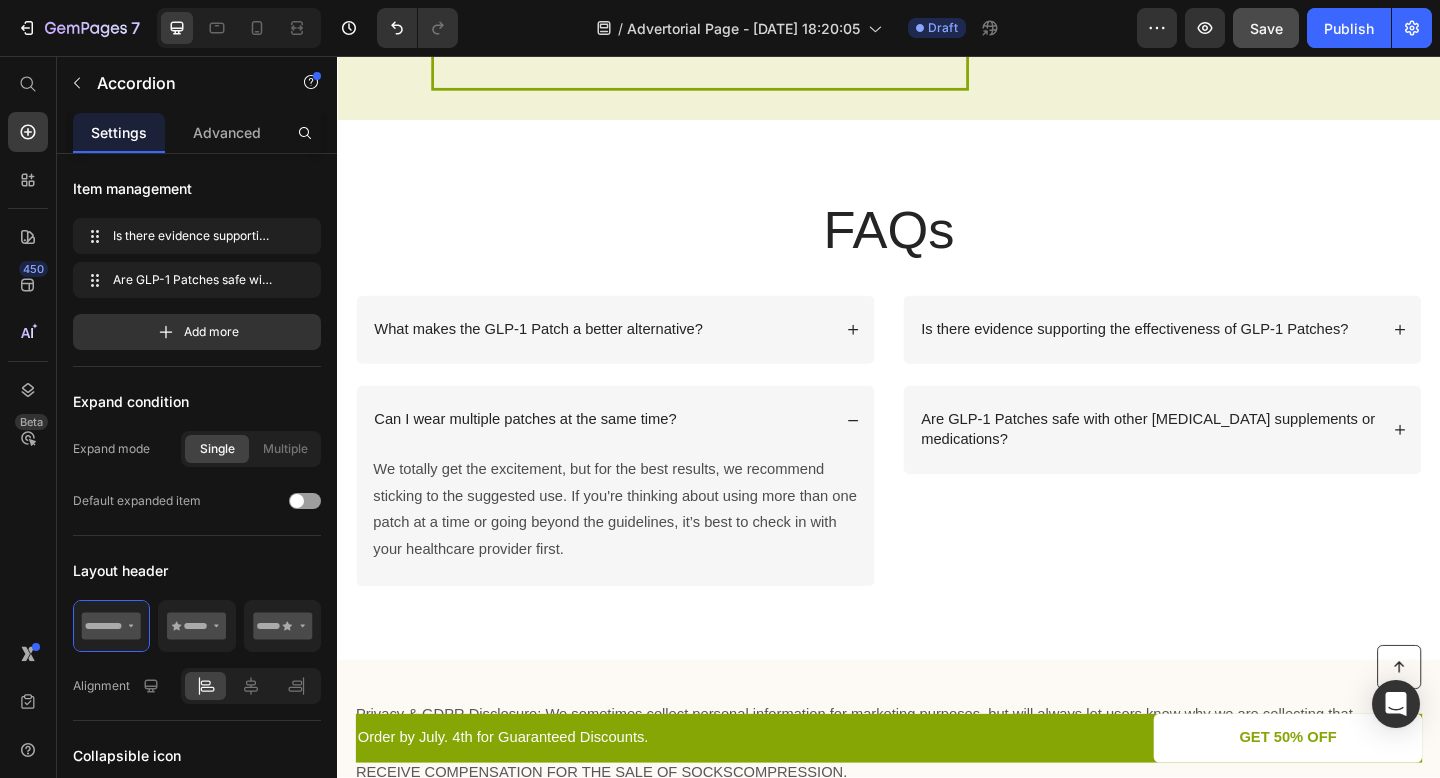 click on "Are GLP-1 Patches safe with other [MEDICAL_DATA] supplements or medications?" at bounding box center [1234, 463] 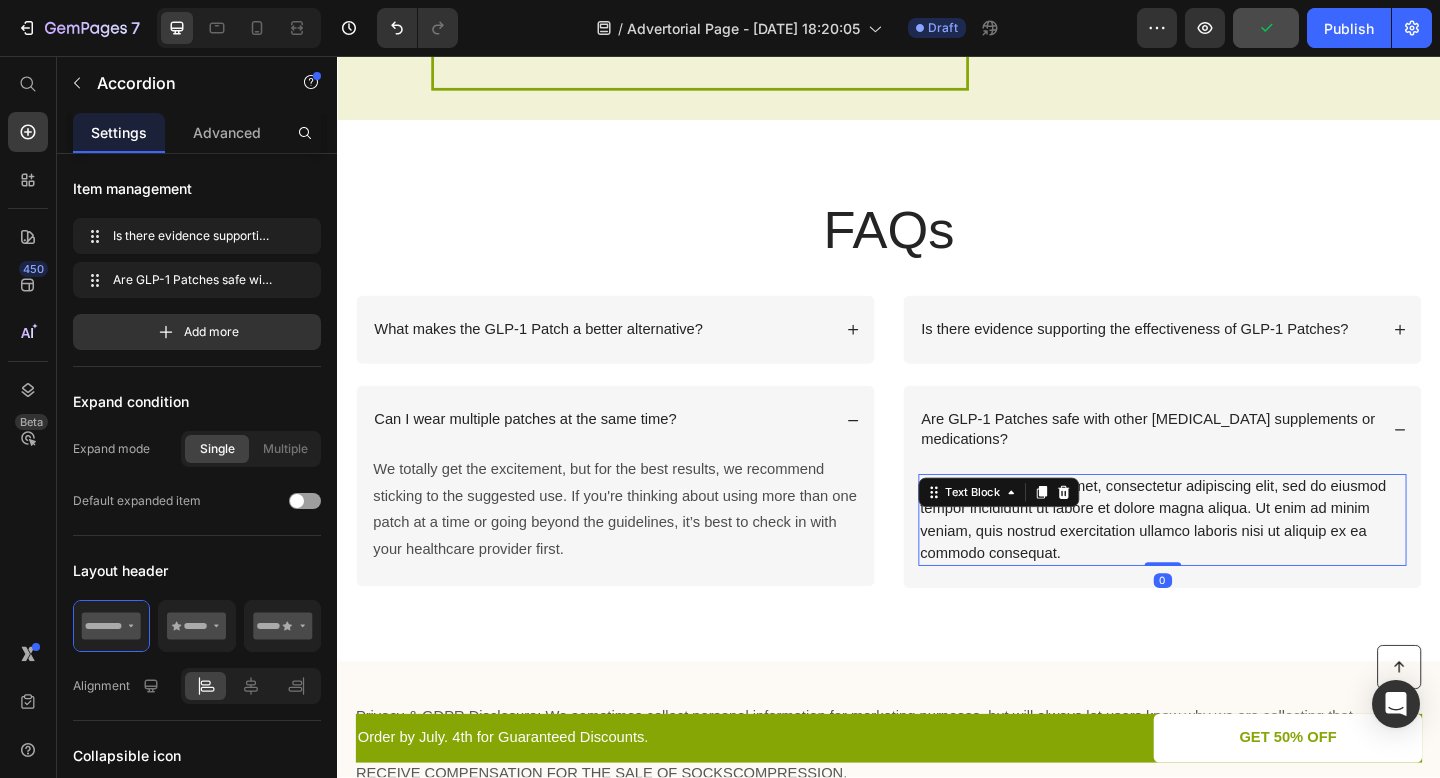 click on "Lorem ipsum dolor sit amet, consectetur adipiscing elit, sed do eiusmod tempor incididunt ut labore et dolore magna aliqua. Ut enim ad minim veniam, quis nostrud exercitation ullamco laboris nisi ut aliquip ex ea commodo consequat." at bounding box center [1234, 561] 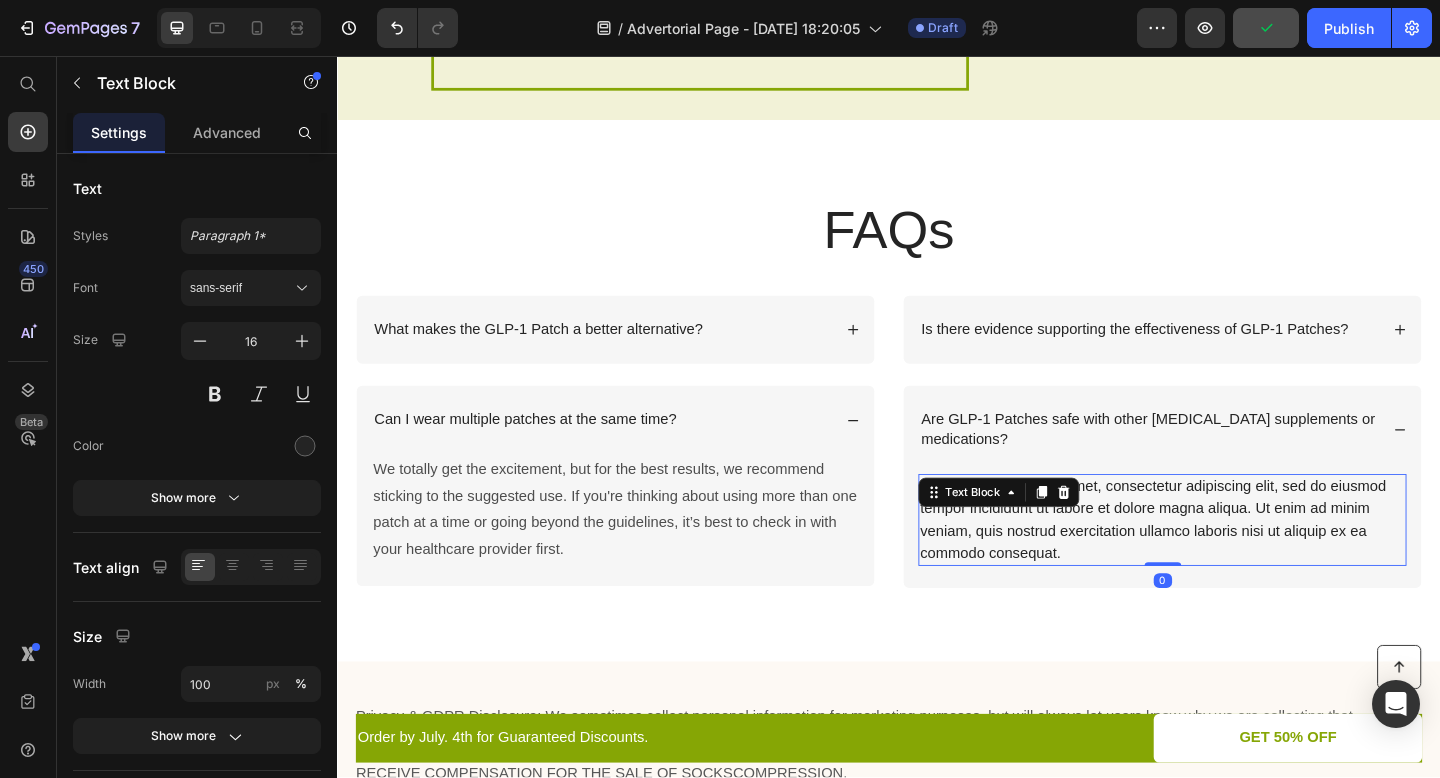 click on "Lorem ipsum dolor sit amet, consectetur adipiscing elit, sed do eiusmod tempor incididunt ut labore et dolore magna aliqua. Ut enim ad minim veniam, quis nostrud exercitation ullamco laboris nisi ut aliquip ex ea commodo consequat." at bounding box center (1234, 561) 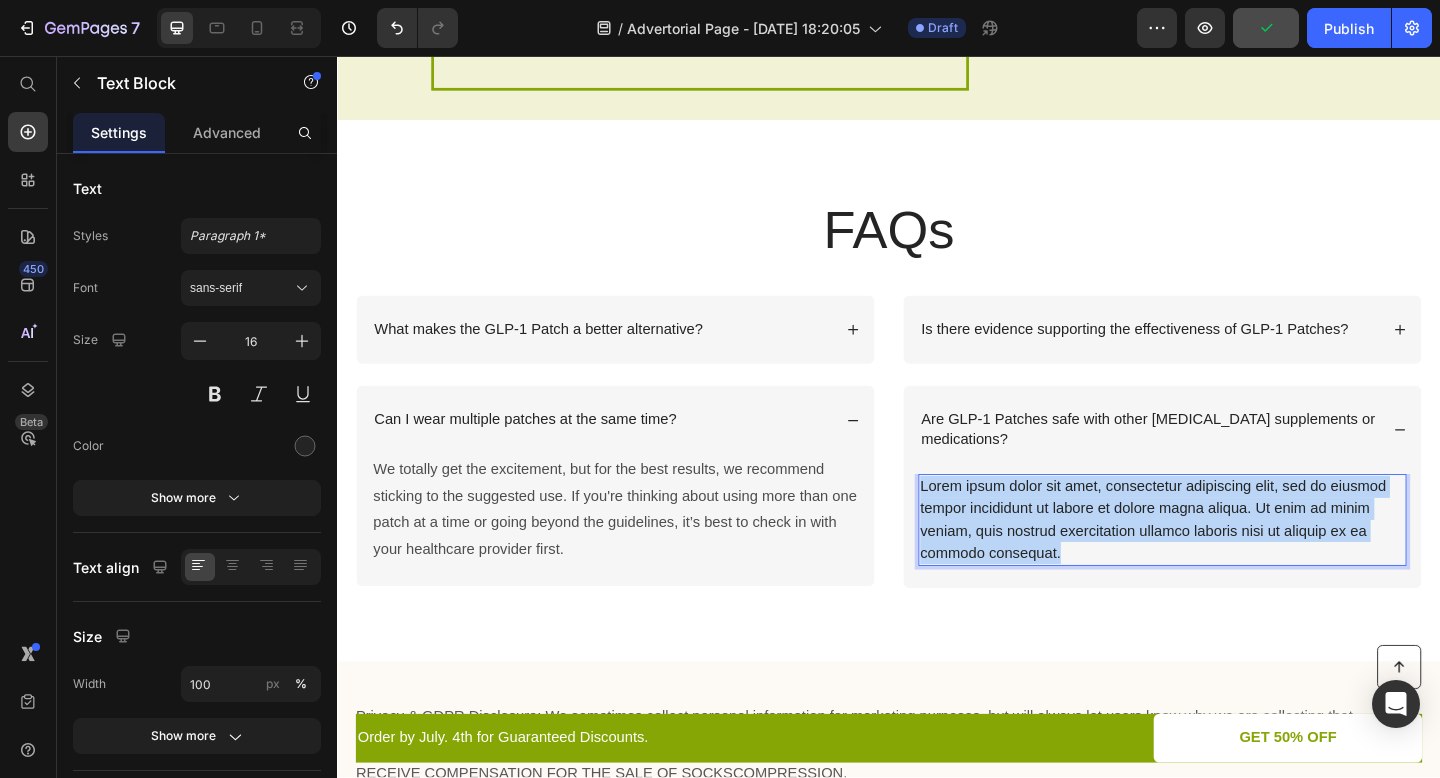 click on "Lorem ipsum dolor sit amet, consectetur adipiscing elit, sed do eiusmod tempor incididunt ut labore et dolore magna aliqua. Ut enim ad minim veniam, quis nostrud exercitation ullamco laboris nisi ut aliquip ex ea commodo consequat." at bounding box center (1234, 561) 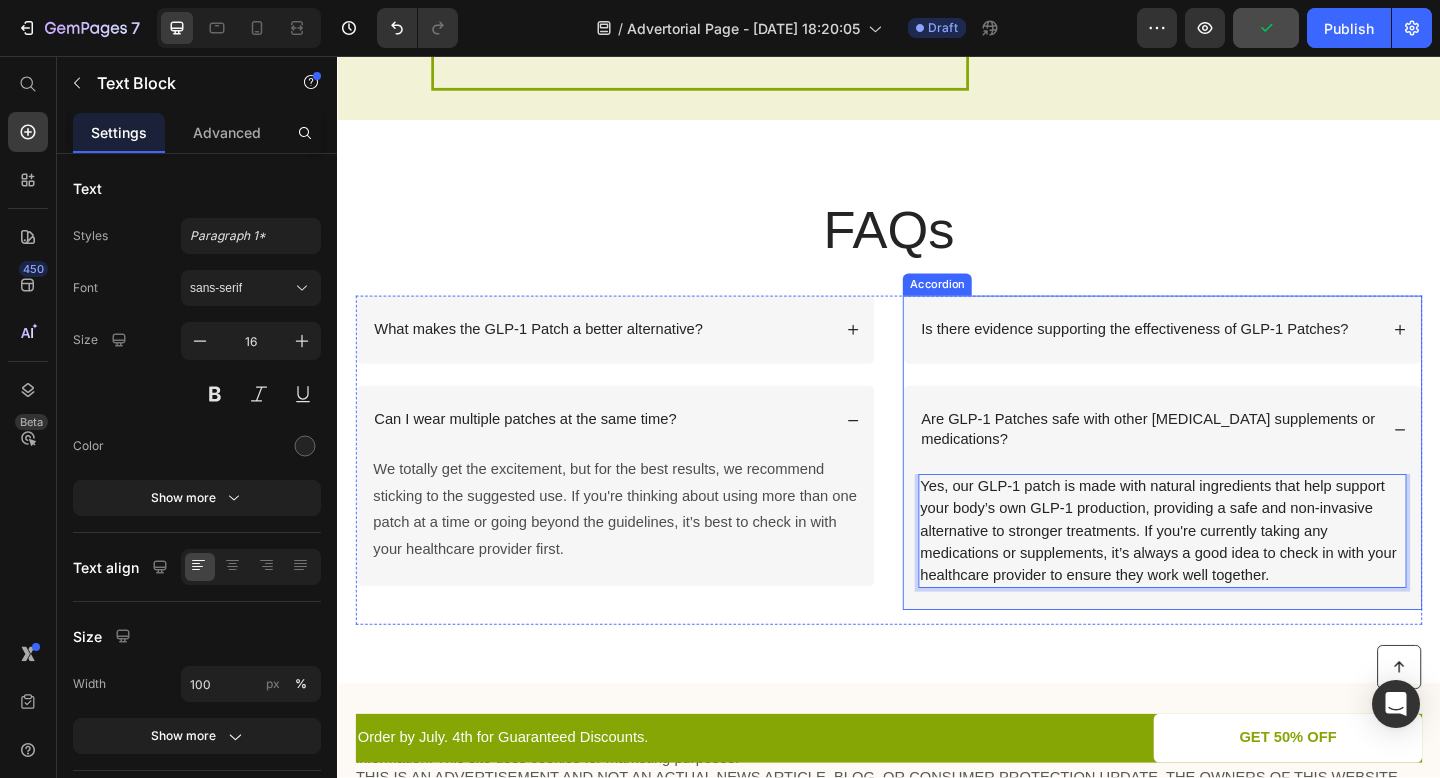 click on "Are GLP-1 Patches safe with other [MEDICAL_DATA] supplements or medications?" at bounding box center (1219, 463) 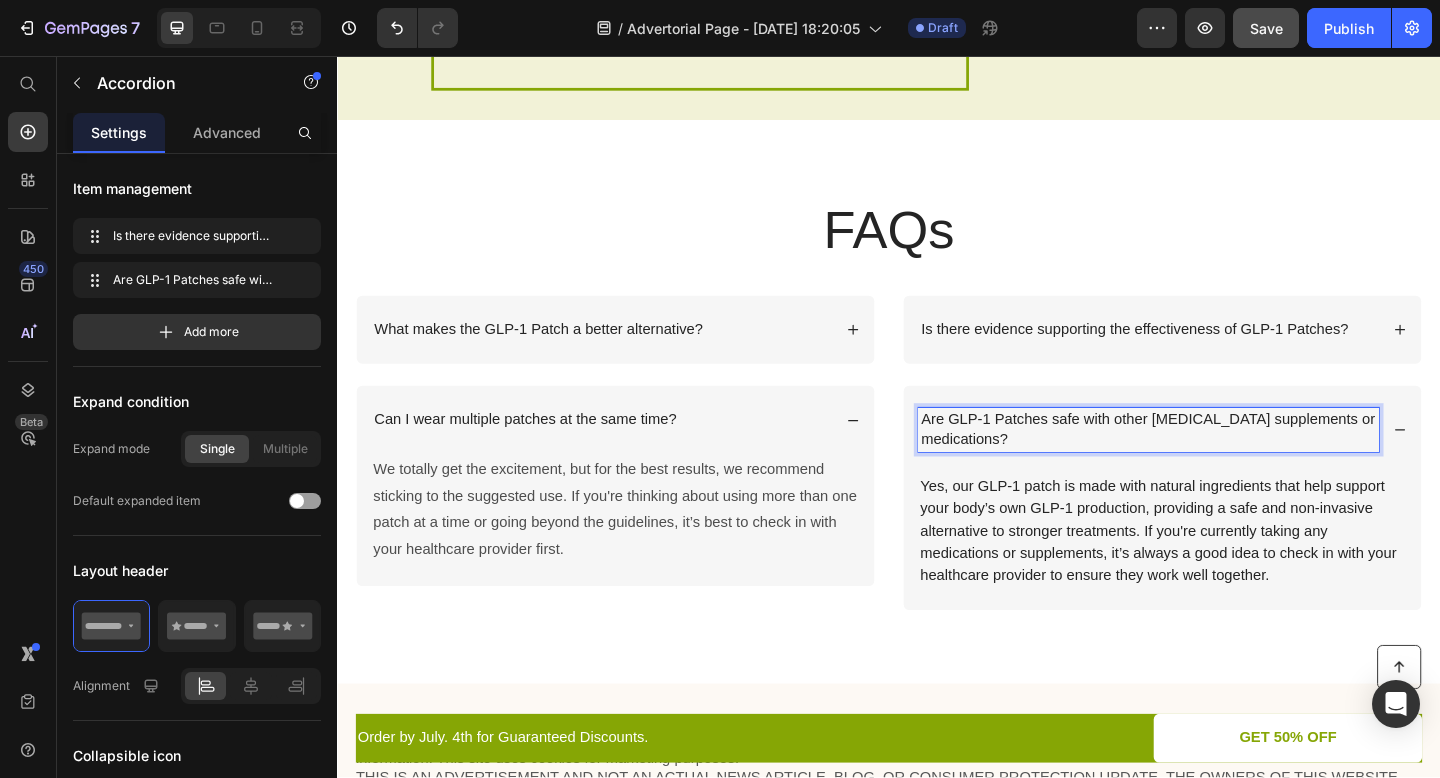click 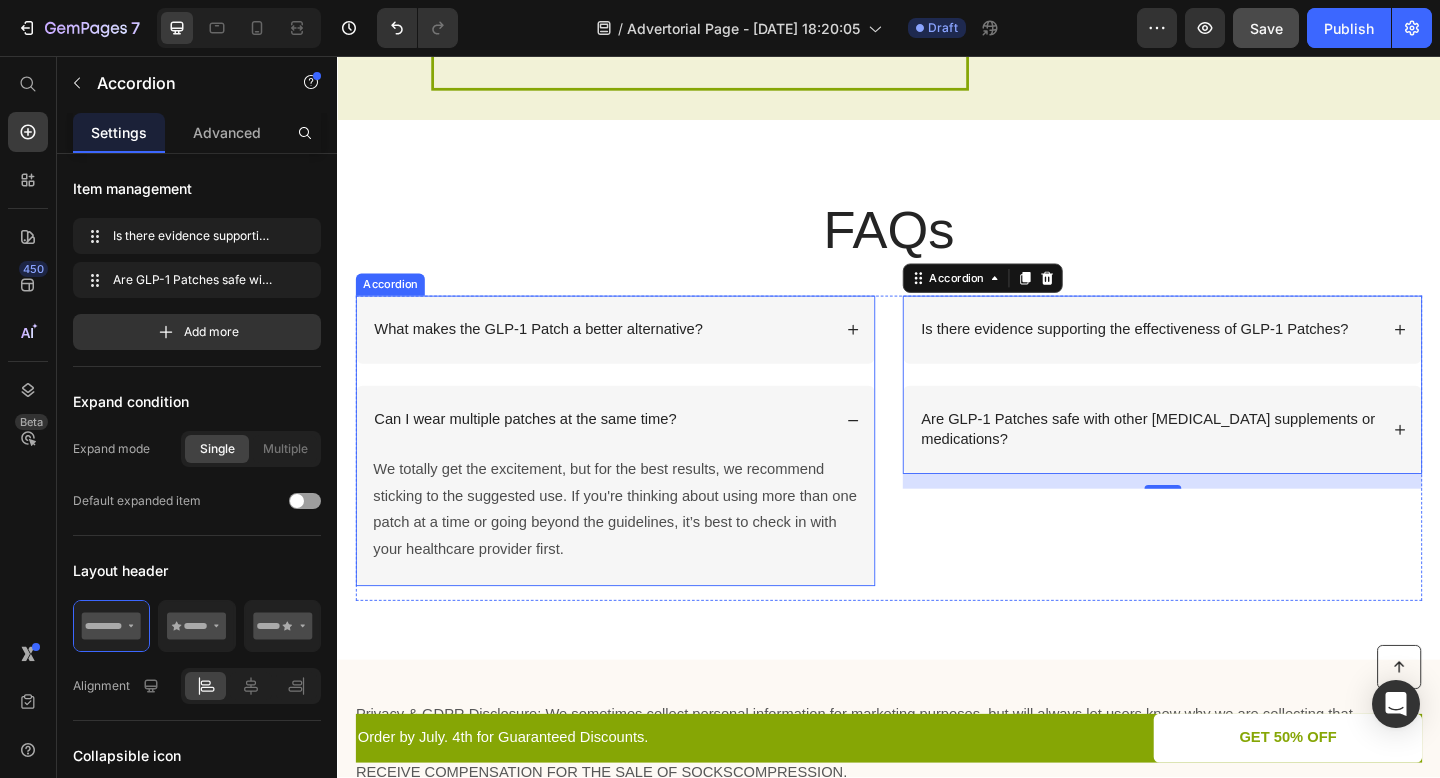 click on "Can I wear multiple patches at the same time?" at bounding box center [639, 452] 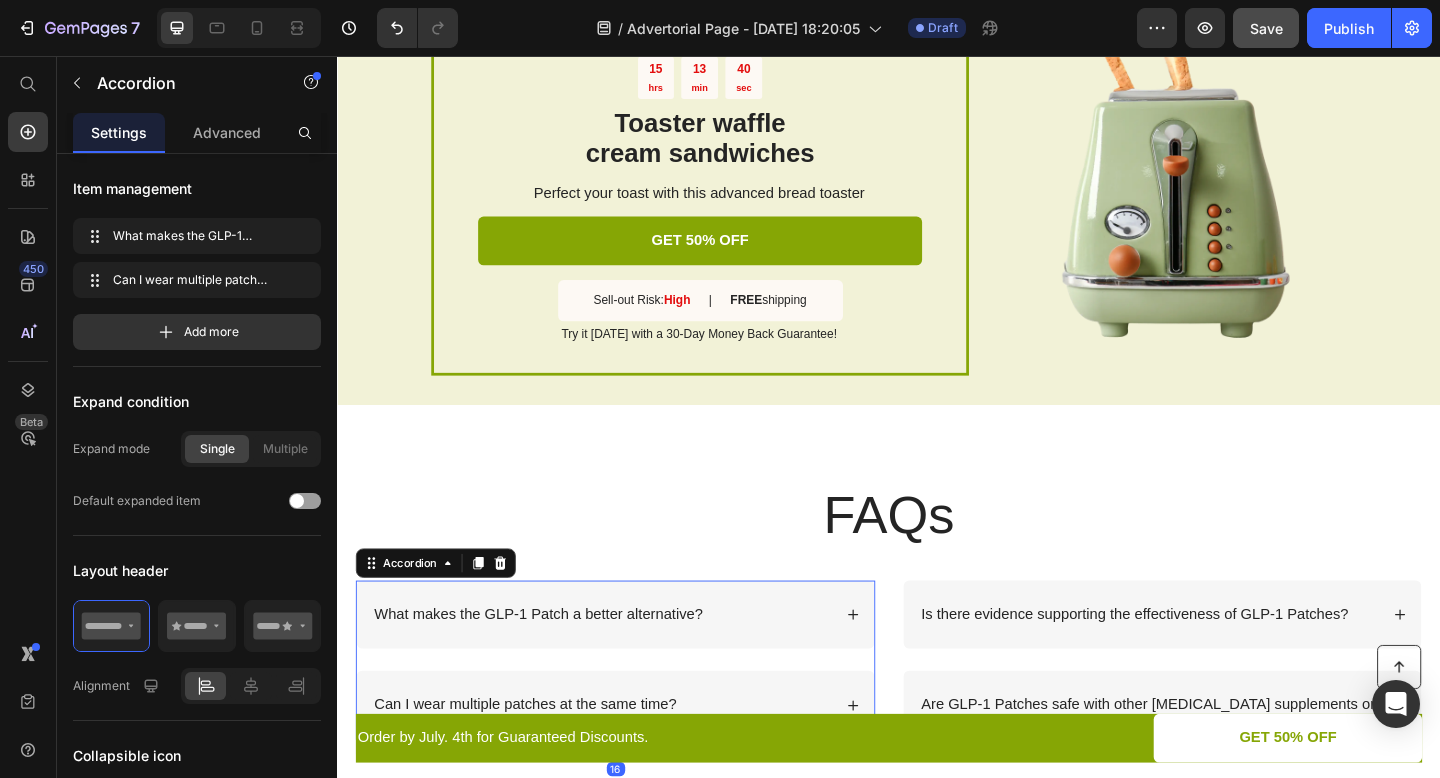 scroll, scrollTop: 4434, scrollLeft: 0, axis: vertical 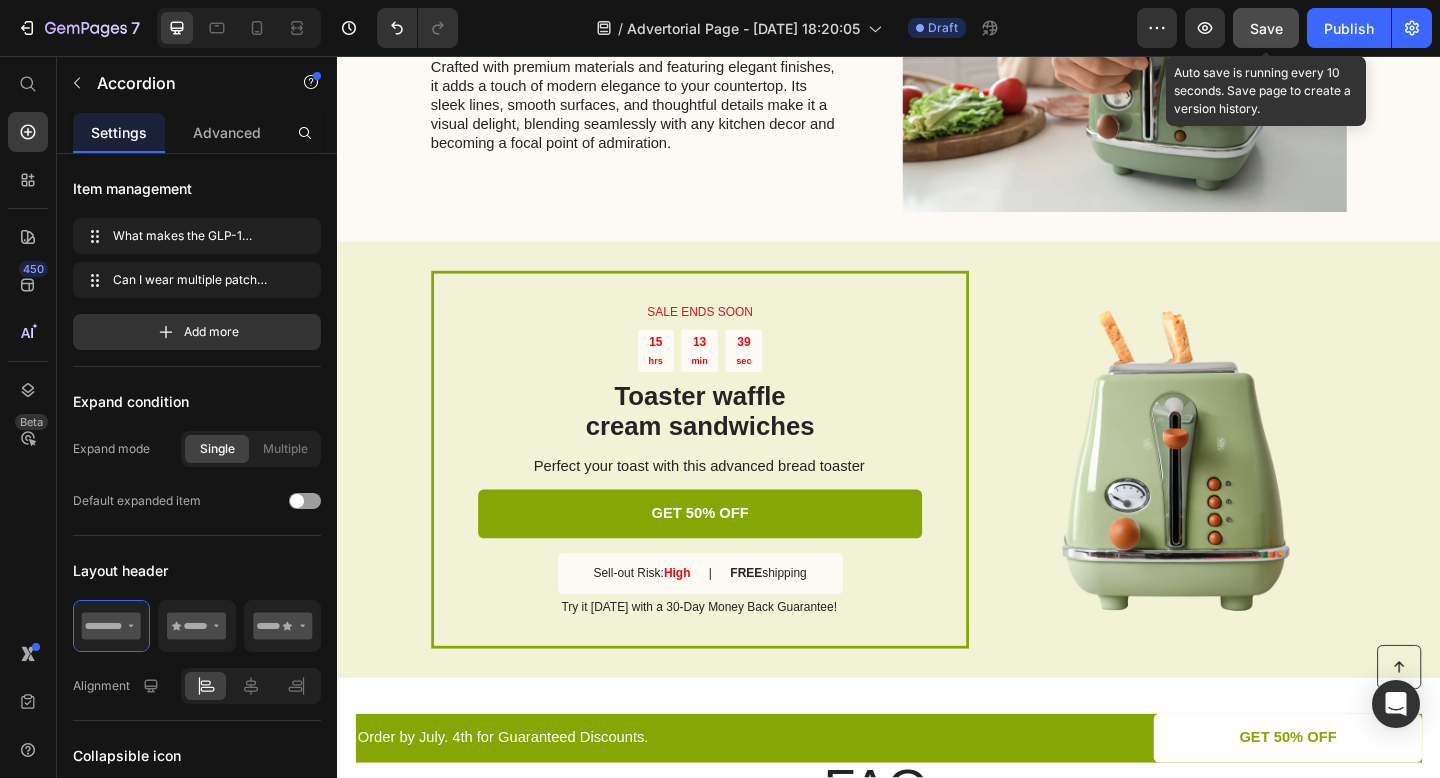 click on "Save" 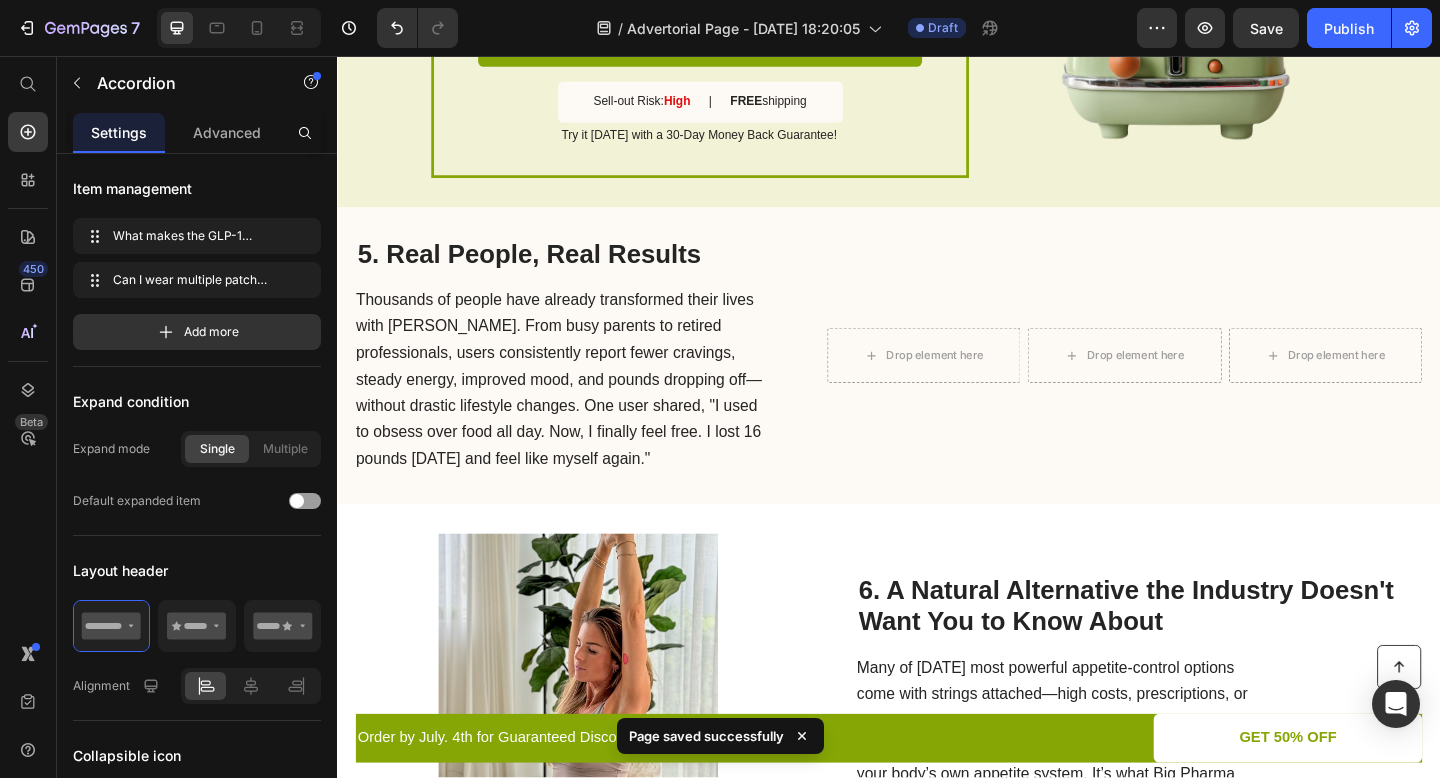 scroll, scrollTop: 2759, scrollLeft: 0, axis: vertical 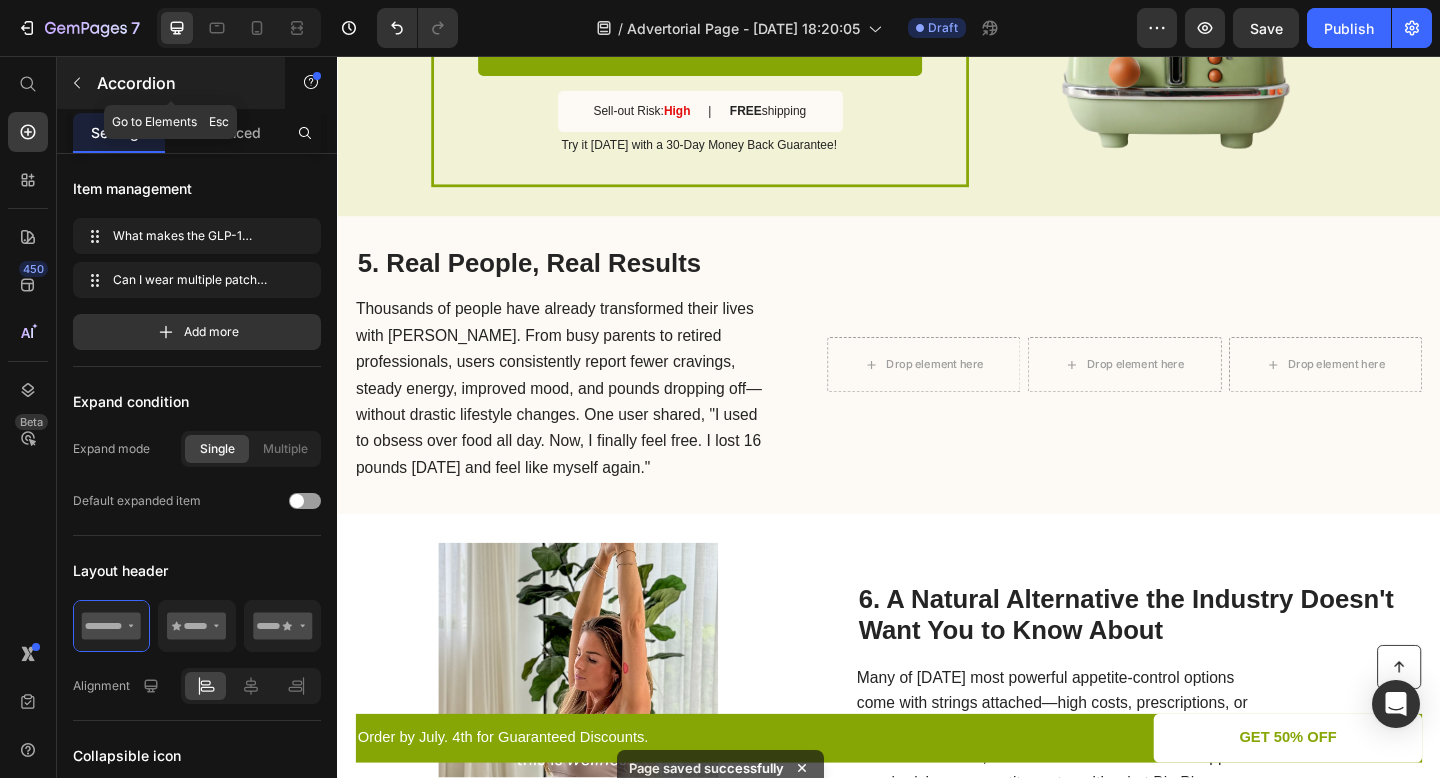 click 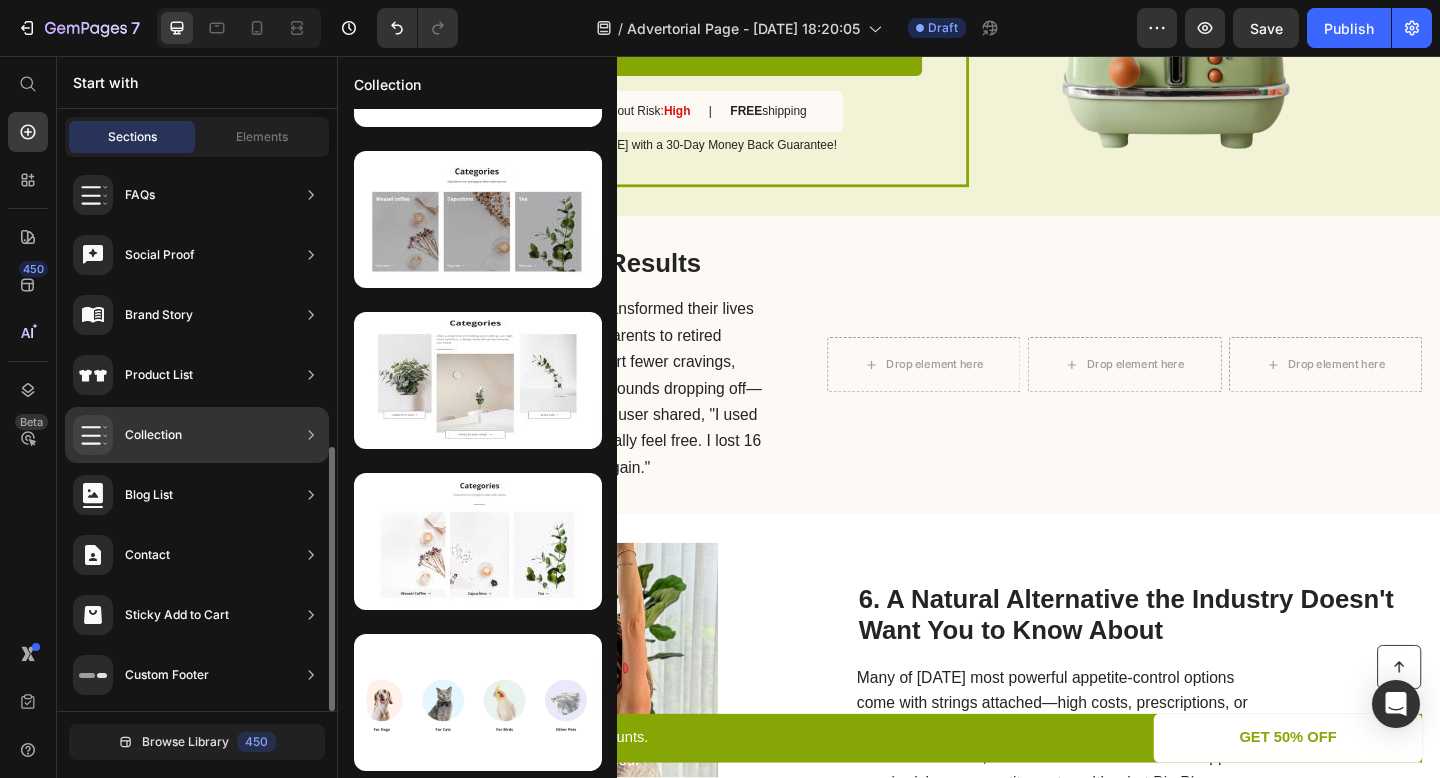 scroll, scrollTop: 0, scrollLeft: 0, axis: both 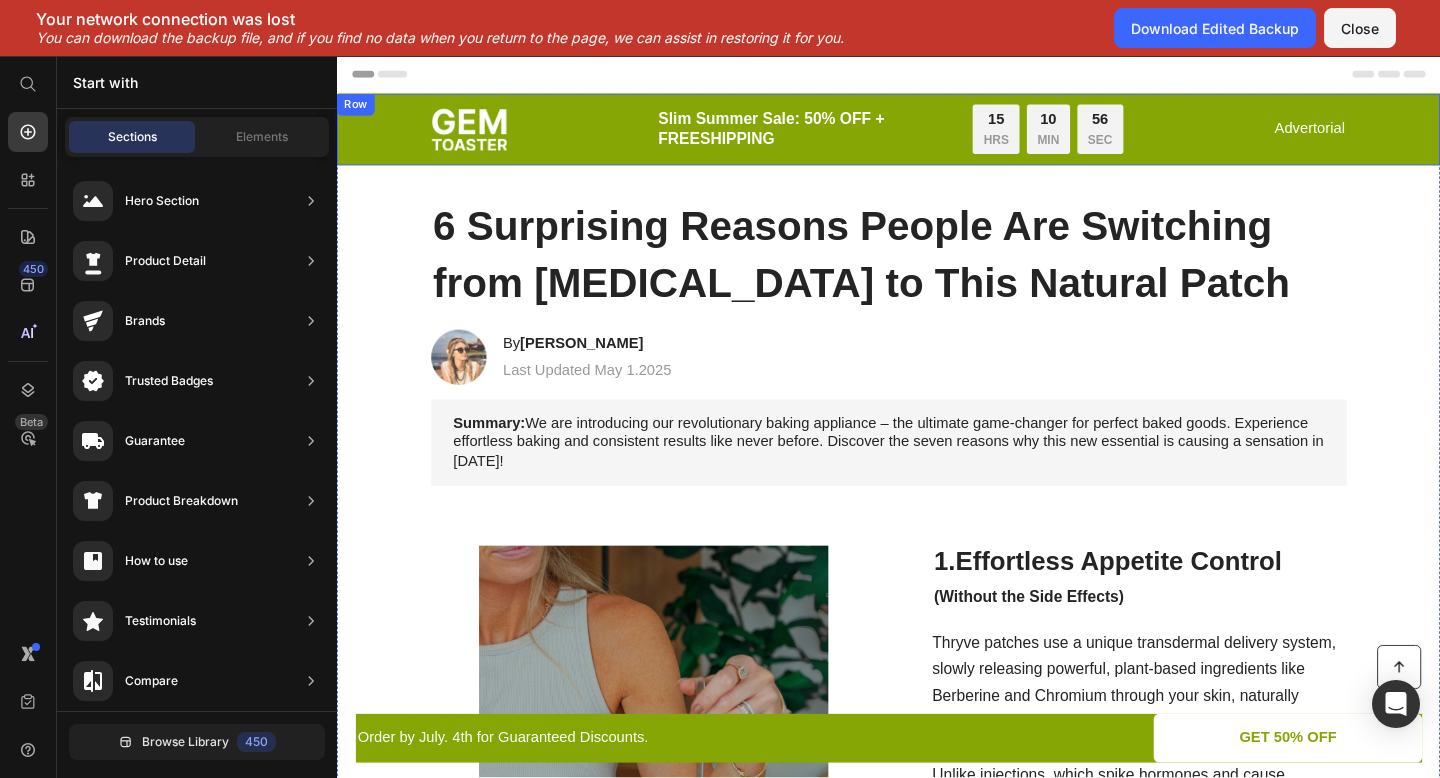 click on "Image Slim Summer Sale: 50% OFF + FREESHIPPING Text Block 15 HRS 10 MIN 56 SEC Countdown Timer Row Advertorial Text Block Row Row" at bounding box center [937, 136] 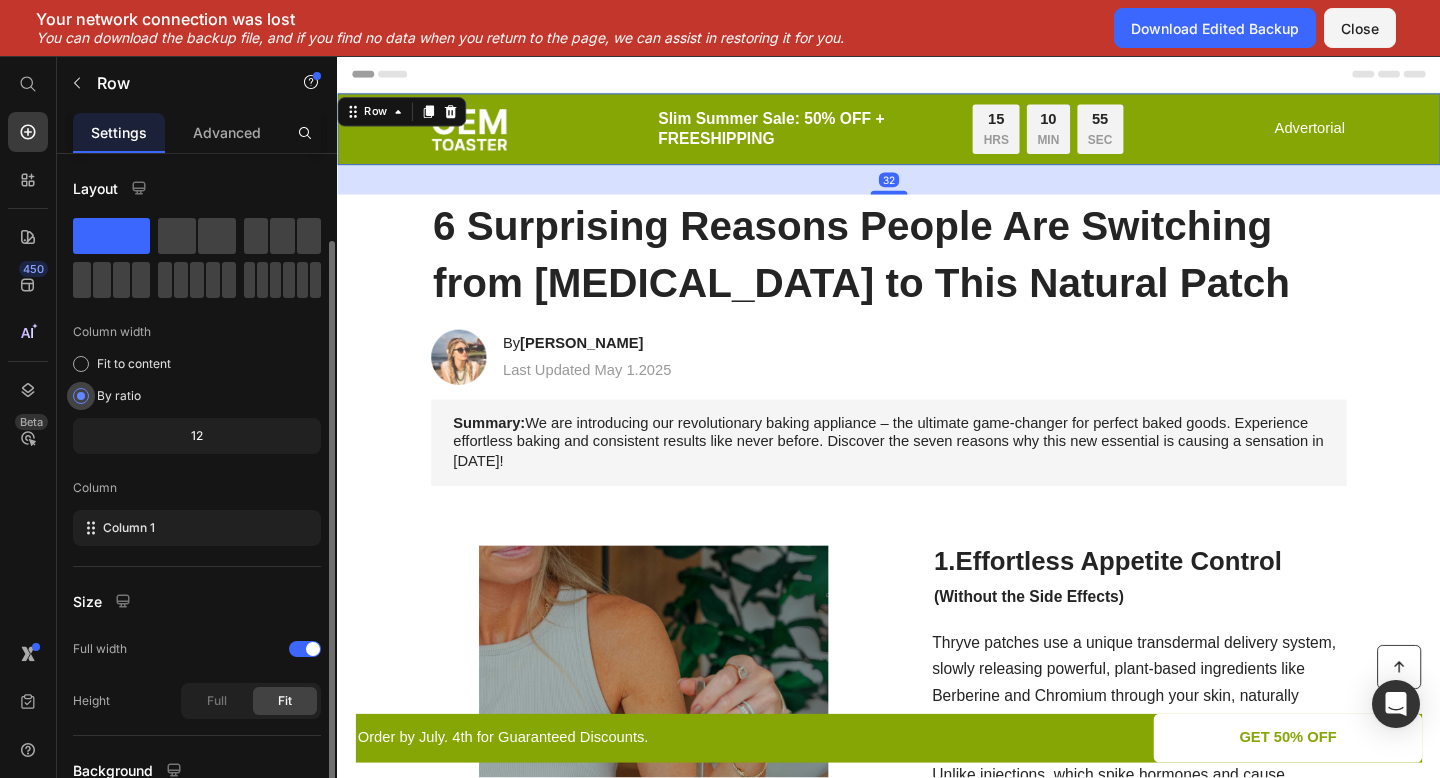 scroll, scrollTop: 179, scrollLeft: 0, axis: vertical 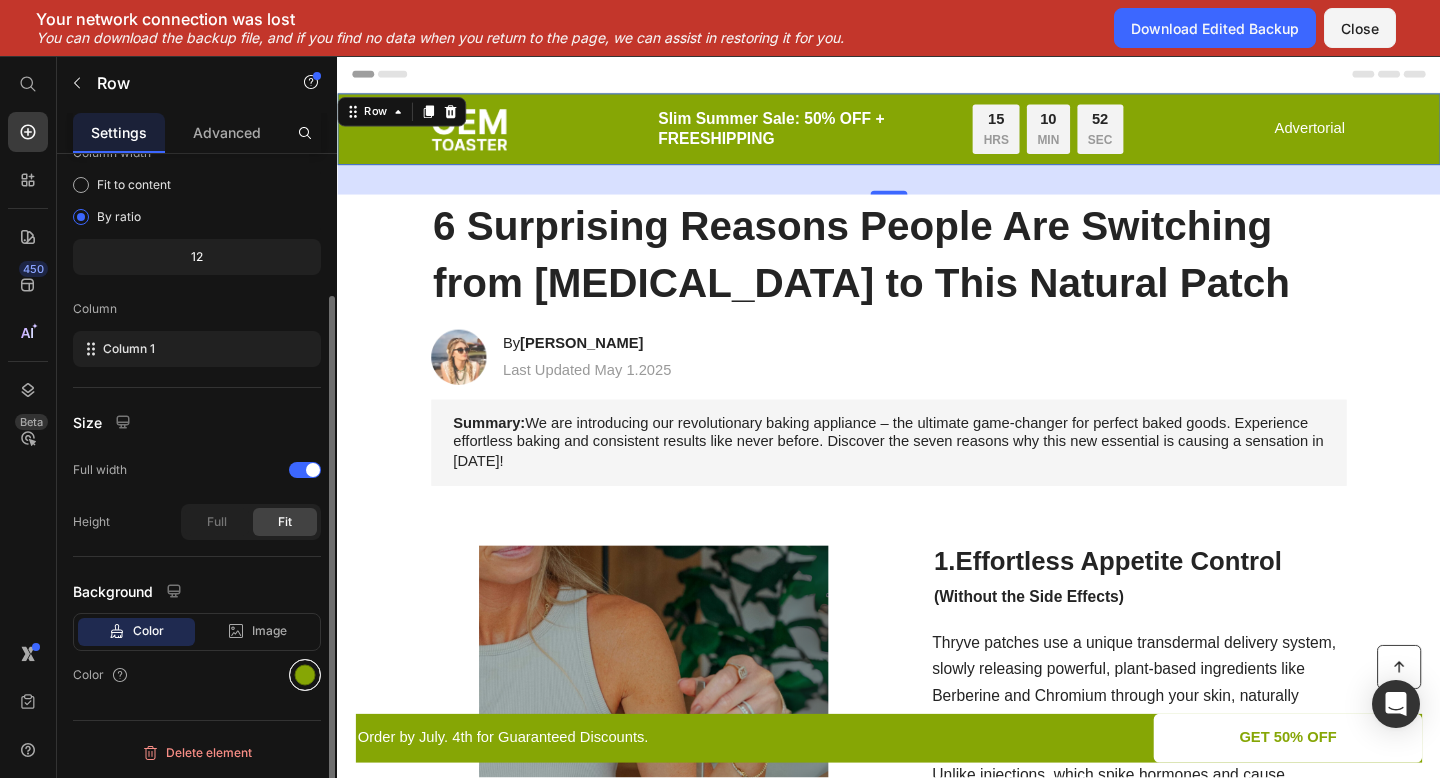 click at bounding box center (305, 675) 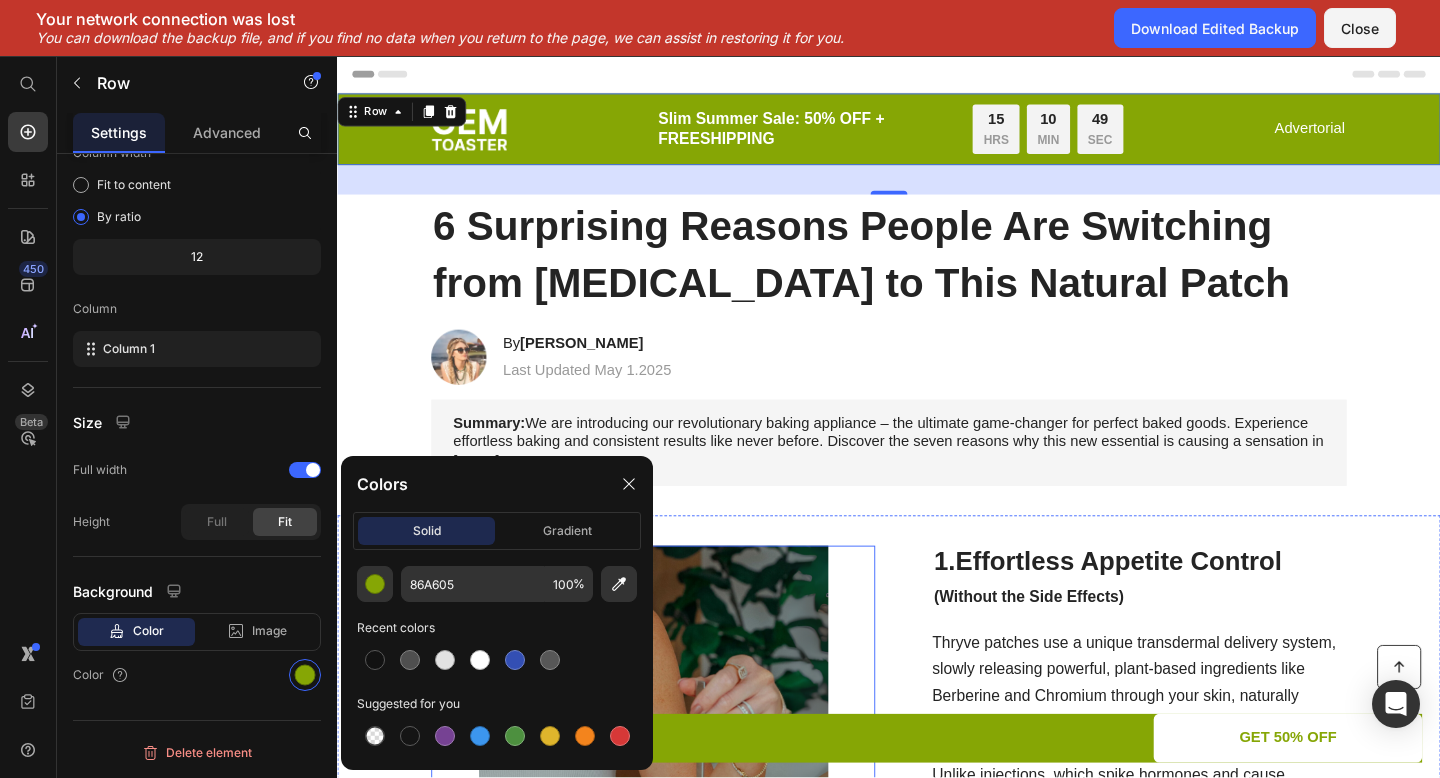 click at bounding box center (680, 779) 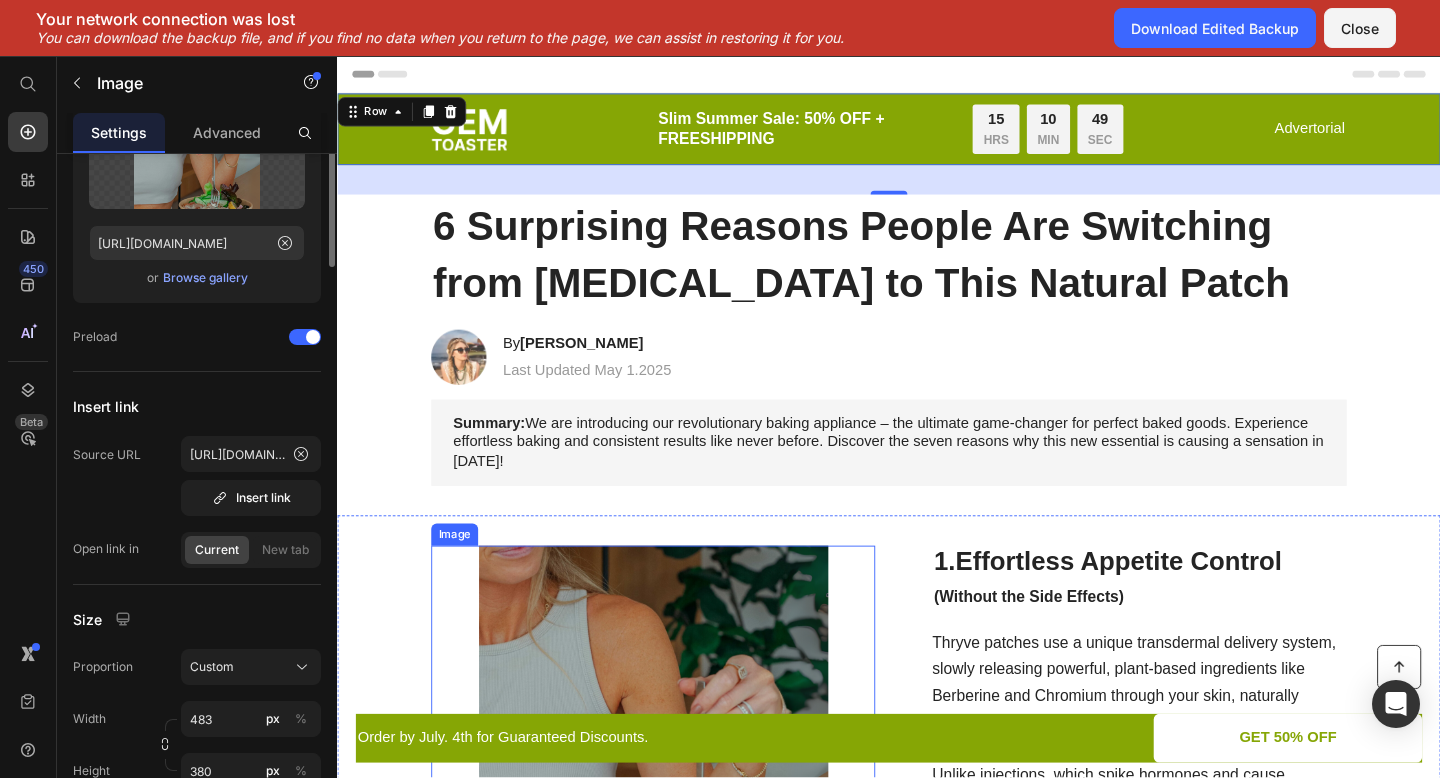 scroll, scrollTop: 0, scrollLeft: 0, axis: both 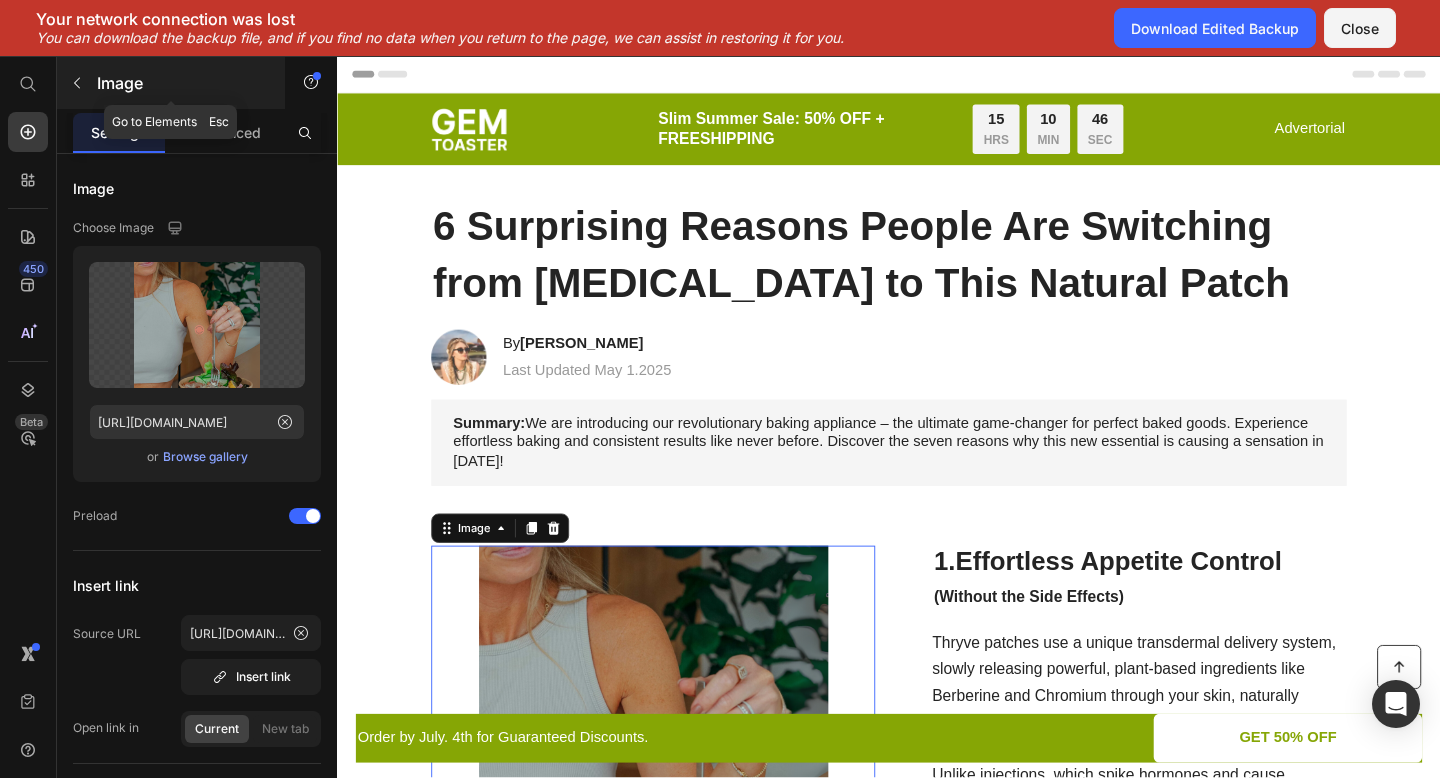 click 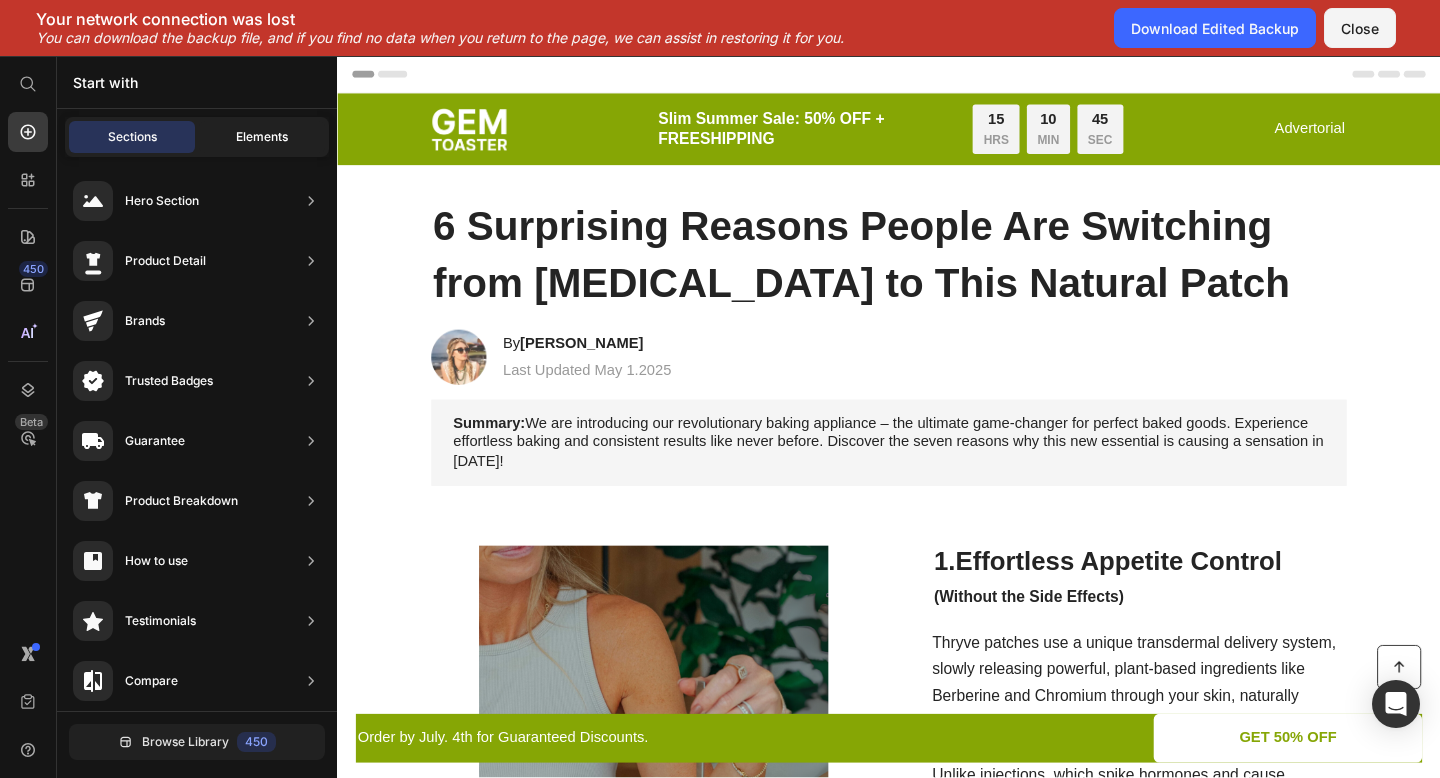 click on "Elements" 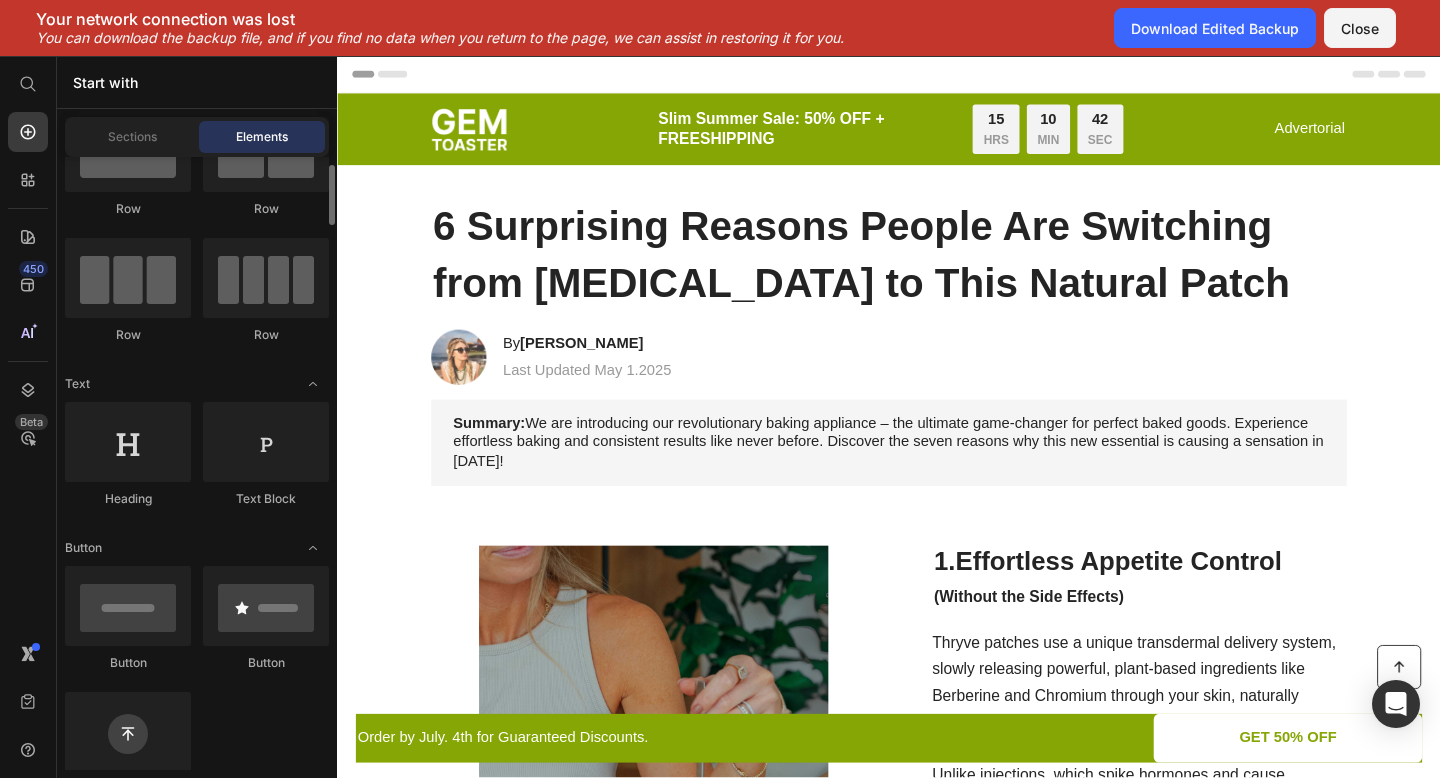 scroll, scrollTop: 93, scrollLeft: 0, axis: vertical 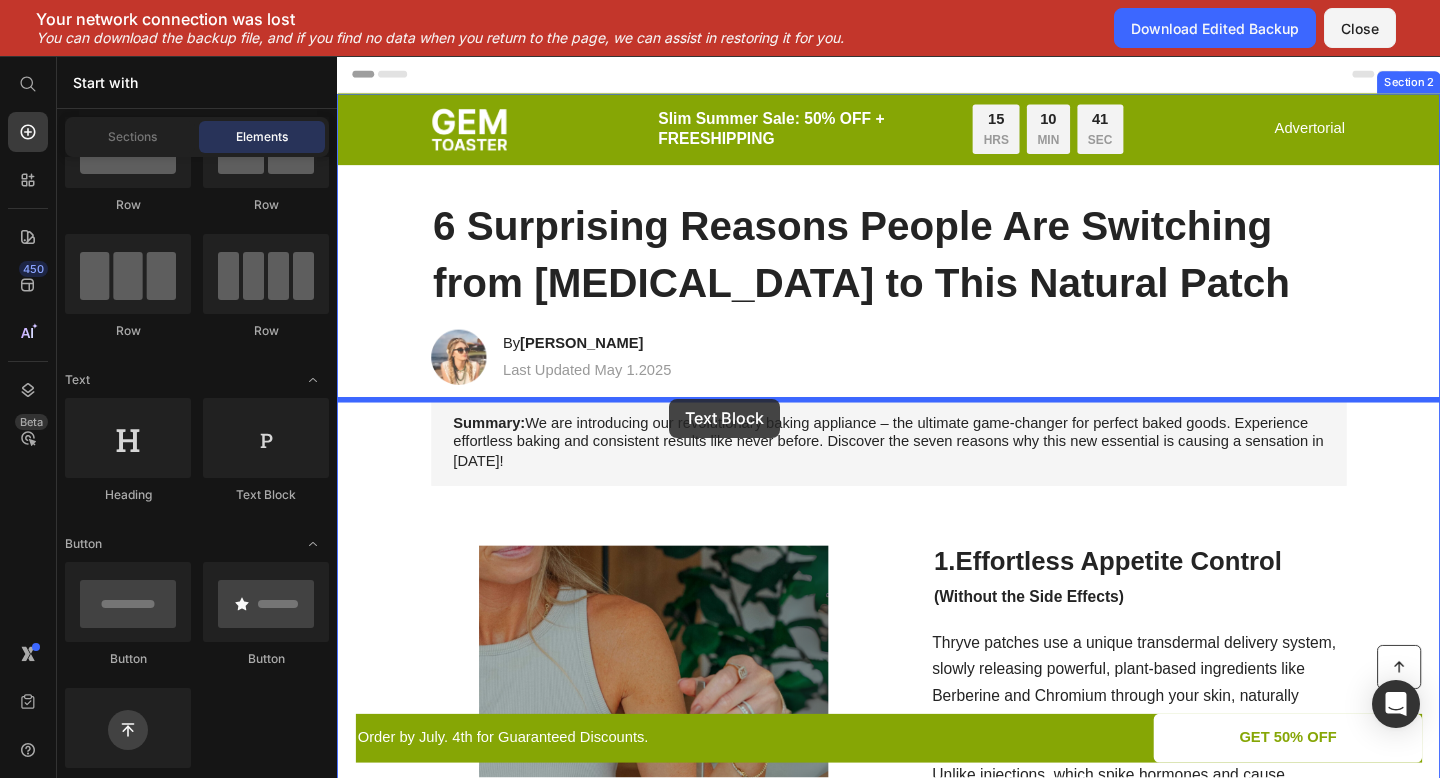 drag, startPoint x: 628, startPoint y: 523, endPoint x: 696, endPoint y: 428, distance: 116.82893 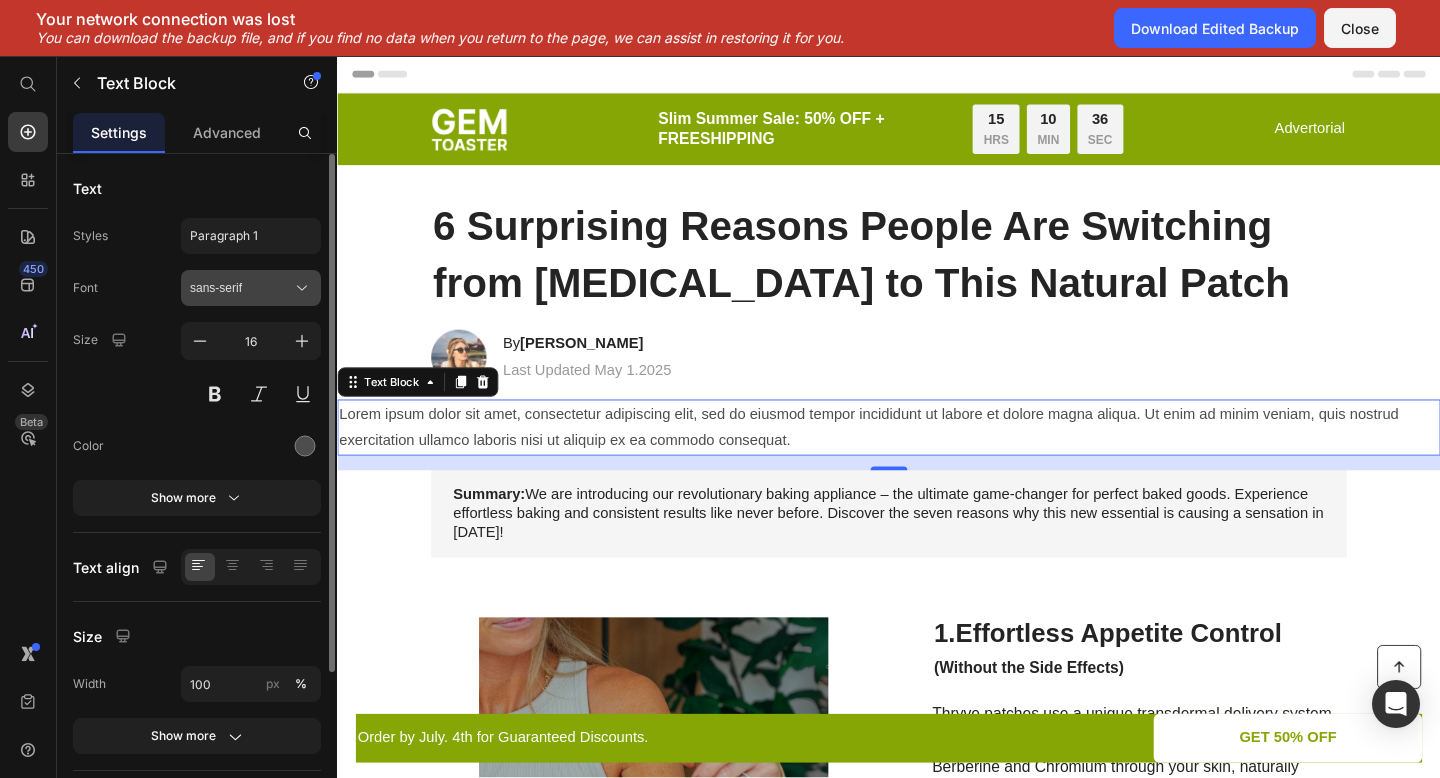 click on "sans-serif" at bounding box center [251, 288] 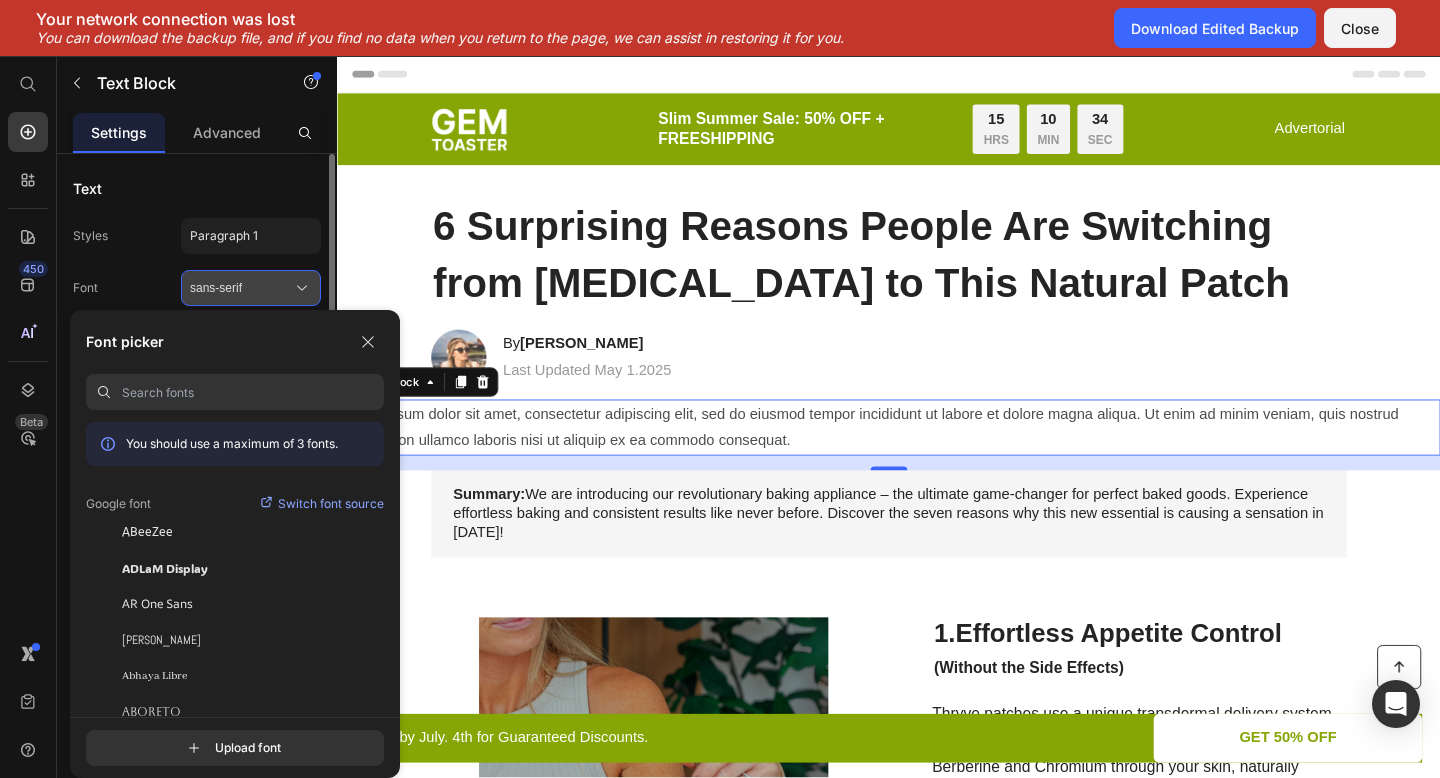 click on "sans-serif" at bounding box center [251, 288] 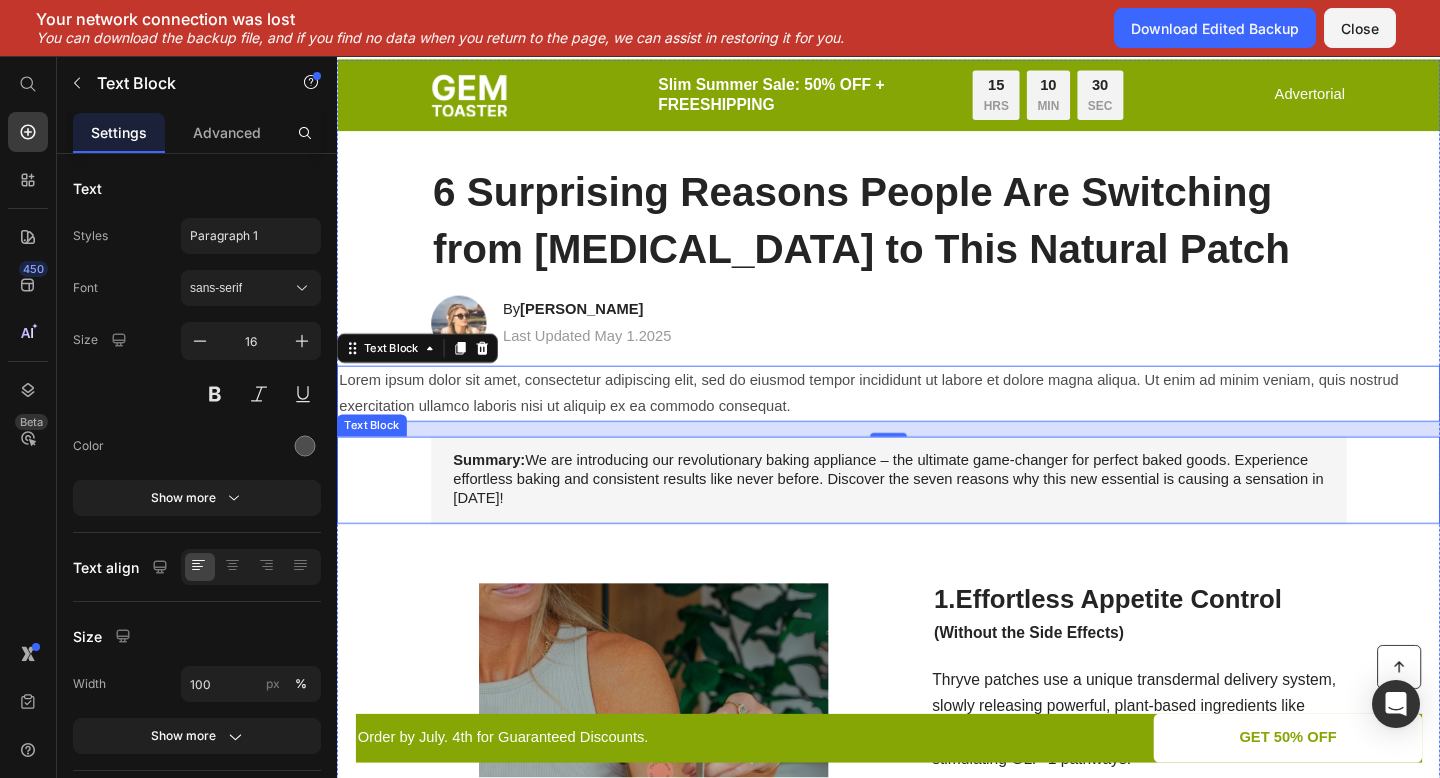 scroll, scrollTop: 0, scrollLeft: 0, axis: both 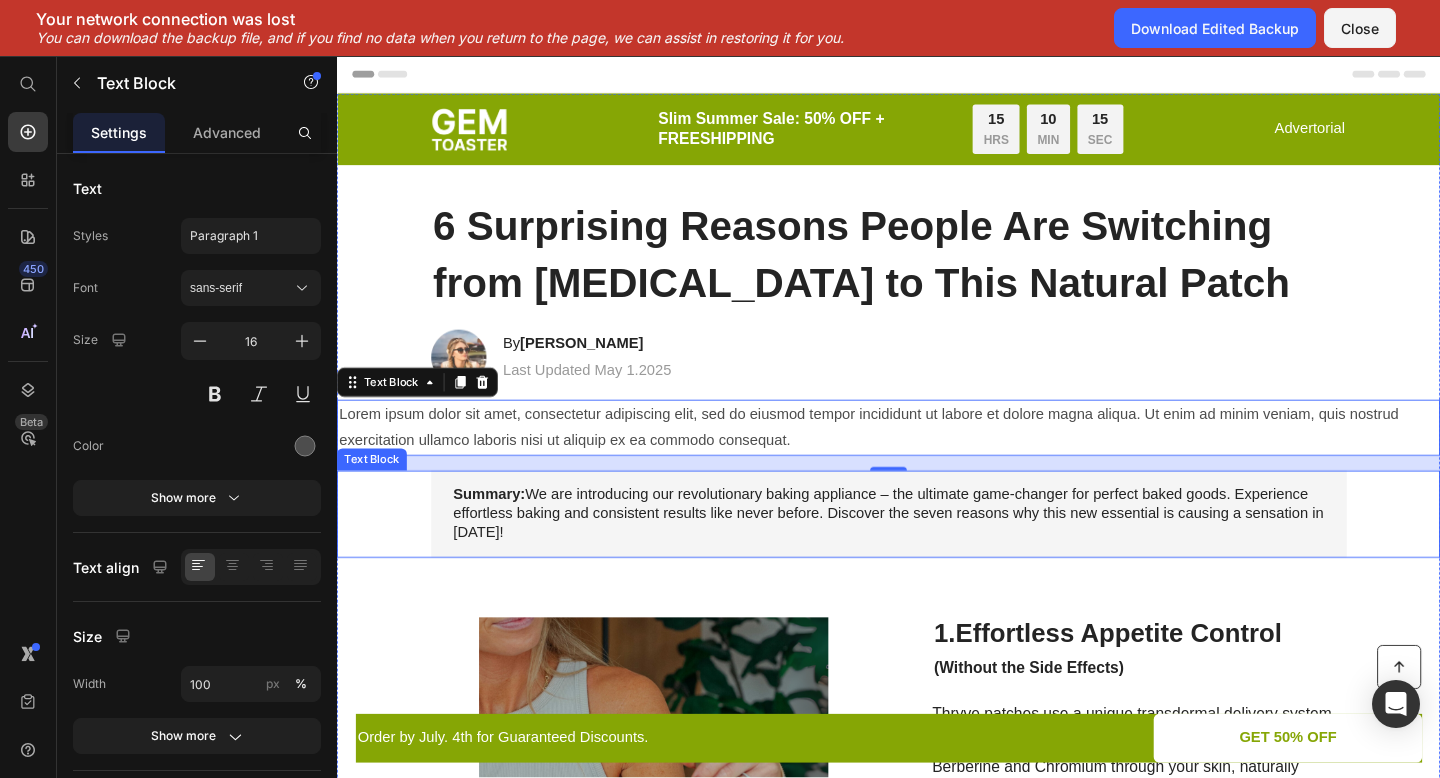 click on "Summary:  We are introducing our revolutionary baking appliance – the ultimate game-changer for perfect baked goods. Experience effortless baking and consistent results like never before. Discover the seven reasons why this new essential is causing a sensation in [DATE]!" at bounding box center (937, 554) 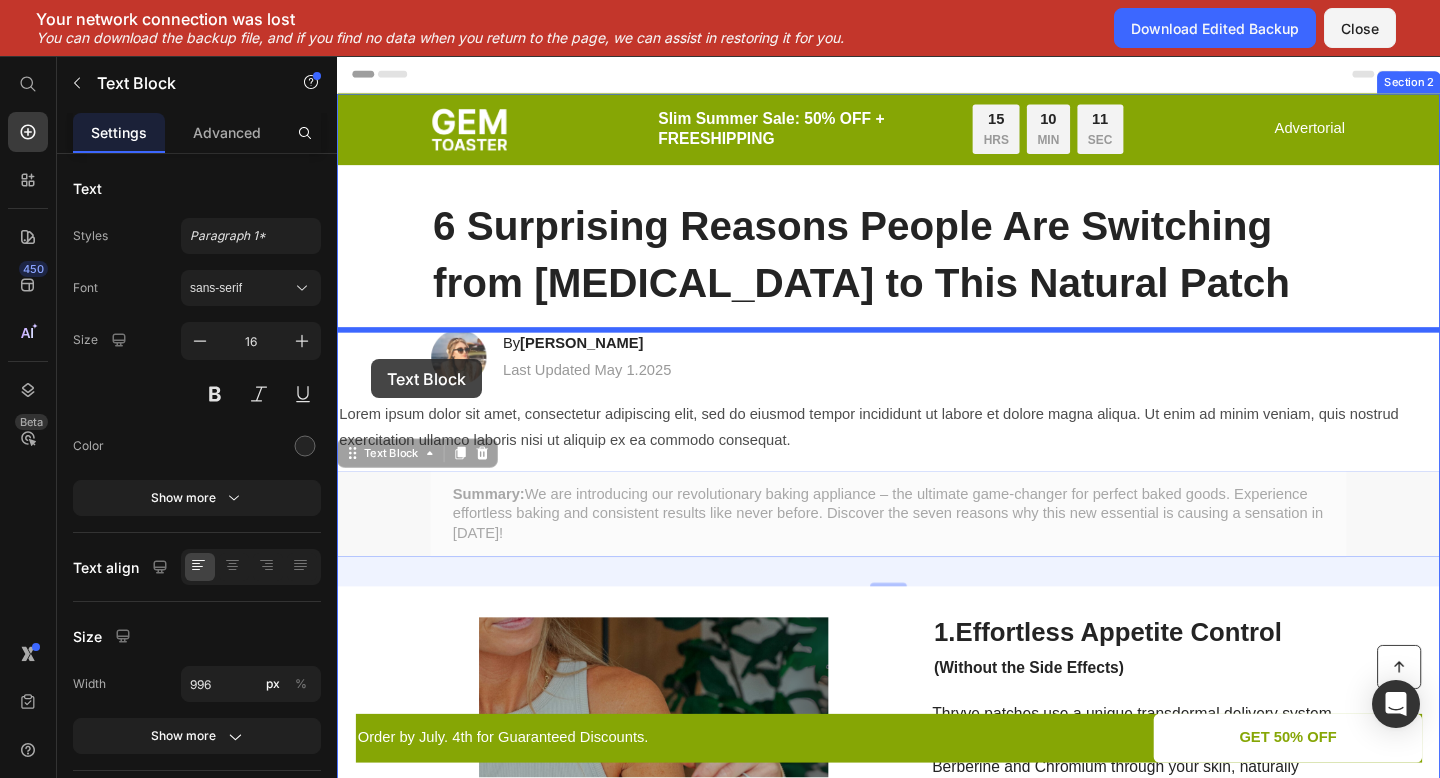 drag, startPoint x: 365, startPoint y: 495, endPoint x: 374, endPoint y: 386, distance: 109.370926 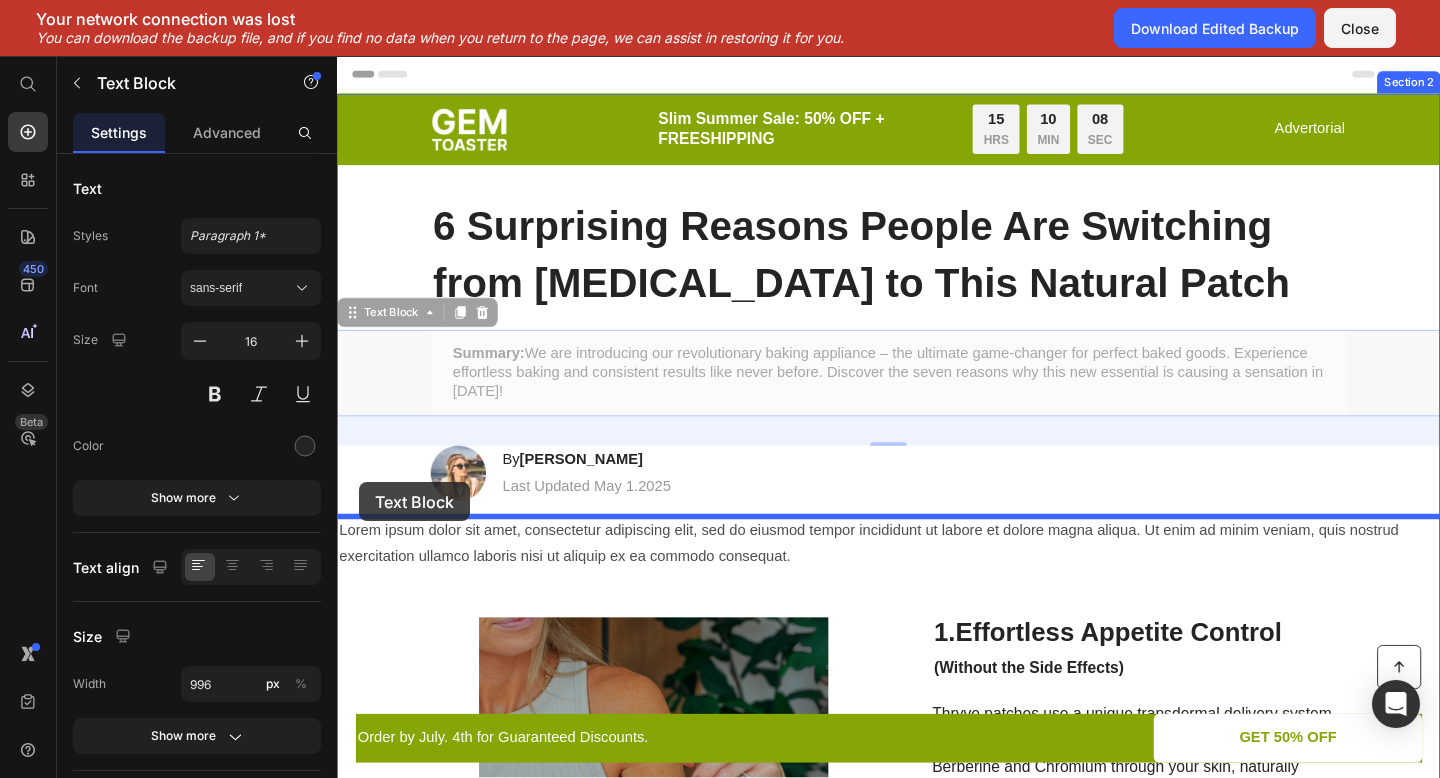 drag, startPoint x: 361, startPoint y: 339, endPoint x: 362, endPoint y: 522, distance: 183.00273 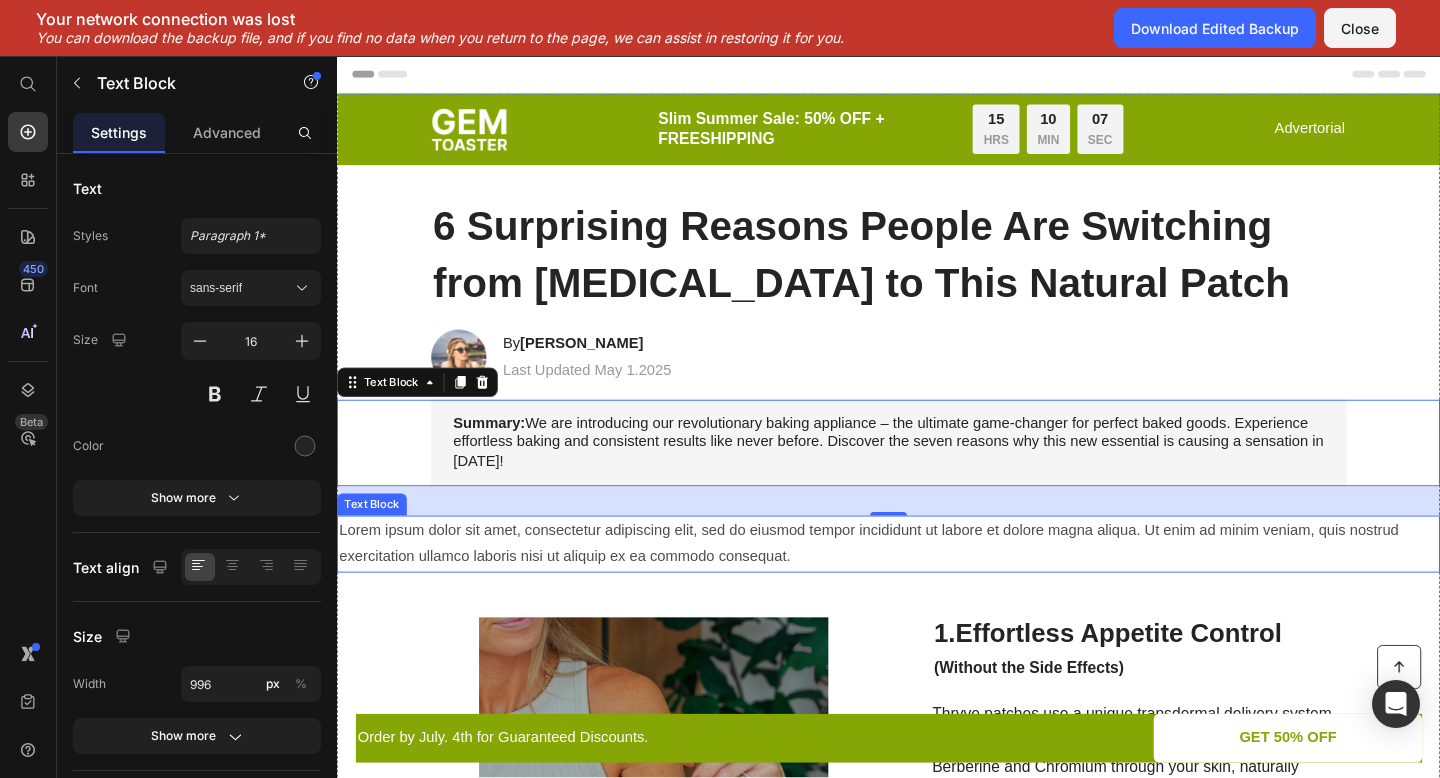 click on "Lorem ipsum dolor sit amet, consectetur adipiscing elit, sed do eiusmod tempor incididunt ut labore et dolore magna aliqua. Ut enim ad minim veniam, quis nostrud exercitation ullamco laboris nisi ut aliquip ex ea commodo consequat." at bounding box center (937, 587) 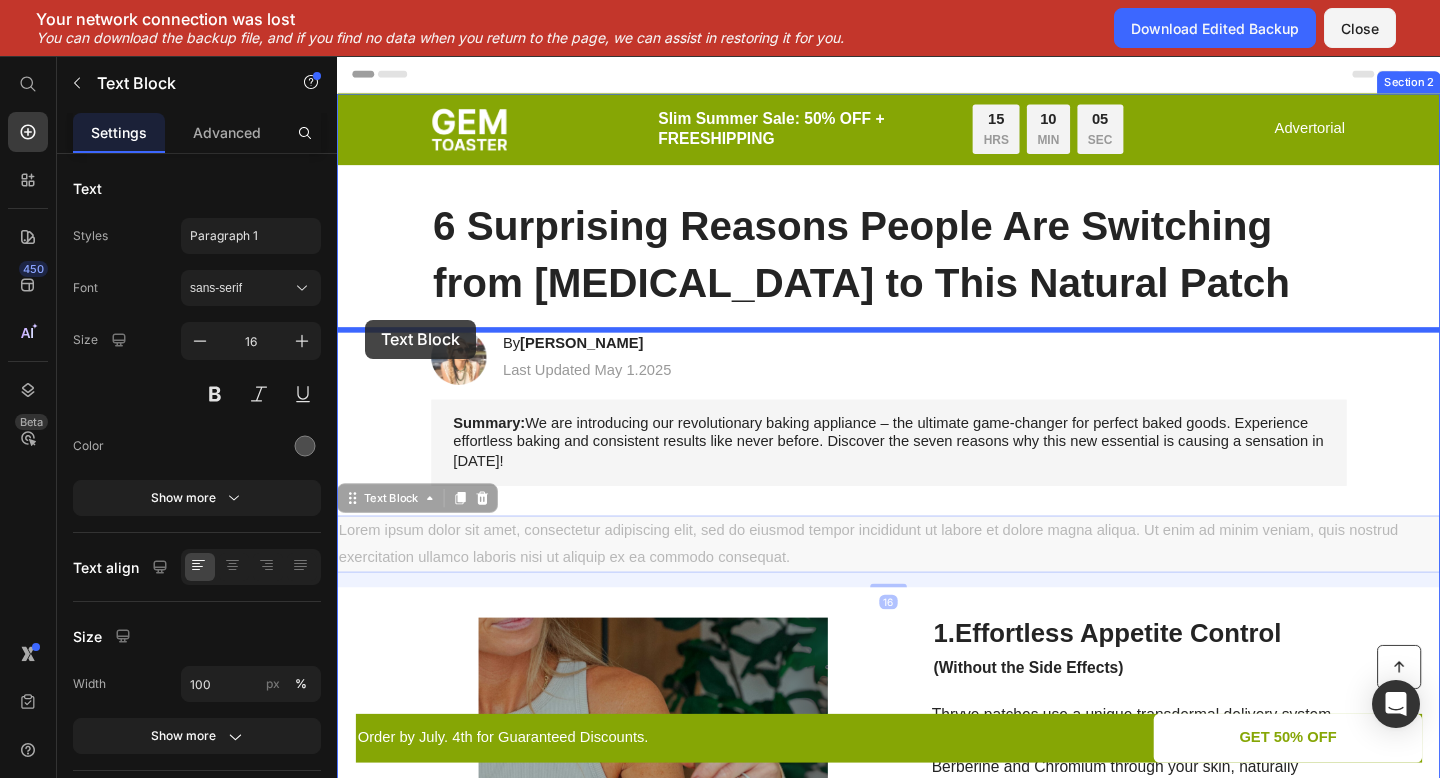 drag, startPoint x: 366, startPoint y: 541, endPoint x: 368, endPoint y: 344, distance: 197.01015 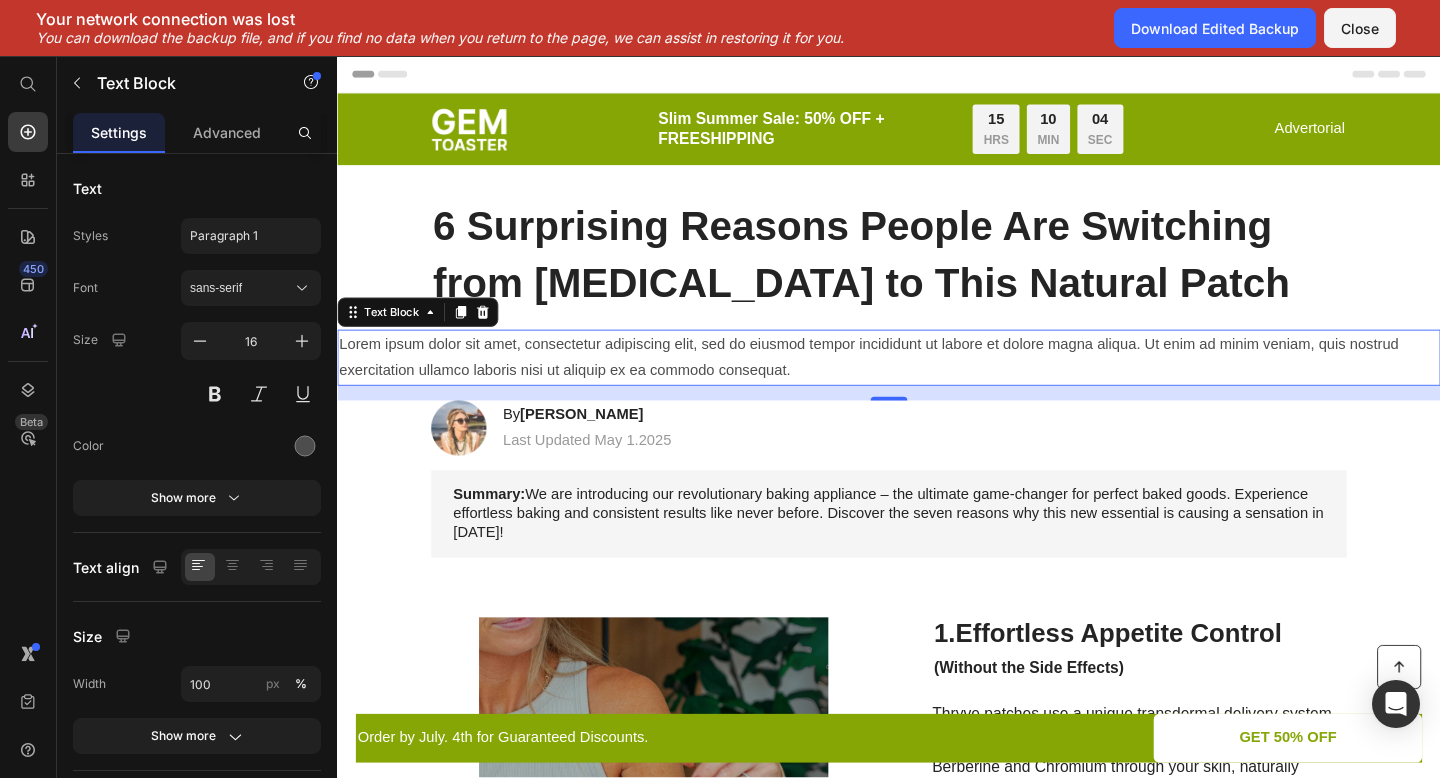 click on "Lorem ipsum dolor sit amet, consectetur adipiscing elit, sed do eiusmod tempor incididunt ut labore et dolore magna aliqua. Ut enim ad minim veniam, quis nostrud exercitation ullamco laboris nisi ut aliquip ex ea commodo consequat." at bounding box center (937, 385) 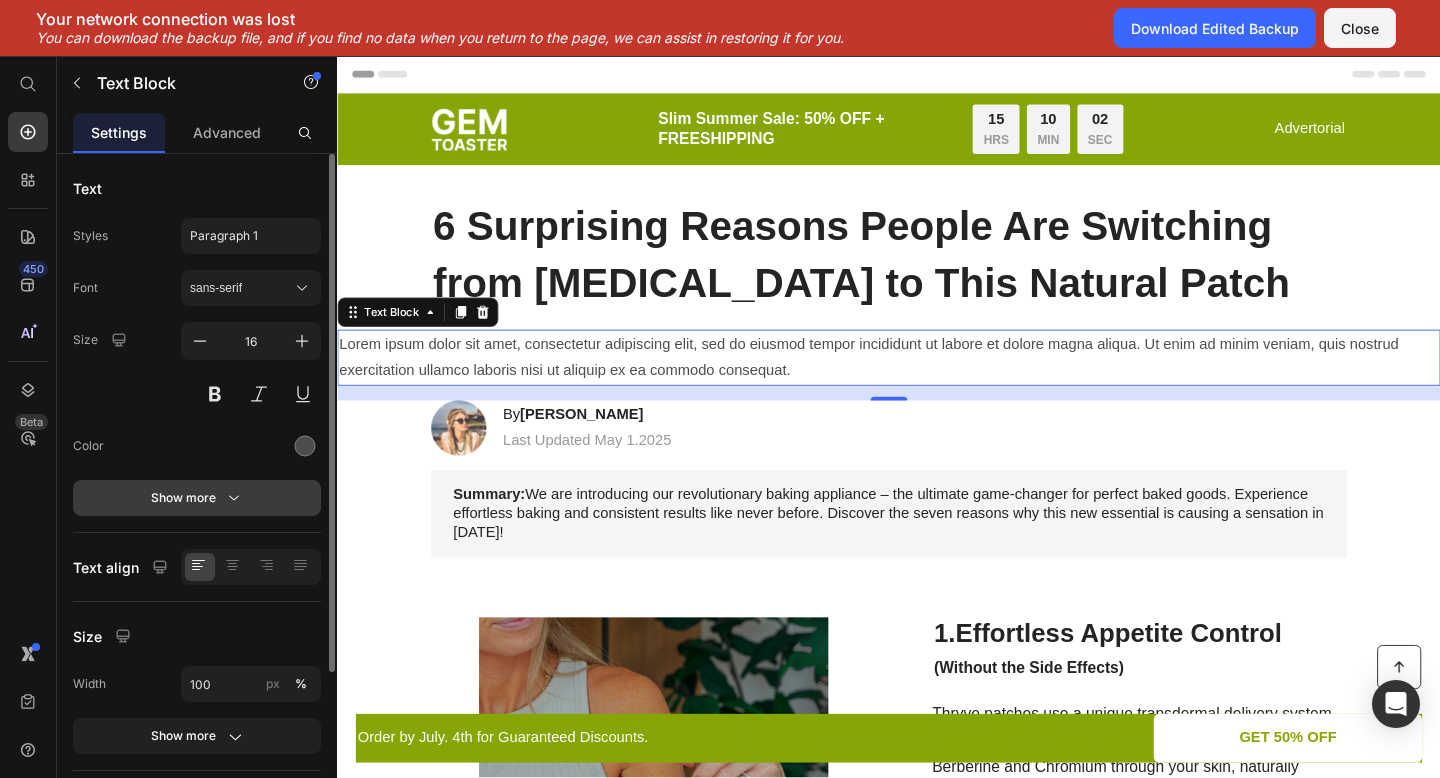 click 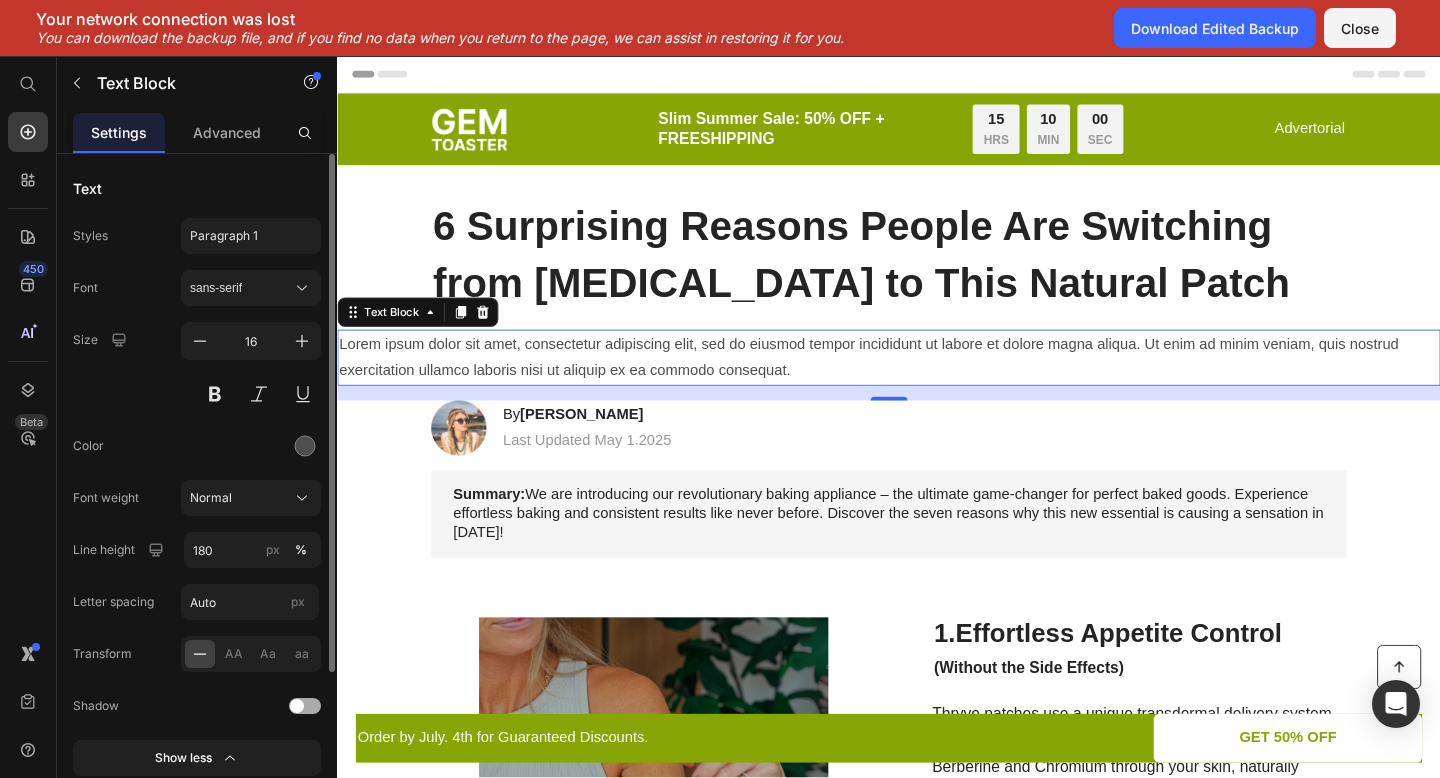 click on "Color" at bounding box center [197, 446] 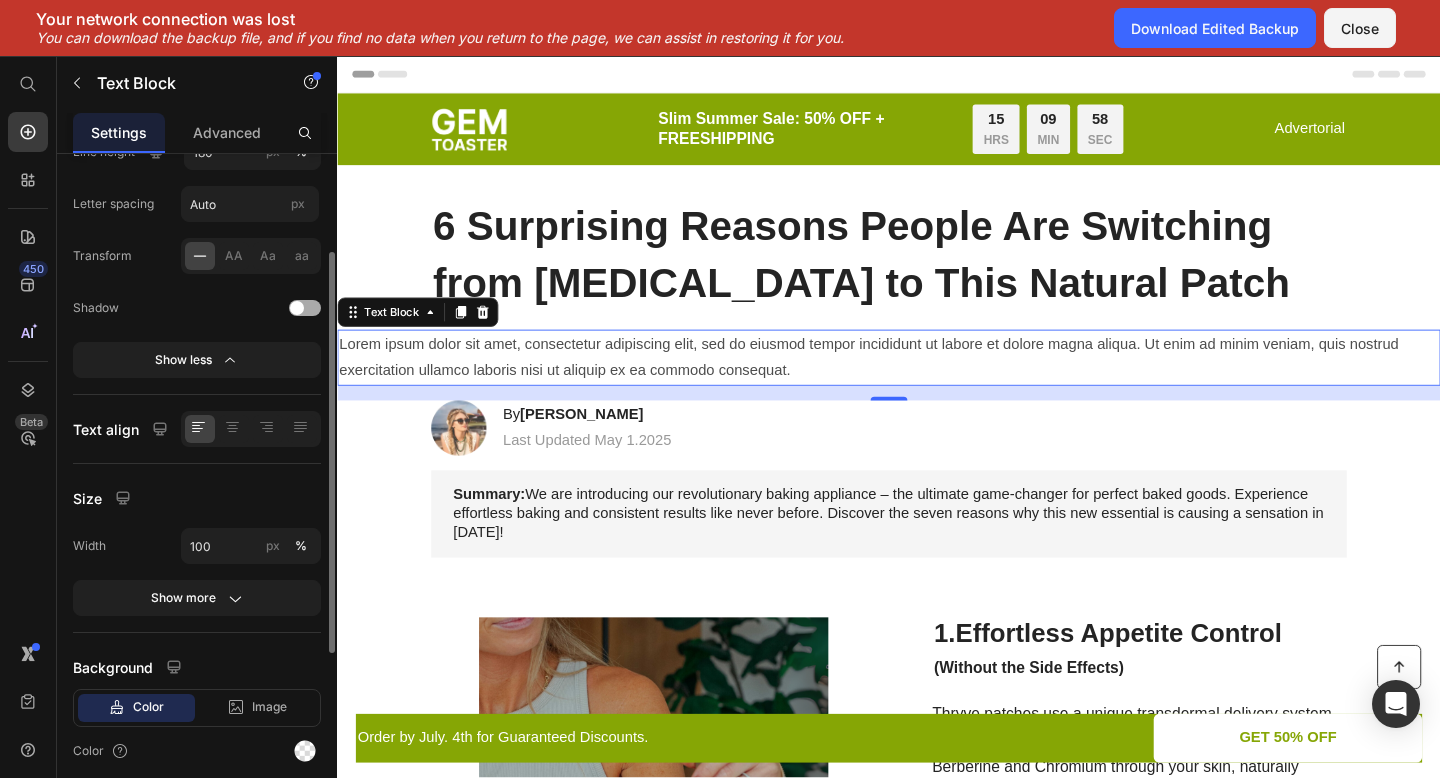 scroll, scrollTop: 0, scrollLeft: 0, axis: both 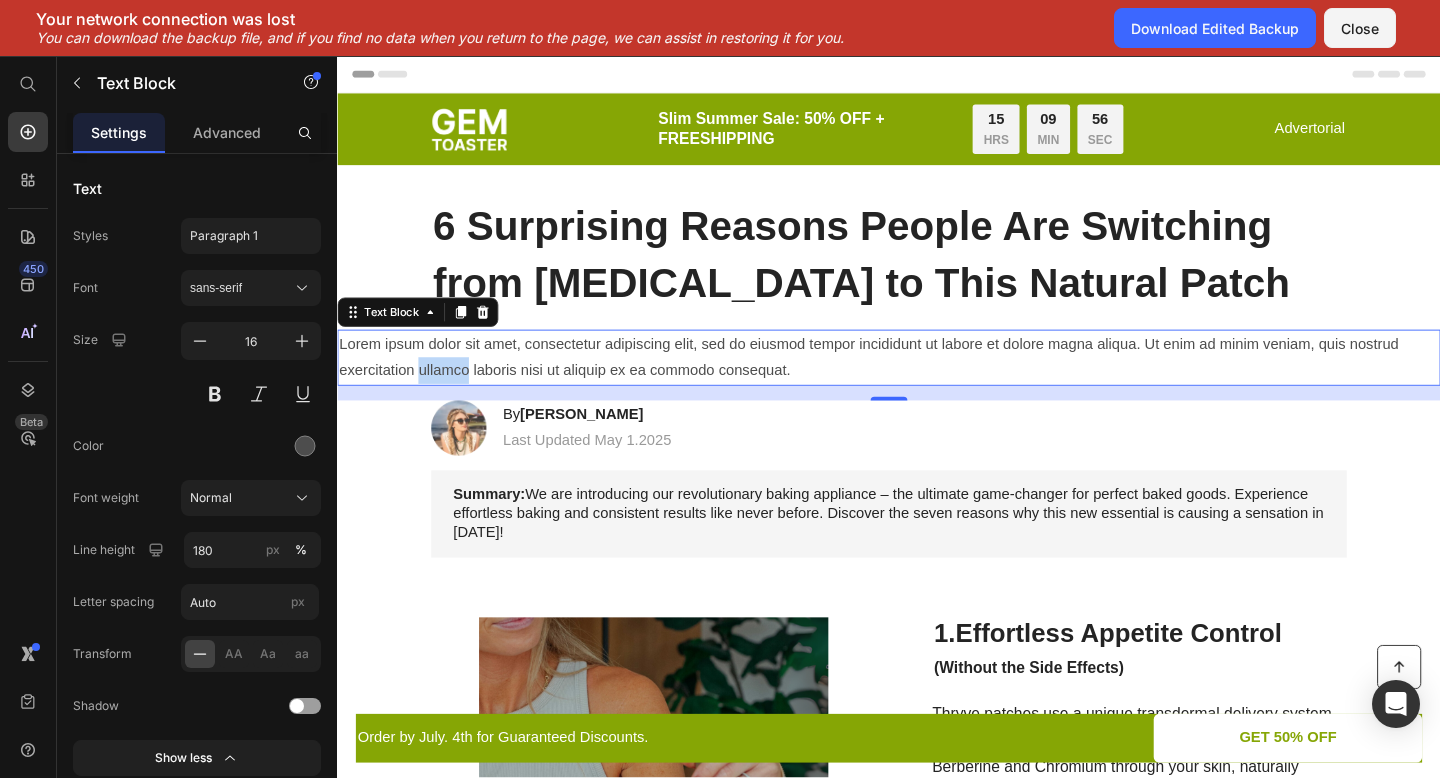 click on "Lorem ipsum dolor sit amet, consectetur adipiscing elit, sed do eiusmod tempor incididunt ut labore et dolore magna aliqua. Ut enim ad minim veniam, quis nostrud exercitation ullamco laboris nisi ut aliquip ex ea commodo consequat." at bounding box center (937, 385) 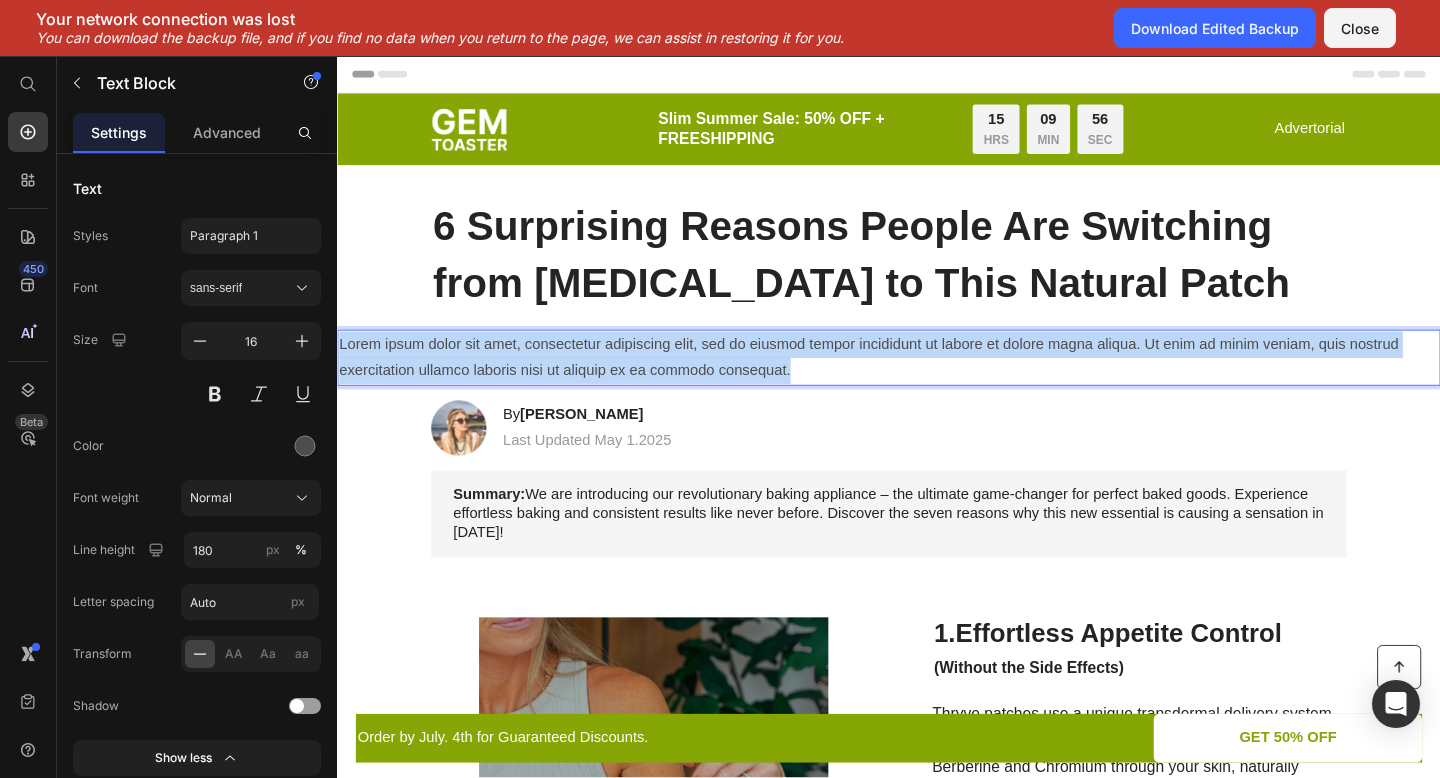 click on "Lorem ipsum dolor sit amet, consectetur adipiscing elit, sed do eiusmod tempor incididunt ut labore et dolore magna aliqua. Ut enim ad minim veniam, quis nostrud exercitation ullamco laboris nisi ut aliquip ex ea commodo consequat." at bounding box center [937, 385] 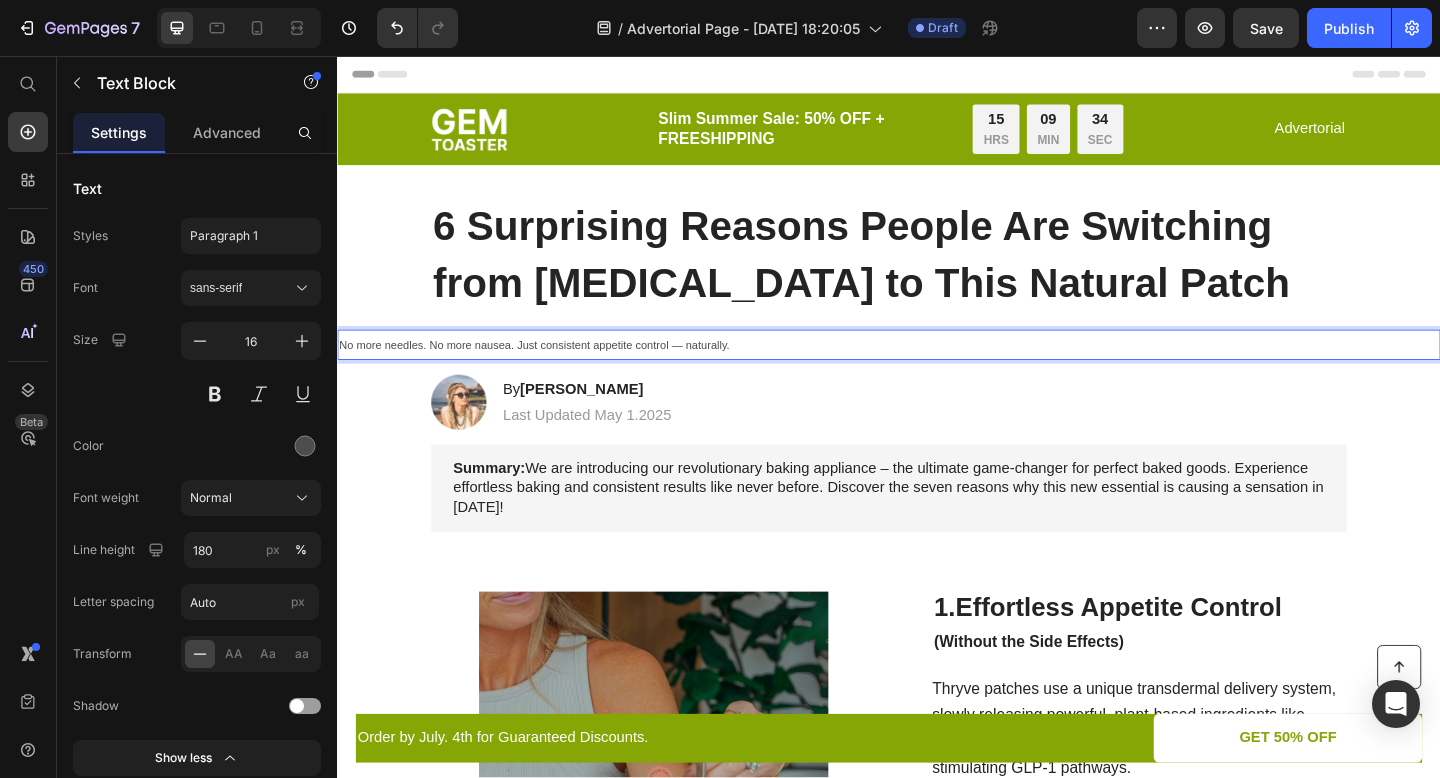 click on "No more needles. No more nausea. Just consistent appetite control — naturally." at bounding box center [937, 371] 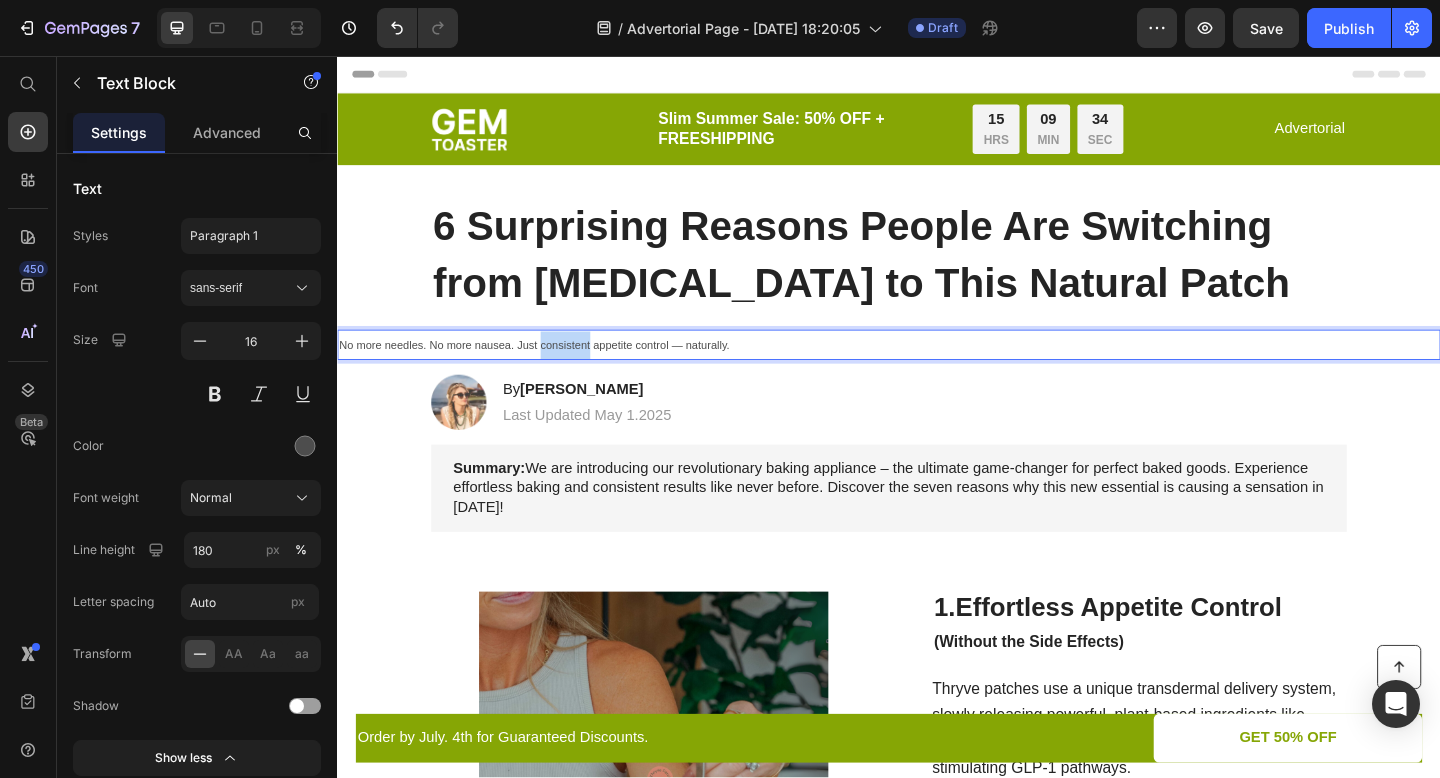click on "No more needles. No more nausea. Just consistent appetite control — naturally." at bounding box center [937, 371] 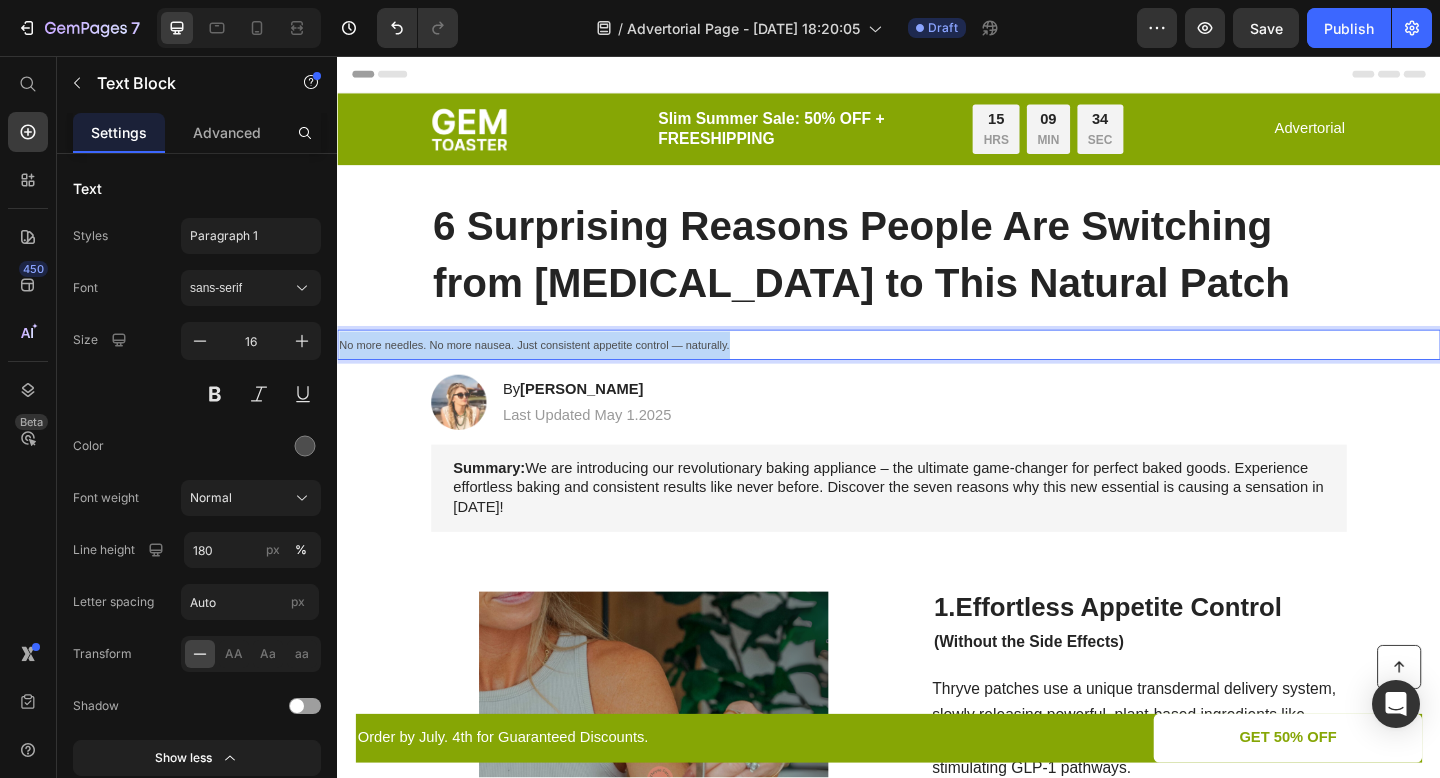 click on "No more needles. No more nausea. Just consistent appetite control — naturally." at bounding box center [937, 371] 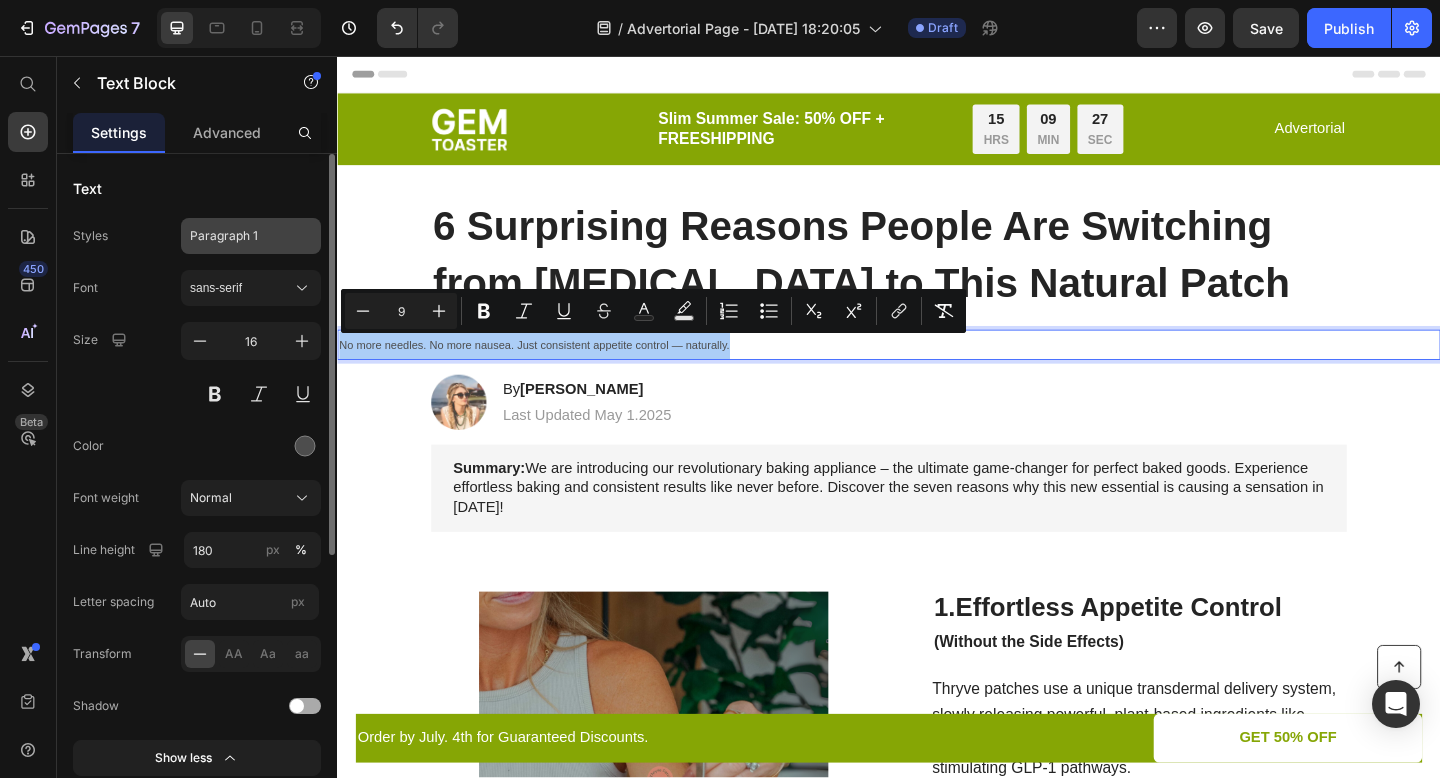 click on "Paragraph 1" at bounding box center (239, 236) 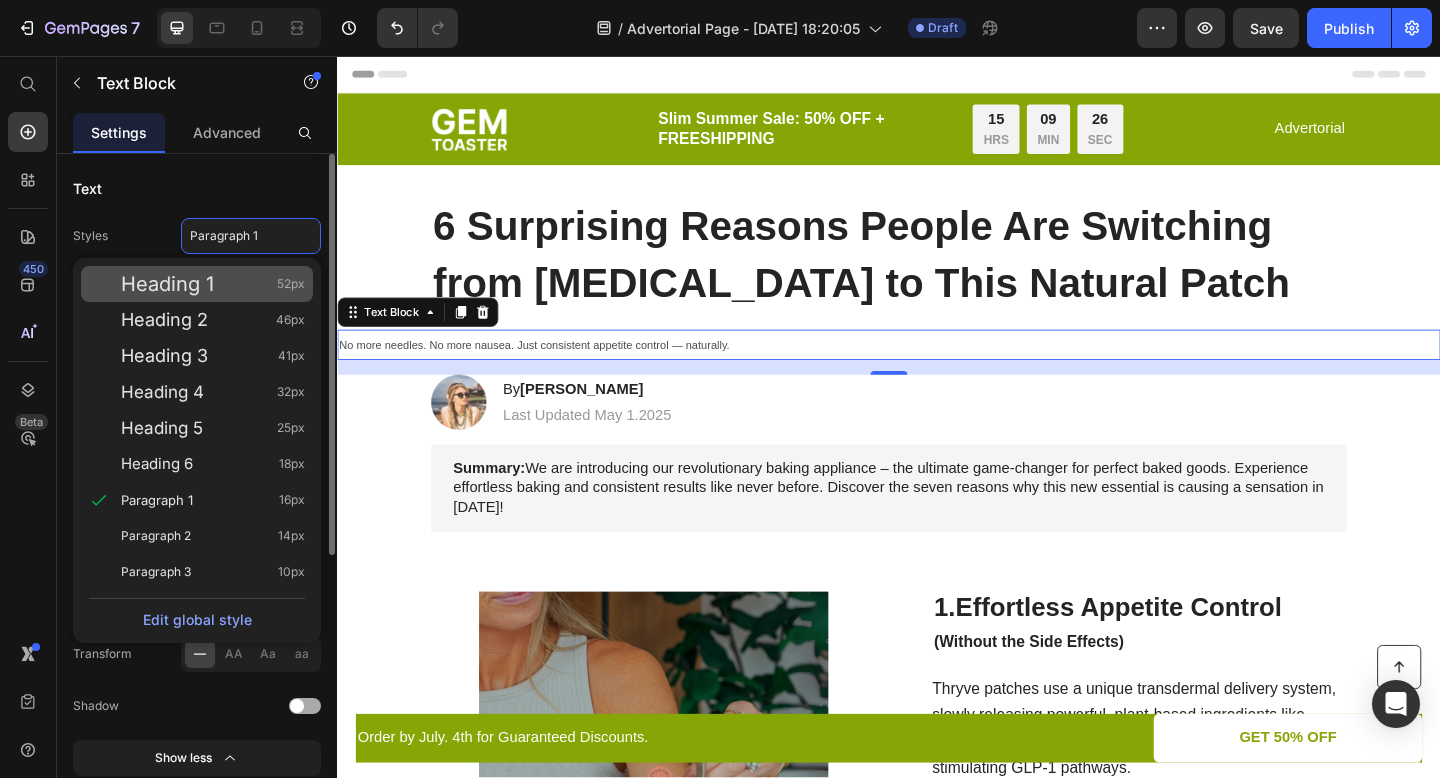 click on "Heading 1 52px" at bounding box center [213, 284] 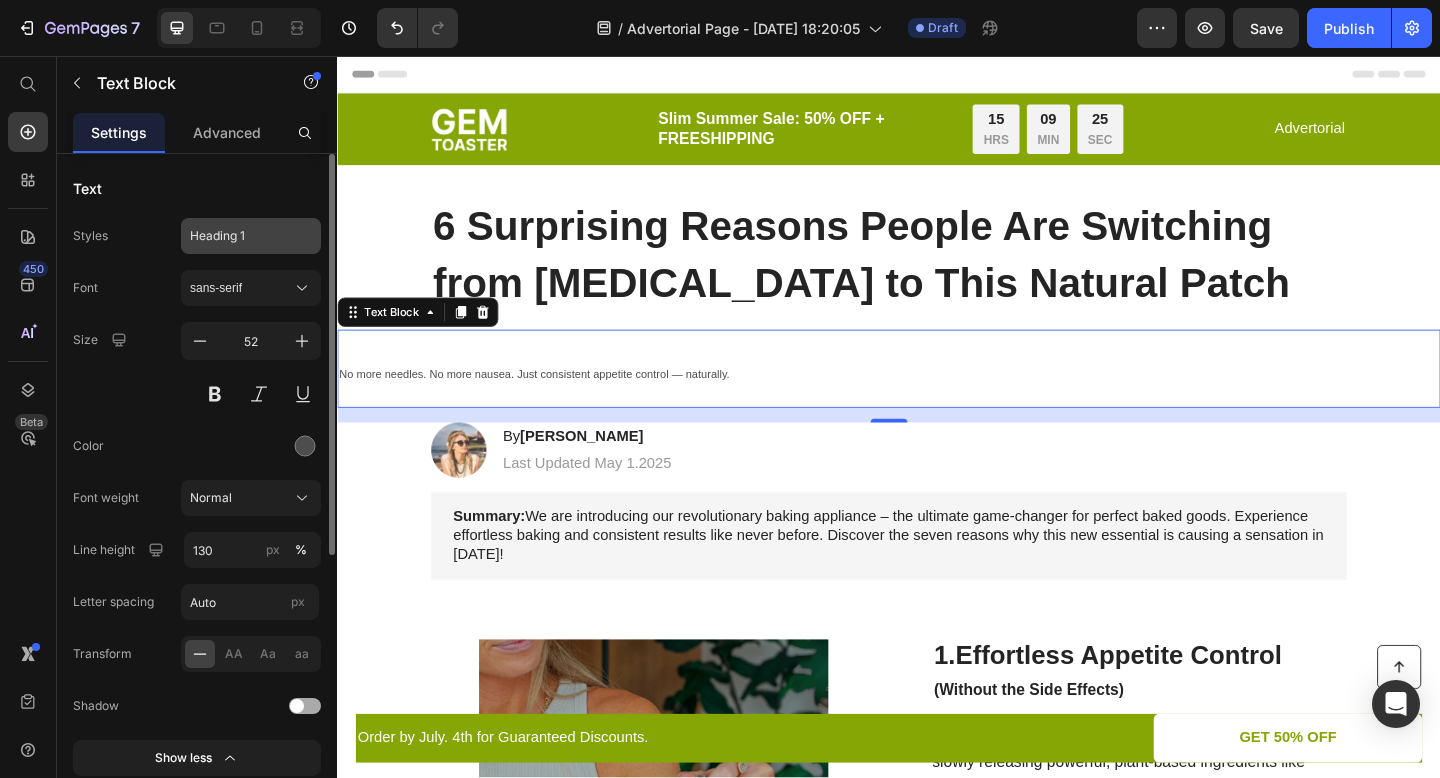 click on "Heading 1" at bounding box center [239, 236] 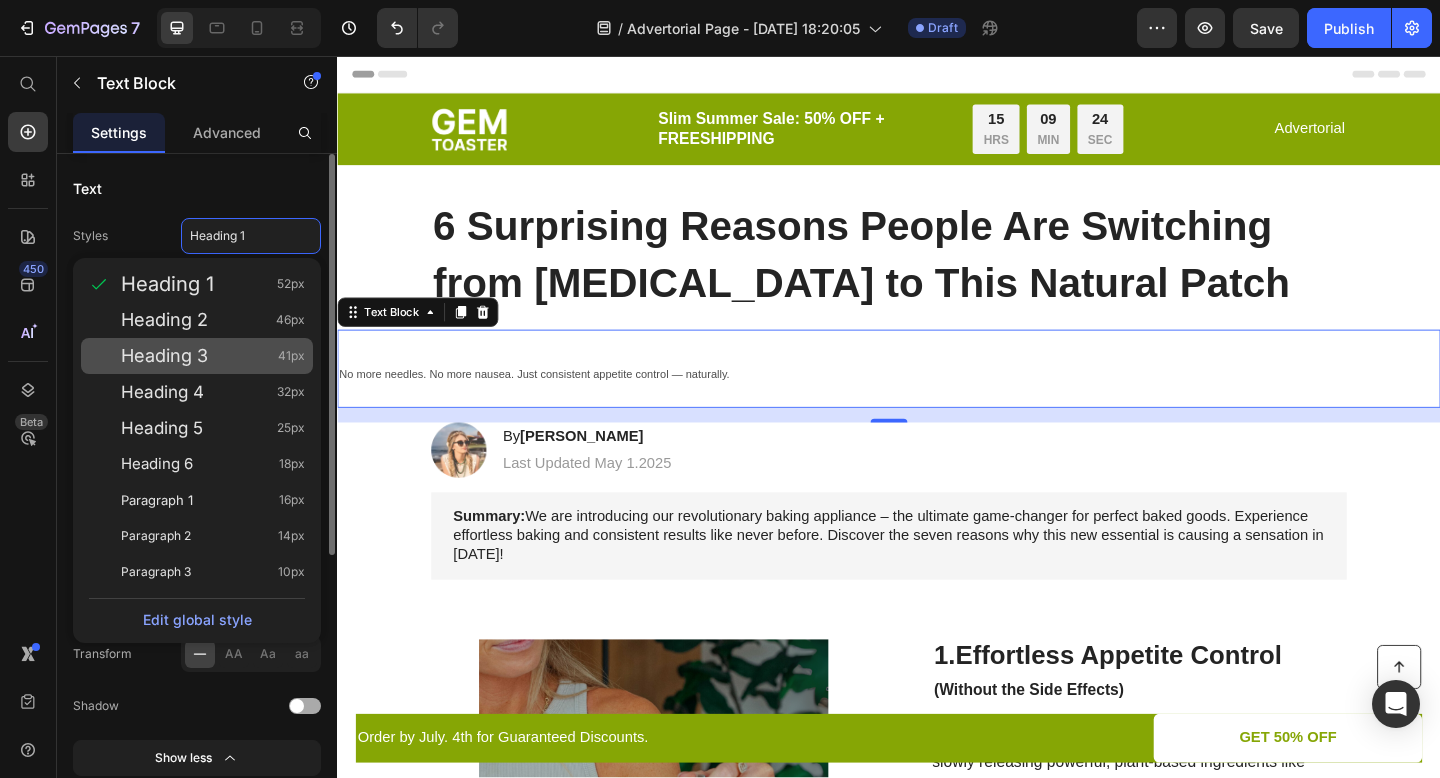 click on "Heading 3 41px" 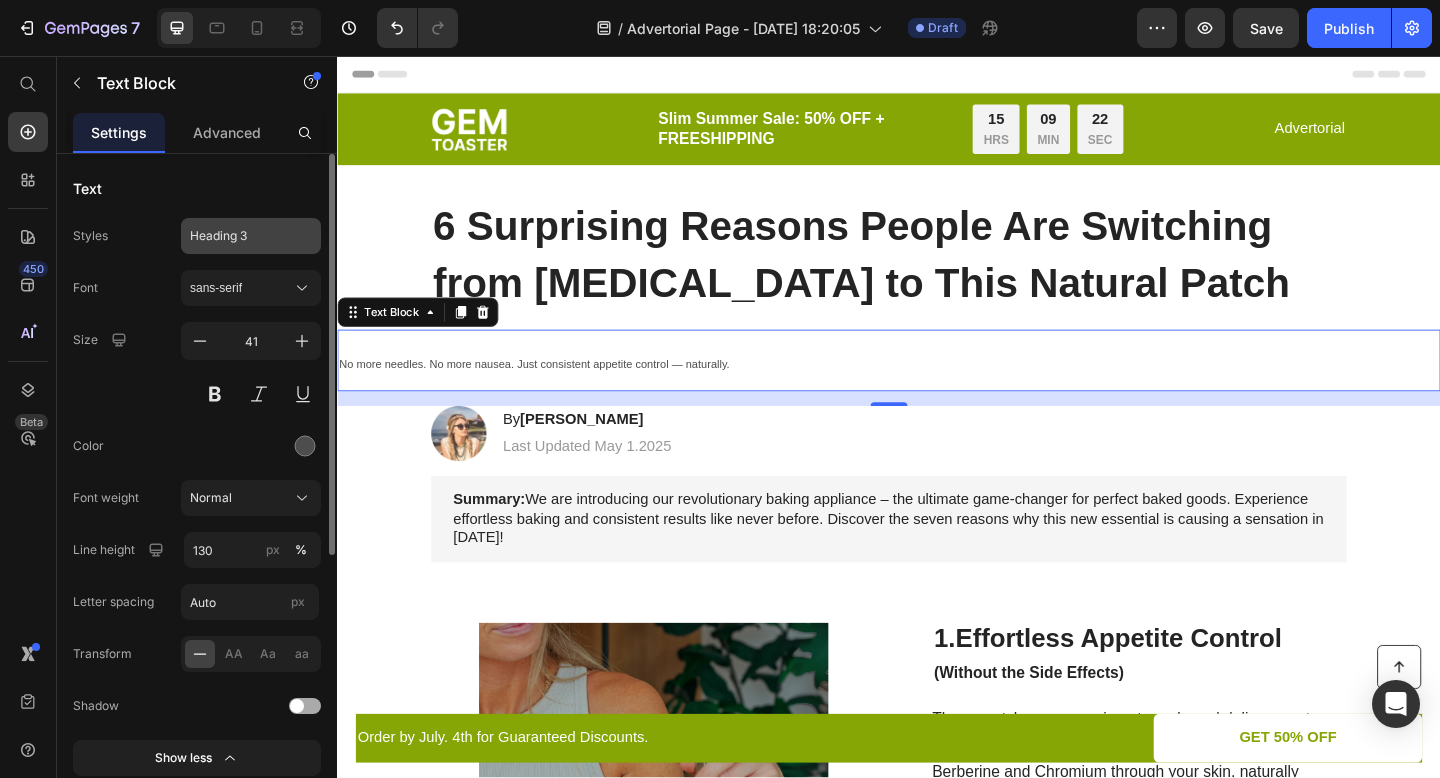 click on "Heading 3" at bounding box center (239, 236) 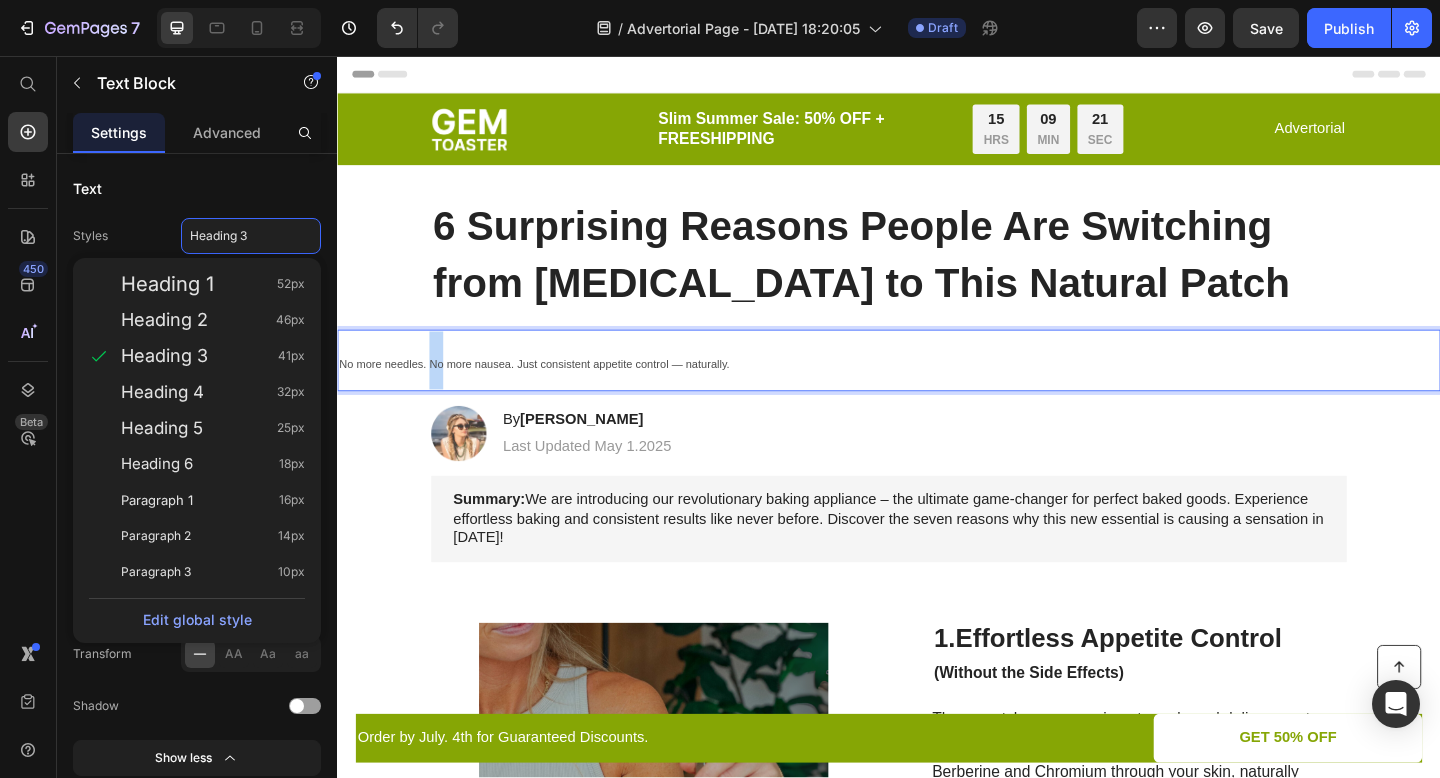 click on "No more needles. No more nausea. Just consistent appetite control — naturally." at bounding box center [551, 392] 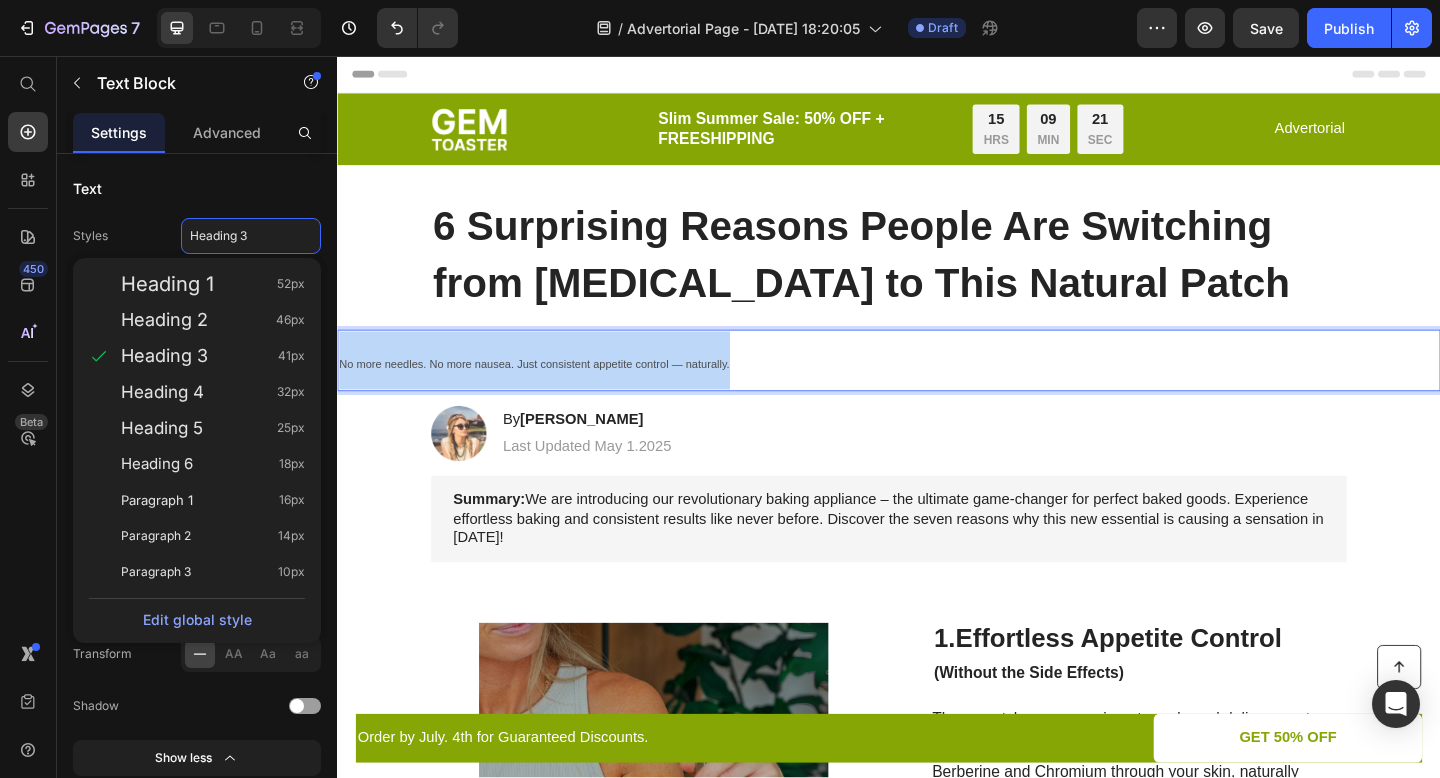 click on "No more needles. No more nausea. Just consistent appetite control — naturally." at bounding box center [551, 392] 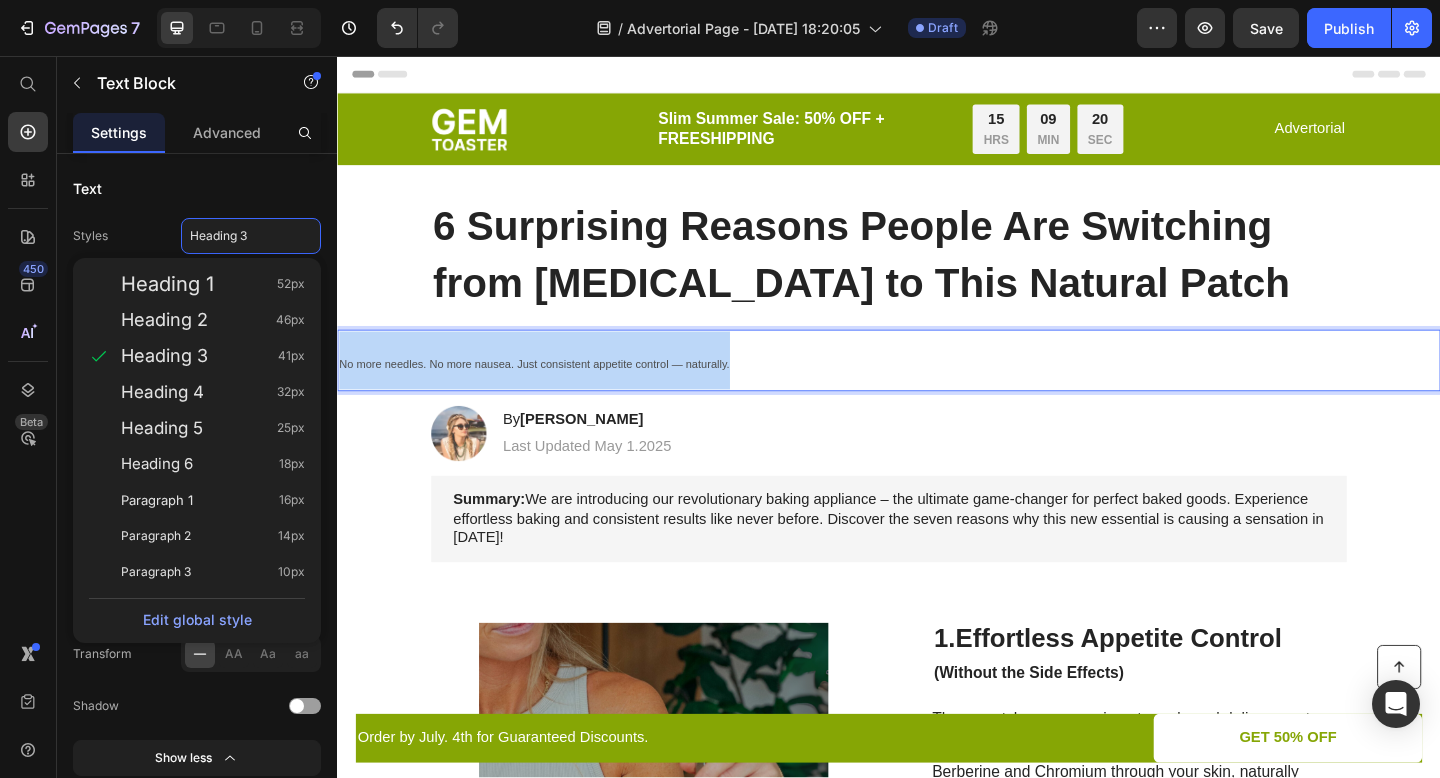 click on "No more needles. No more nausea. Just consistent appetite control — naturally." at bounding box center [551, 392] 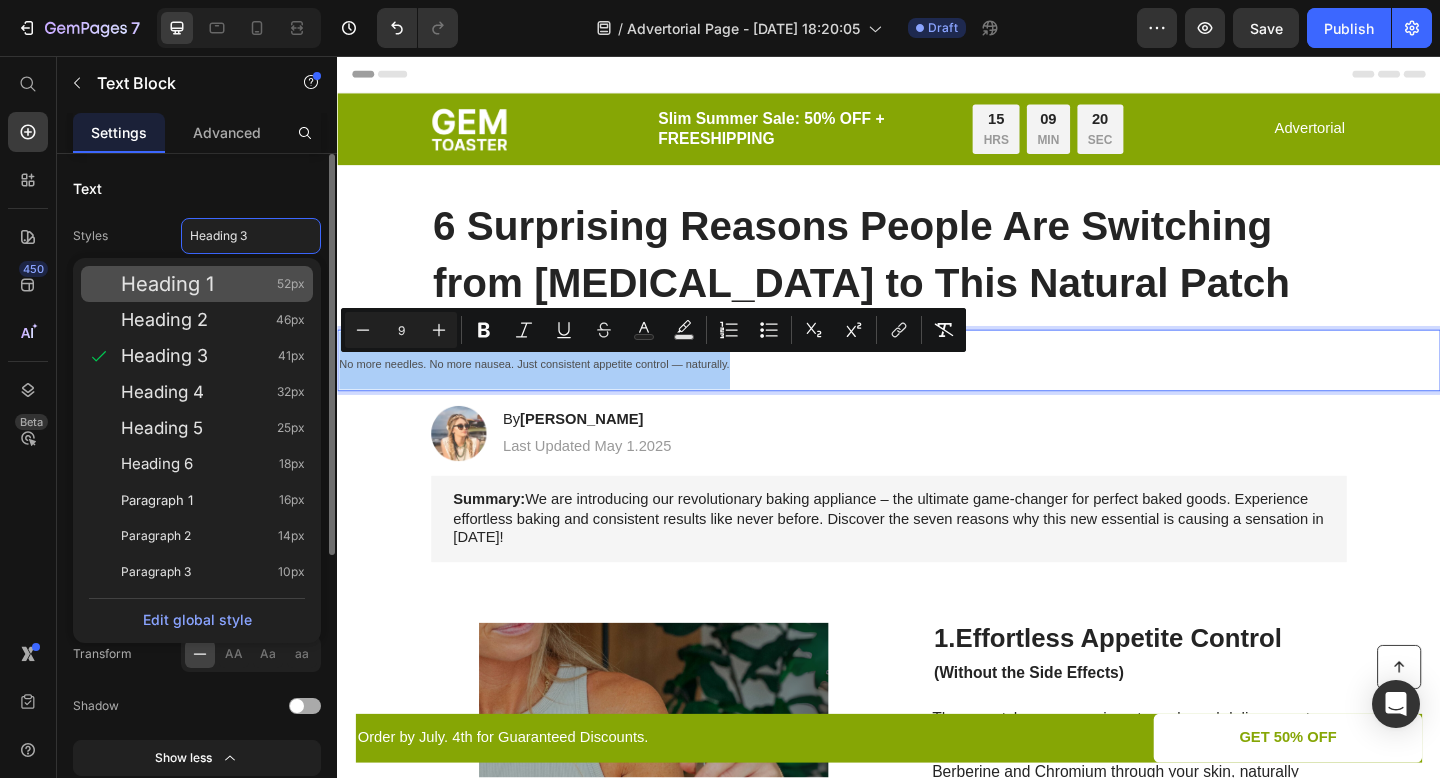 click on "Heading 1 52px" at bounding box center [213, 284] 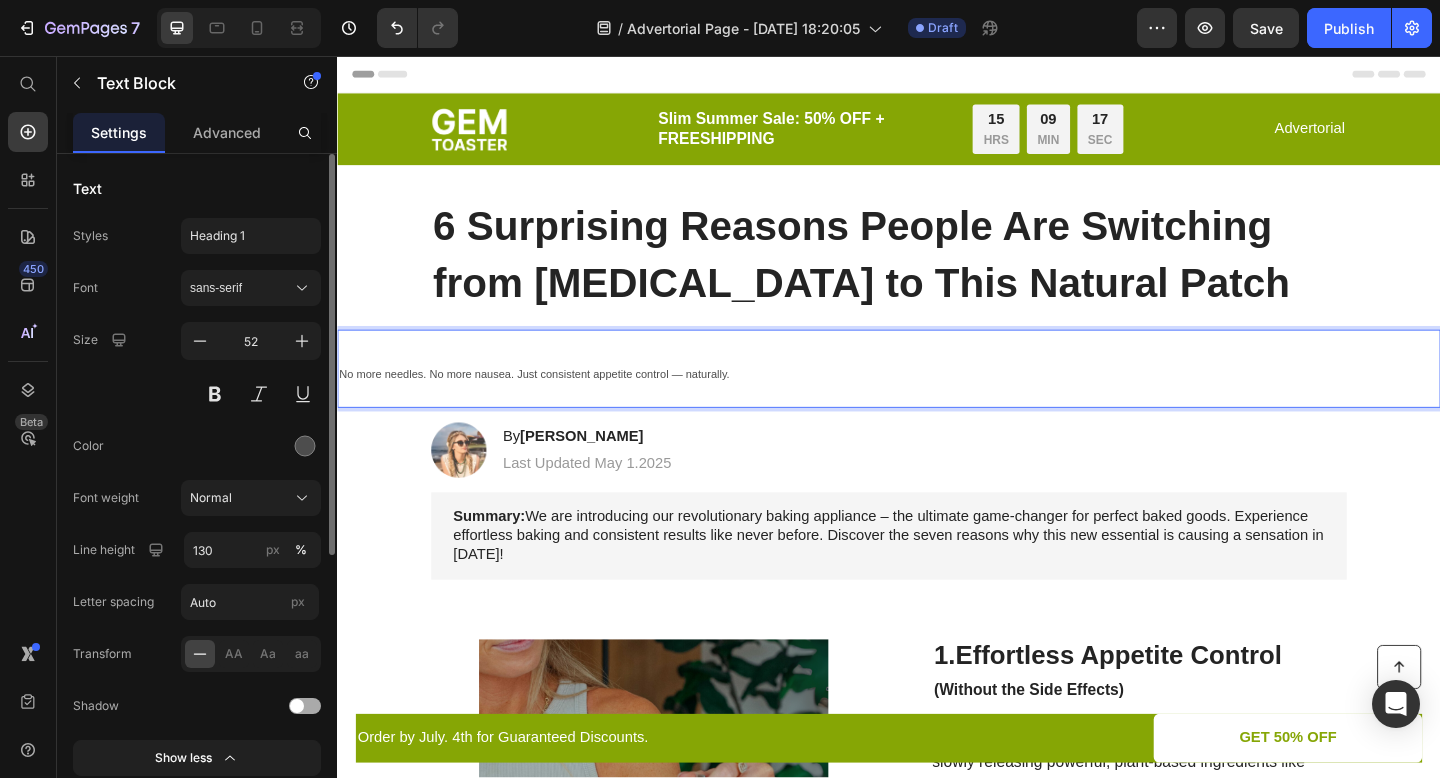 click on "No more needles. No more nausea. Just consistent appetite control — naturally." at bounding box center (551, 403) 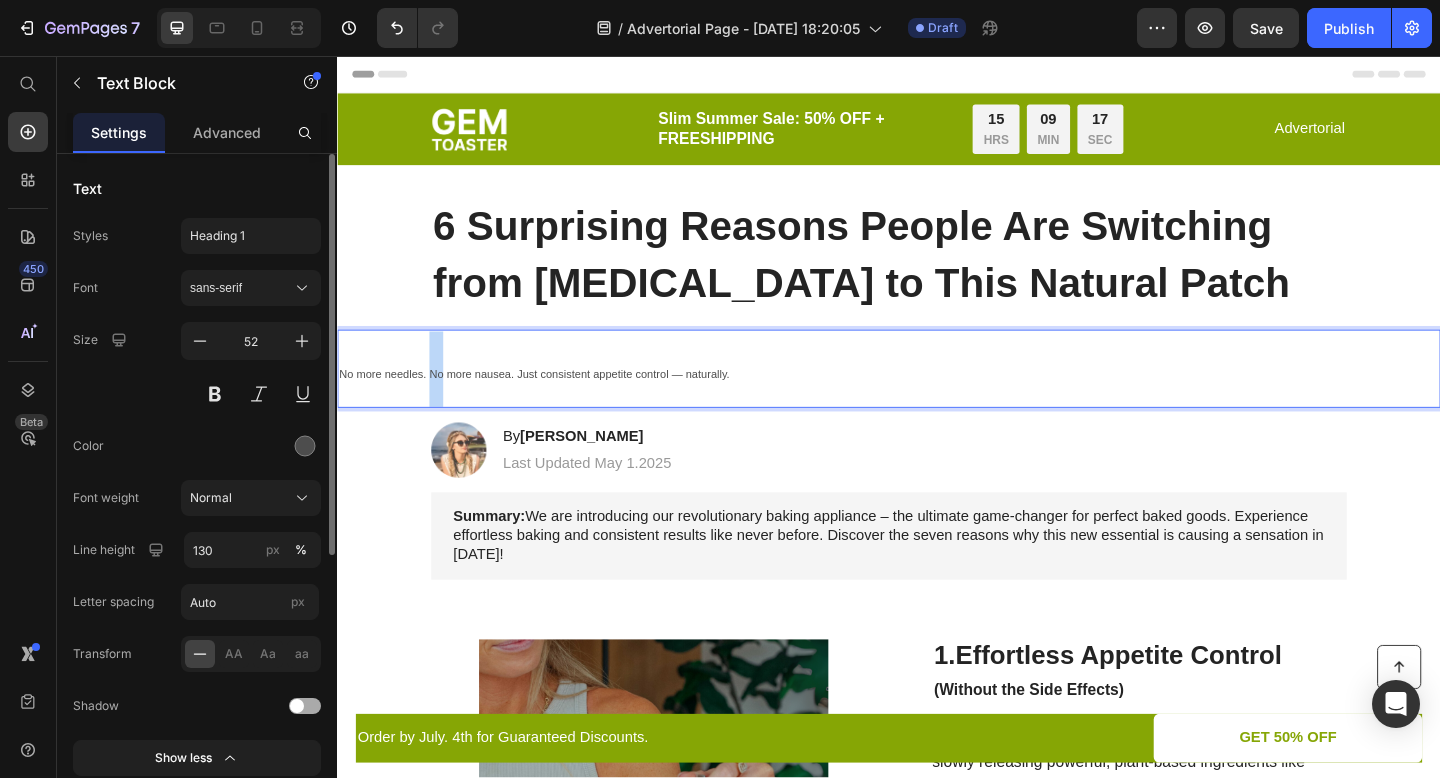 click on "No more needles. No more nausea. Just consistent appetite control — naturally." at bounding box center [551, 403] 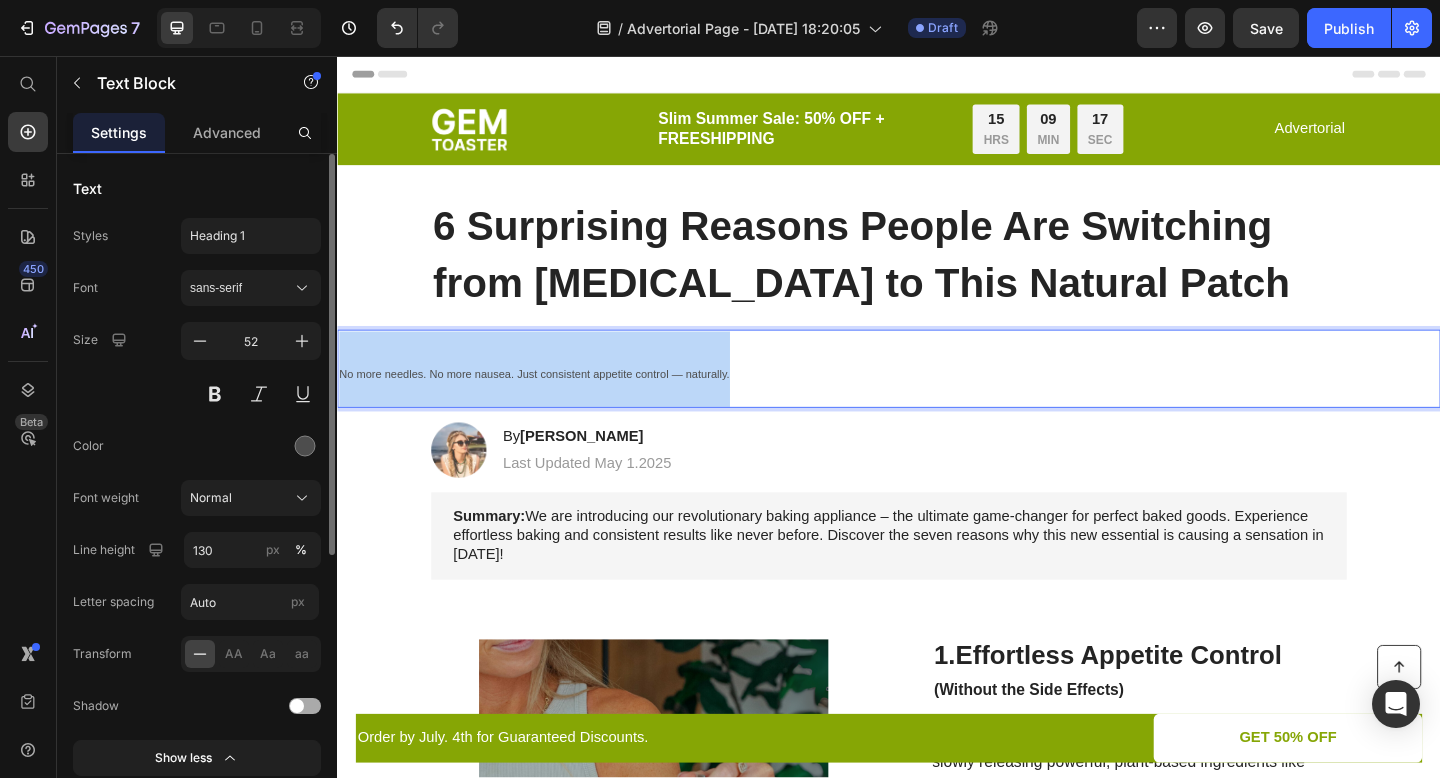 click on "No more needles. No more nausea. Just consistent appetite control — naturally." at bounding box center [551, 403] 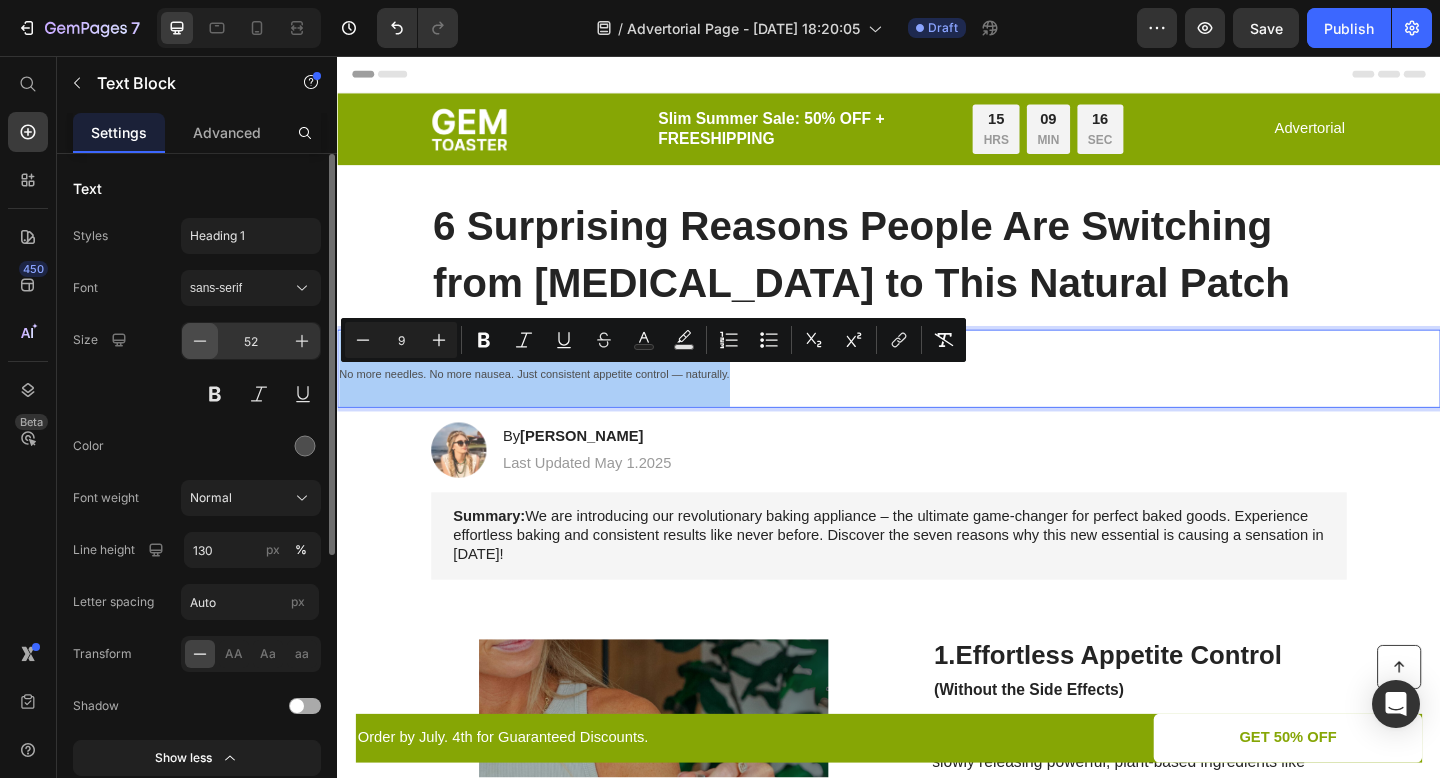 click 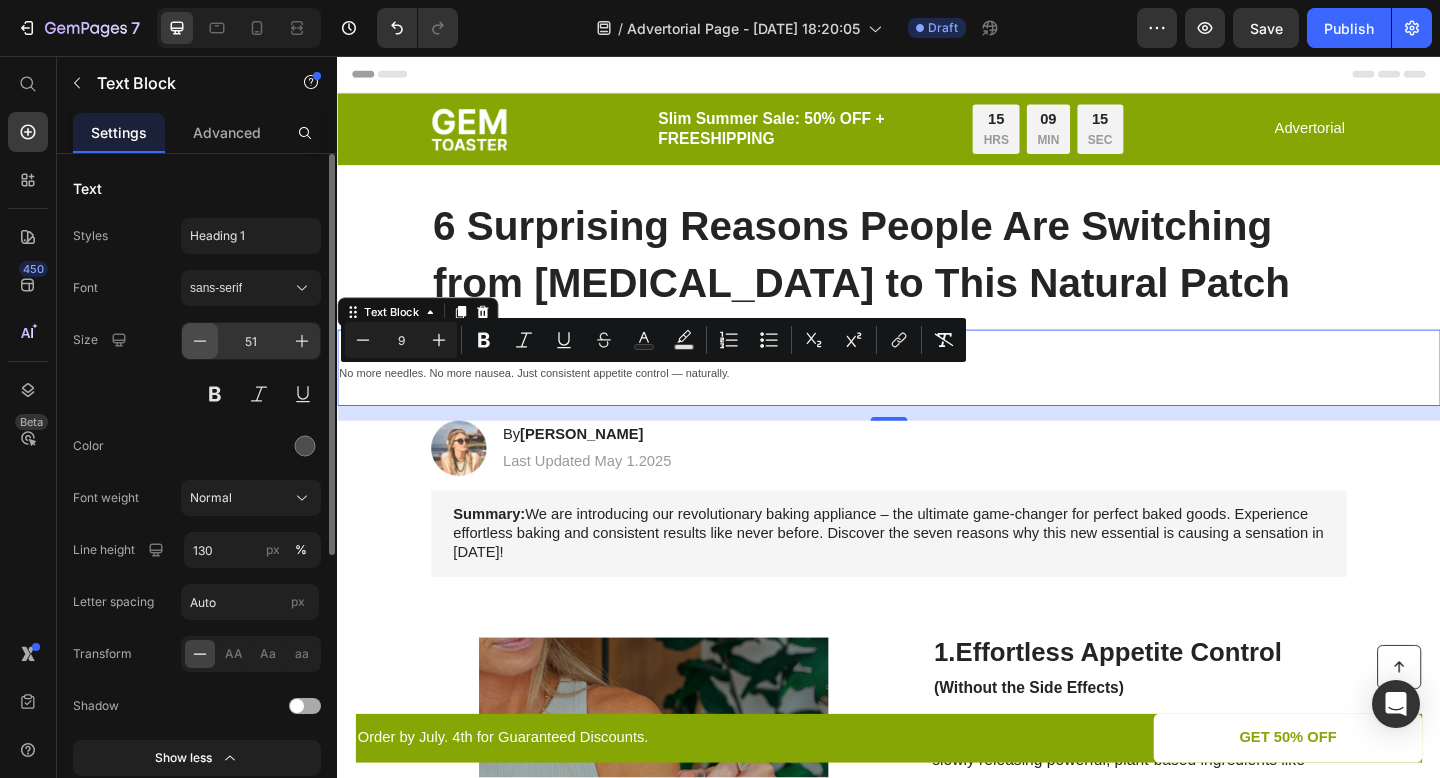click 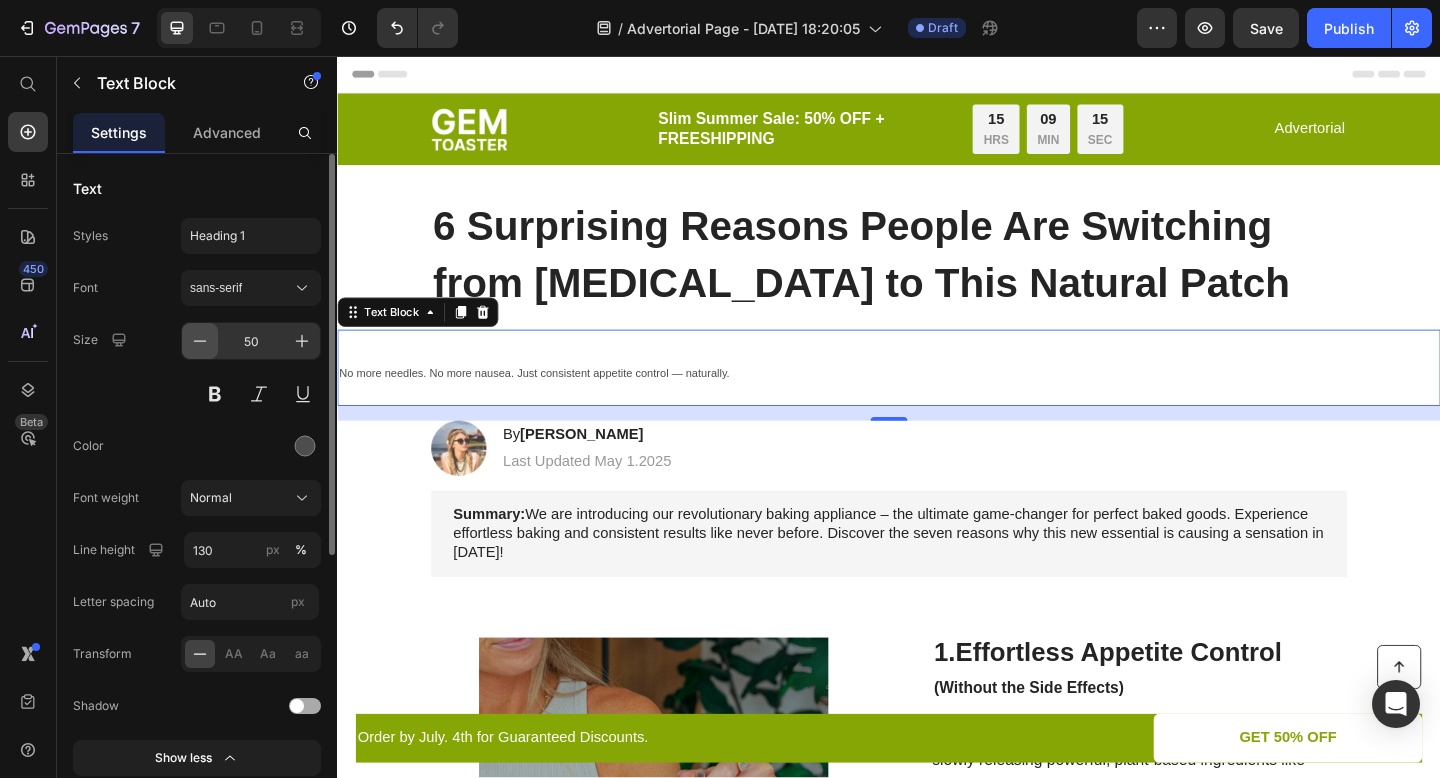 click 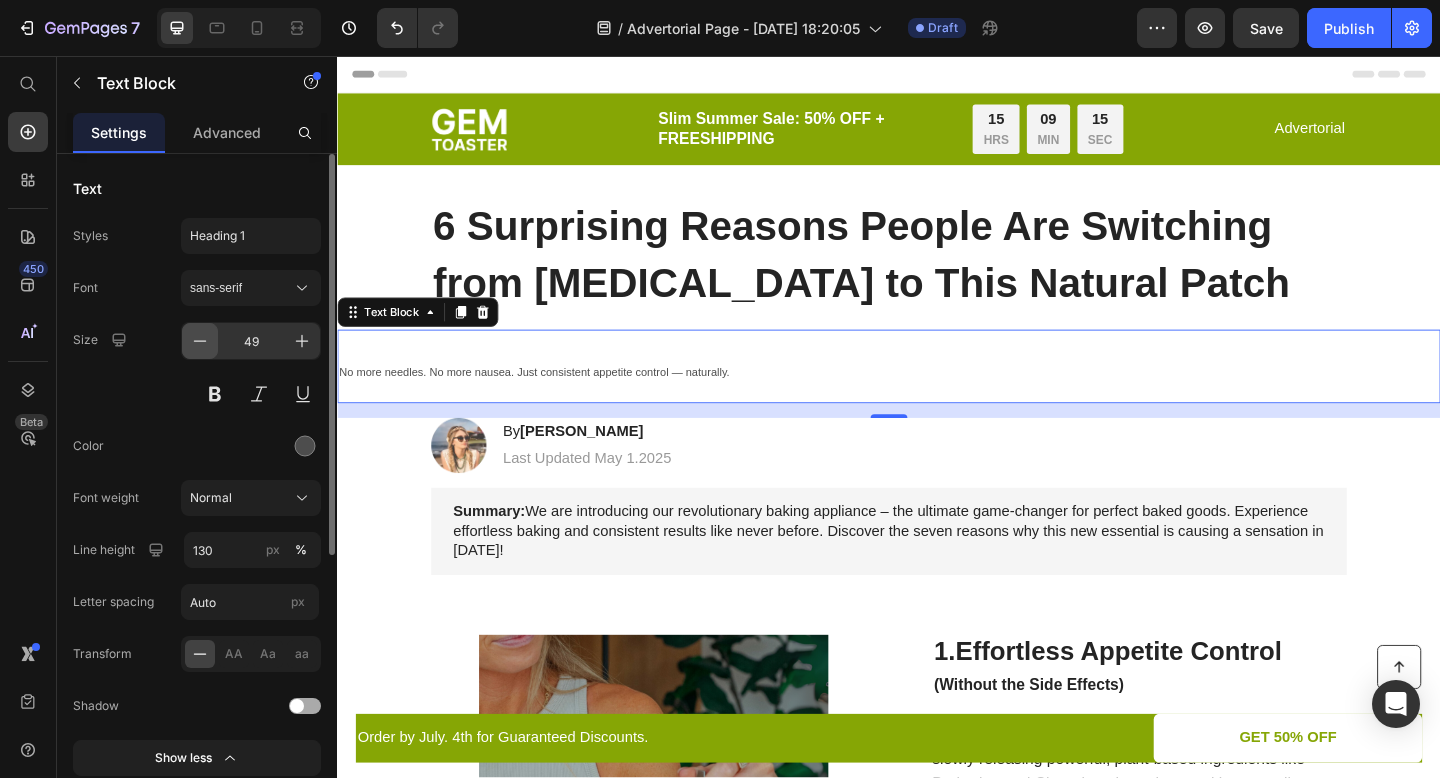 click 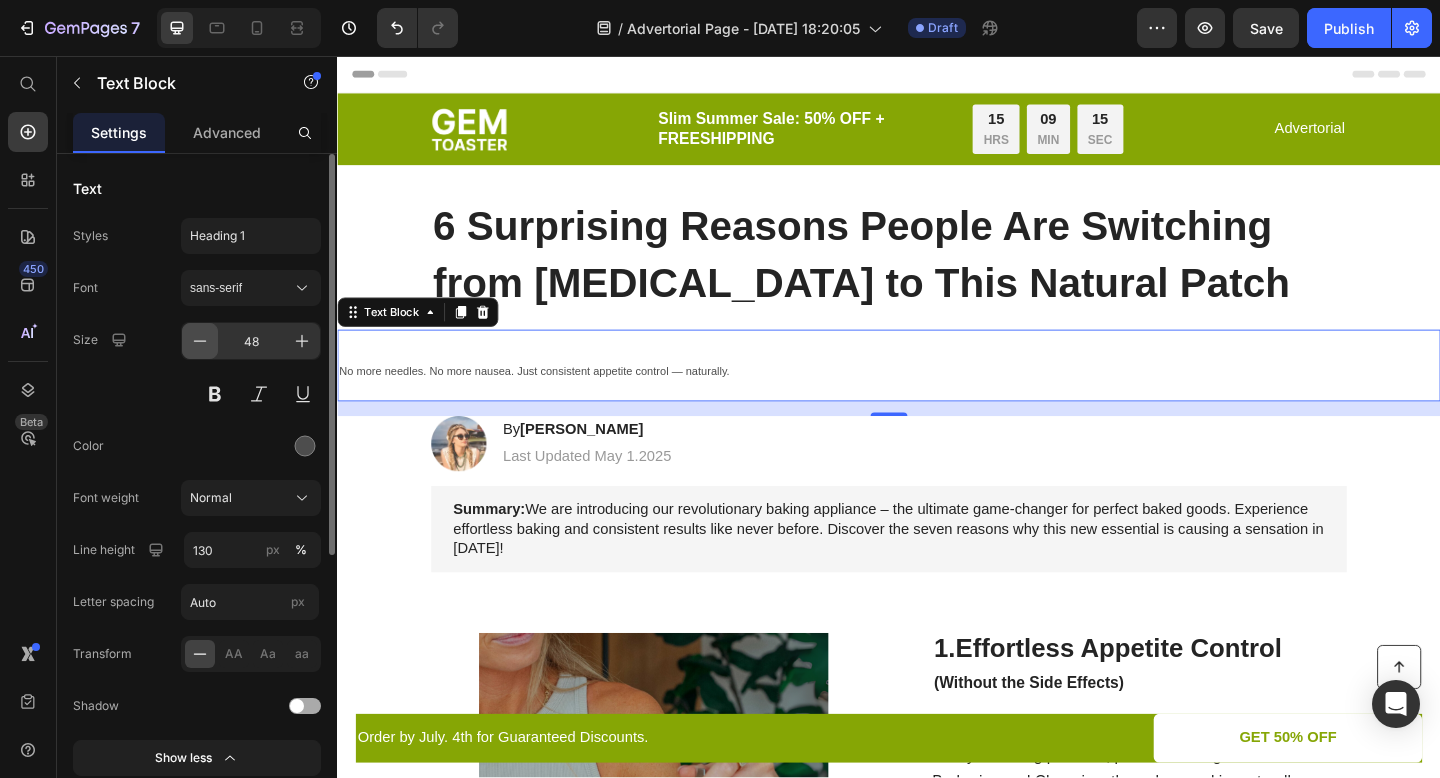 click 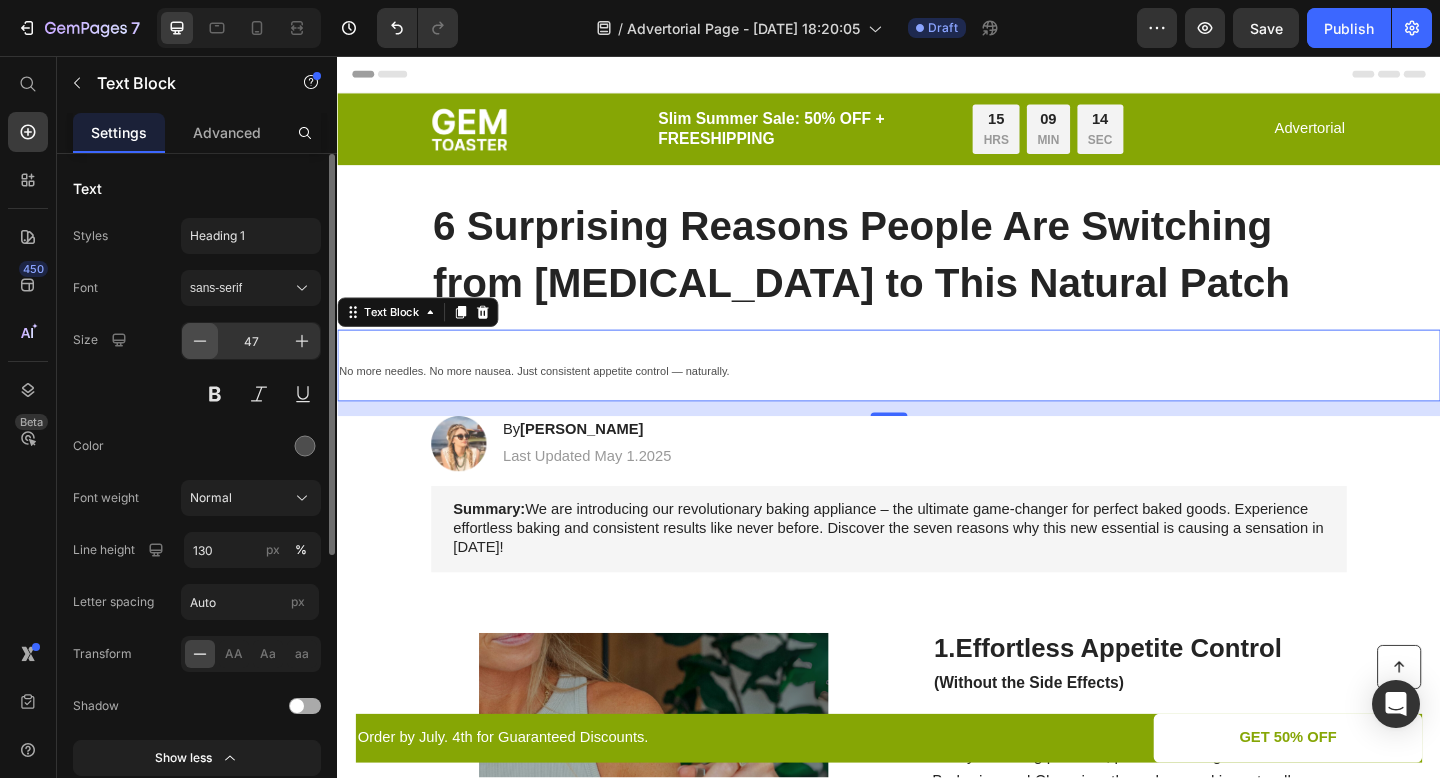 click 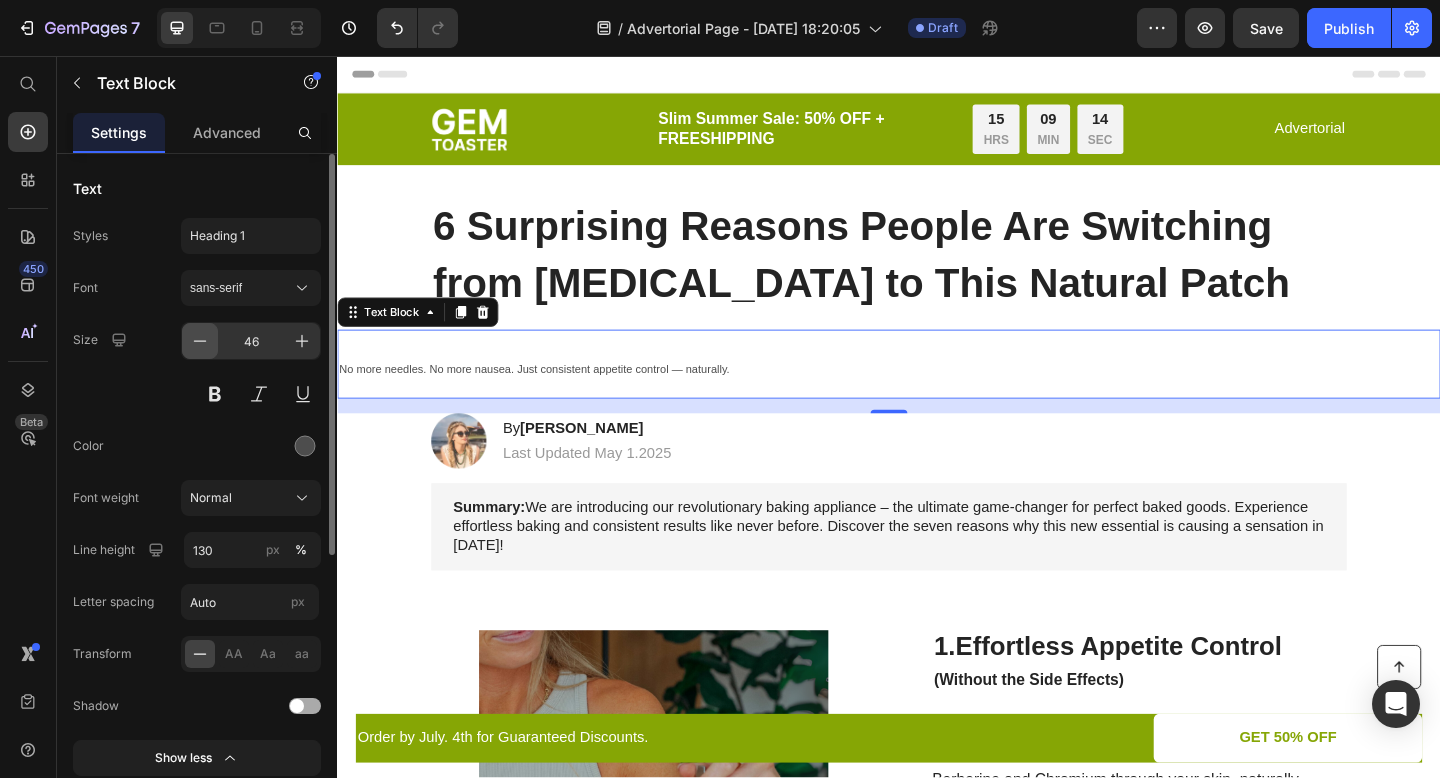 click 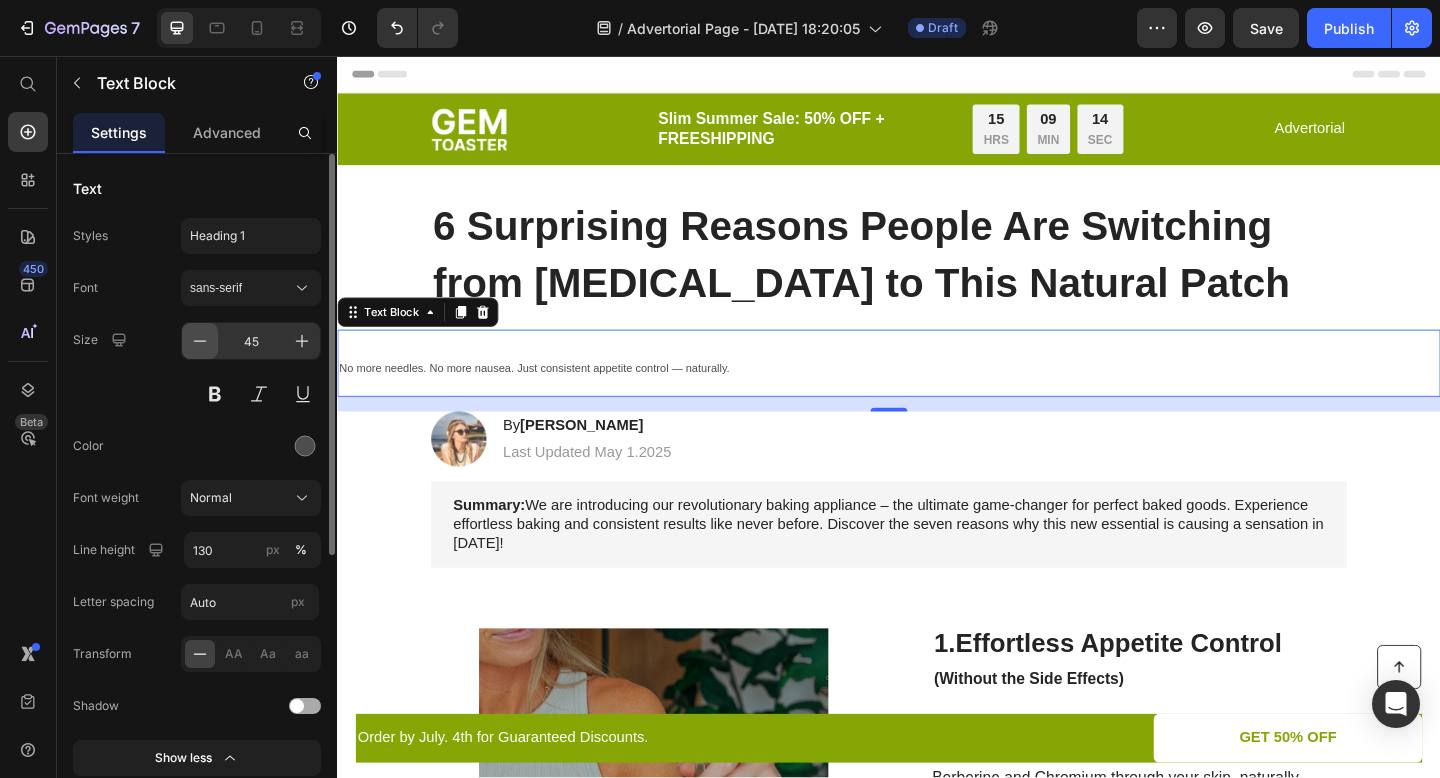 click 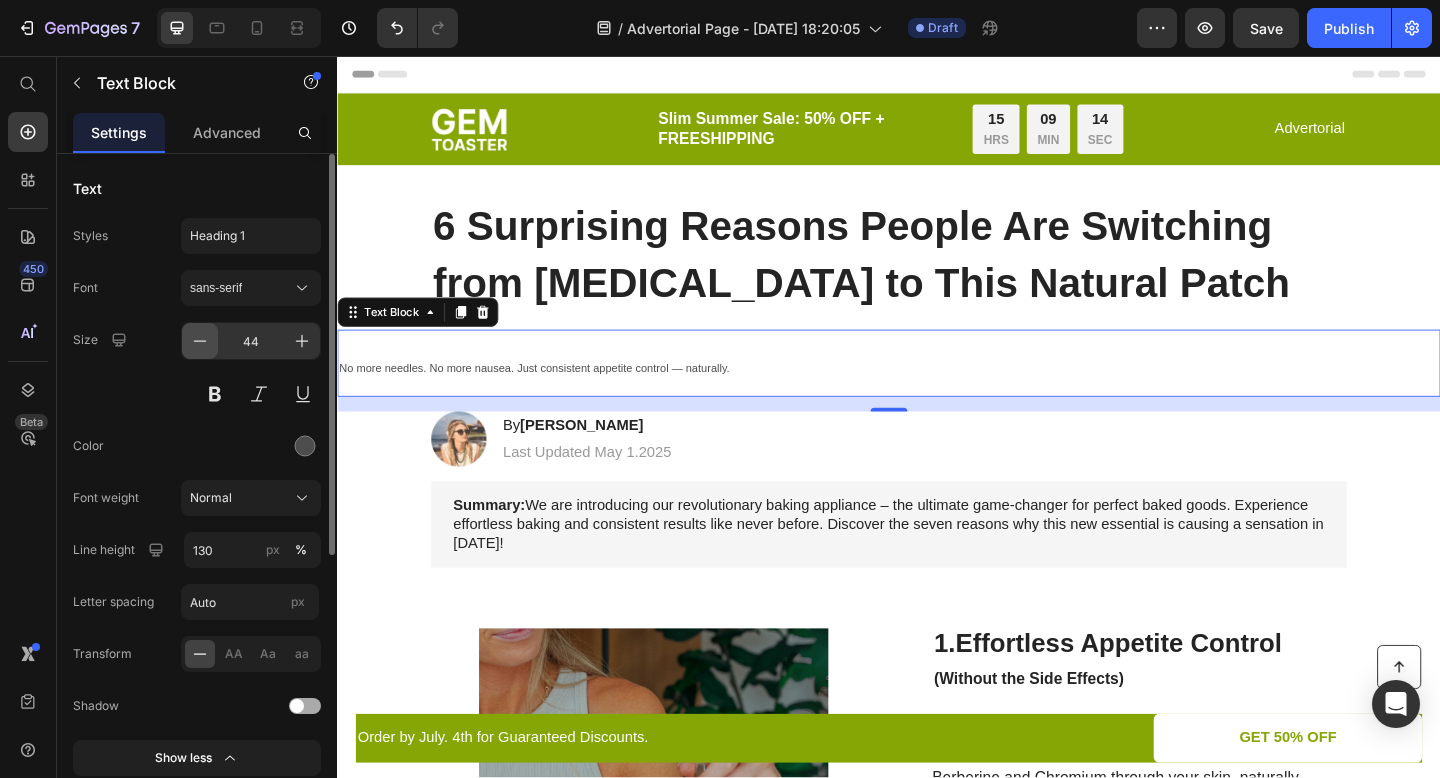 click 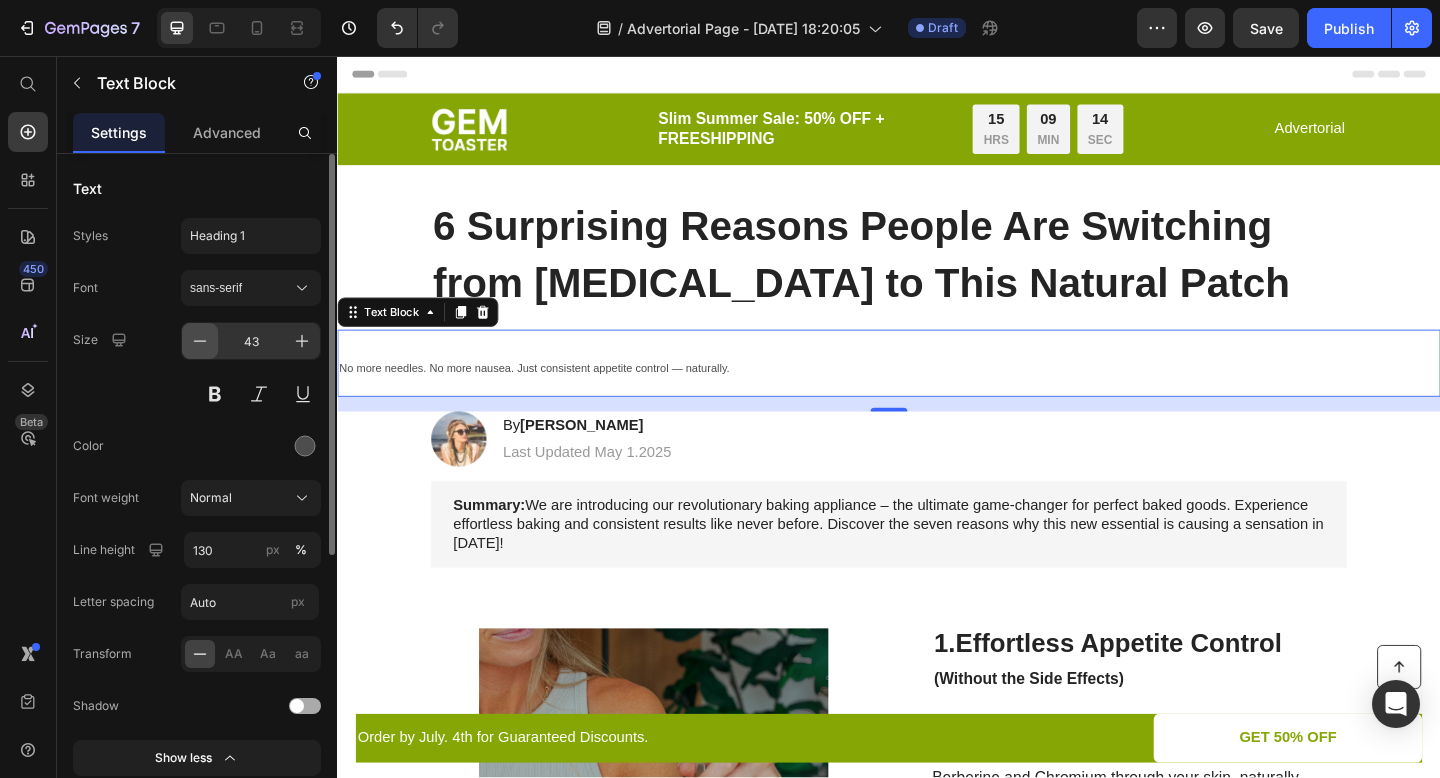 click 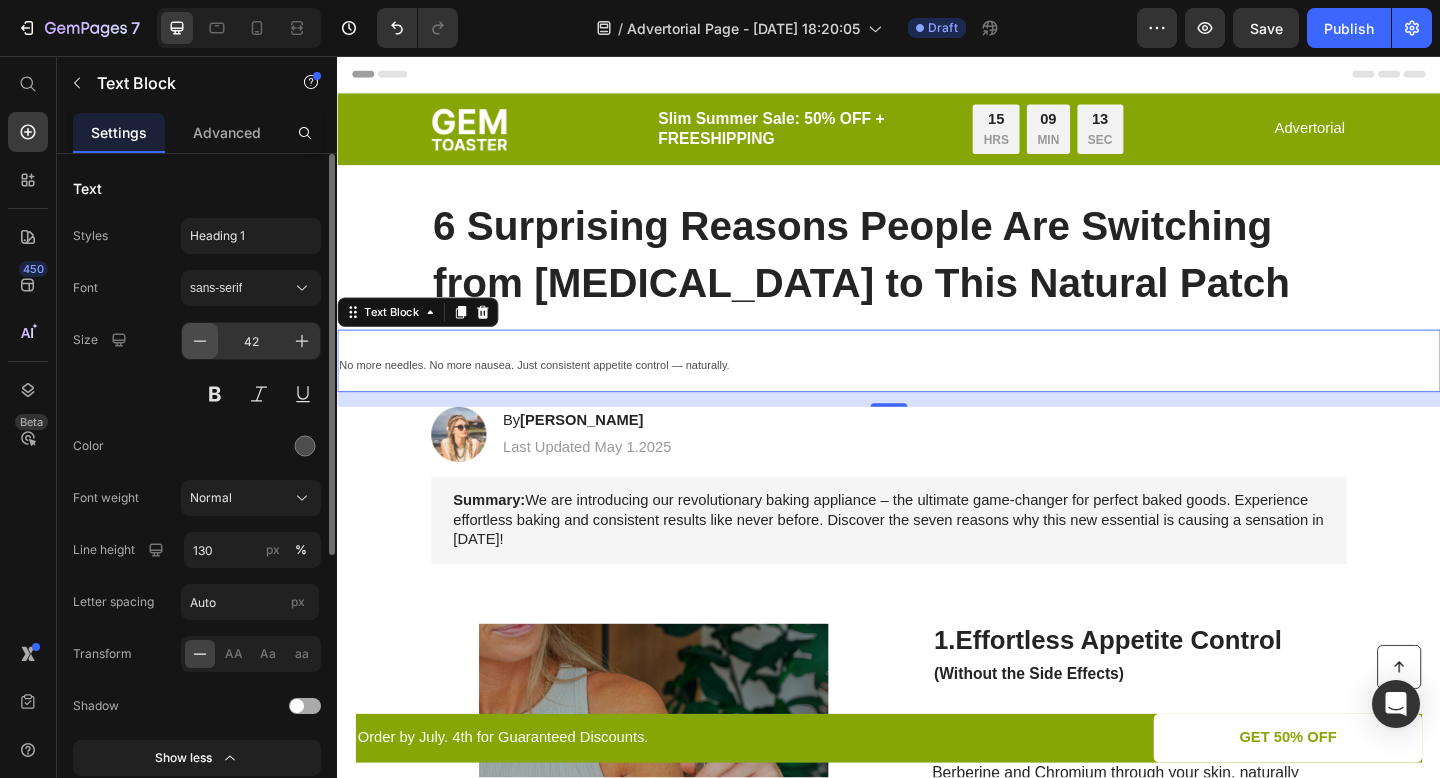 click 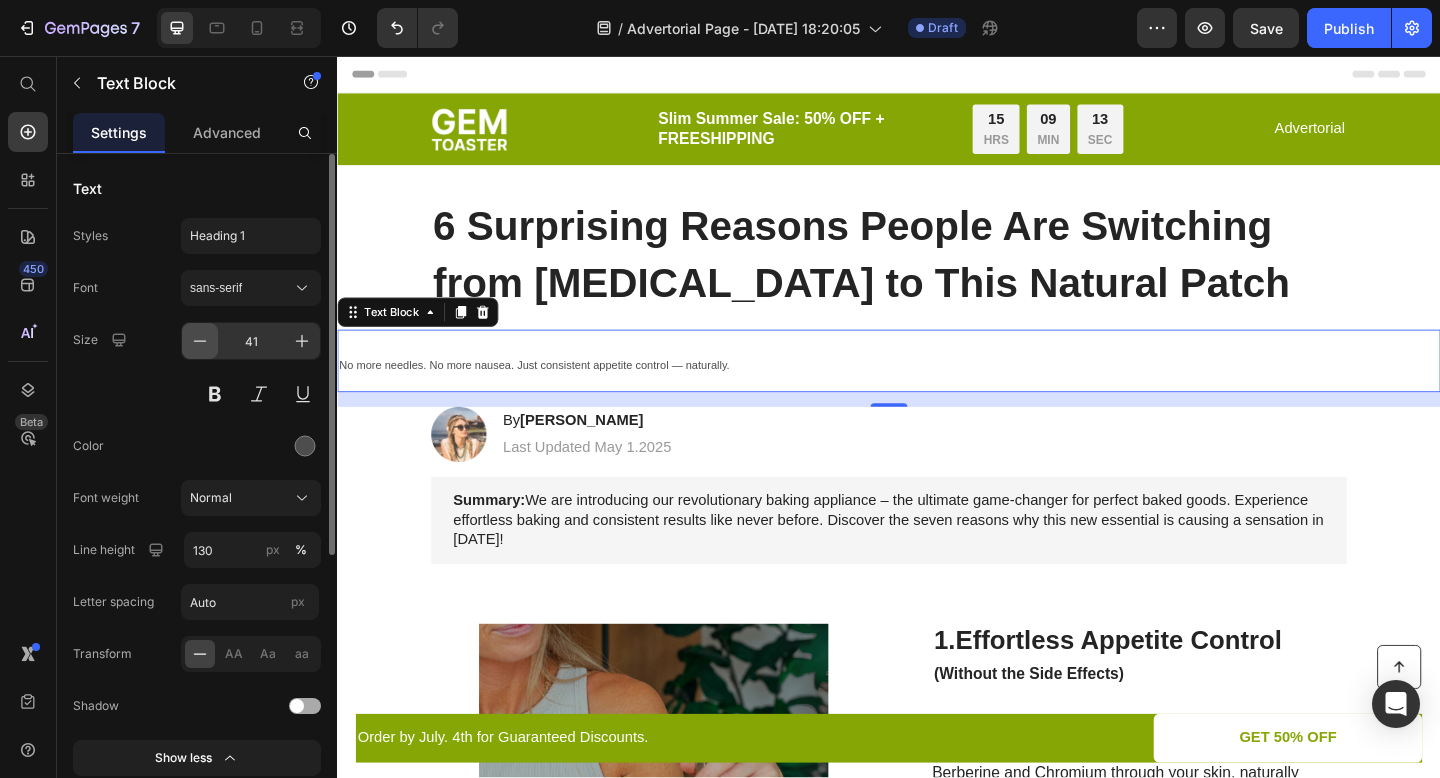 click 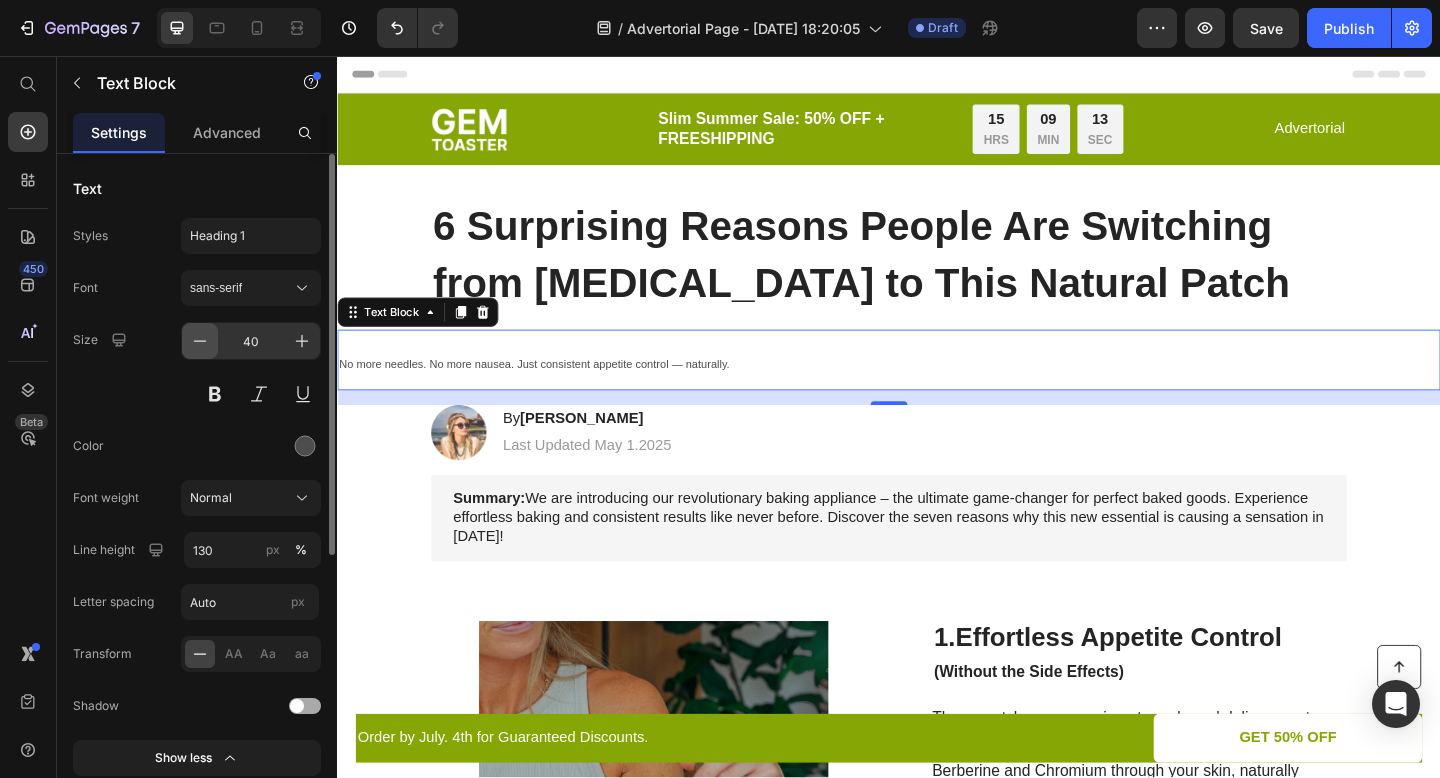 click 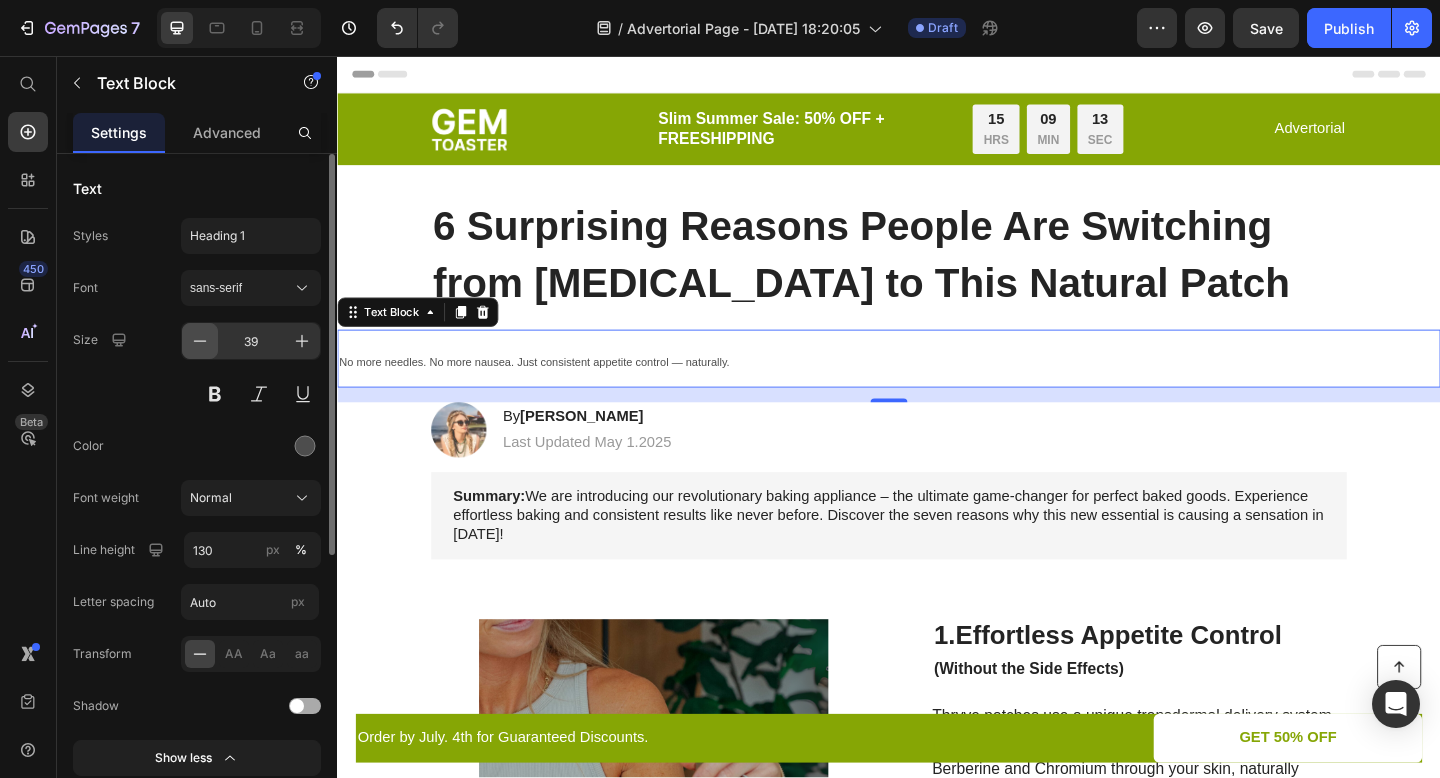 click 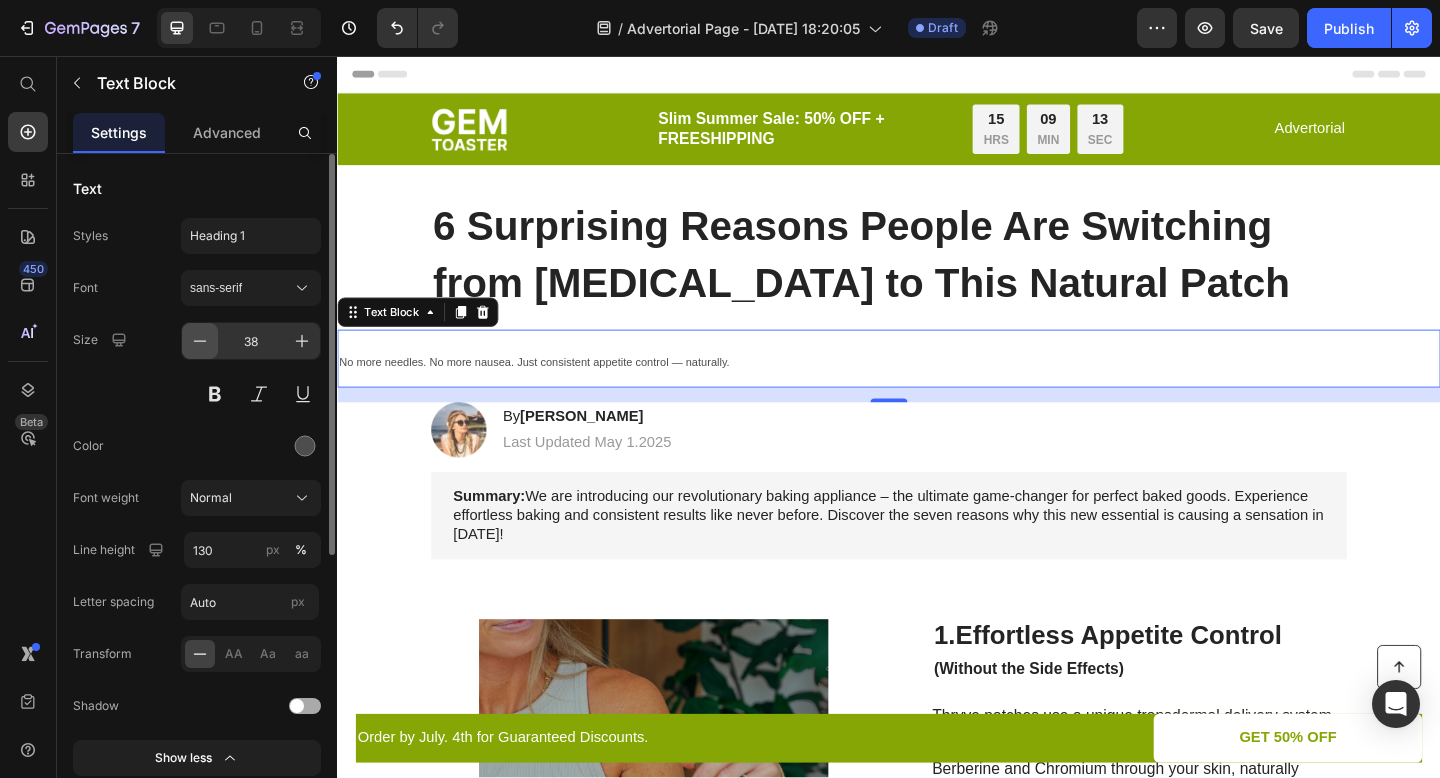 click 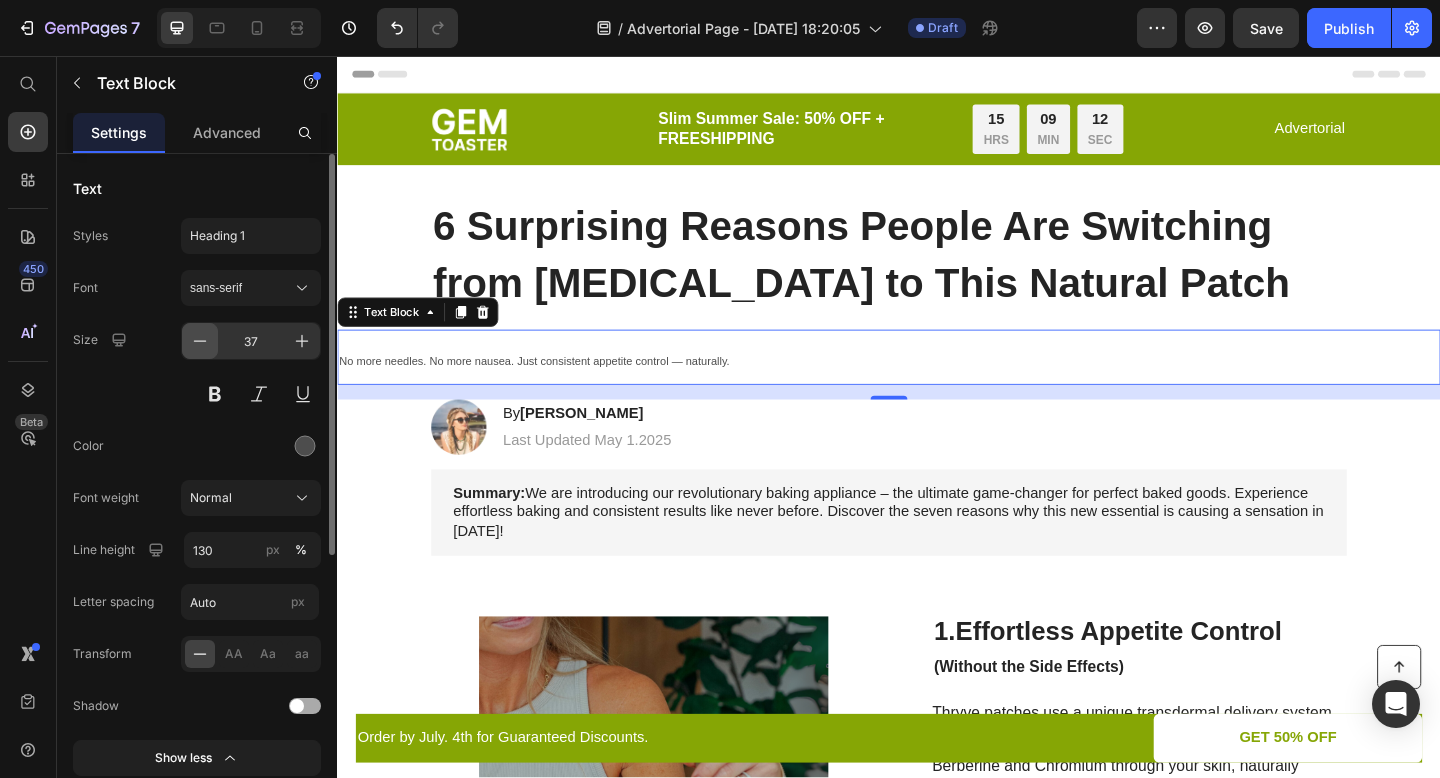 click 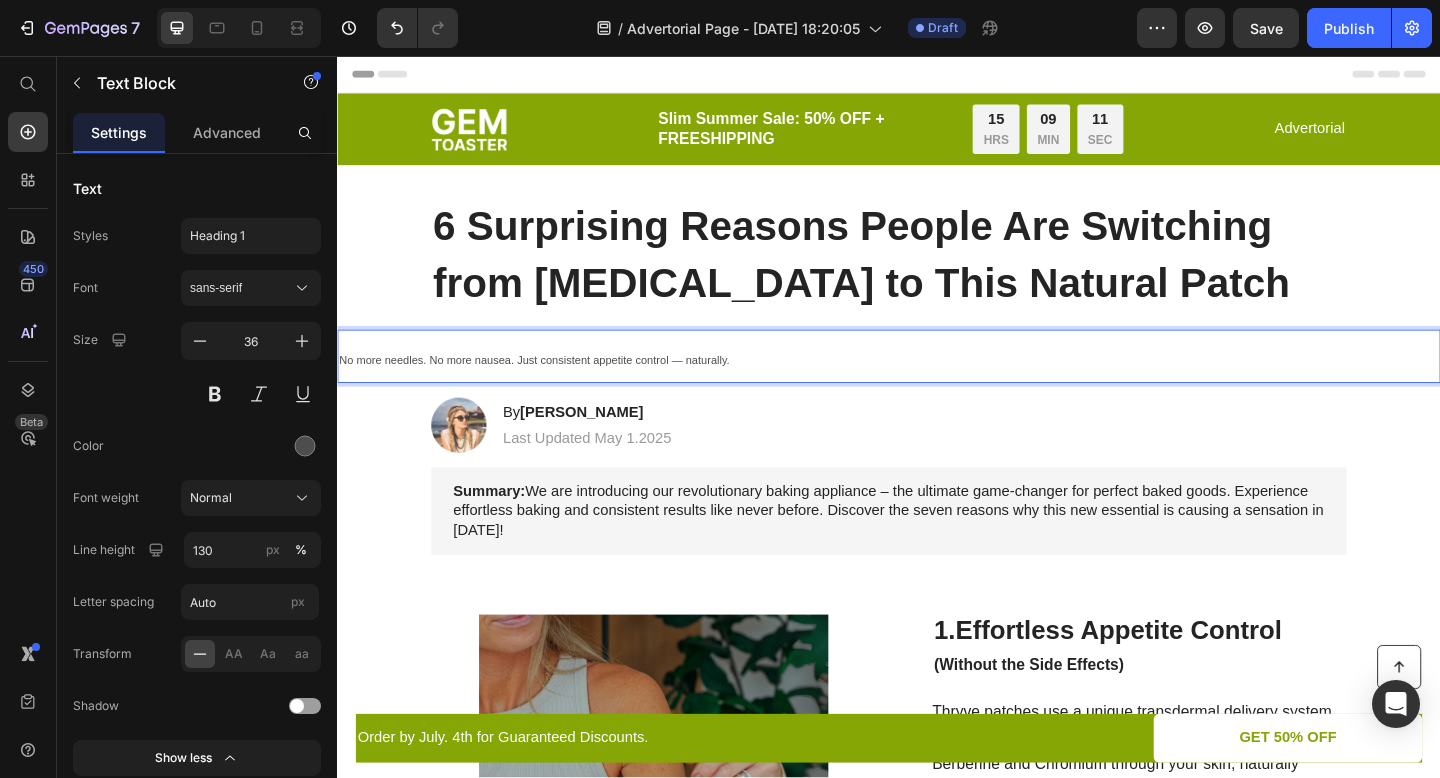 click on "No more needles. No more nausea. Just consistent appetite control — naturally." at bounding box center [551, 387] 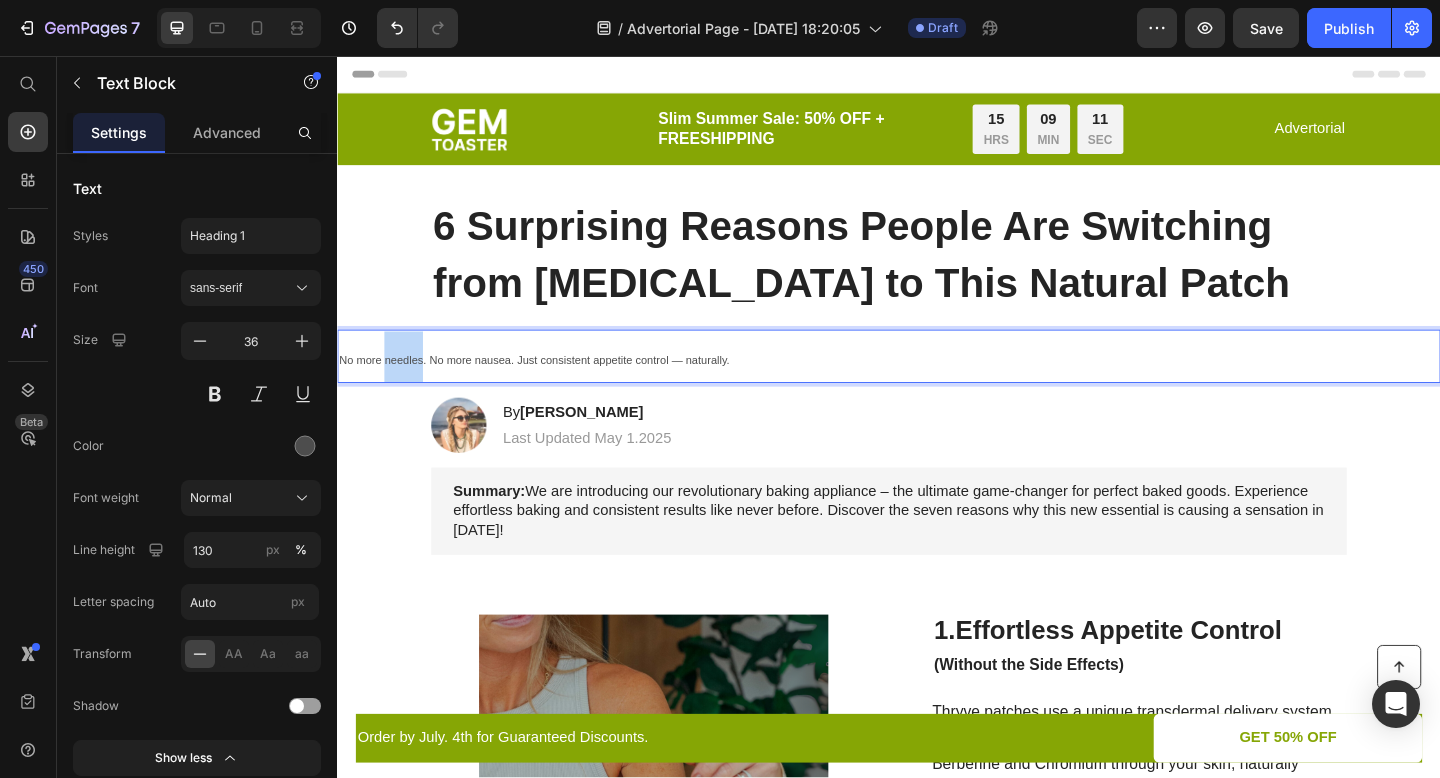 click on "No more needles. No more nausea. Just consistent appetite control — naturally." at bounding box center [551, 387] 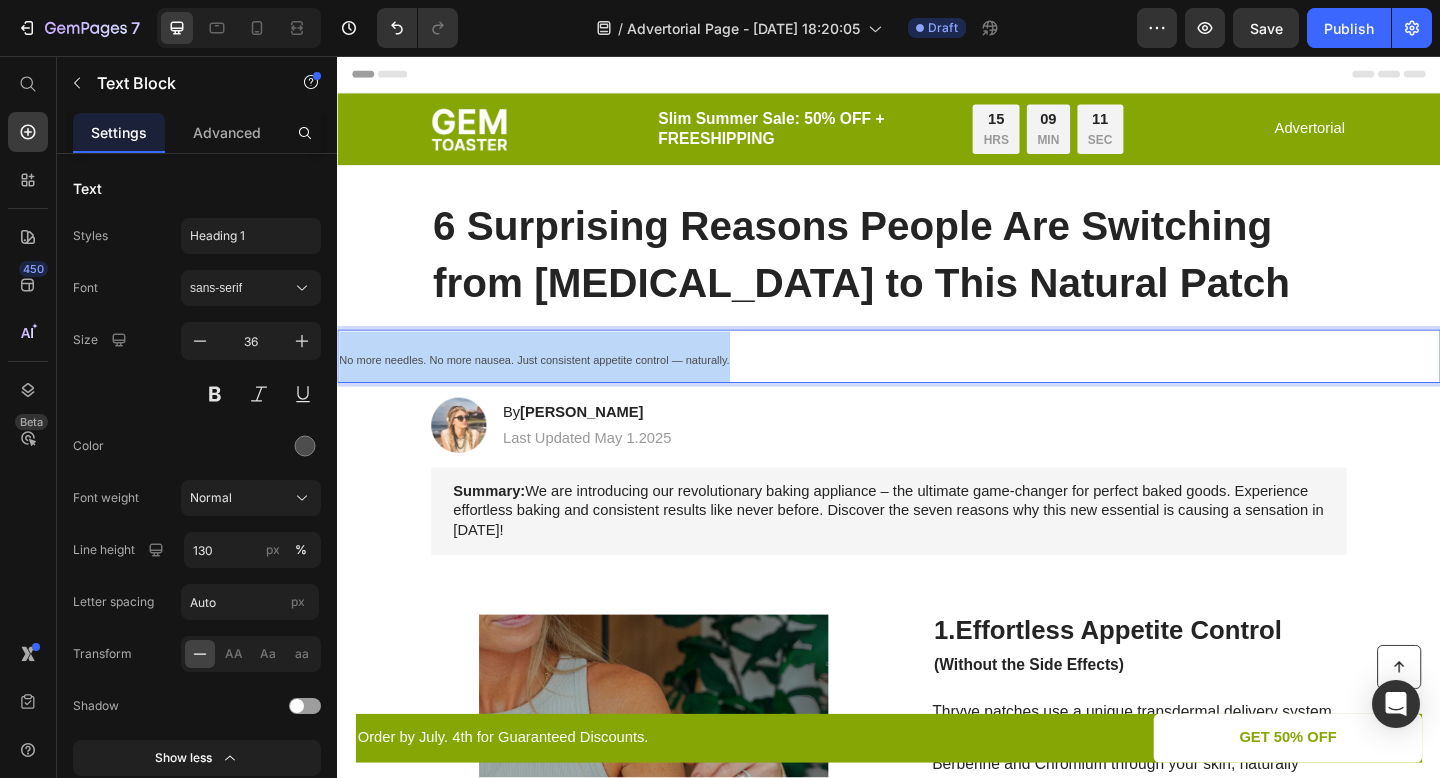 click on "No more needles. No more nausea. Just consistent appetite control — naturally." at bounding box center (551, 387) 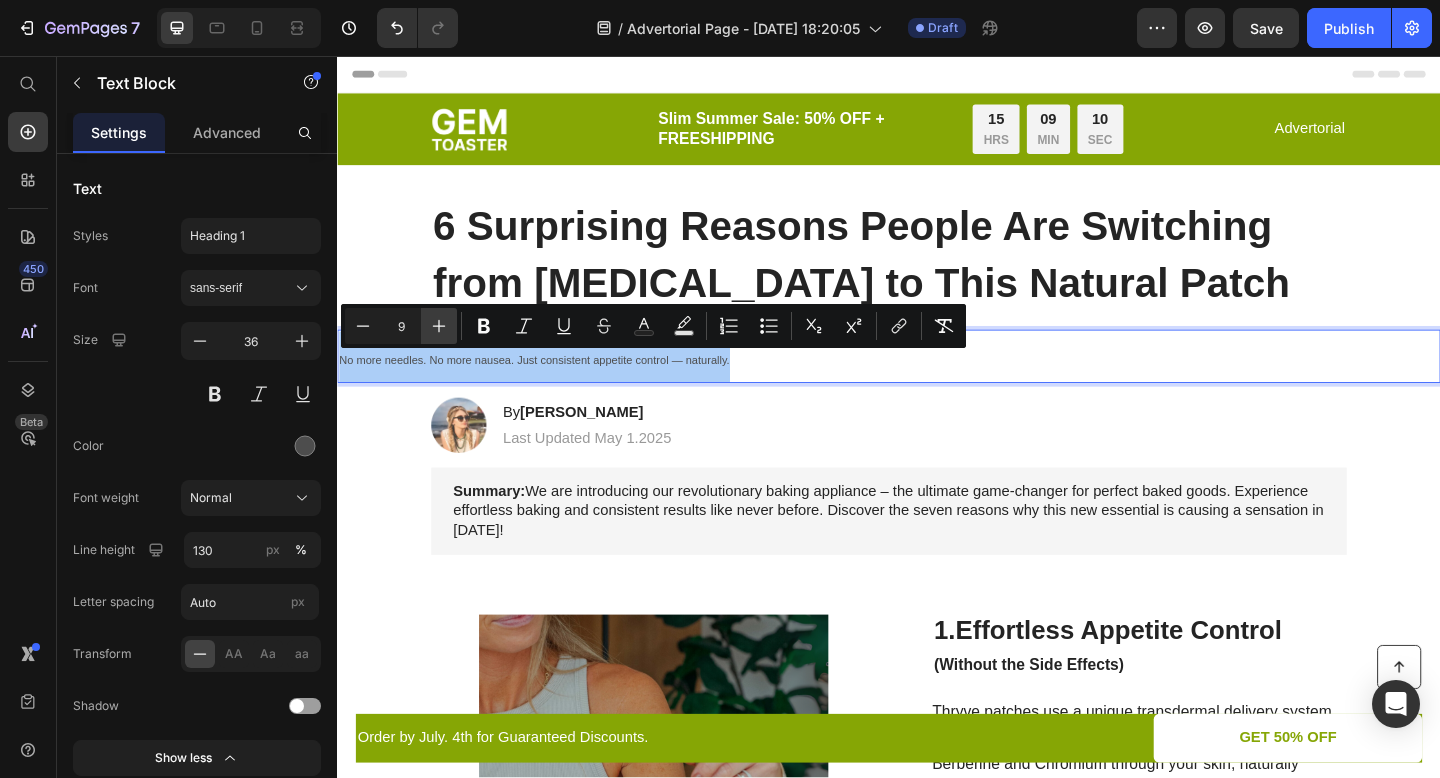 click 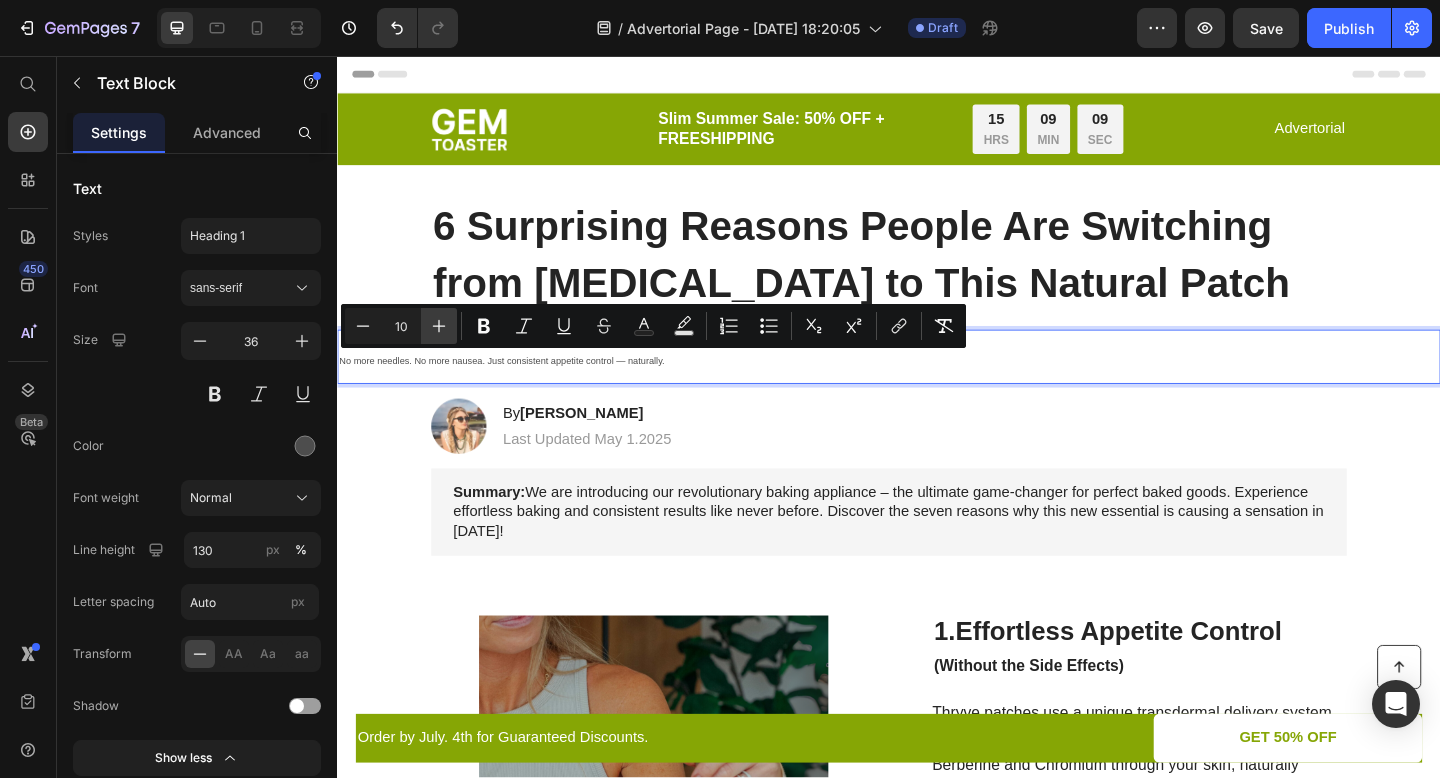 click 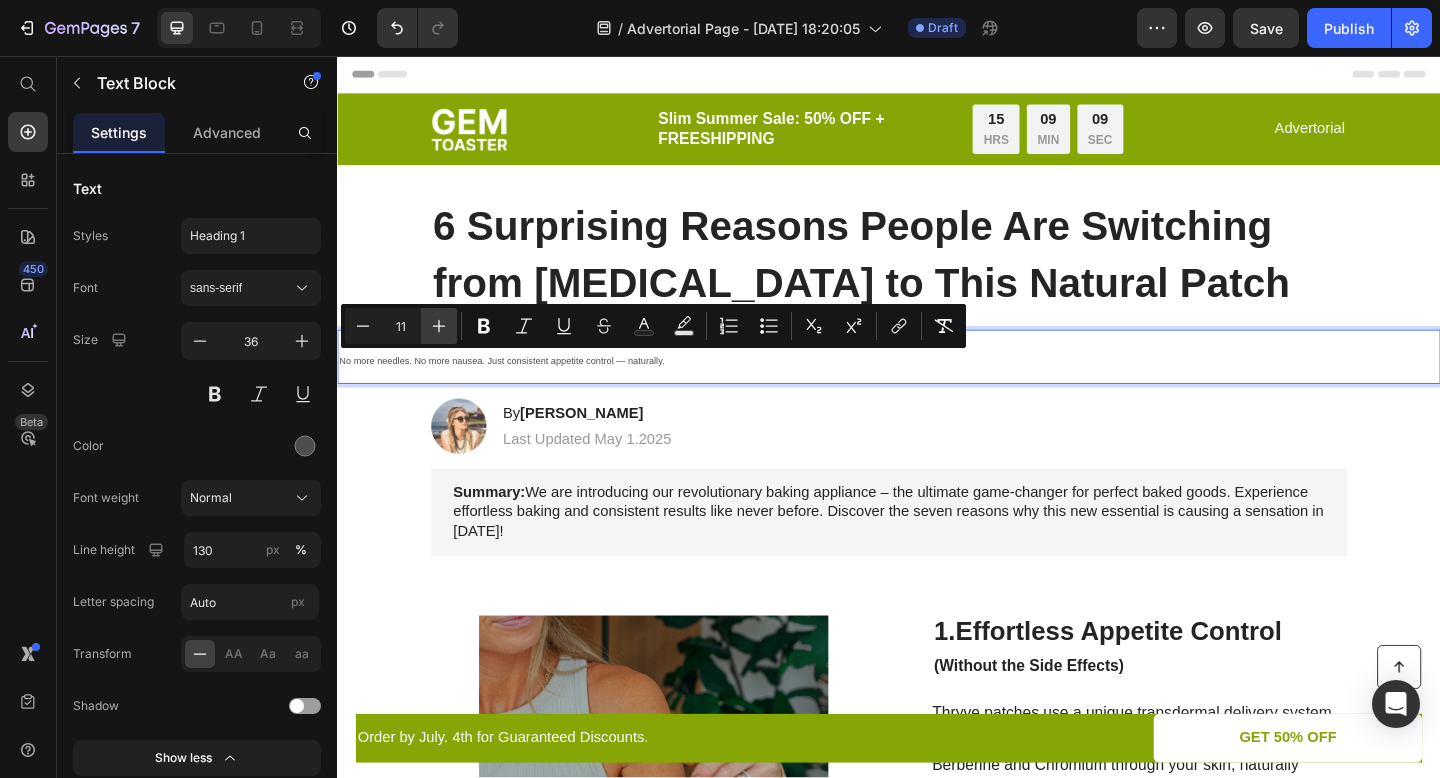 click 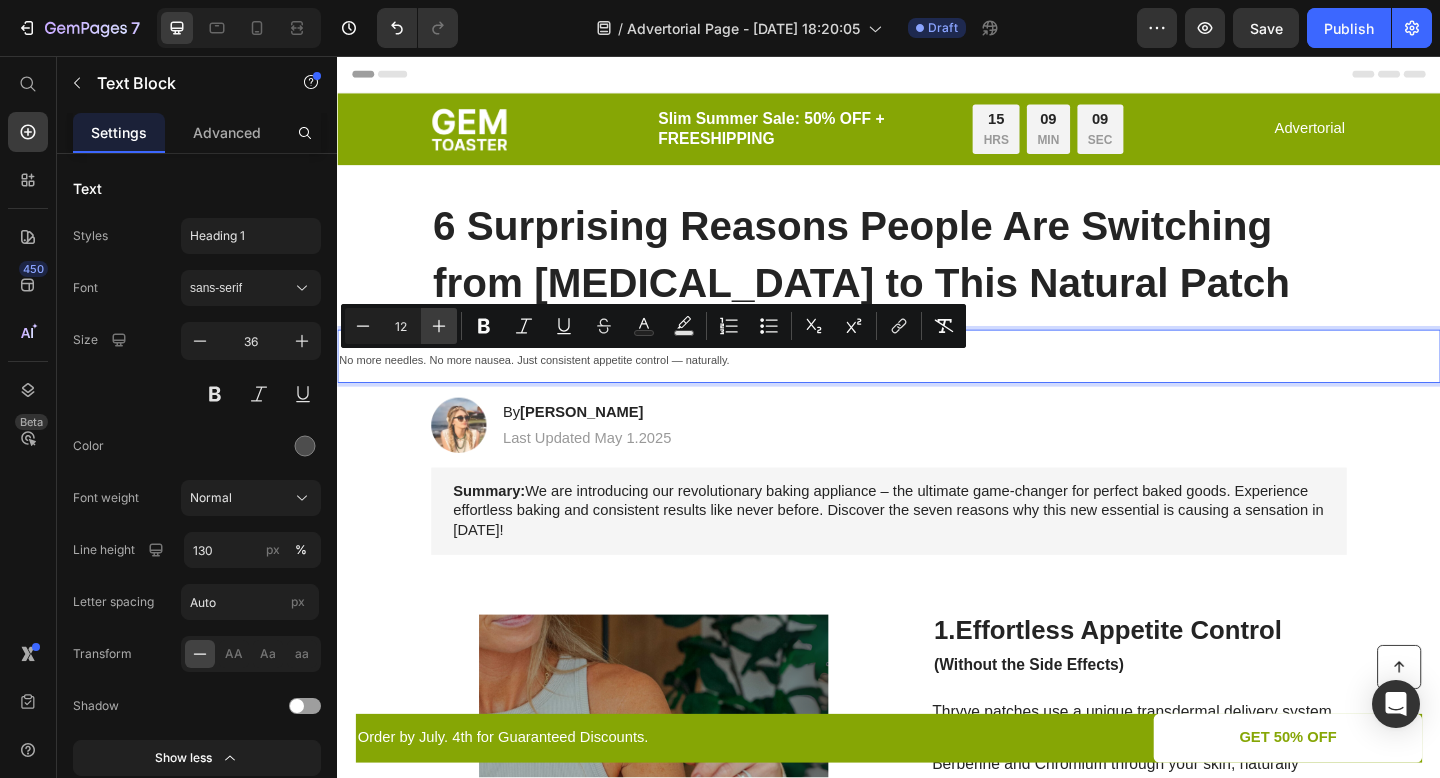 click 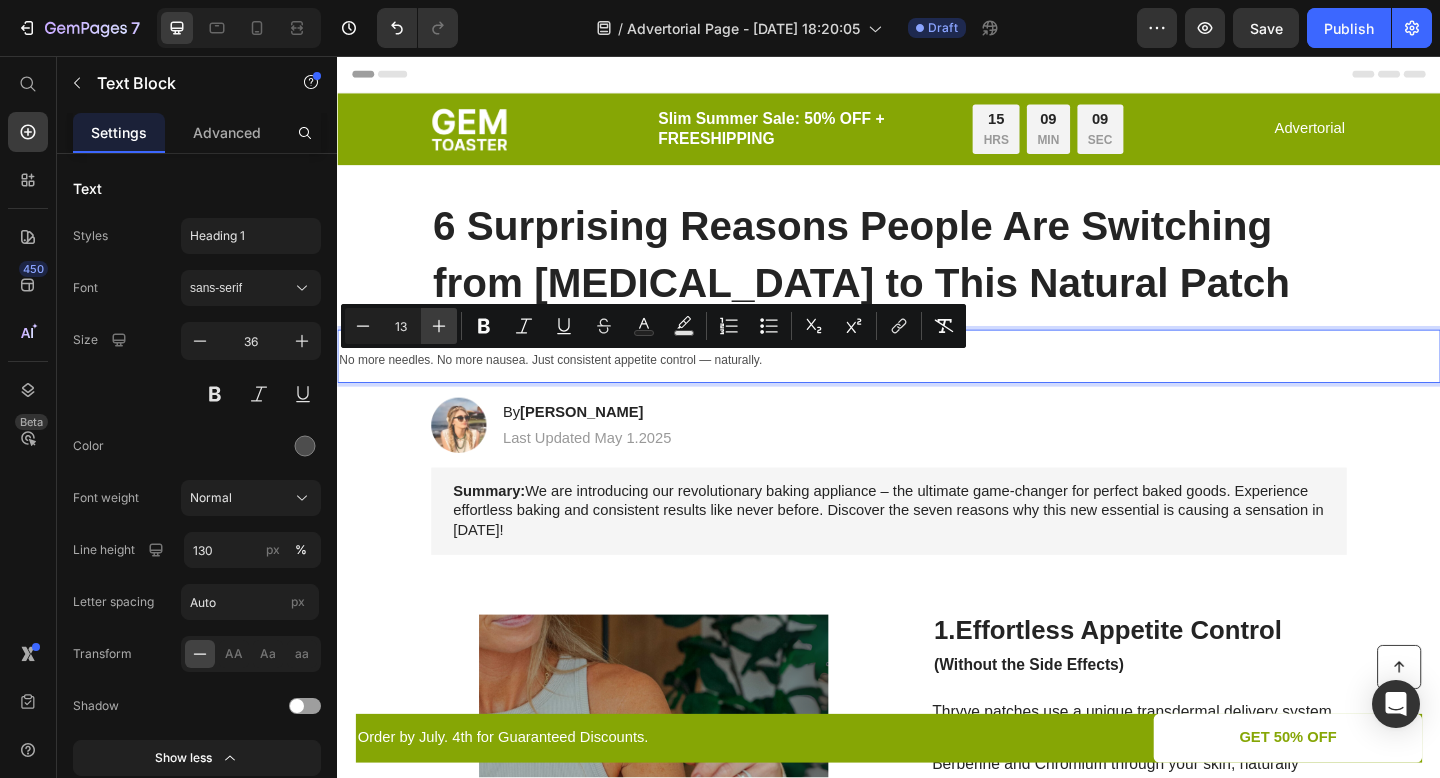 click 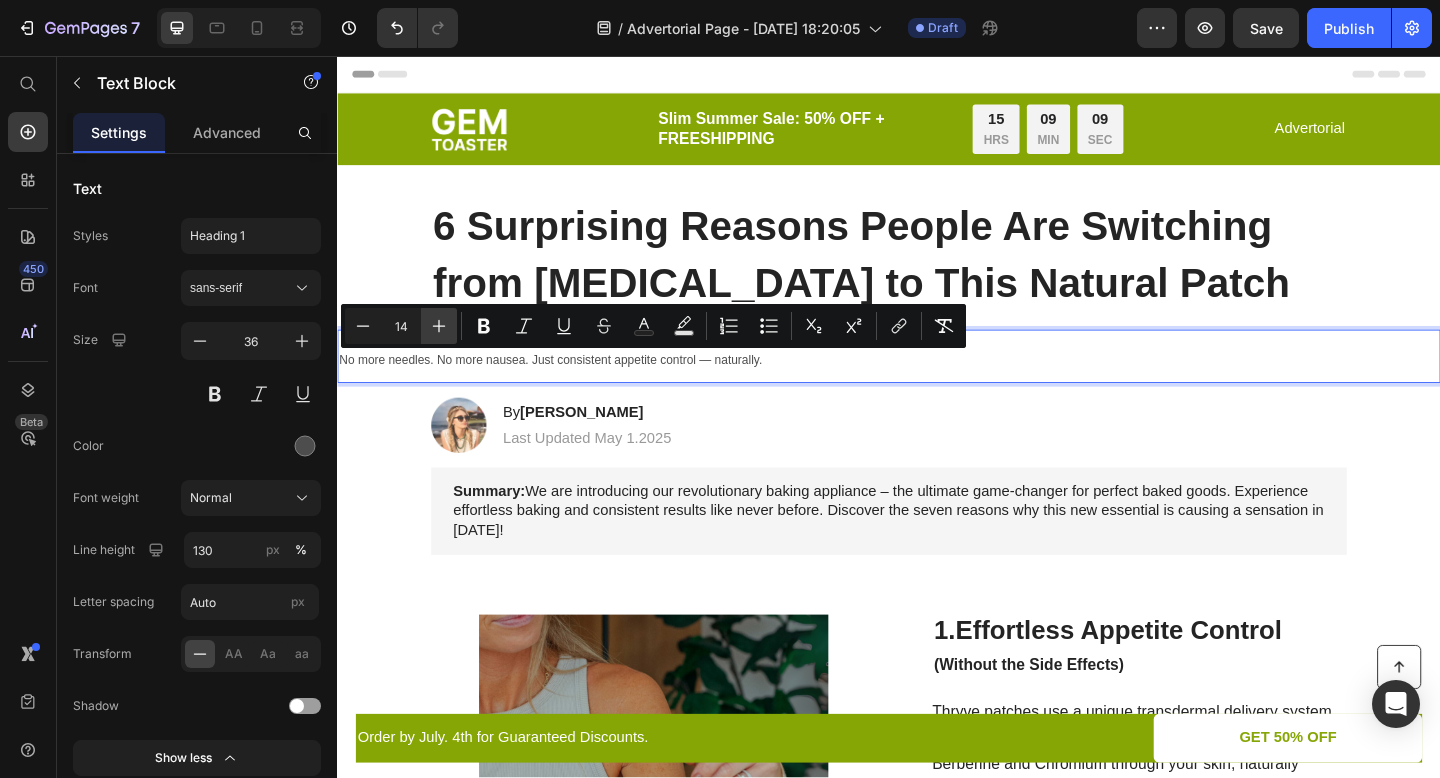 click 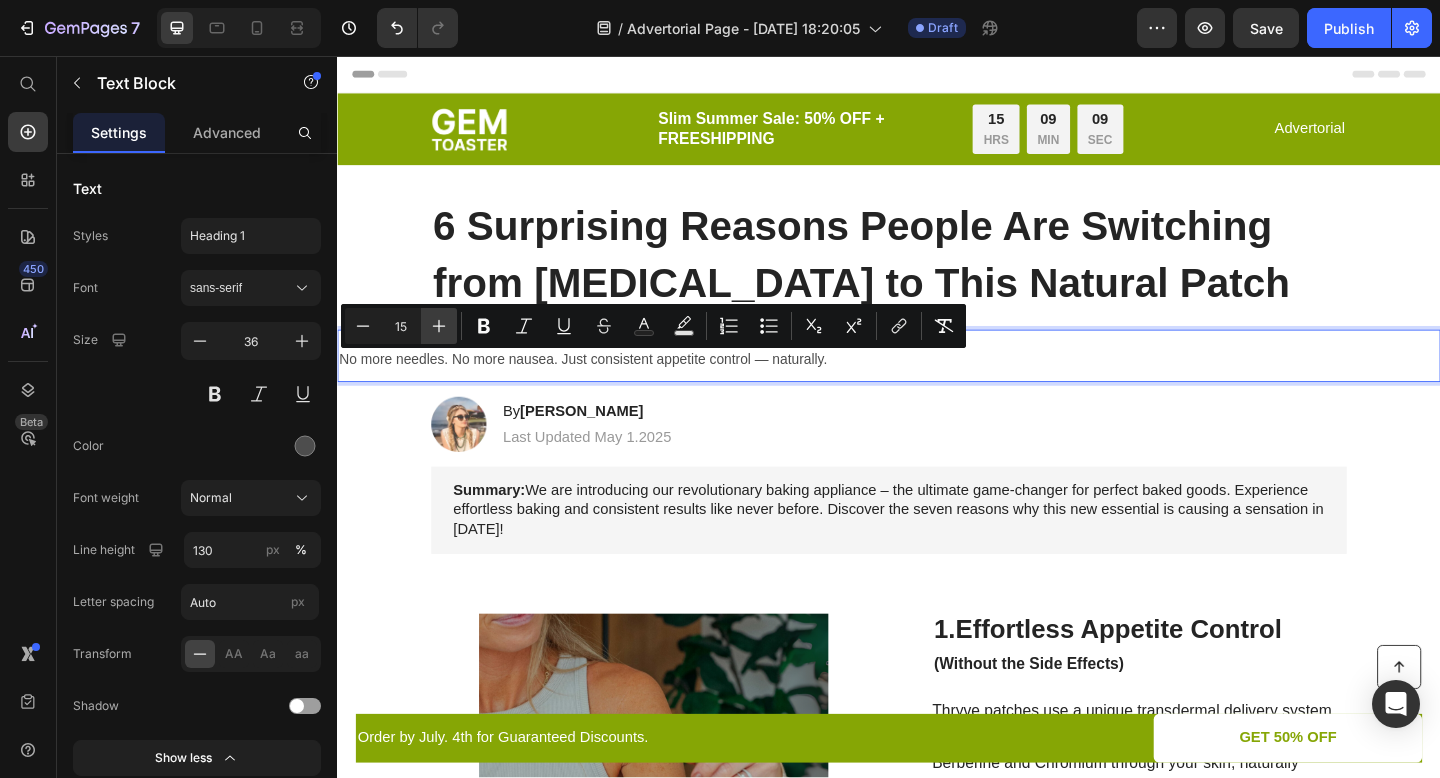 click 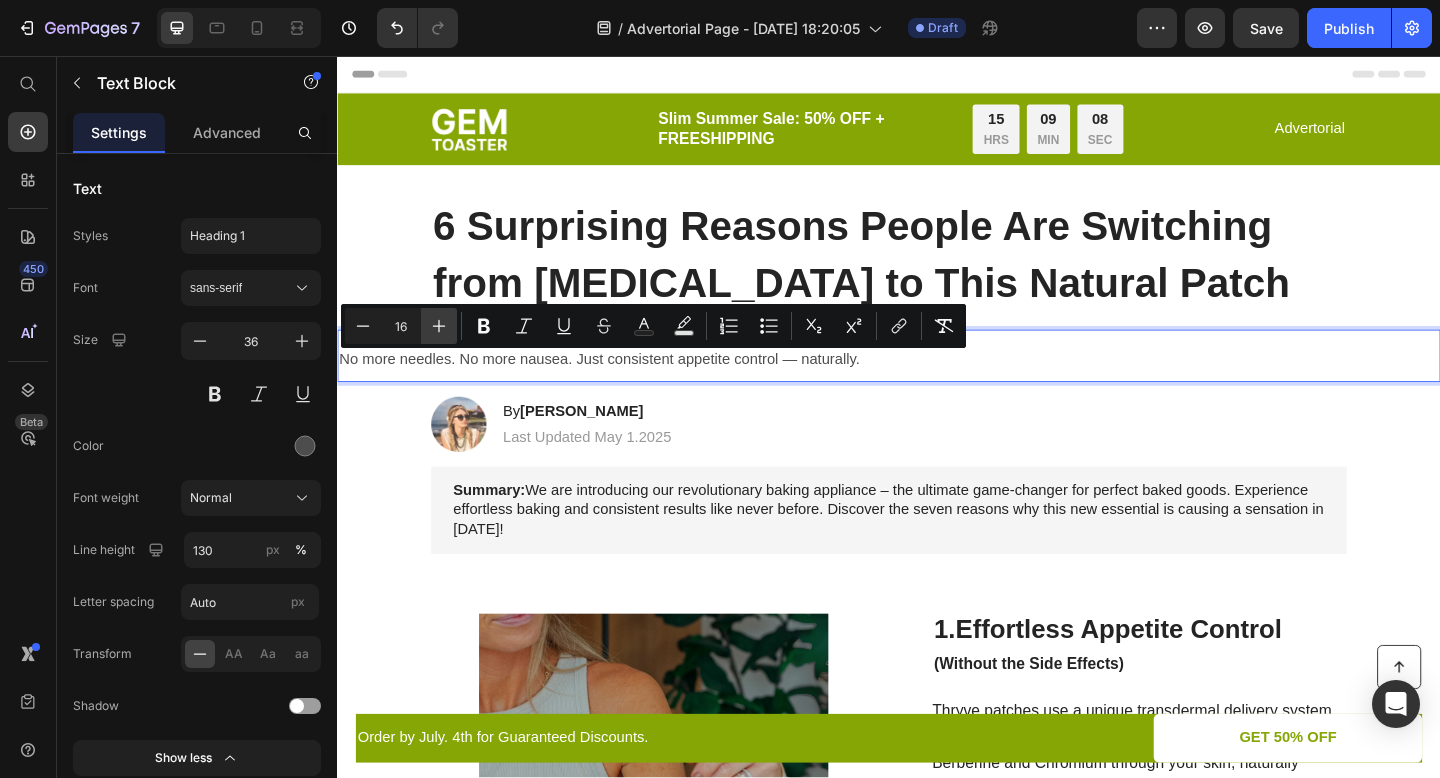 click 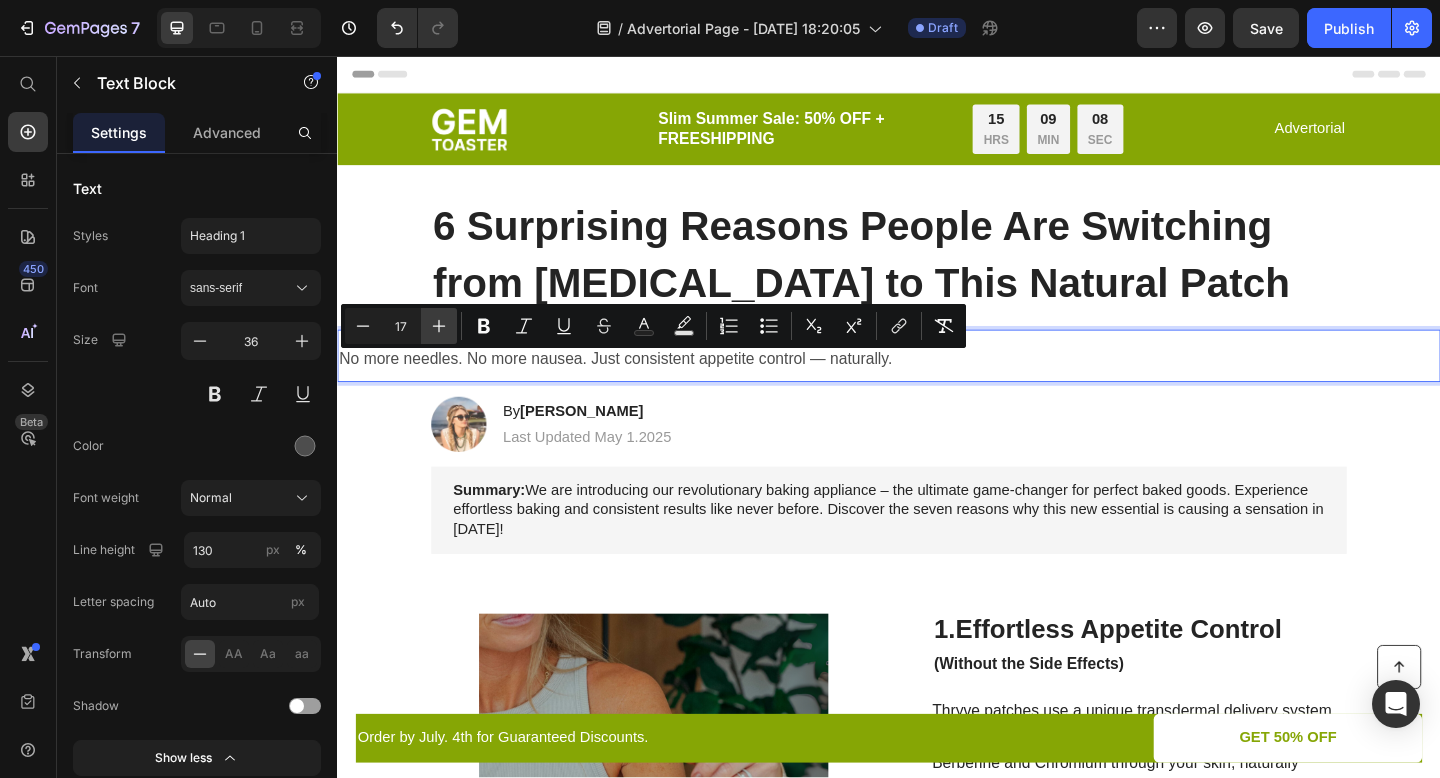 click 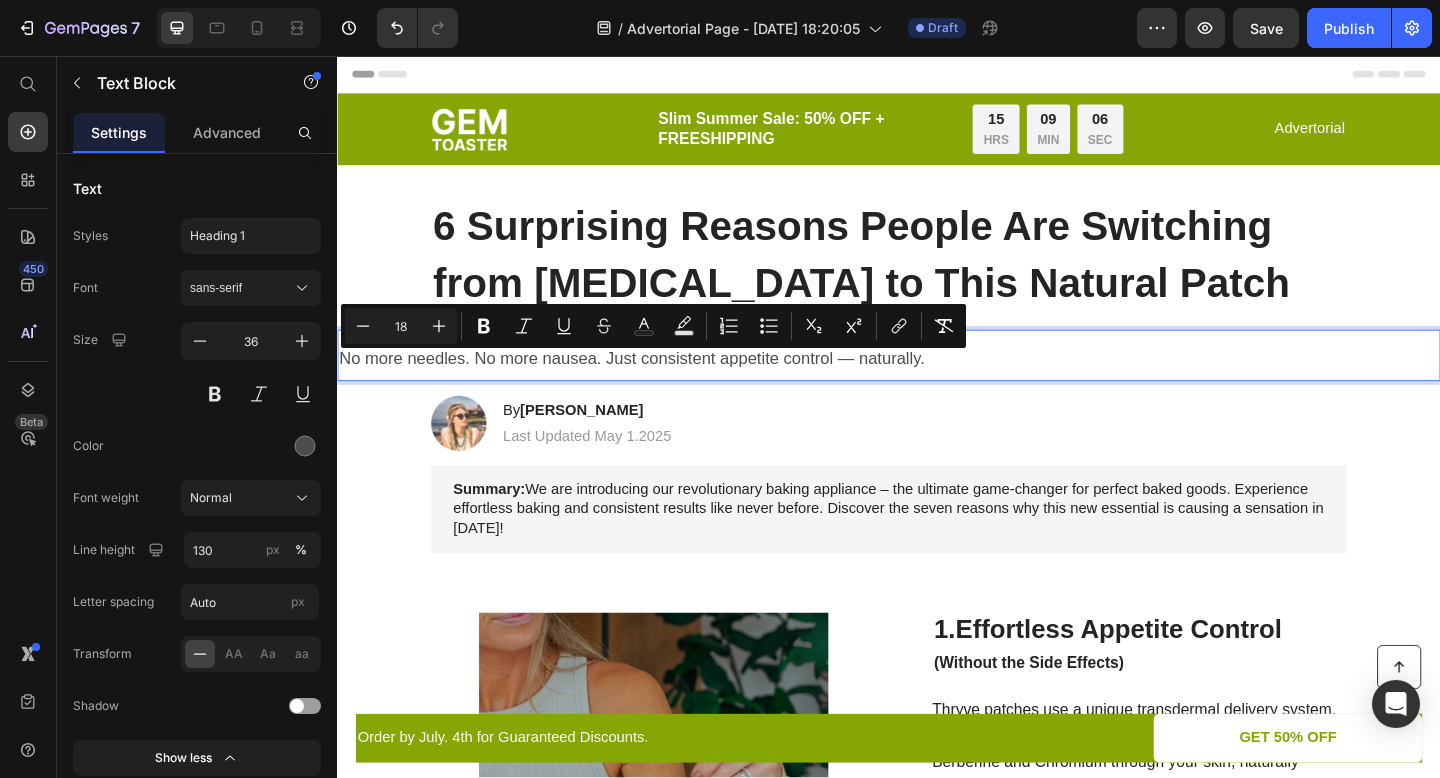 click on "No more needles. No more nausea. Just consistent appetite control — naturally." at bounding box center [657, 385] 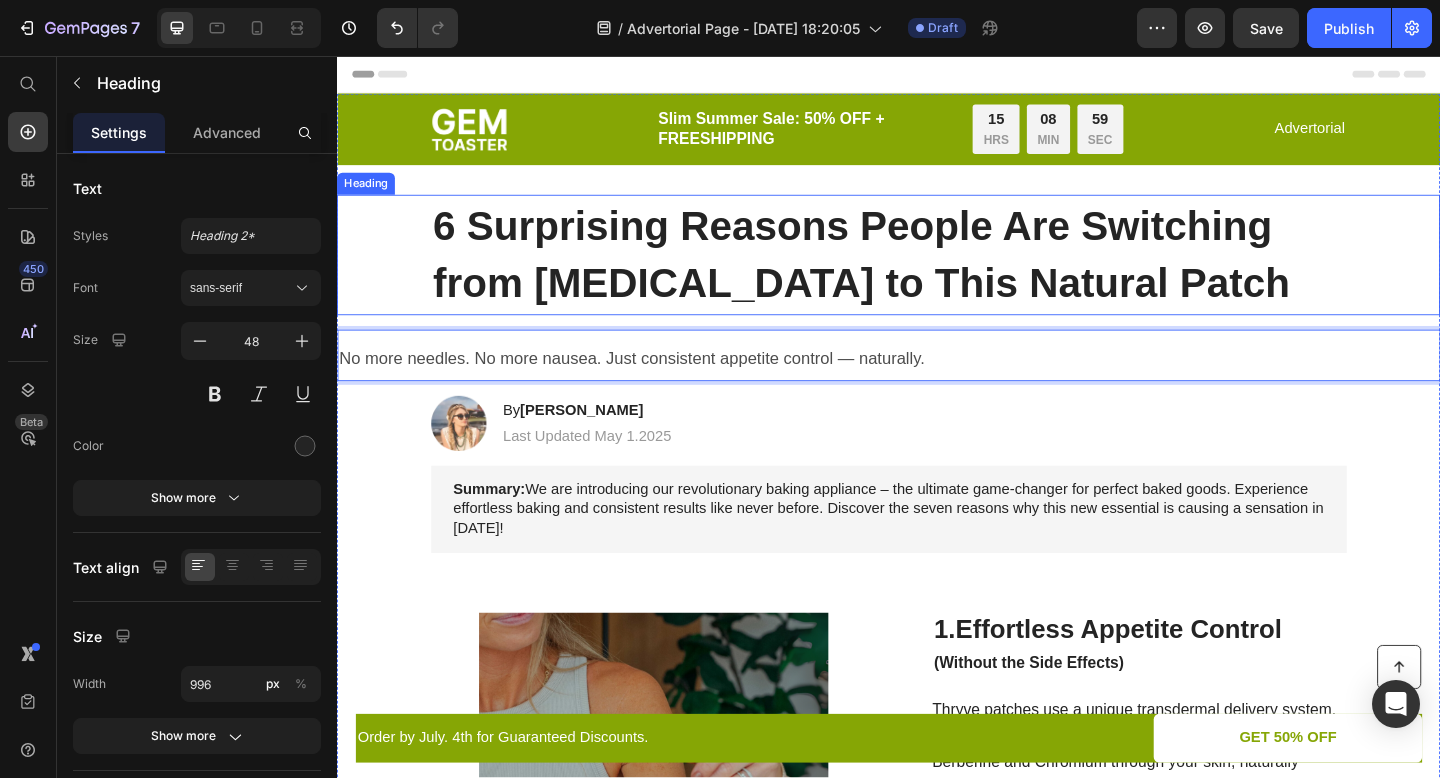 click on "6 Surprising Reasons People Are Switching from [MEDICAL_DATA] to This Natural Patch" at bounding box center (937, 272) 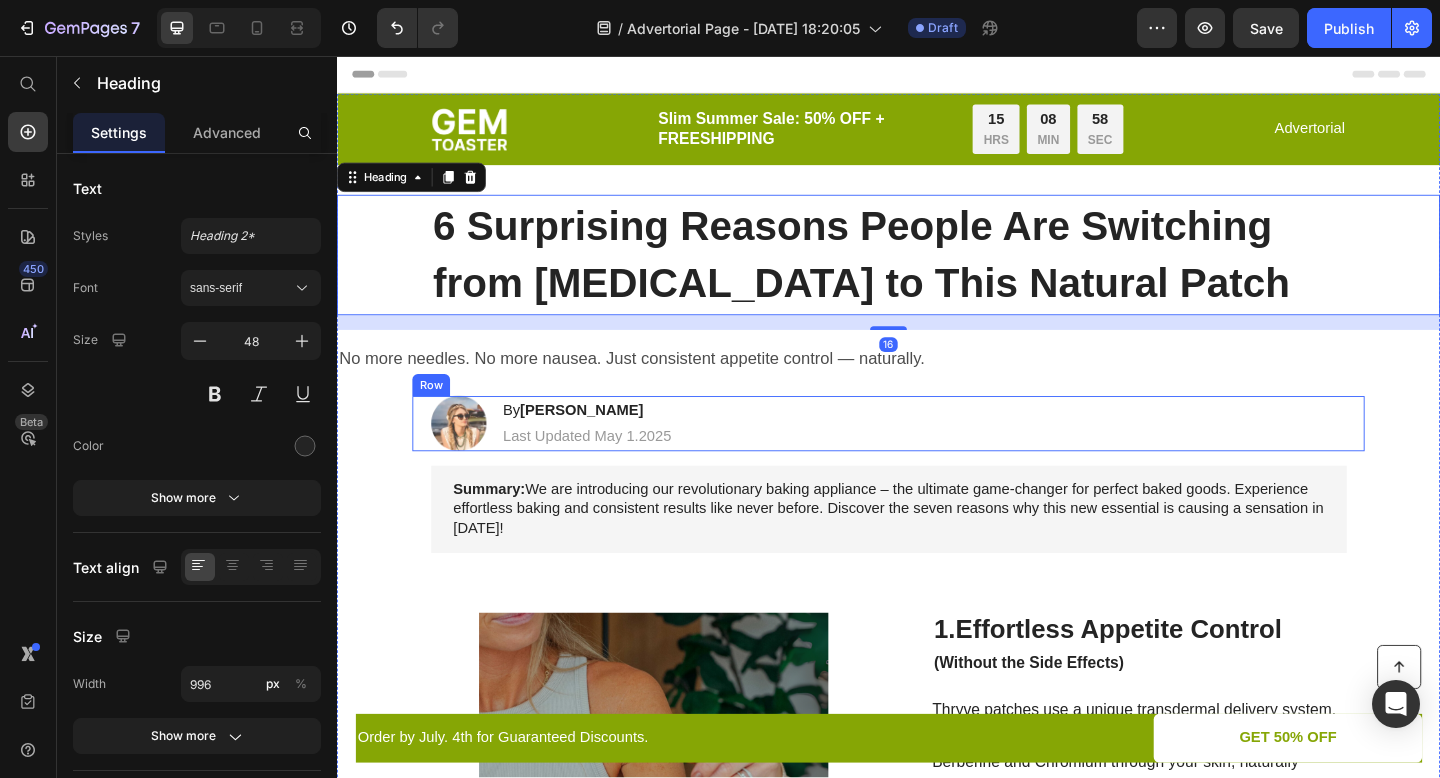 click on "No more needles. No more nausea. Just consistent appetite control — naturally." at bounding box center (657, 385) 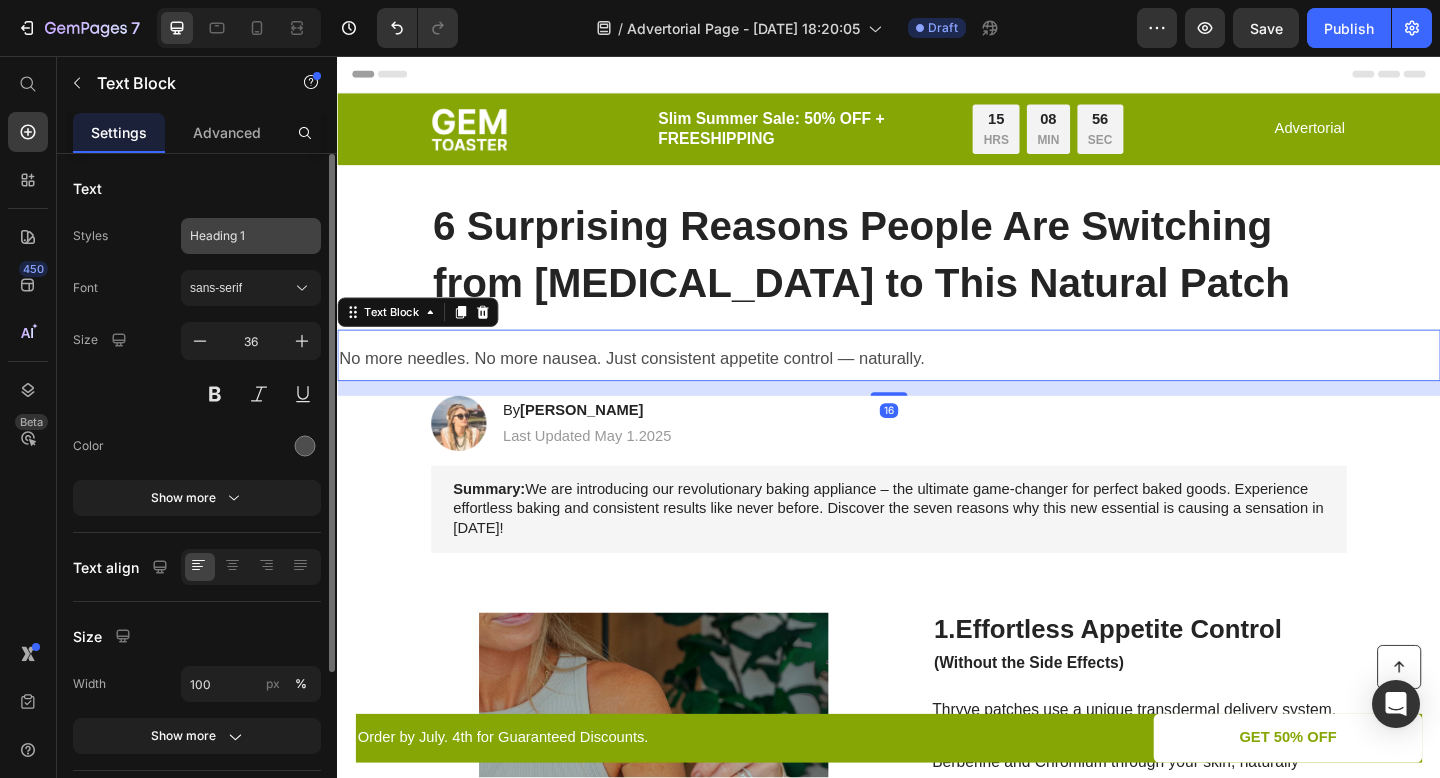 click on "Heading 1" 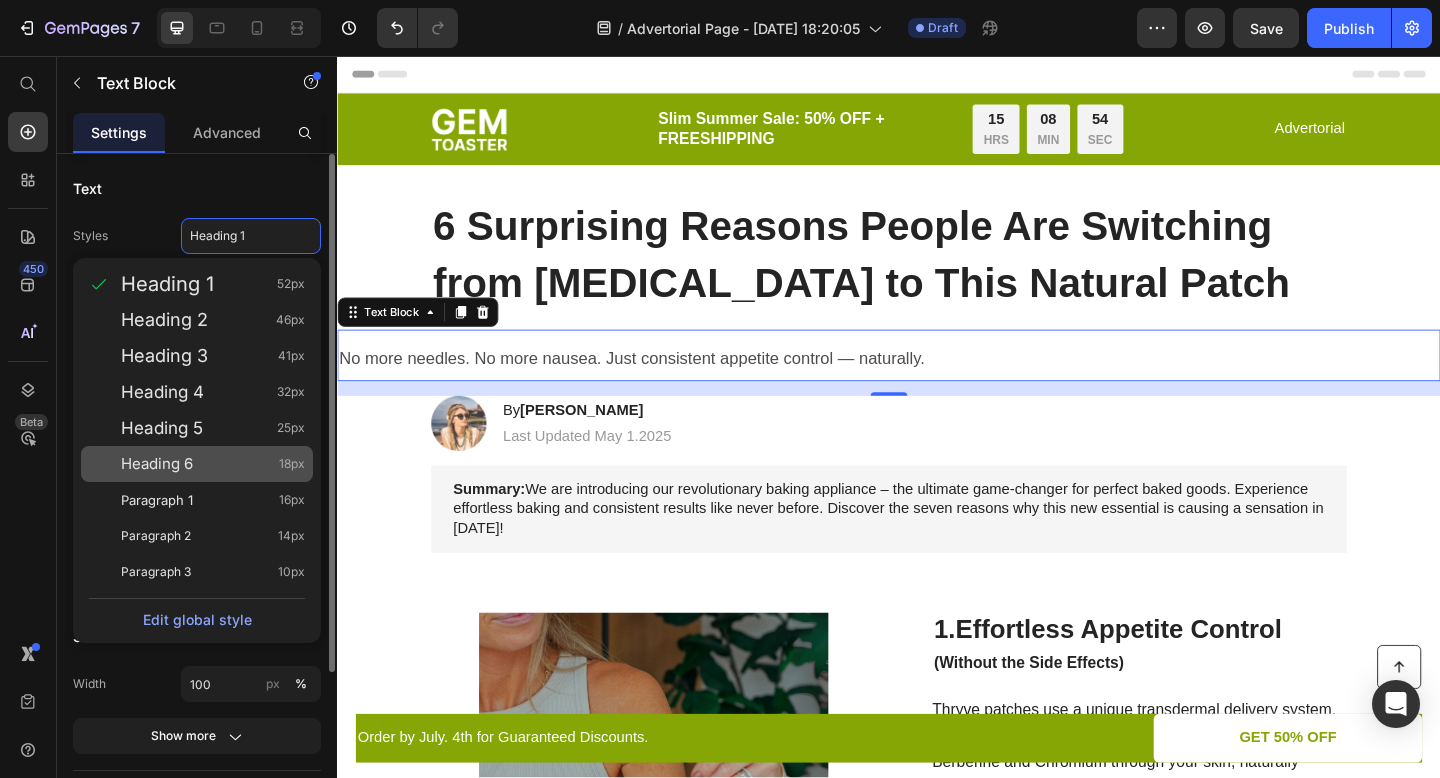 click on "Heading 6 18px" at bounding box center (213, 464) 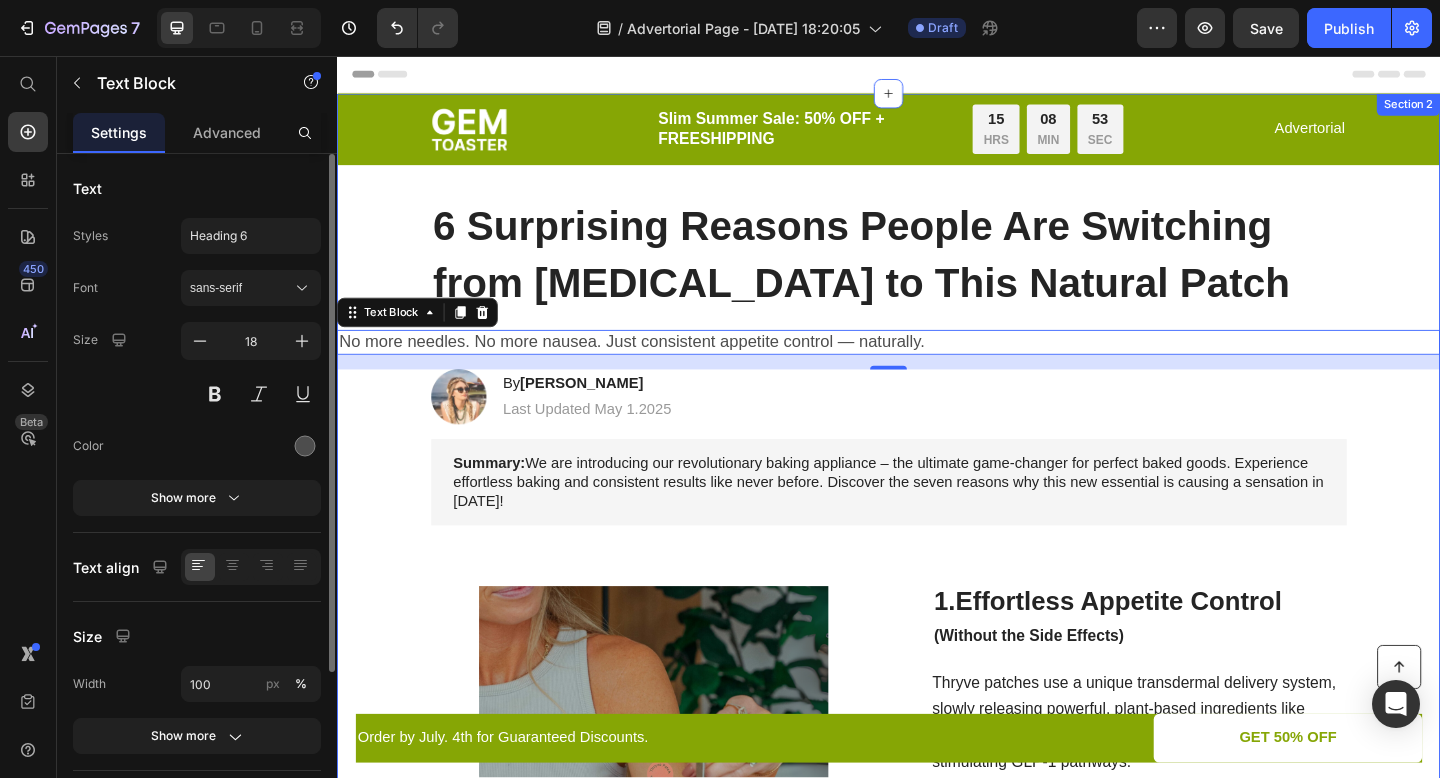 click on "Image Slim Summer Sale: 50% OFF + FREESHIPPING Text Block 15 HRS 08 MIN 53 SEC Countdown Timer Row Advertorial Text Block Row Row 6 Surprising Reasons People Are Switching from [MEDICAL_DATA] to This Natural Patch Heading                     No more needles. No more nausea. Just consistent appetite control — naturally. Text Block   16 Image By  [PERSON_NAME] Heading Last Updated May 1.2025 Text Block Row Summary:  We are introducing our revolutionary baking appliance – the ultimate game-changer for perfect baked goods. Experience effortless baking and consistent results like never before. Discover the seven reasons why this new essential is causing a sensation in [DATE]! Text Block Image 1.Effortless Appetite Control  (Without the Side Effects) Heading Thryve patches use a unique transdermal delivery system, slowly releasing powerful, plant-based ingredients like Berberine and Chromium through your skin, naturally stimulating GLP-1 pathways.    Text Block Row 2. Proven Results Backed by Science Heading" at bounding box center [937, 1327] 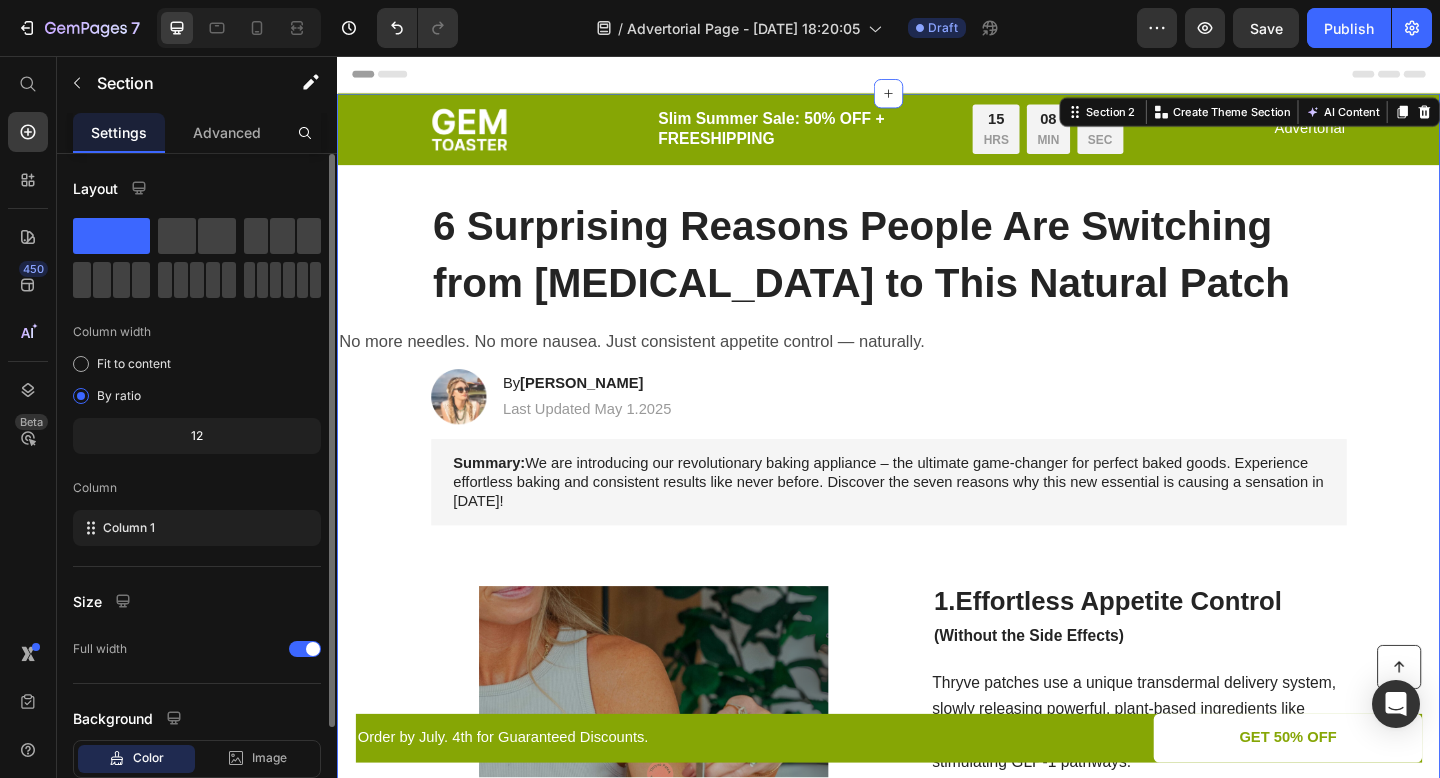 click on "Summary:  We are introducing our revolutionary baking appliance – the ultimate game-changer for perfect baked goods. Experience effortless baking and consistent results like never before. Discover the seven reasons why this new essential is causing a sensation in [DATE]!" at bounding box center [937, 520] 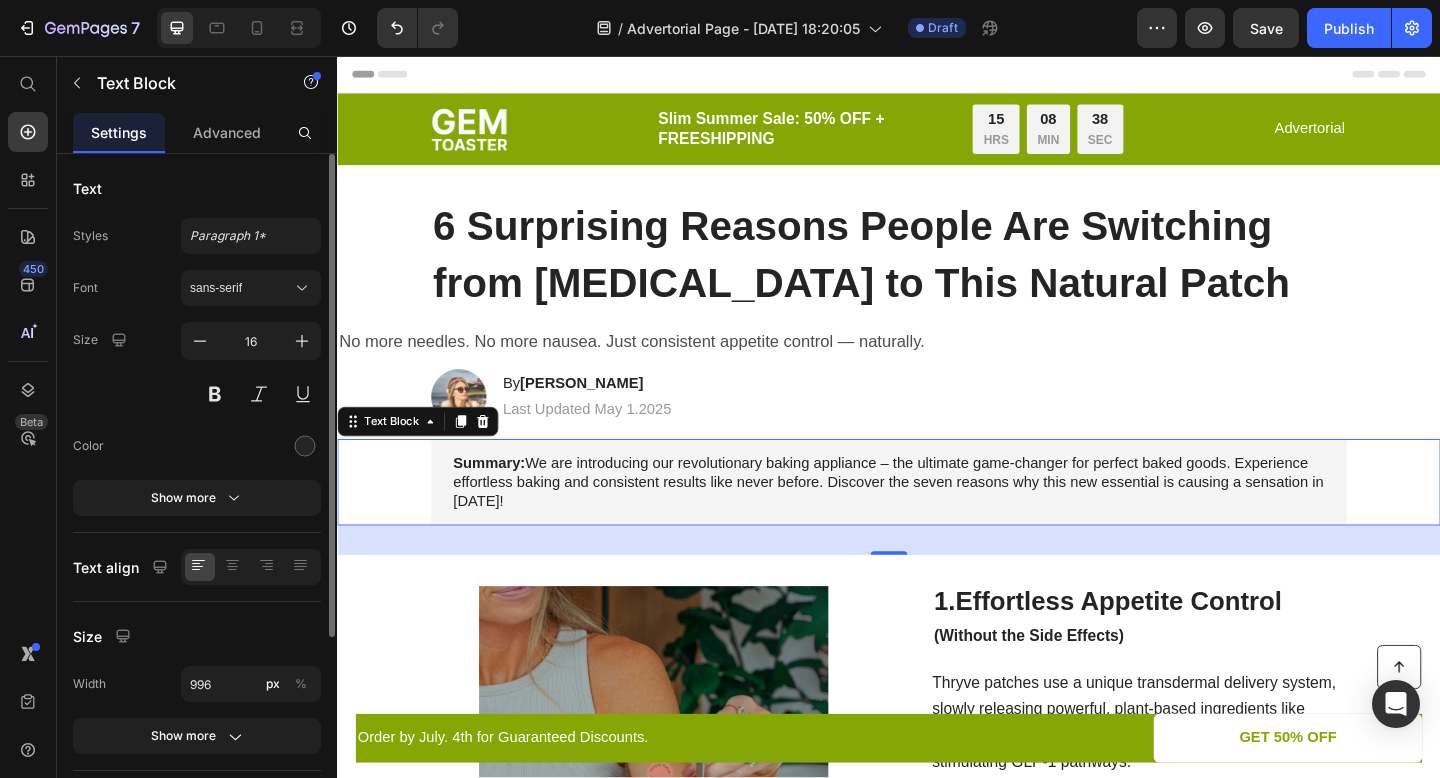 click on "Summary:  We are introducing our revolutionary baking appliance – the ultimate game-changer for perfect baked goods. Experience effortless baking and consistent results like never before. Discover the seven reasons why this new essential is causing a sensation in [DATE]!" at bounding box center [937, 520] 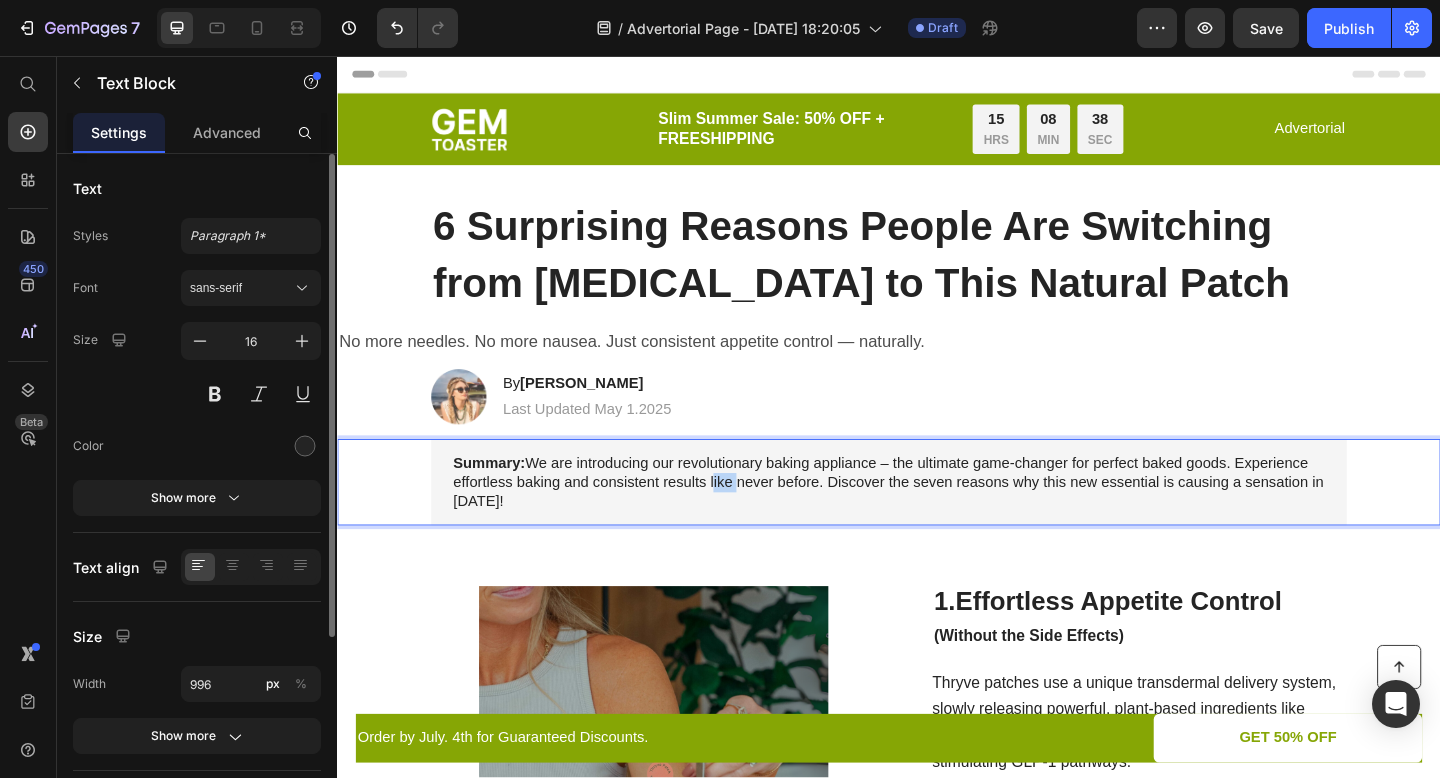 click on "Summary:  We are introducing our revolutionary baking appliance – the ultimate game-changer for perfect baked goods. Experience effortless baking and consistent results like never before. Discover the seven reasons why this new essential is causing a sensation in [DATE]!" at bounding box center [937, 520] 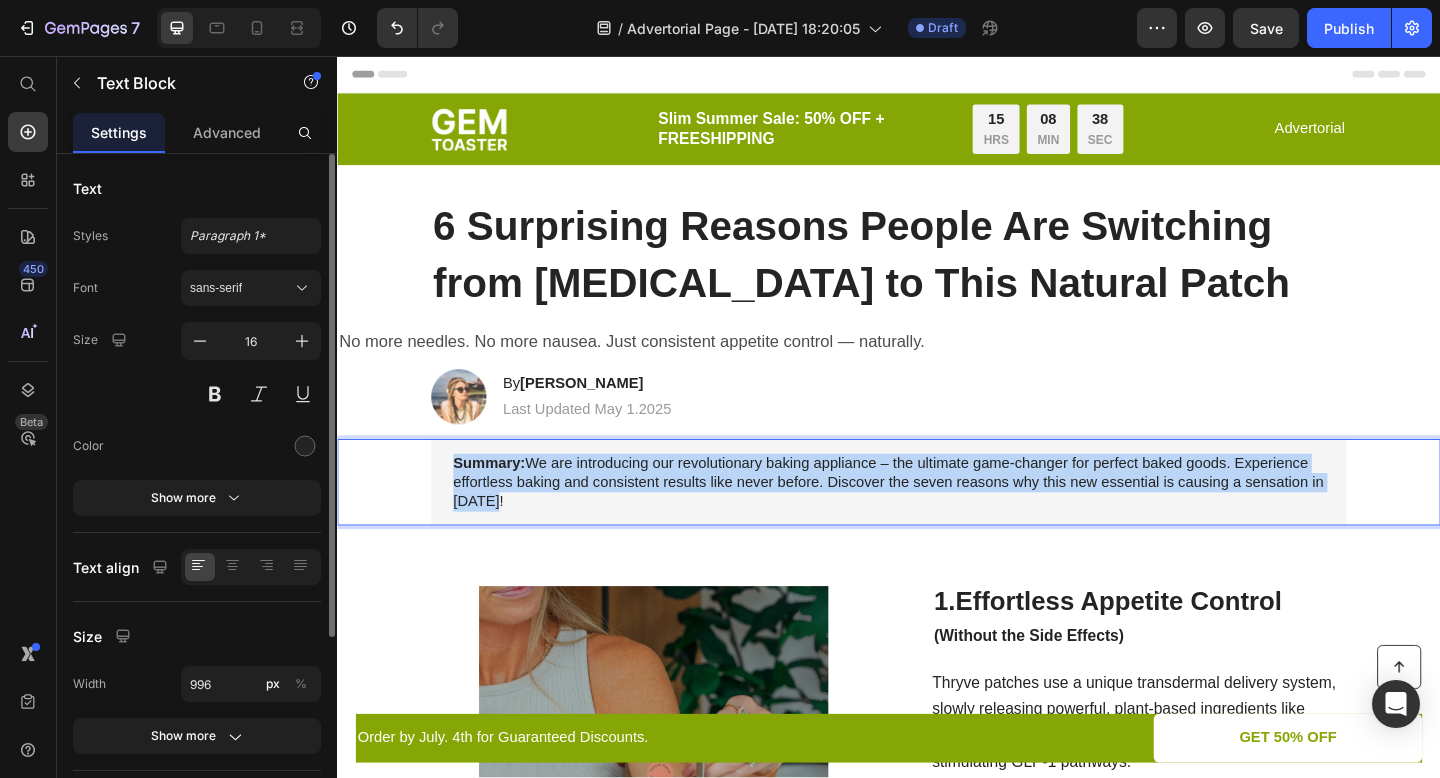 click on "Summary:  We are introducing our revolutionary baking appliance – the ultimate game-changer for perfect baked goods. Experience effortless baking and consistent results like never before. Discover the seven reasons why this new essential is causing a sensation in [DATE]!" at bounding box center (937, 520) 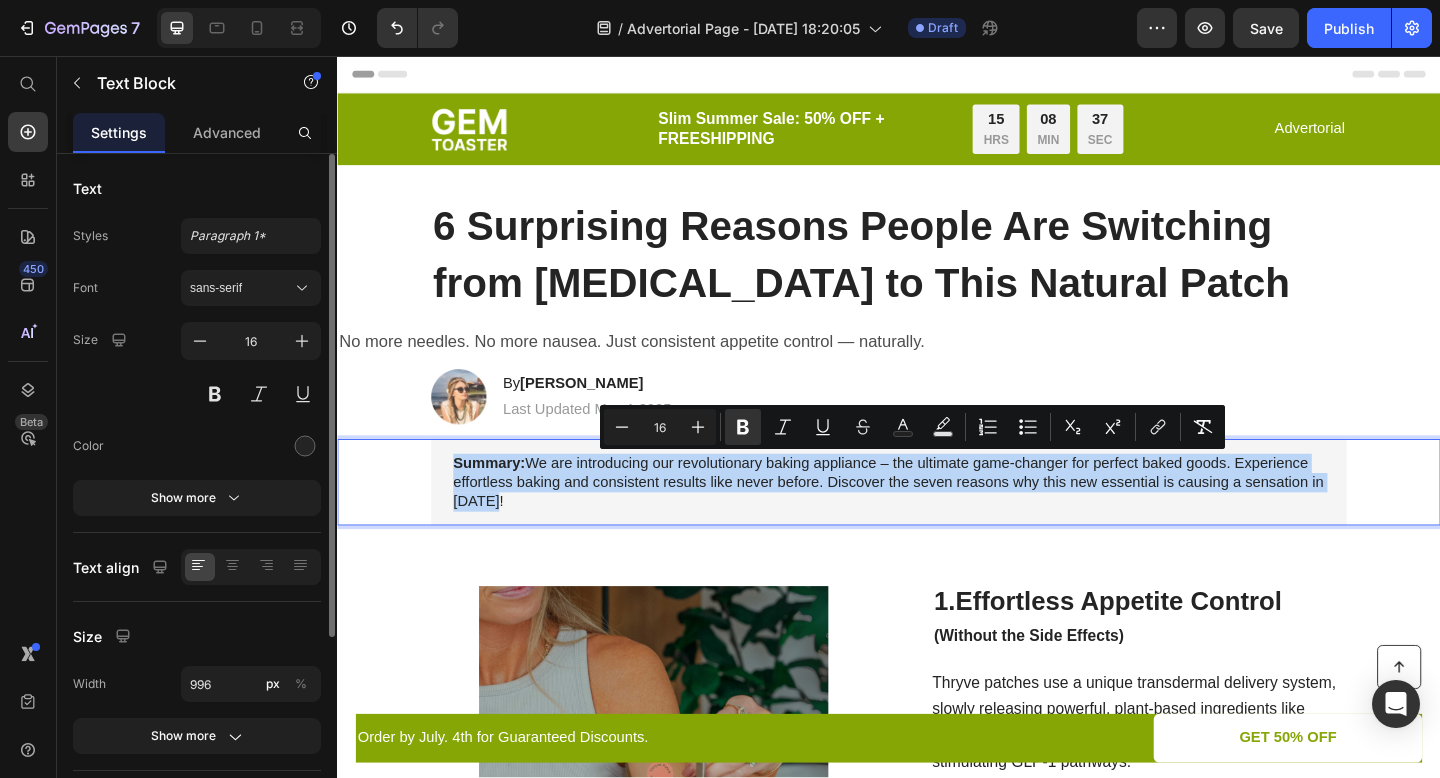 type on "9" 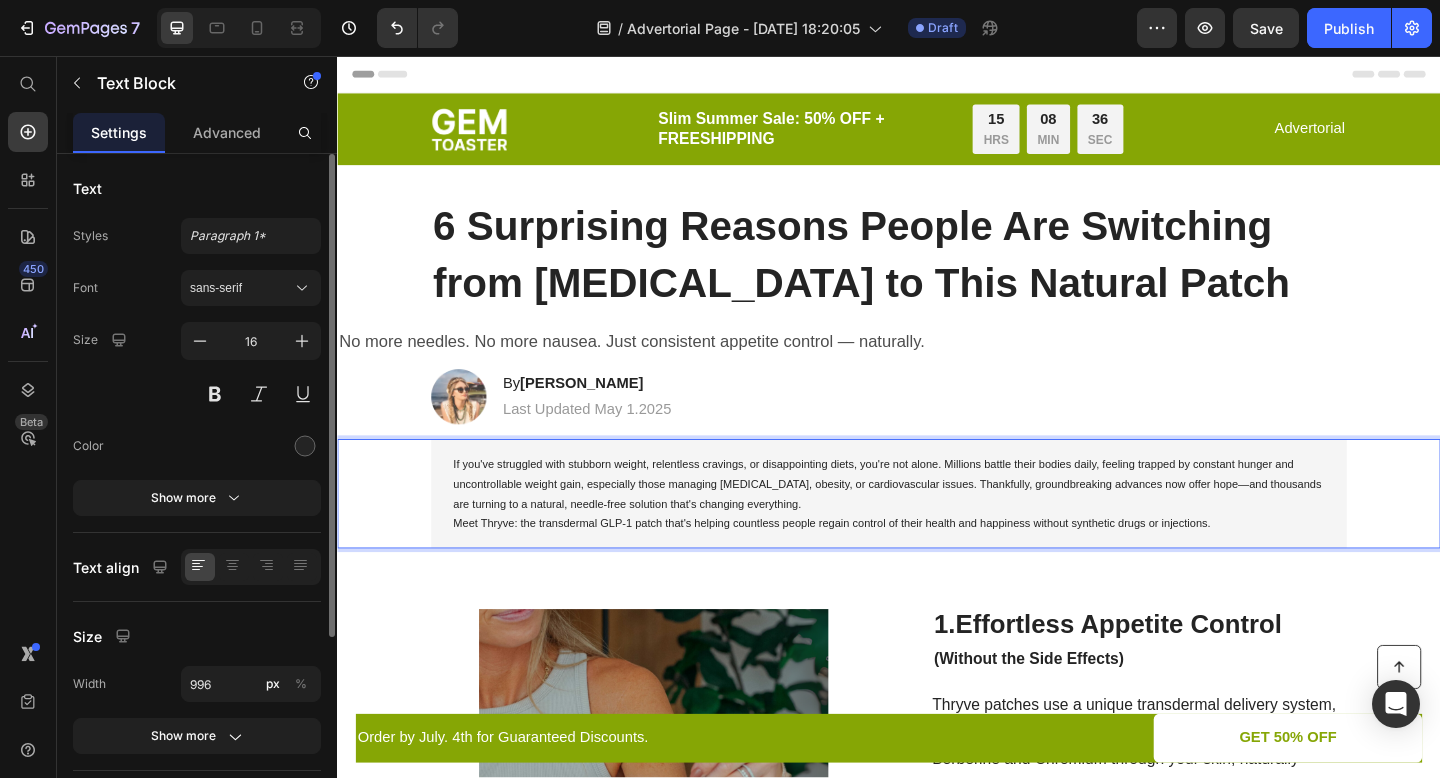 click on "If you've struggled with stubborn weight, relentless cravings, or disappointing diets, you're not alone. Millions battle their bodies daily, feeling trapped by constant hunger and uncontrollable weight gain, especially those managing [MEDICAL_DATA], obesity, or cardiovascular issues. Thankfully, groundbreaking advances now offer hope—and thousands are turning to a natural, needle-free solution that's changing everything." at bounding box center (935, 522) 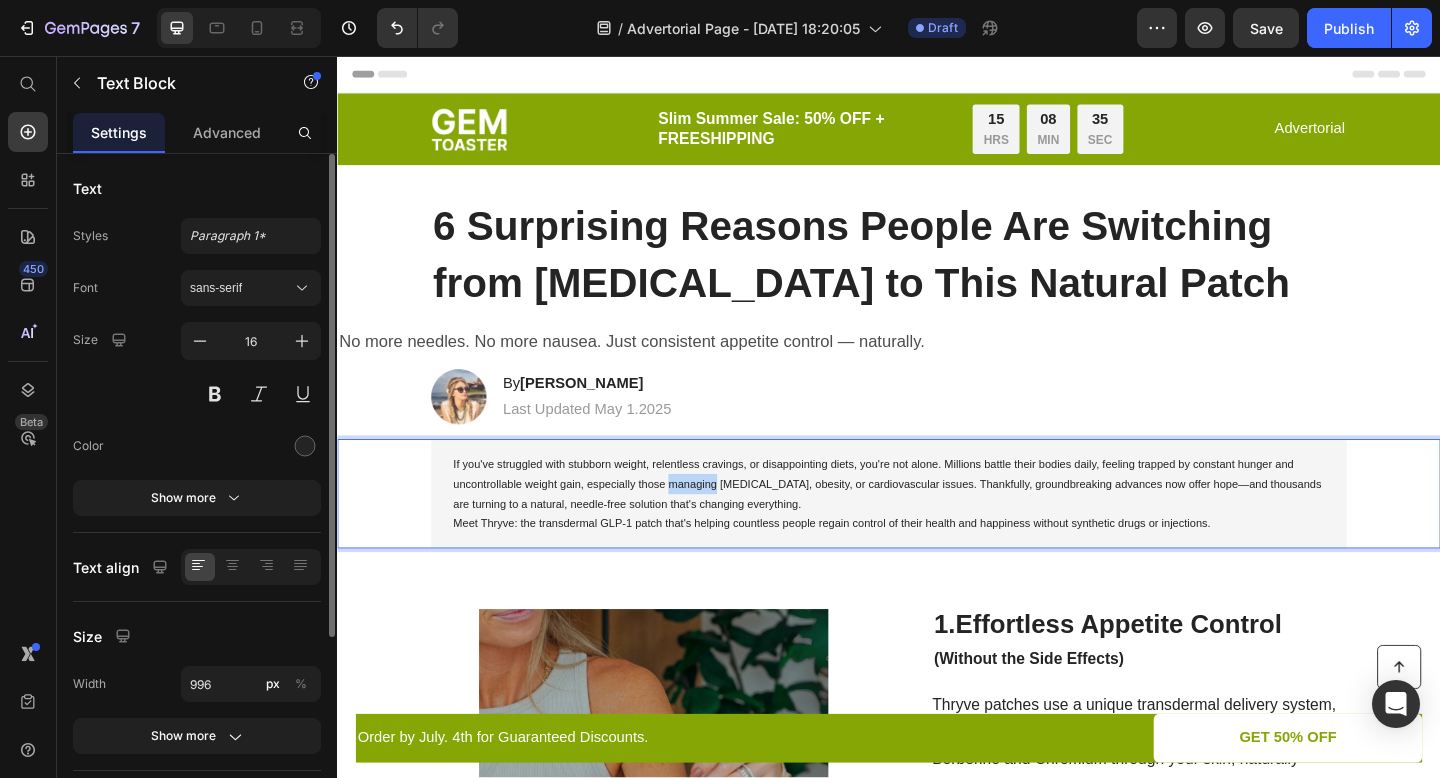 click on "If you've struggled with stubborn weight, relentless cravings, or disappointing diets, you're not alone. Millions battle their bodies daily, feeling trapped by constant hunger and uncontrollable weight gain, especially those managing [MEDICAL_DATA], obesity, or cardiovascular issues. Thankfully, groundbreaking advances now offer hope—and thousands are turning to a natural, needle-free solution that's changing everything." at bounding box center (935, 522) 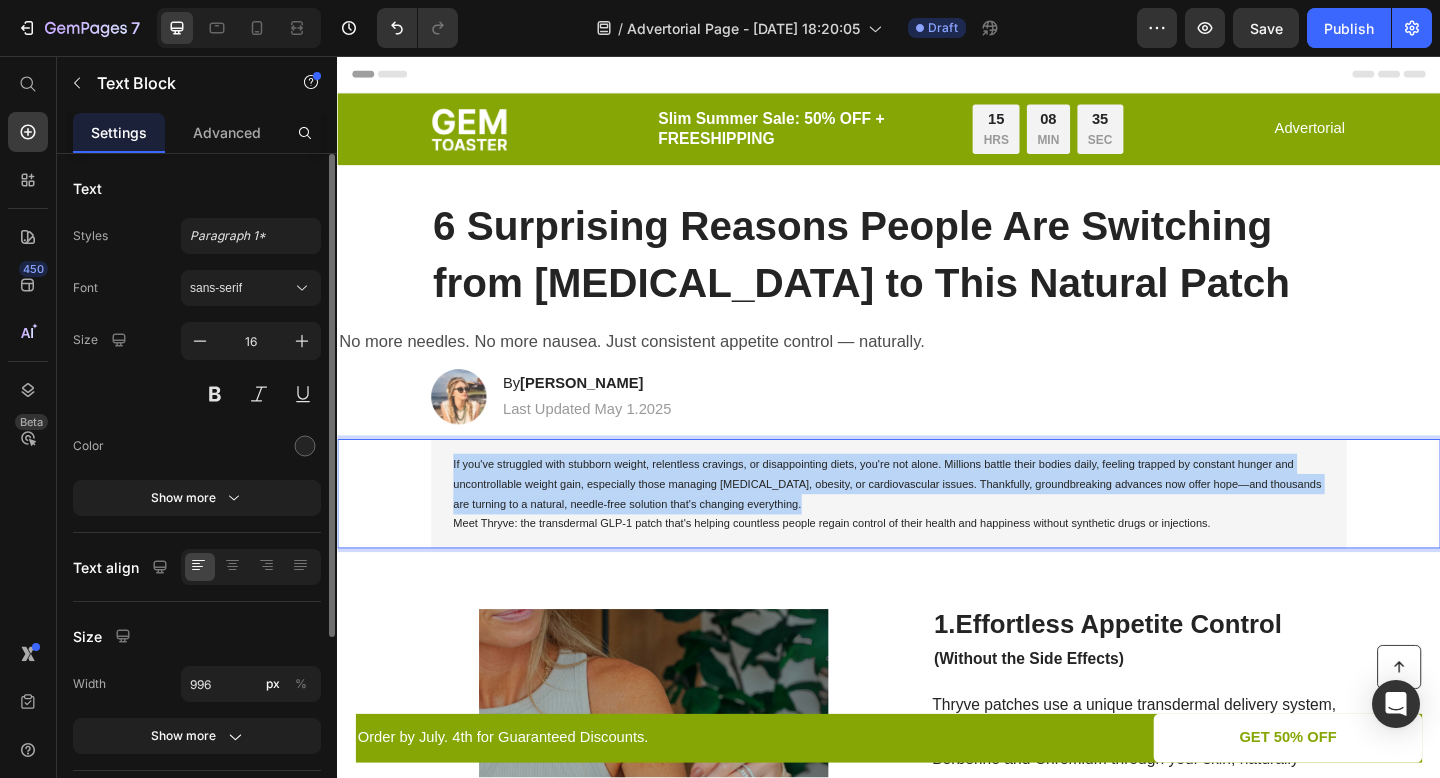 click on "If you've struggled with stubborn weight, relentless cravings, or disappointing diets, you're not alone. Millions battle their bodies daily, feeling trapped by constant hunger and uncontrollable weight gain, especially those managing [MEDICAL_DATA], obesity, or cardiovascular issues. Thankfully, groundbreaking advances now offer hope—and thousands are turning to a natural, needle-free solution that's changing everything." at bounding box center [935, 522] 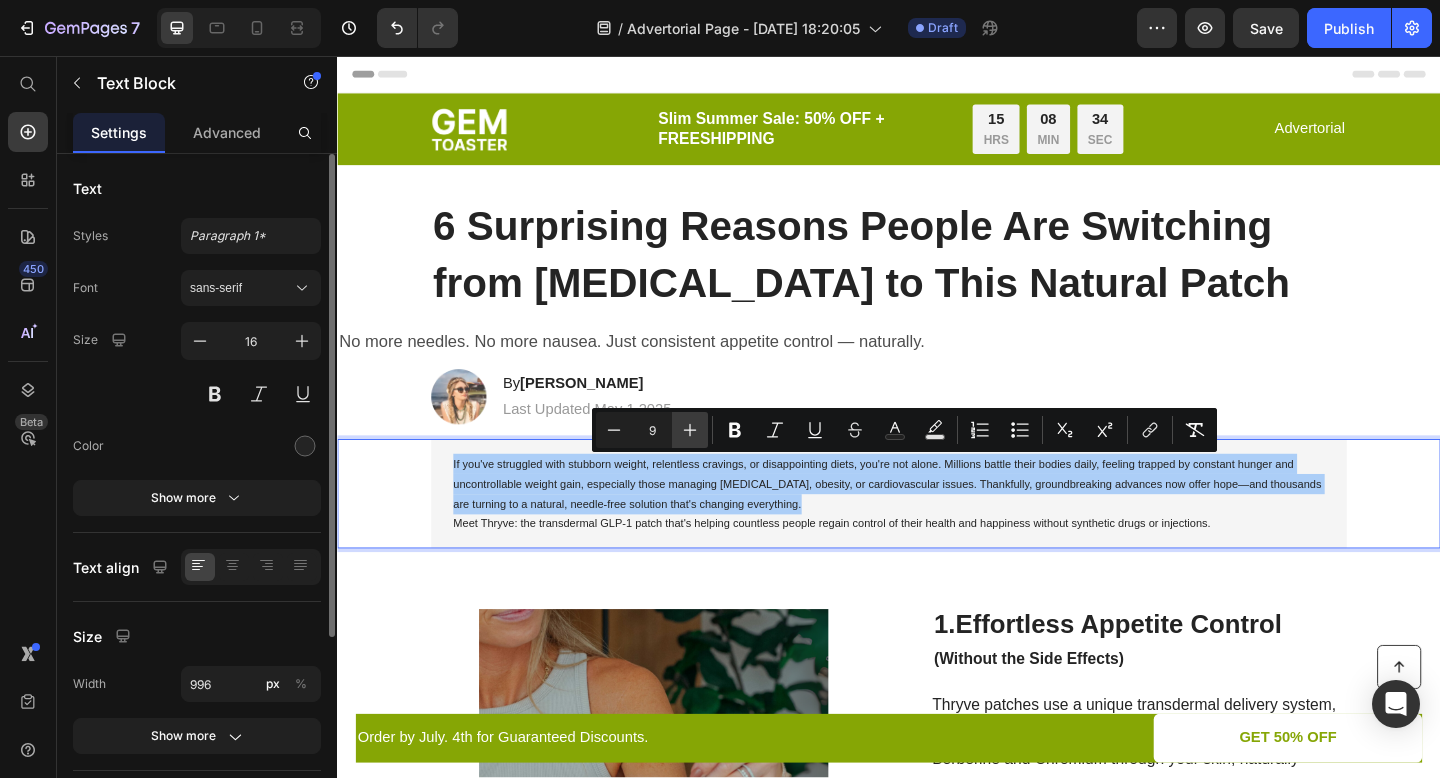 click 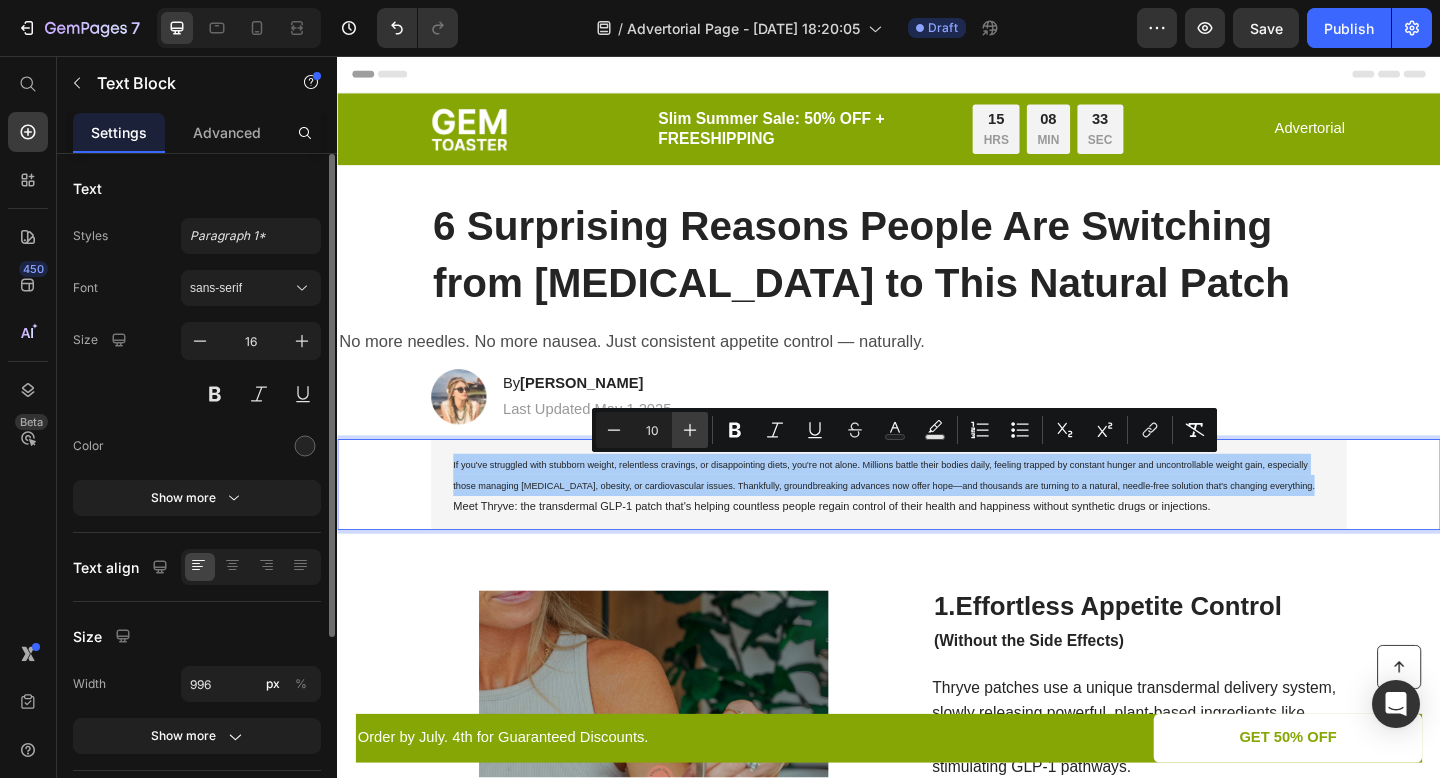 click 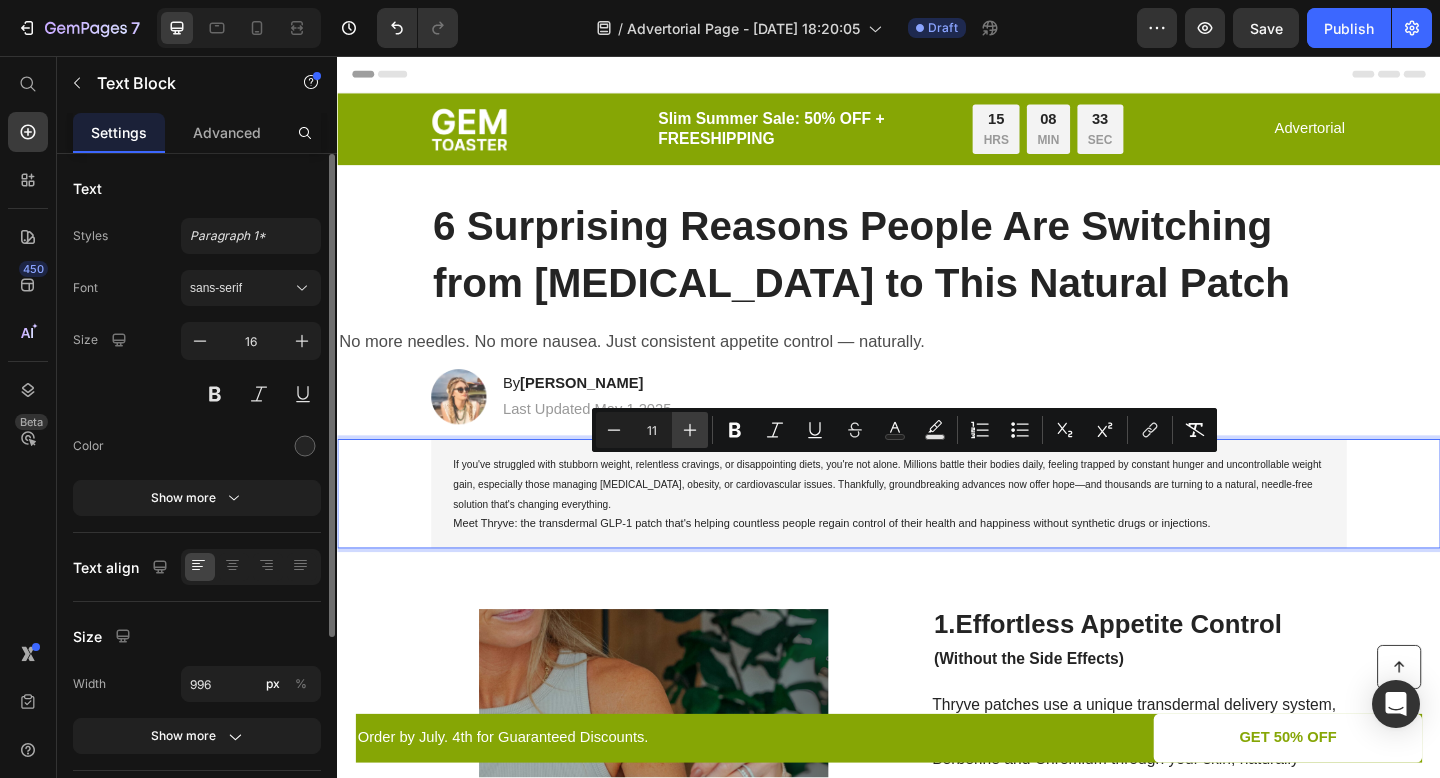 click 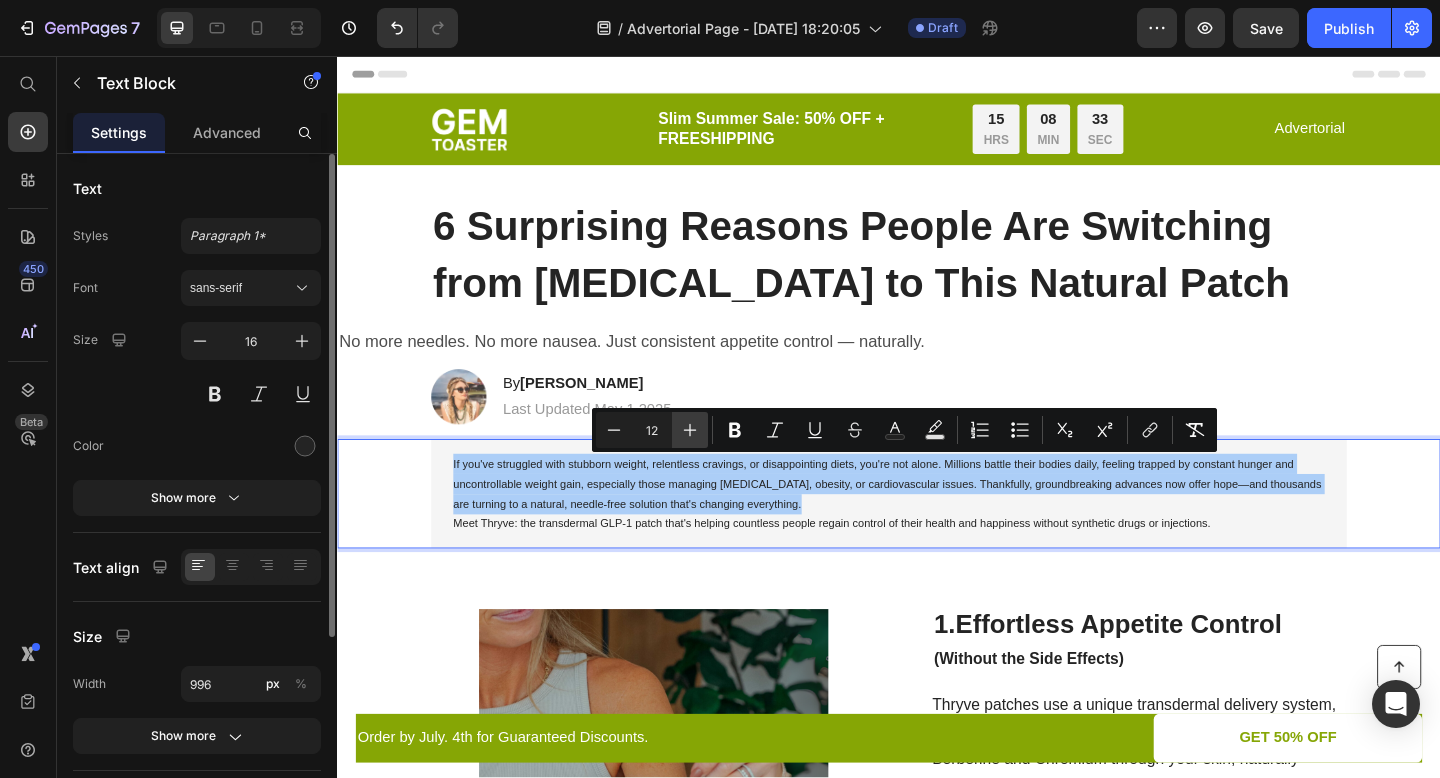 click 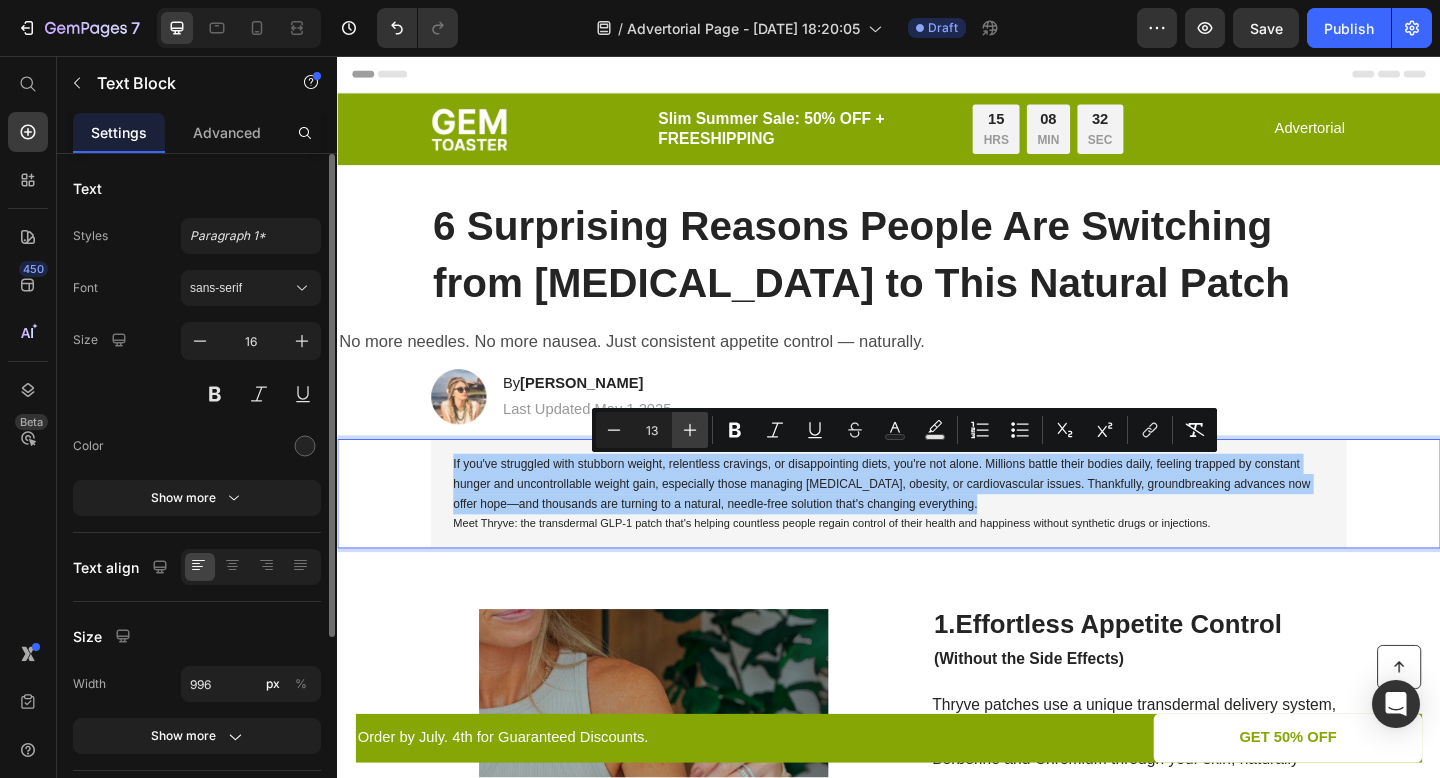click 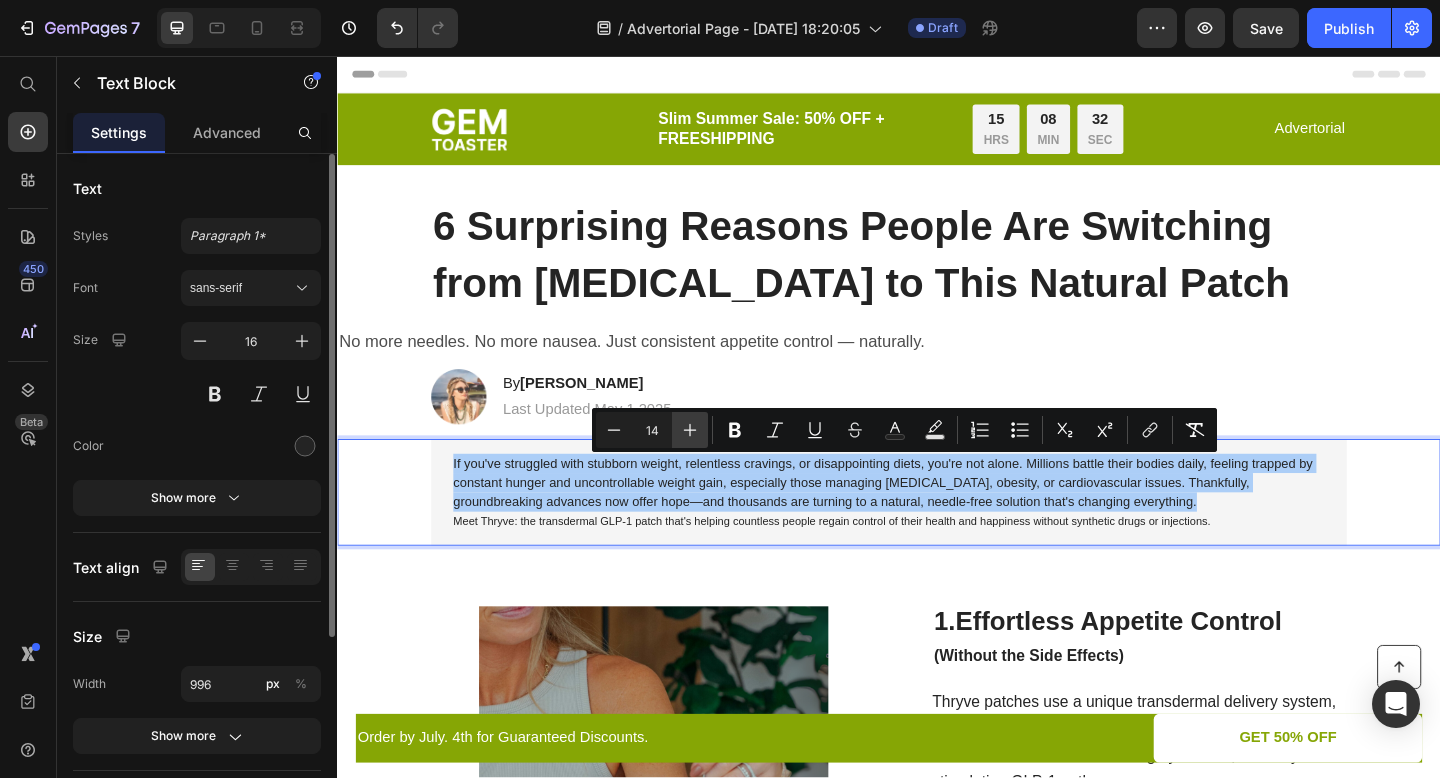click 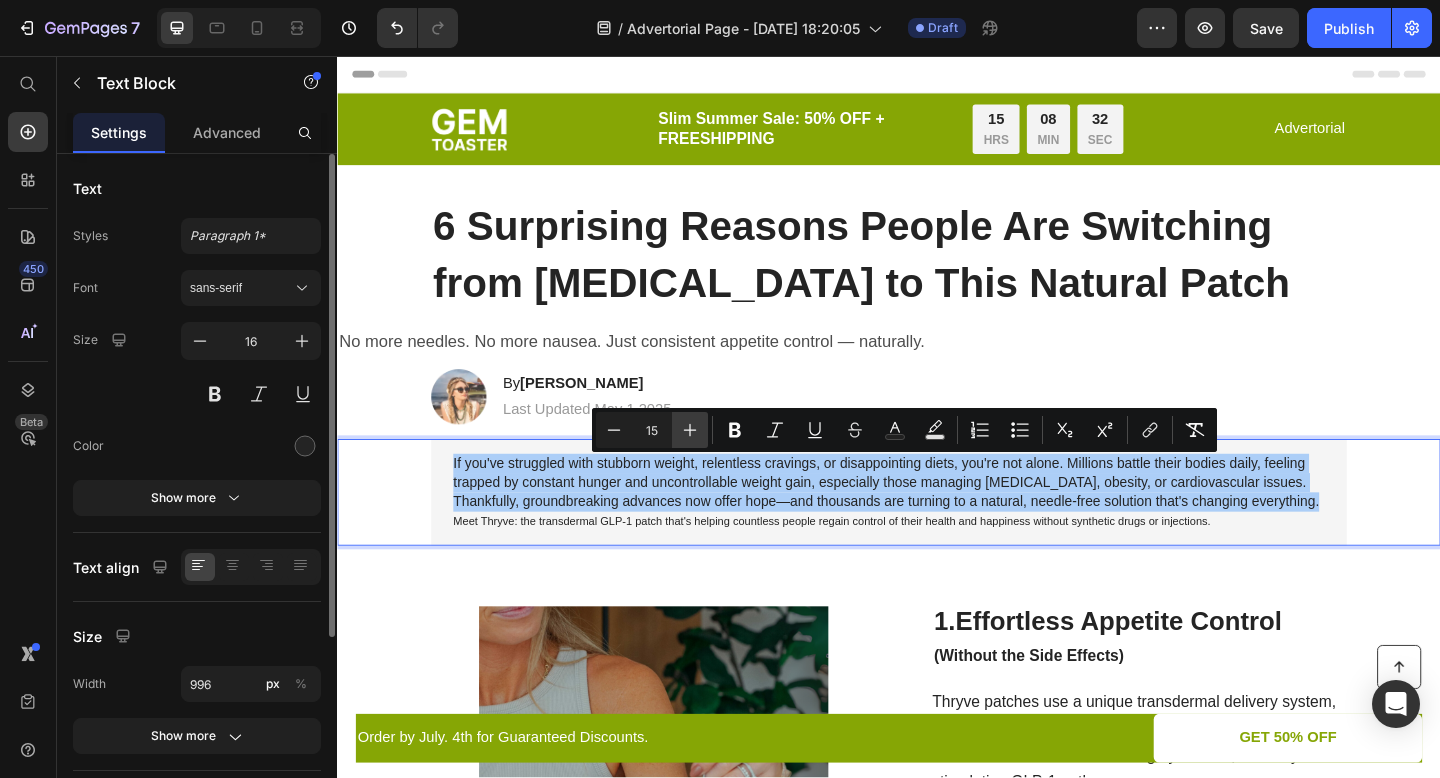 click 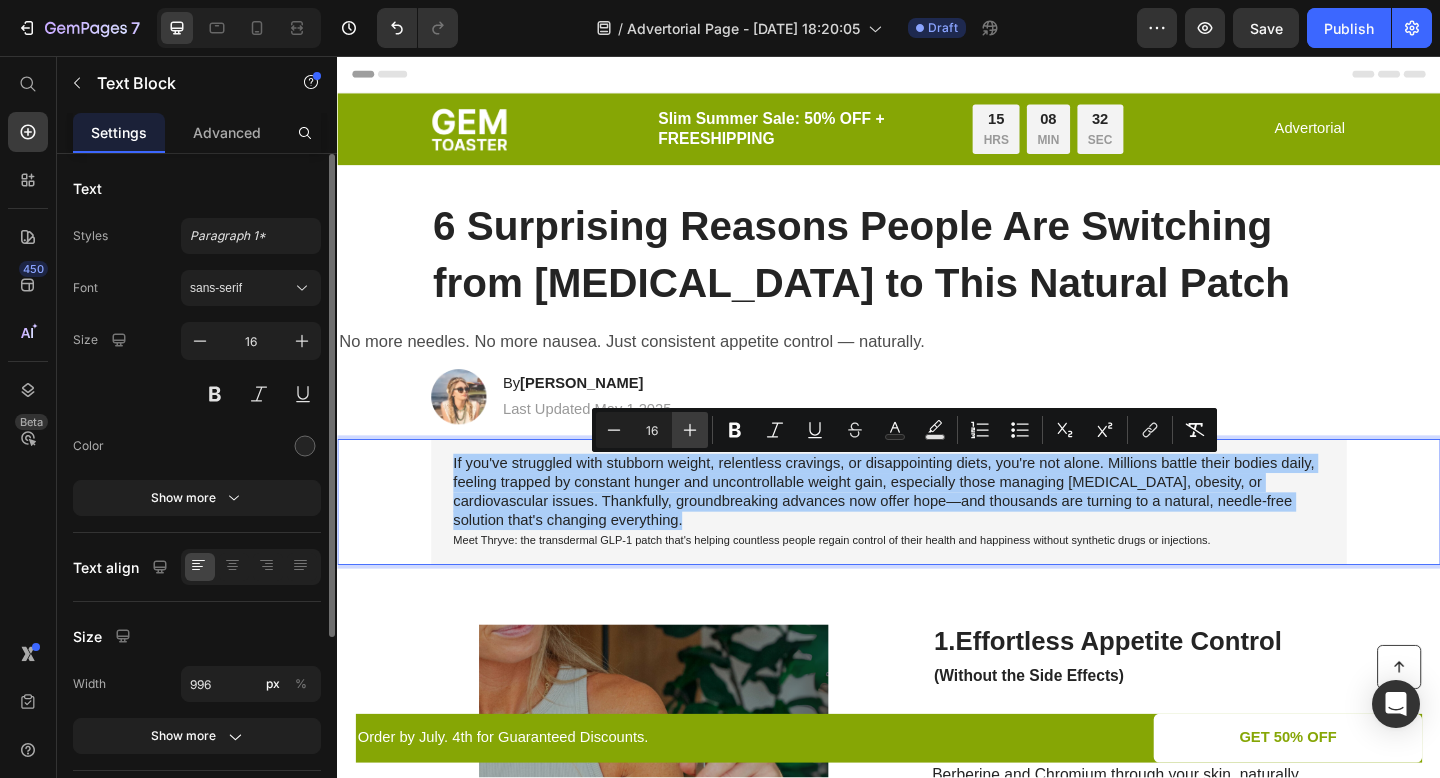 click 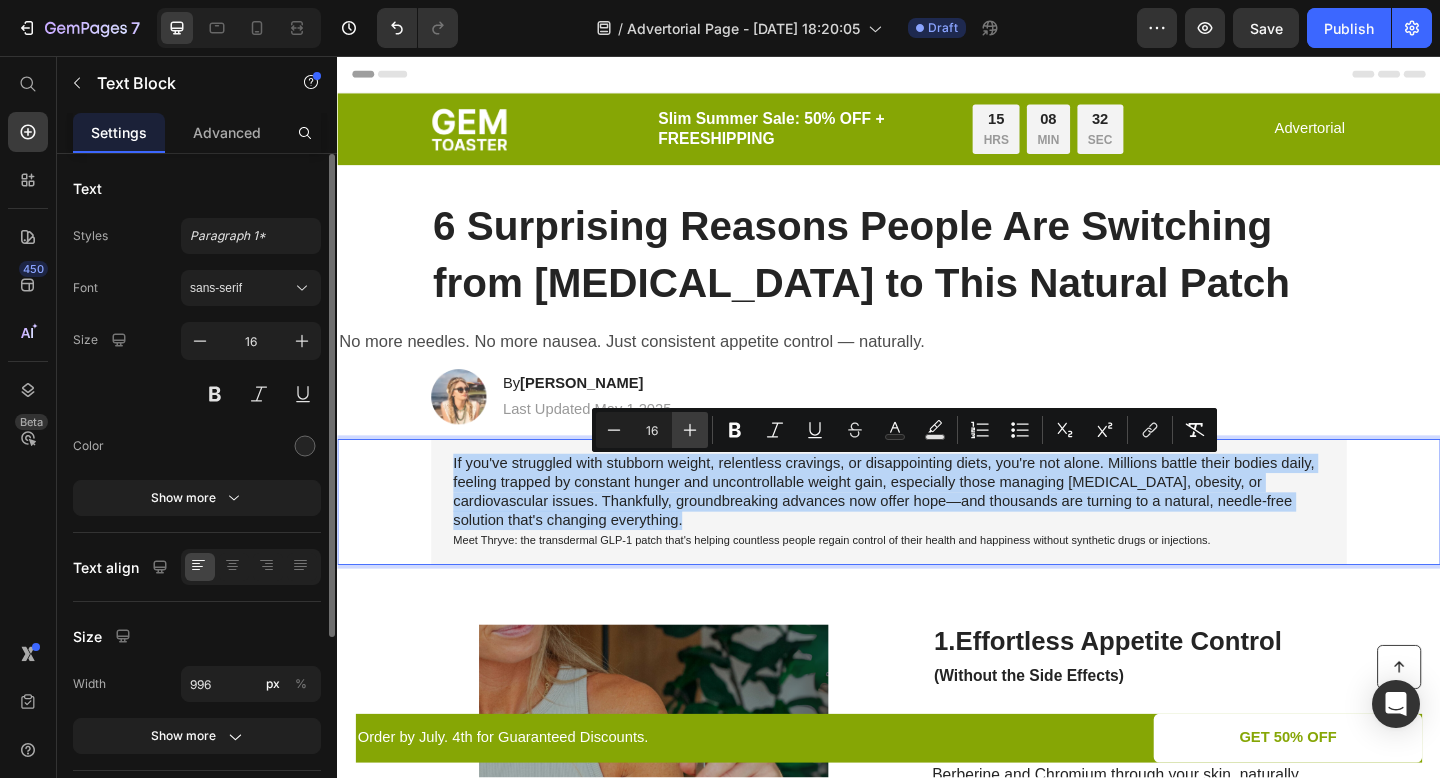 type on "17" 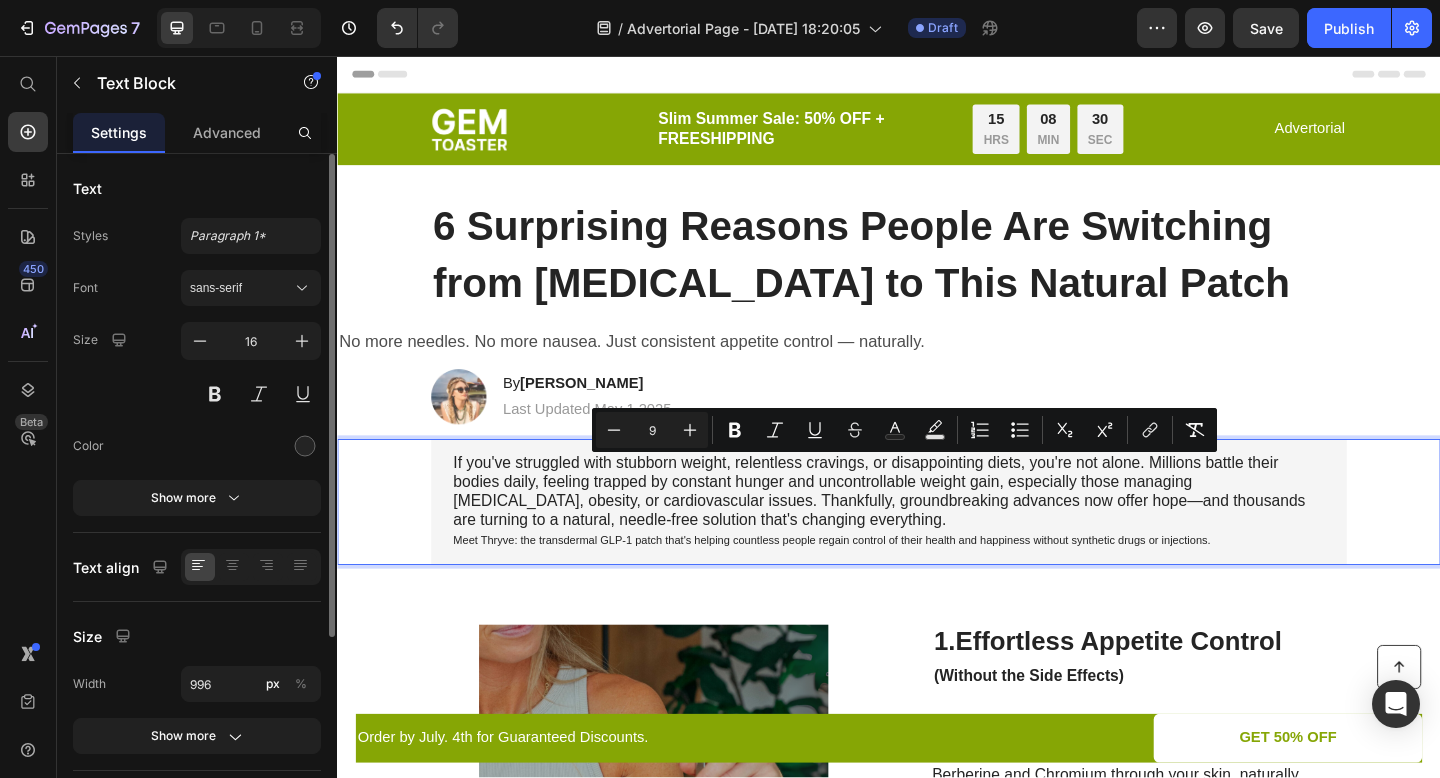 click on "Meet Thryve: the transdermal GLP-1 patch that's helping countless people regain control of their health and happiness without synthetic drugs or injections." at bounding box center [875, 583] 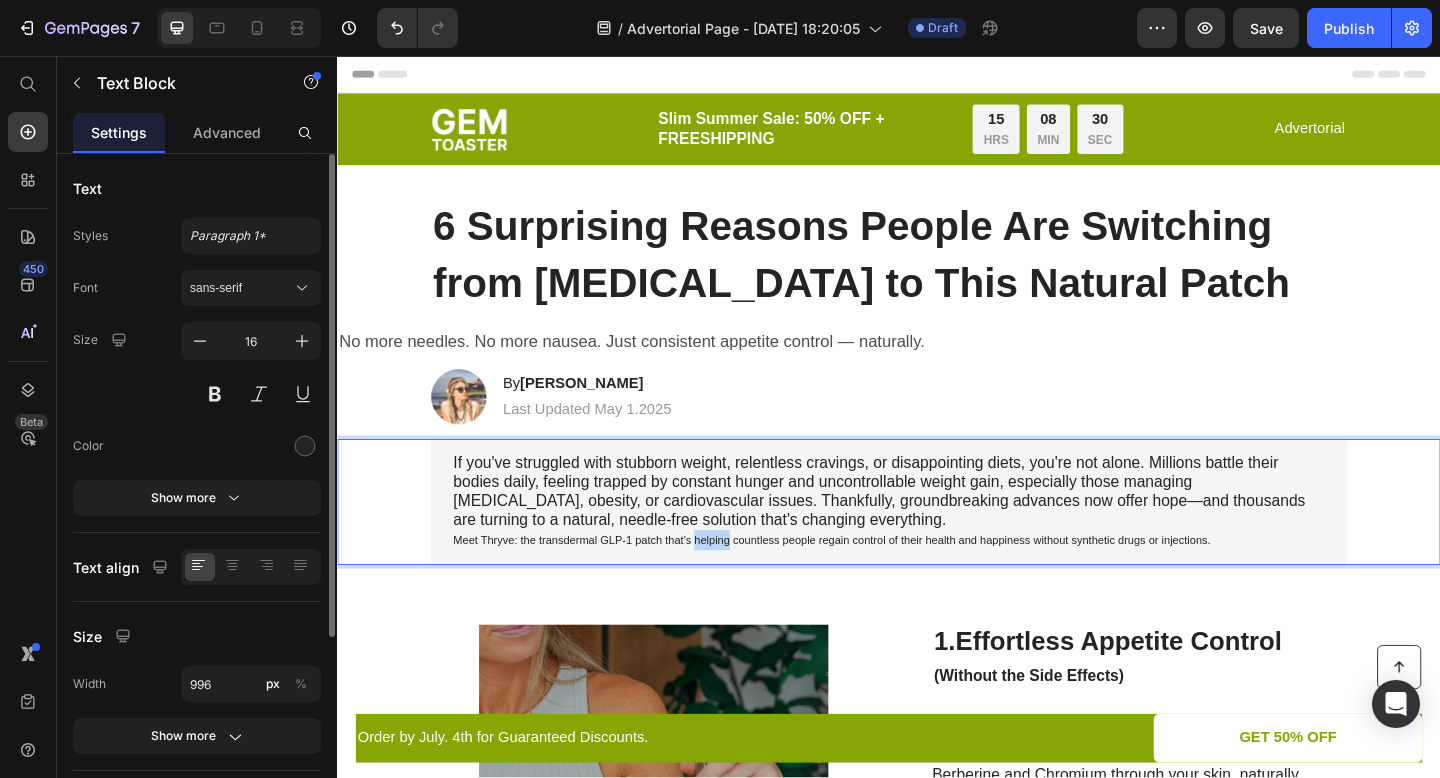 click on "Meet Thryve: the transdermal GLP-1 patch that's helping countless people regain control of their health and happiness without synthetic drugs or injections." at bounding box center [875, 583] 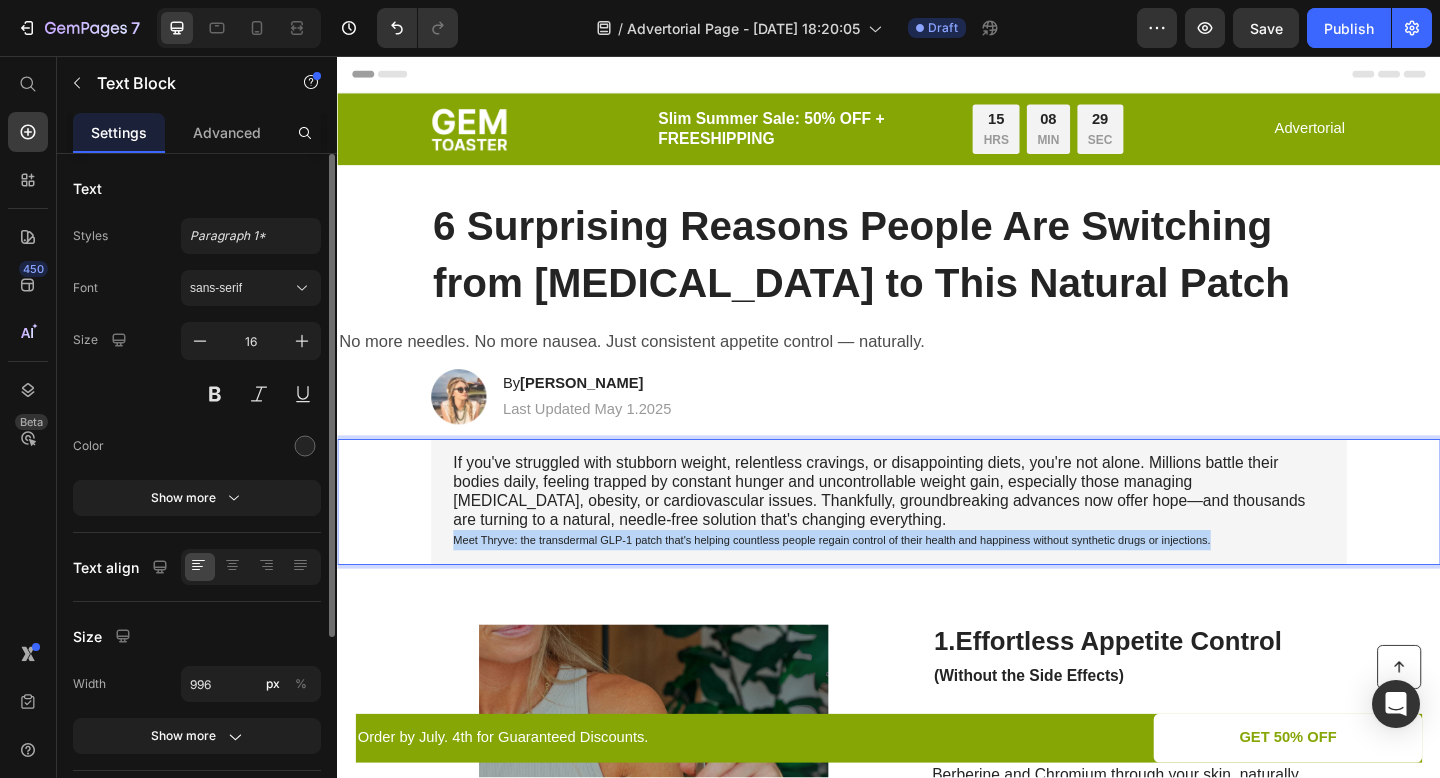 click on "Meet Thryve: the transdermal GLP-1 patch that's helping countless people regain control of their health and happiness without synthetic drugs or injections." at bounding box center (875, 583) 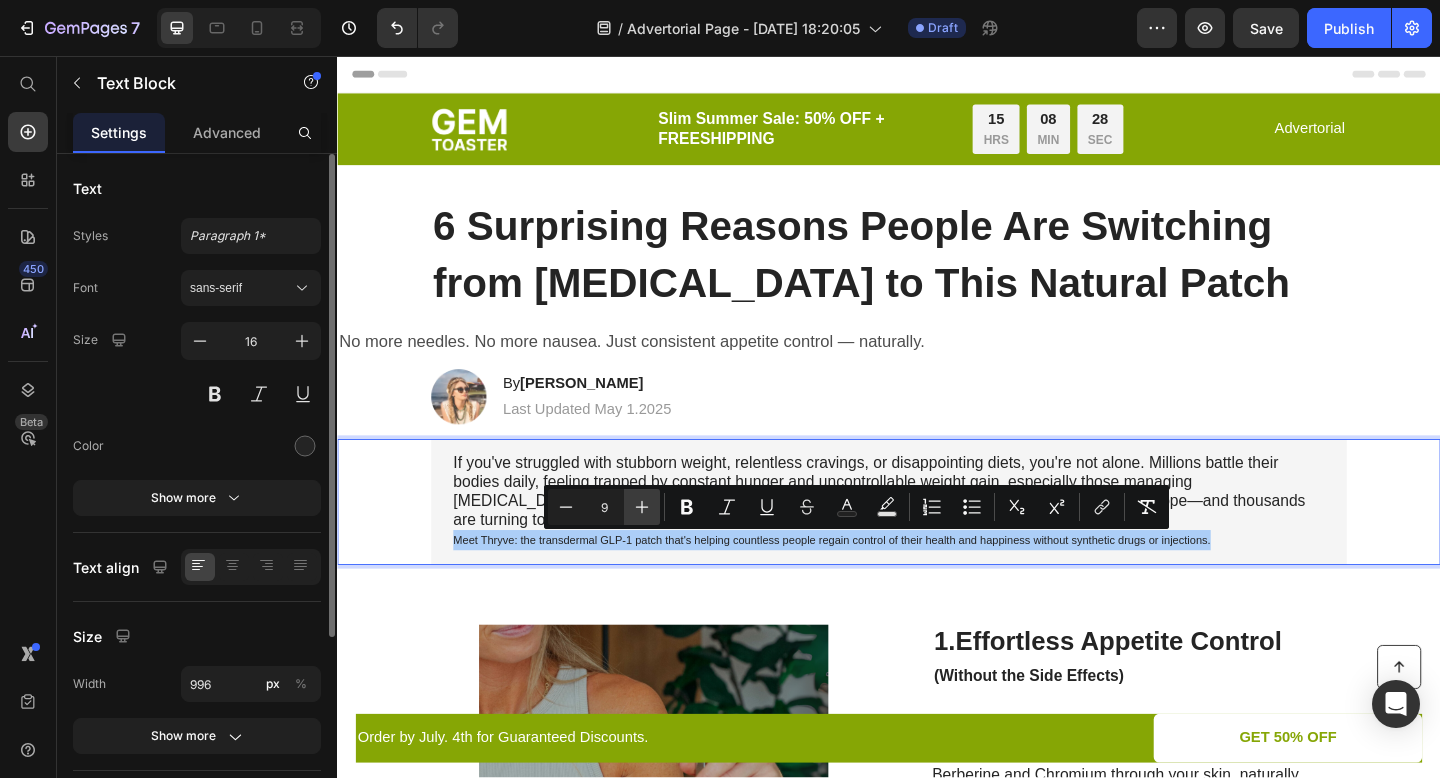 click 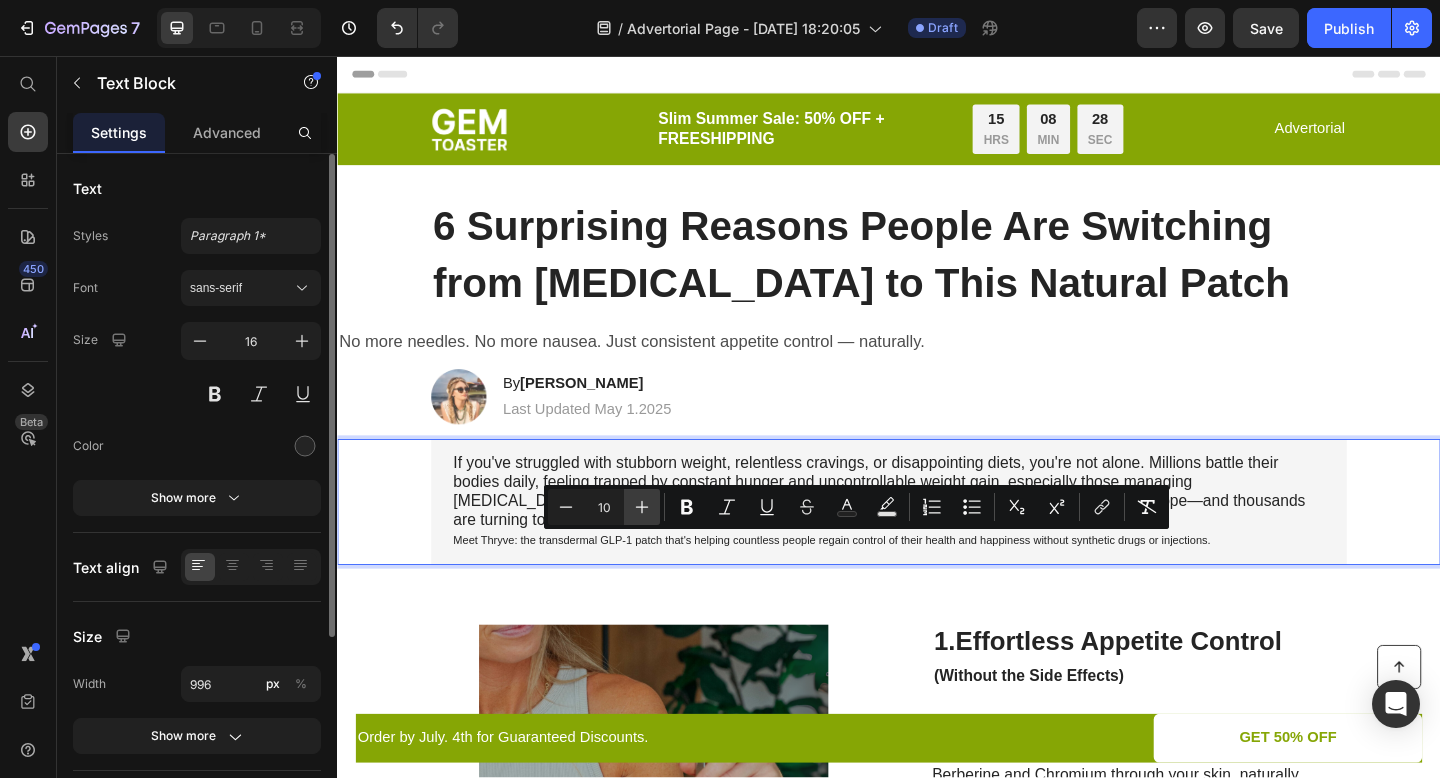 click 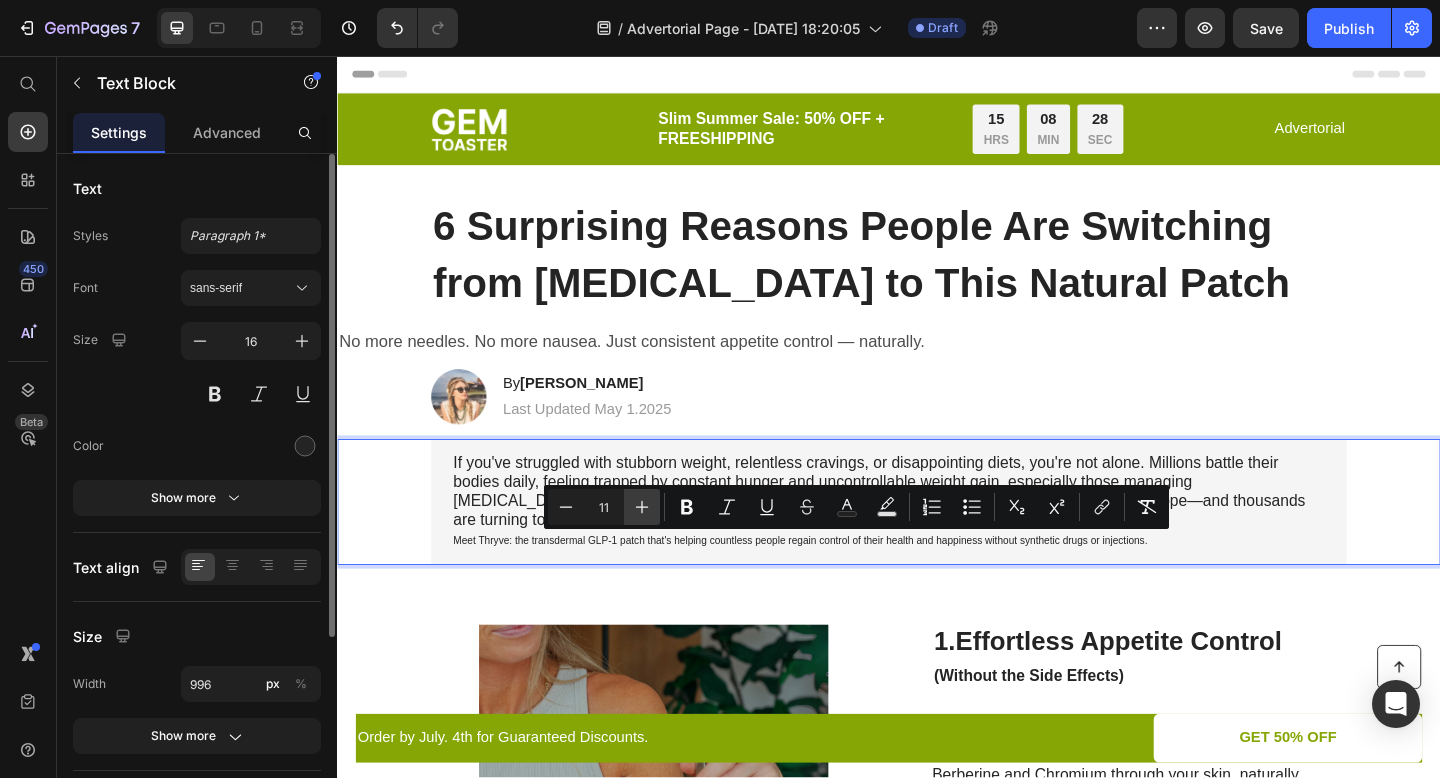 click 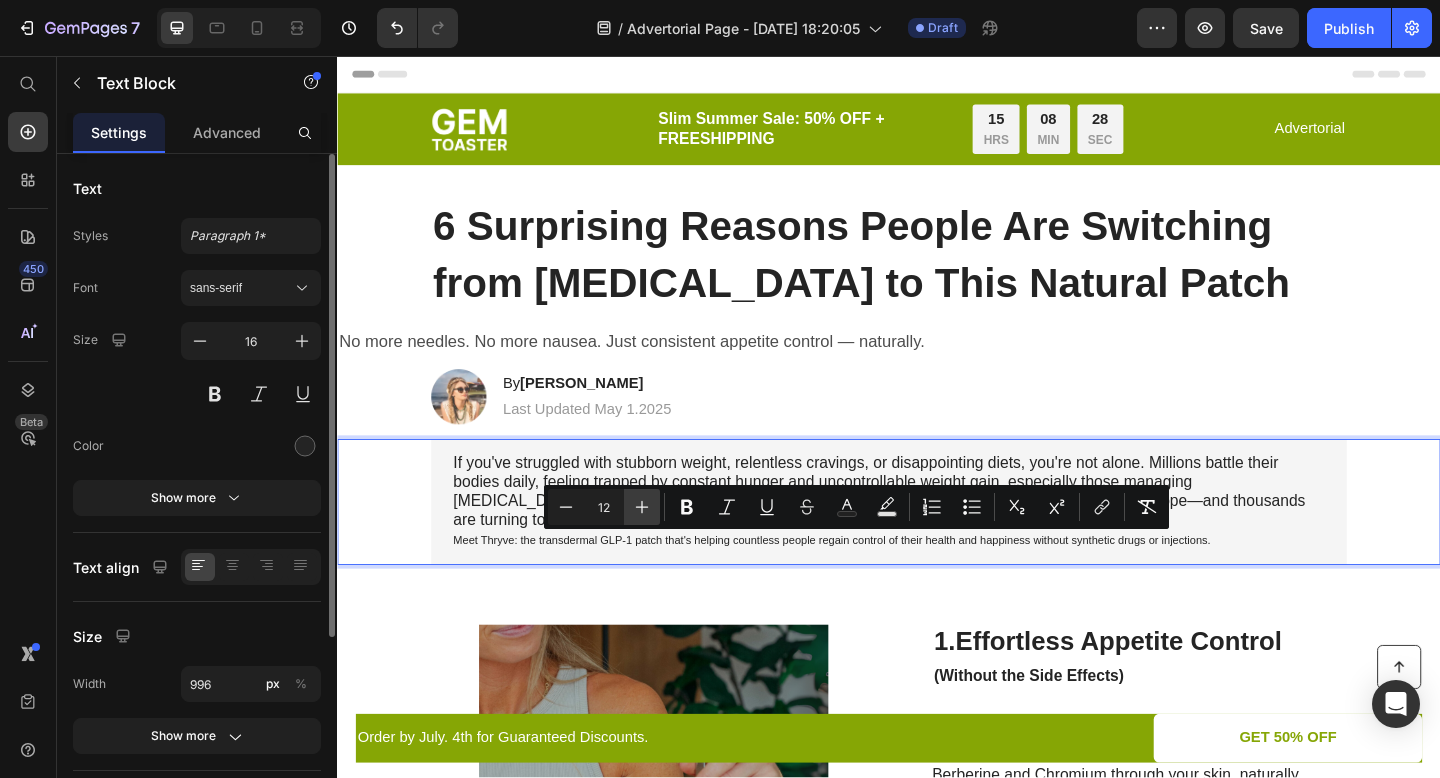click 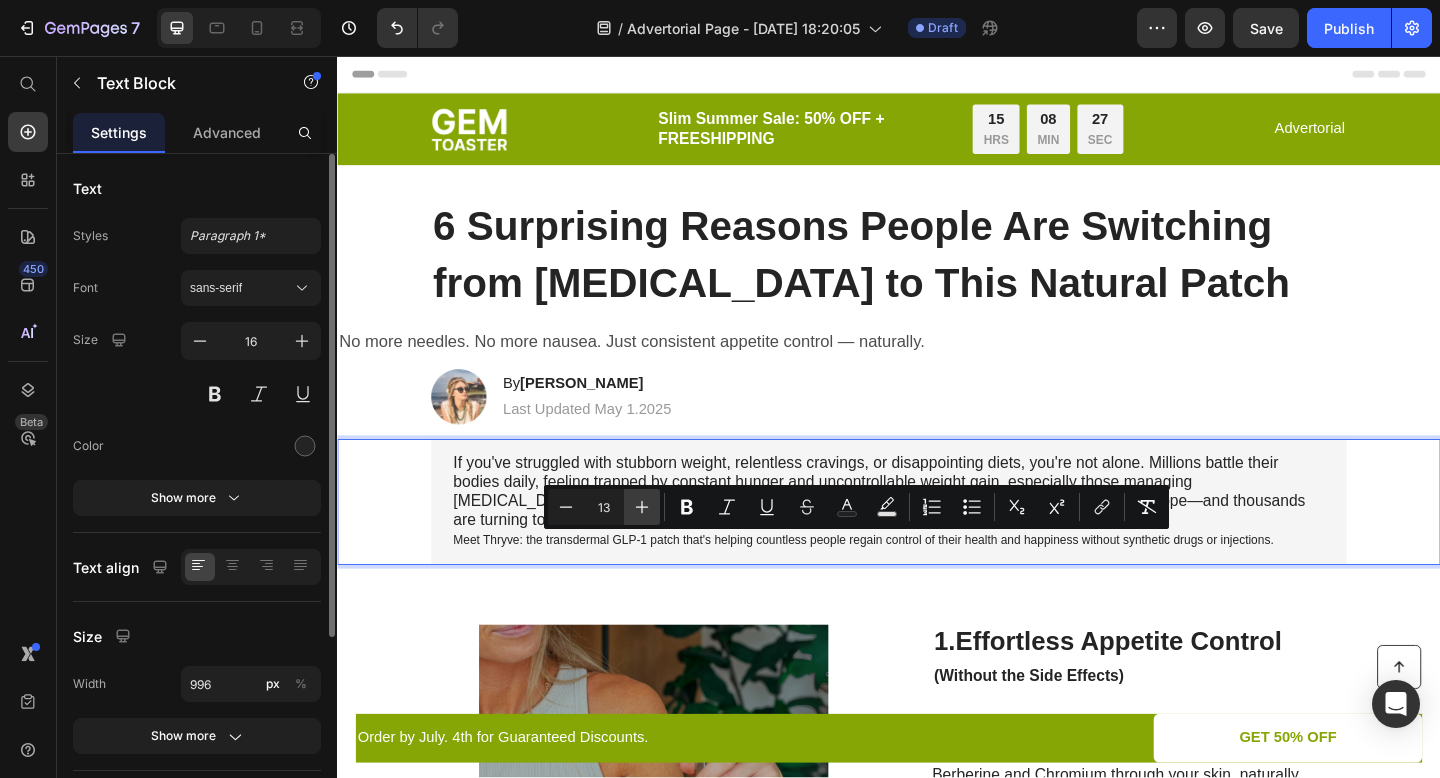 click 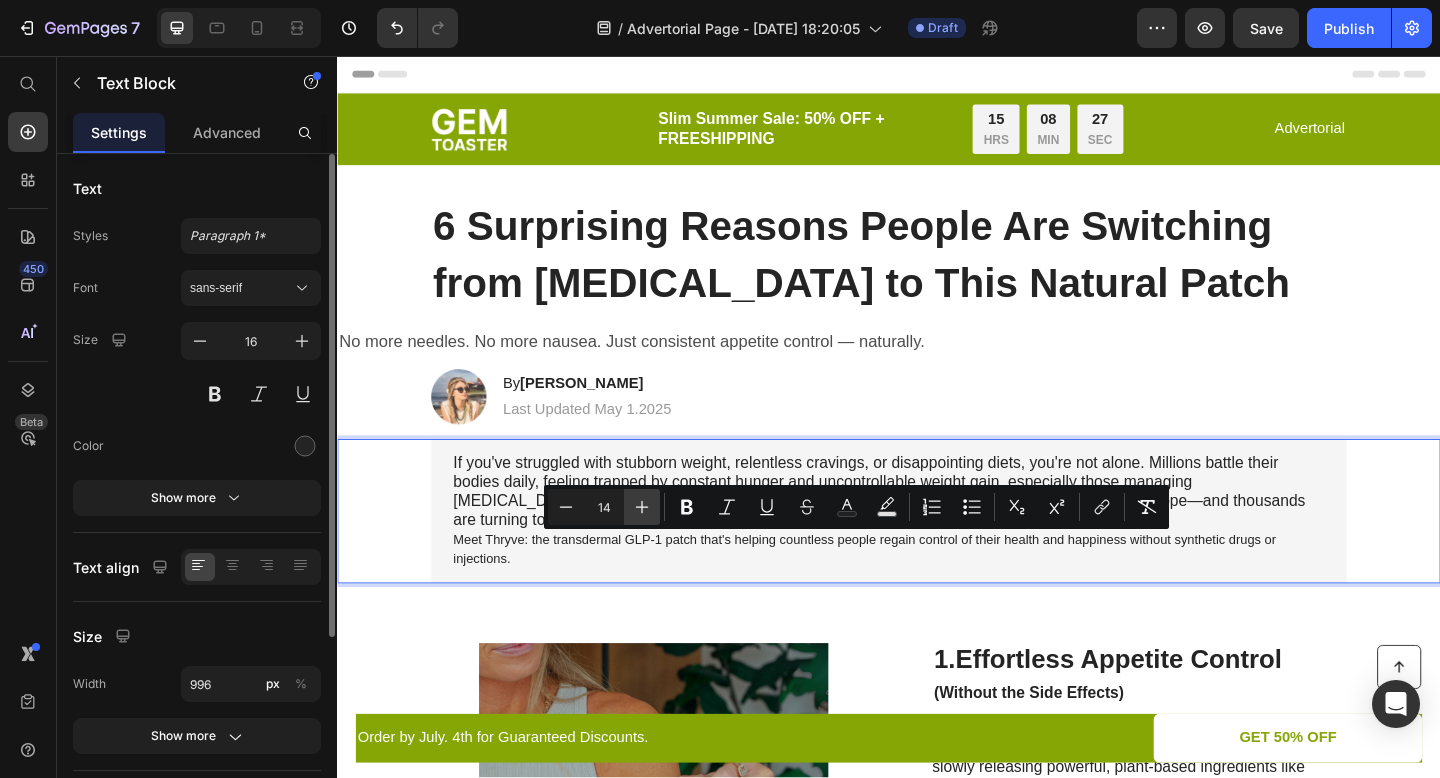 click 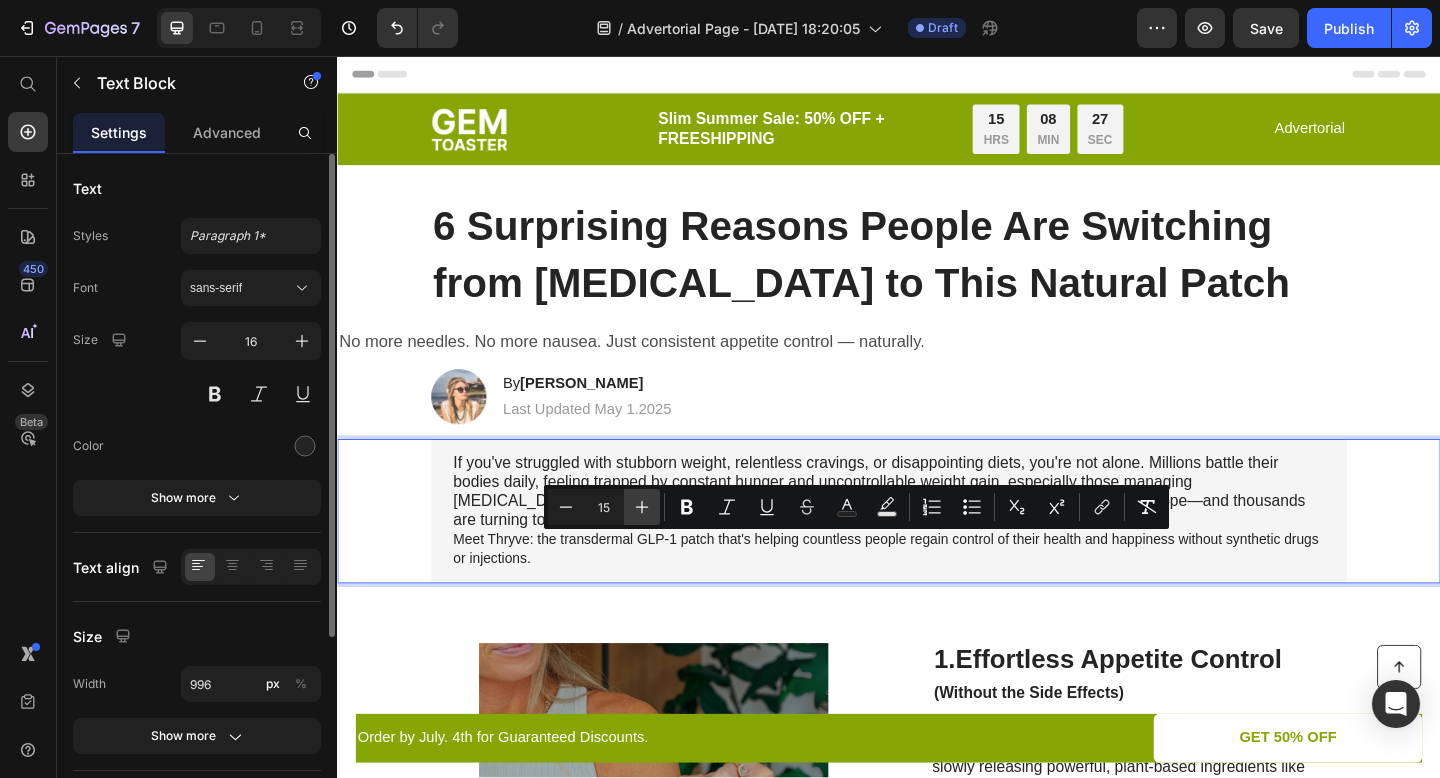 click 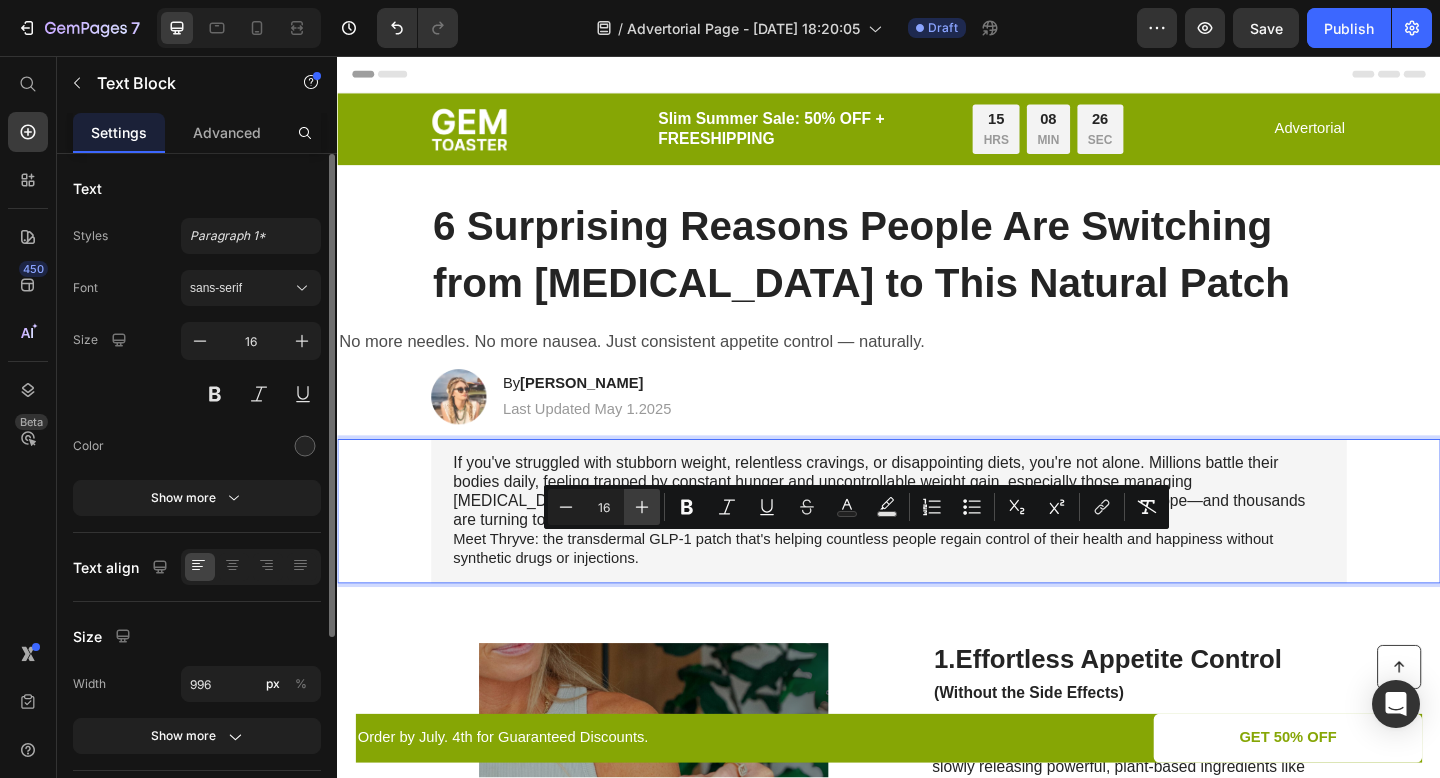 click 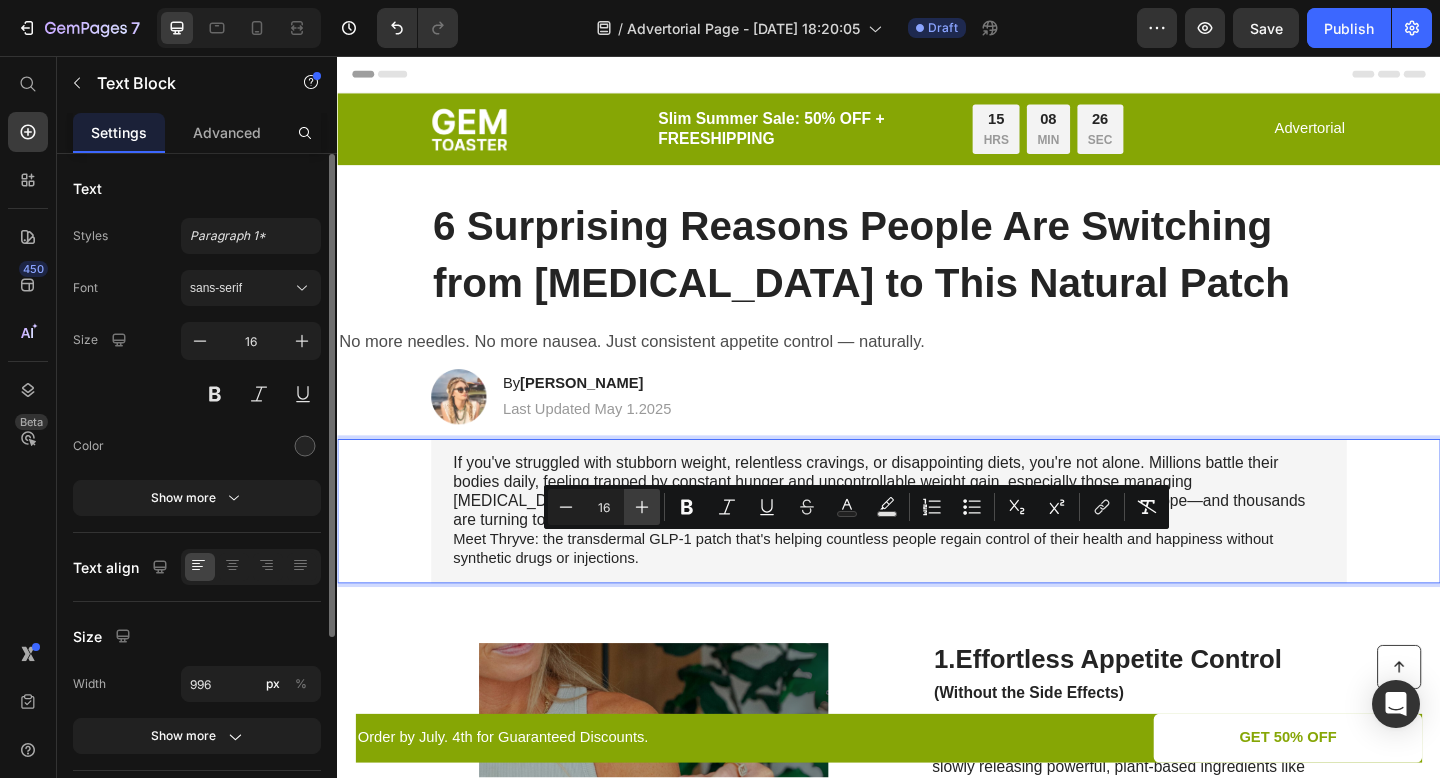 type on "17" 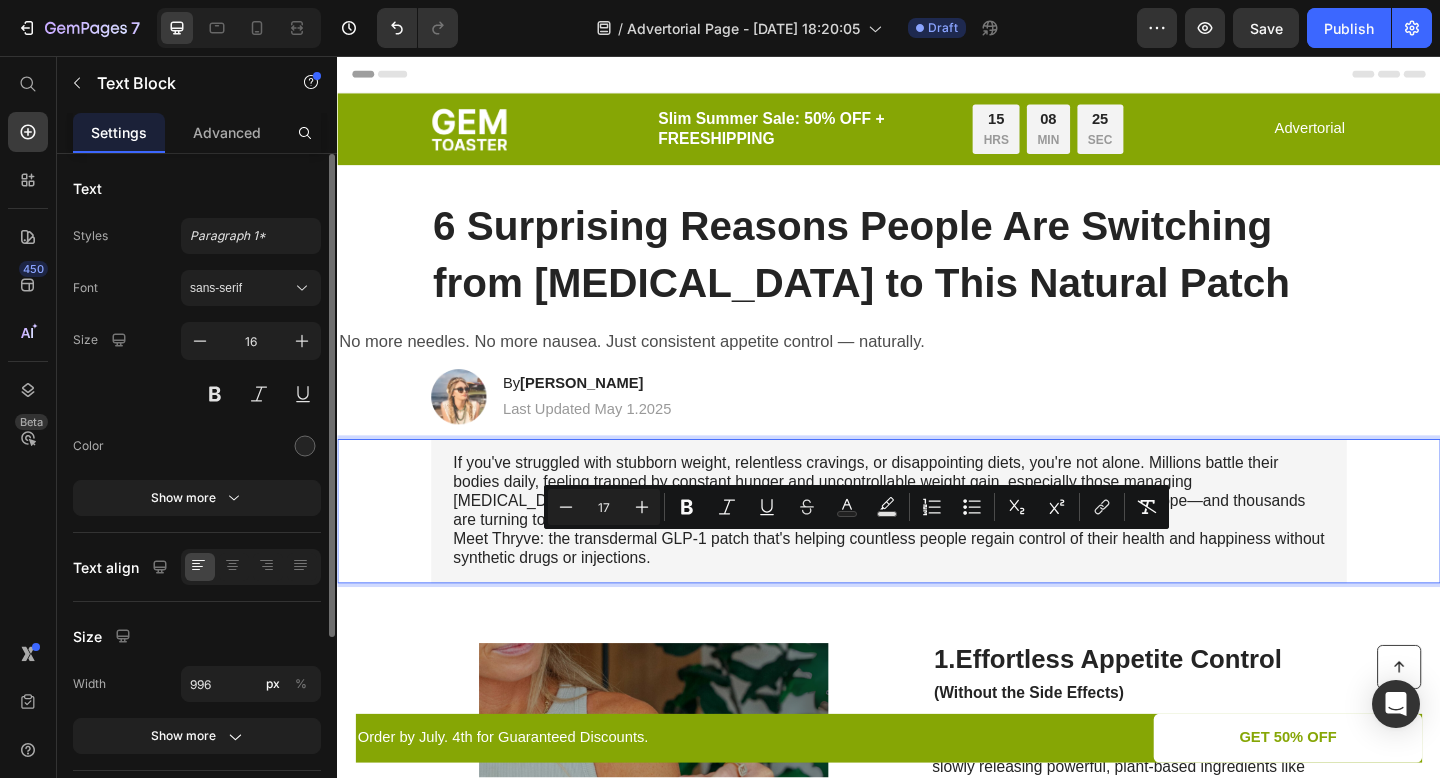 click on "Meet Thryve: the transdermal GLP-1 patch that's helping countless people regain control of their health and happiness without synthetic drugs or injections." at bounding box center [937, 593] 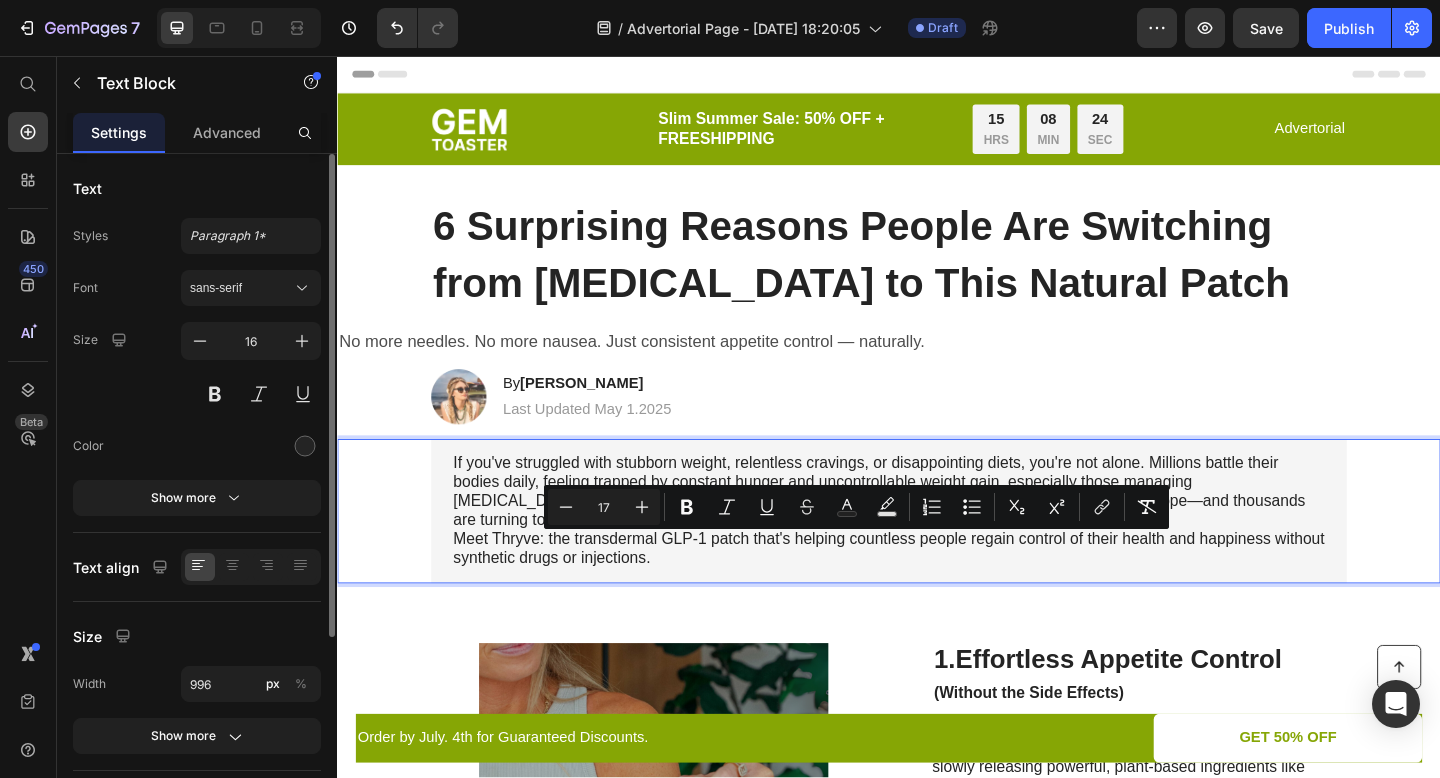 click on "If you've struggled with stubborn weight, relentless cravings, or disappointing diets, you're not alone. Millions battle their bodies daily, feeling trapped by constant hunger and uncontrollable weight gain, especially those managing [MEDICAL_DATA], obesity, or cardiovascular issues. Thankfully, groundbreaking advances now offer hope—and thousands are turning to a natural, needle-free solution that's changing everything. Meet Thryve: the transdermal GLP-1 patch that's helping countless people regain control of their health and happiness without synthetic drugs or injections." at bounding box center (937, 551) 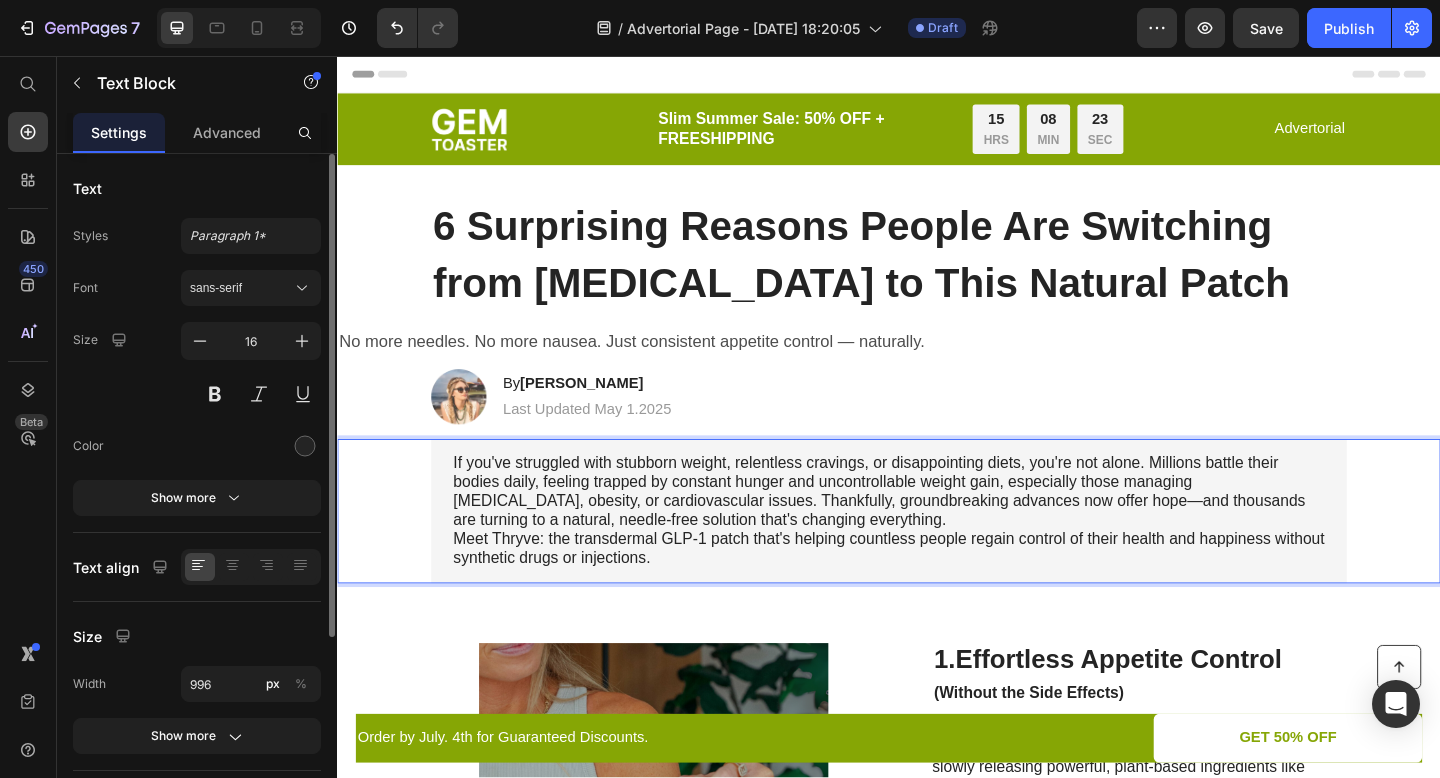 click on "If you've struggled with stubborn weight, relentless cravings, or disappointing diets, you're not alone. Millions battle their bodies daily, feeling trapped by constant hunger and uncontrollable weight gain, especially those managing [MEDICAL_DATA], obesity, or cardiovascular issues. Thankfully, groundbreaking advances now offer hope—and thousands are turning to a natural, needle-free solution that's changing everything." at bounding box center [937, 530] 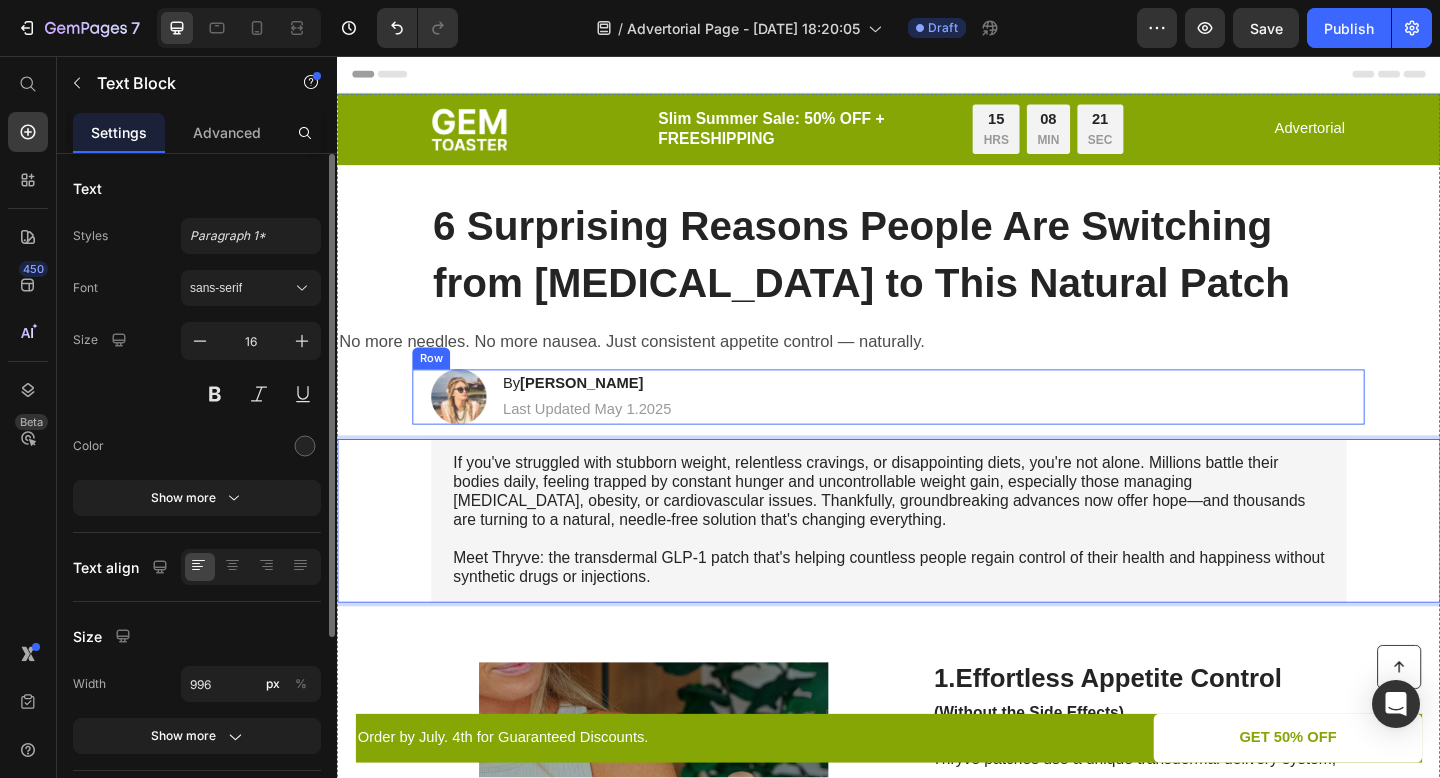 click on "Image By  [PERSON_NAME] Heading Last Updated May 1.2025 Text Block Row" at bounding box center [937, 427] 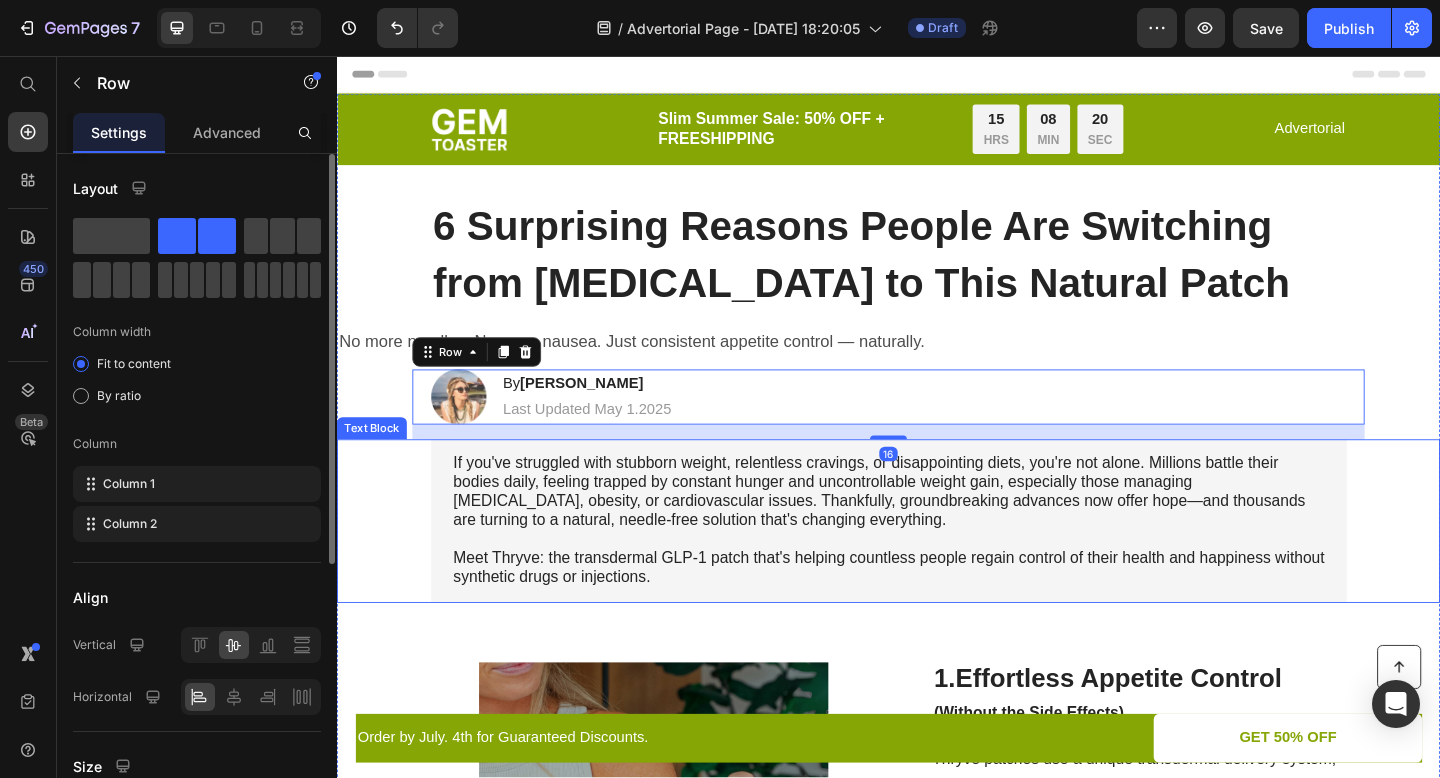 scroll, scrollTop: 57, scrollLeft: 0, axis: vertical 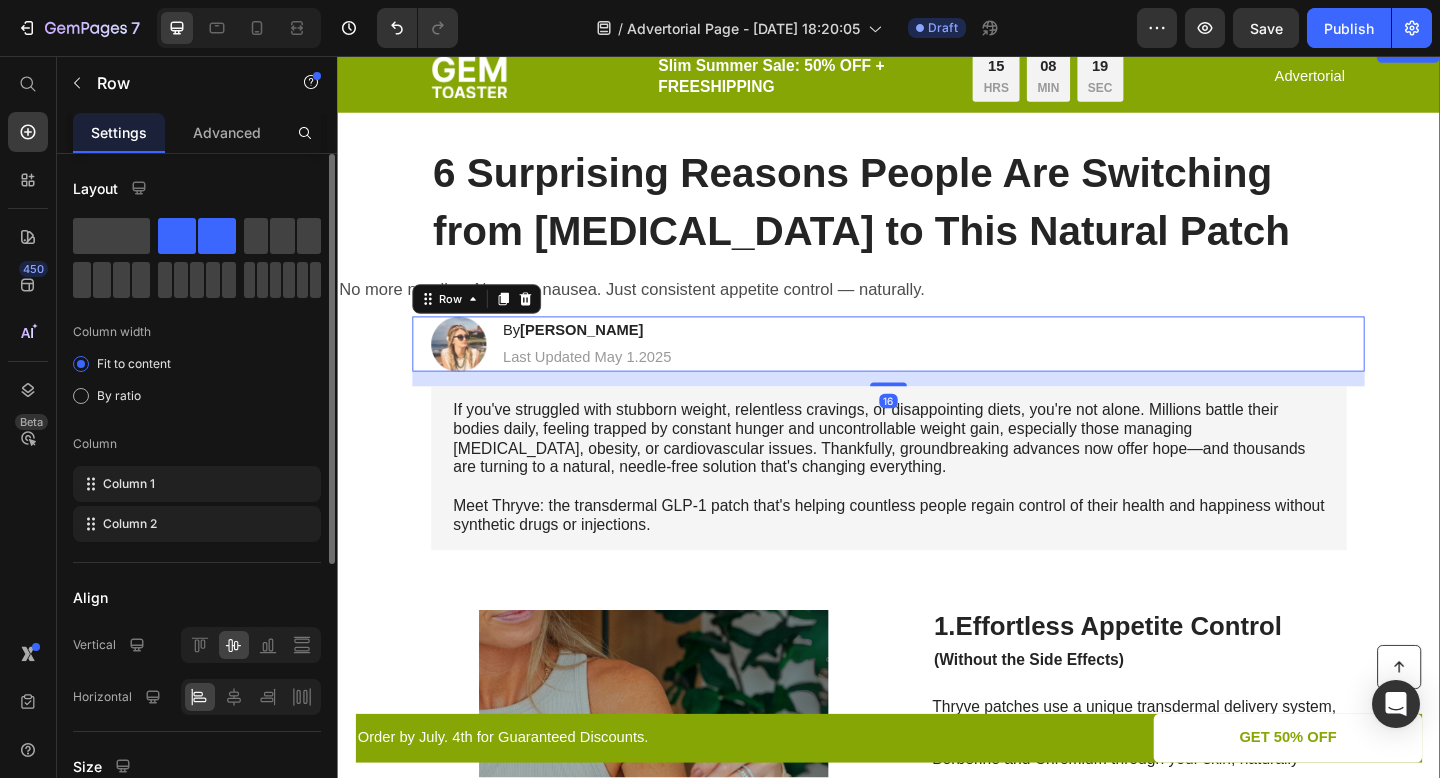click on "Image Slim Summer Sale: 50% OFF + FREESHIPPING Text Block 15 HRS 08 MIN 19 SEC Countdown Timer Row Advertorial Text Block Row Row 6 Surprising Reasons People Are Switching from [MEDICAL_DATA] to This Natural Patch Heading                     No more needles. No more nausea. Just consistent appetite control — naturally. Text Block Image By  [PERSON_NAME] Heading Last Updated May 1.2025 Text Block Row   16 If you've struggled with stubborn weight, relentless cravings, or disappointing diets, you're not alone. Millions battle their bodies daily, feeling trapped by constant hunger and uncontrollable weight gain, especially those managing [MEDICAL_DATA], obesity, or cardiovascular issues. Thankfully, groundbreaking advances now offer hope—and thousands are turning to a natural, needle-free solution that's changing everything. Meet Thryve: the transdermal GLP-1 patch that's helping countless people regain control of their health and happiness without synthetic drugs or injections. Text Block Image Heading" at bounding box center (937, 1312) 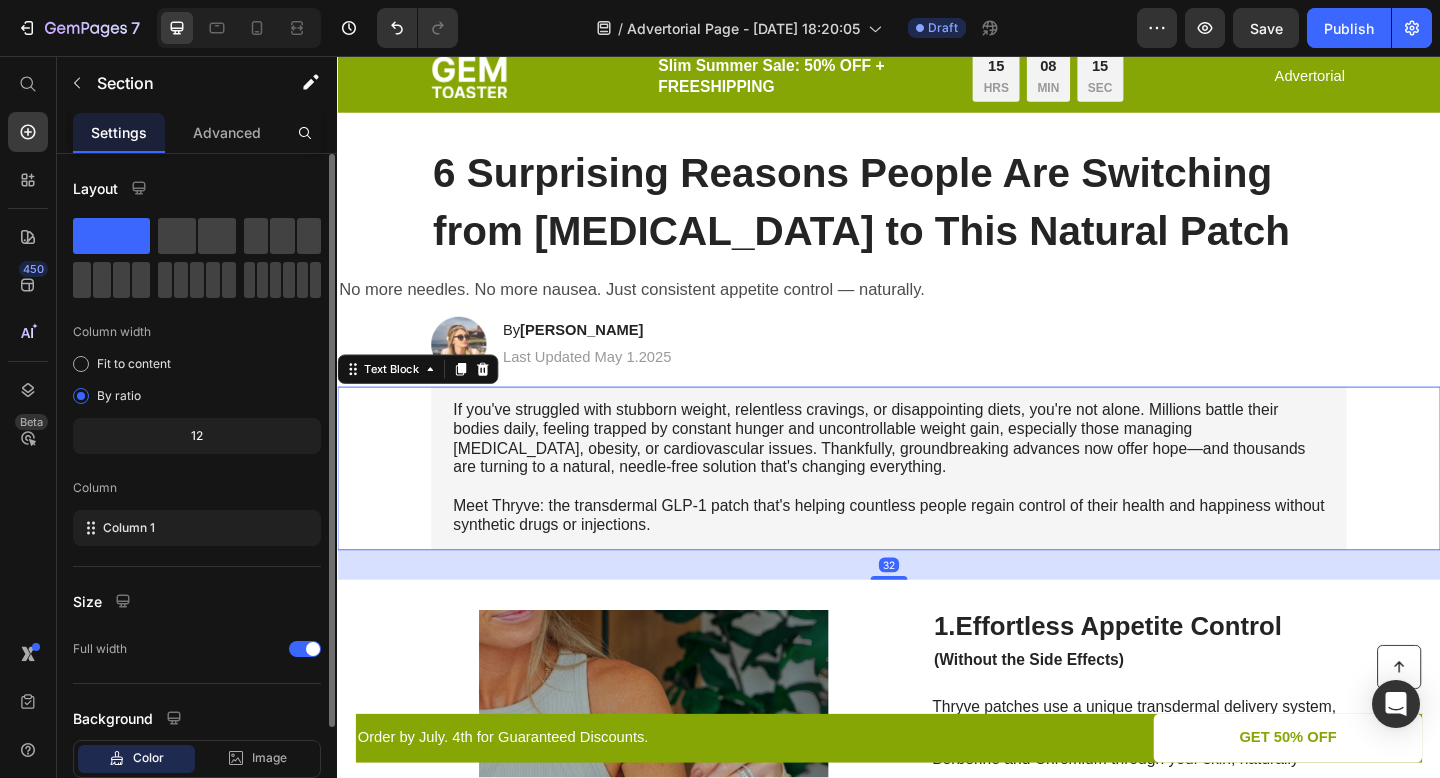 click on "If you've struggled with stubborn weight, relentless cravings, or disappointing diets, you're not alone. Millions battle their bodies daily, feeling trapped by constant hunger and uncontrollable weight gain, especially those managing [MEDICAL_DATA], obesity, or cardiovascular issues. Thankfully, groundbreaking advances now offer hope—and thousands are turning to a natural, needle-free solution that's changing everything." at bounding box center (926, 472) 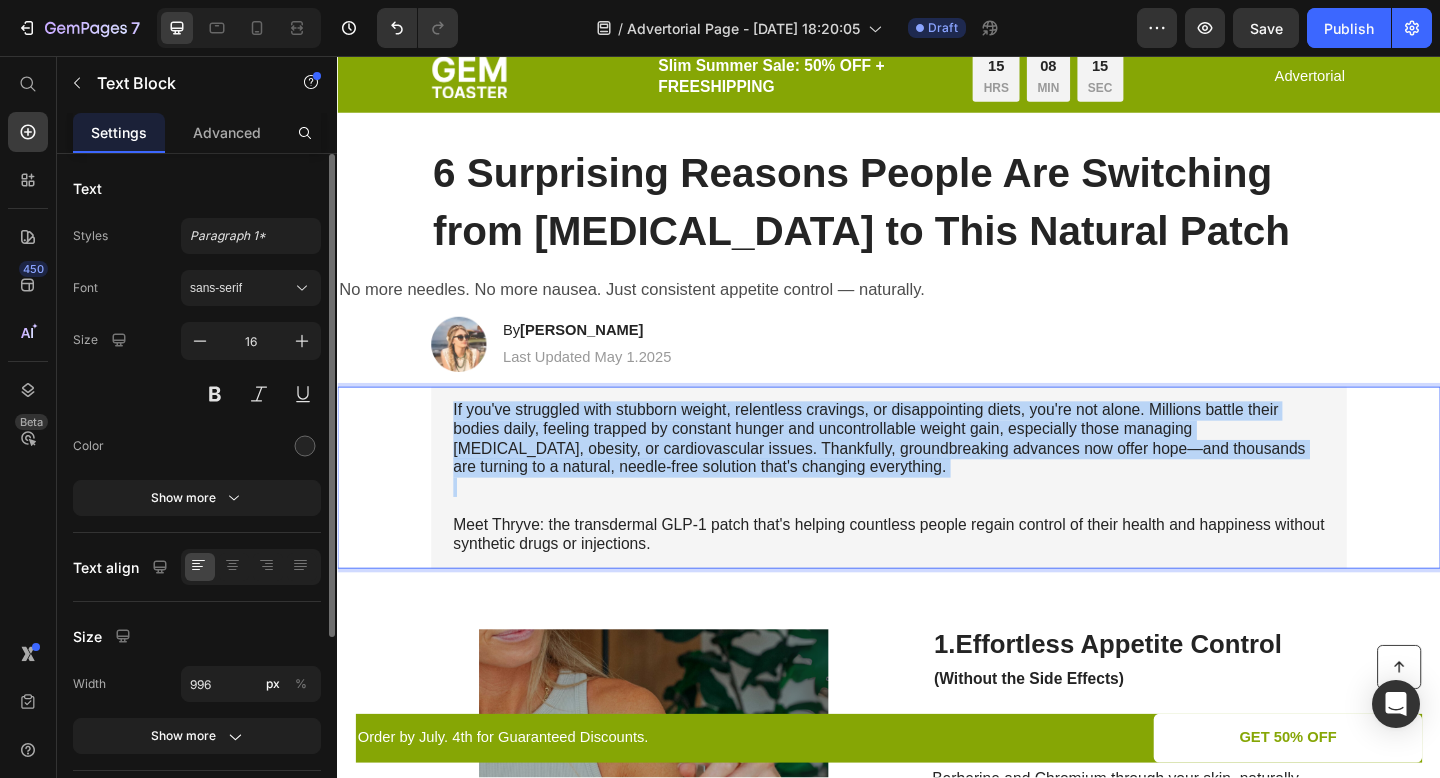 click on "If you've struggled with stubborn weight, relentless cravings, or disappointing diets, you're not alone. Millions battle their bodies daily, feeling trapped by constant hunger and uncontrollable weight gain, especially those managing [MEDICAL_DATA], obesity, or cardiovascular issues. Thankfully, groundbreaking advances now offer hope—and thousands are turning to a natural, needle-free solution that's changing everything." at bounding box center (926, 472) 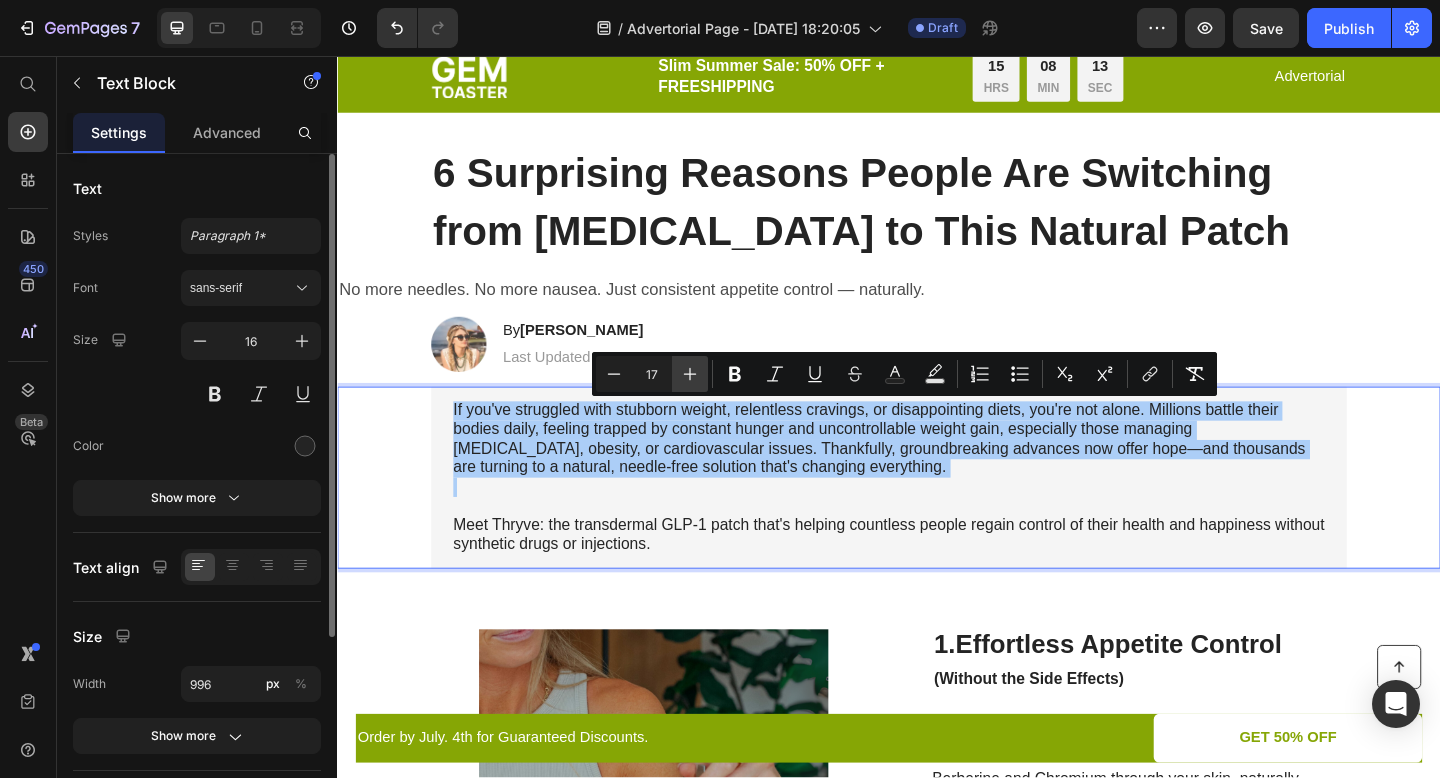 click 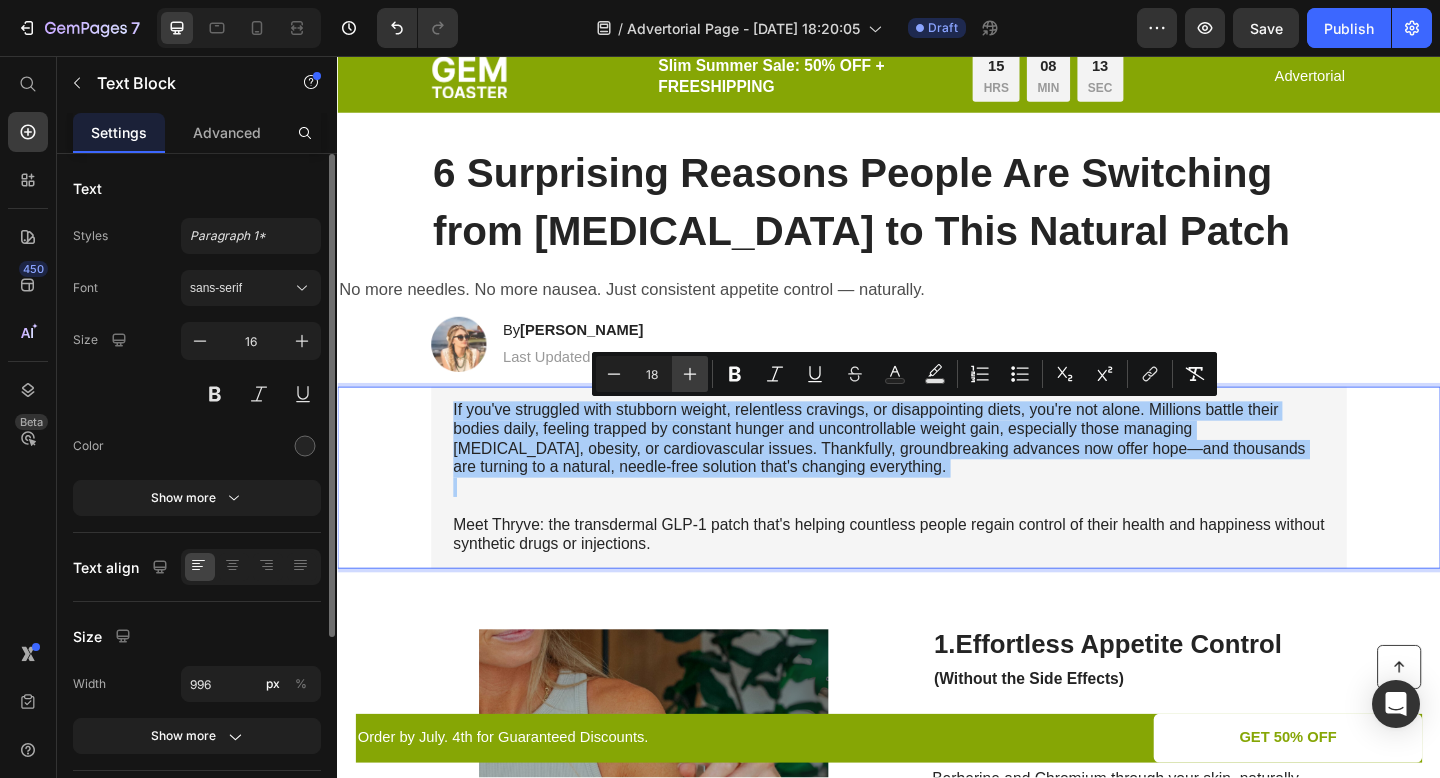 click 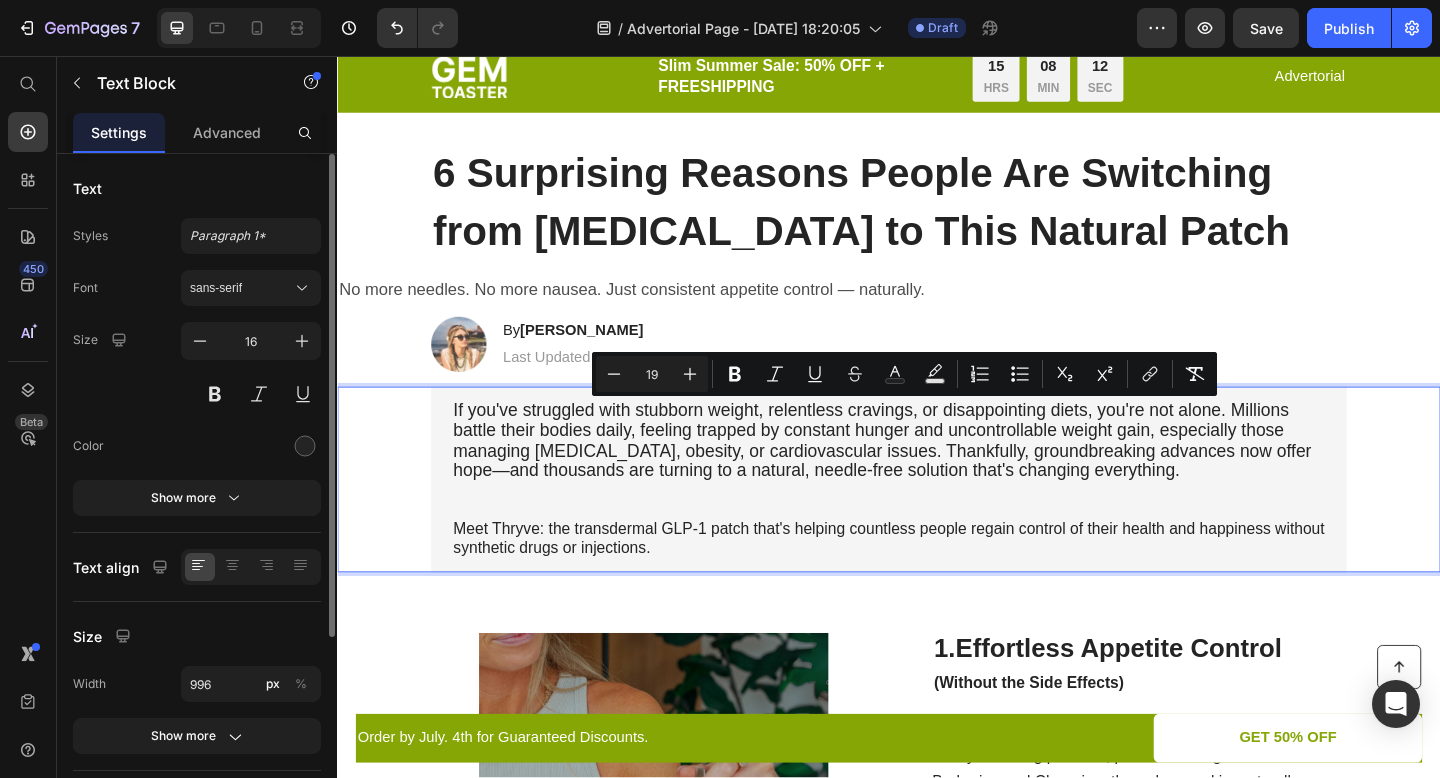 click at bounding box center (937, 540) 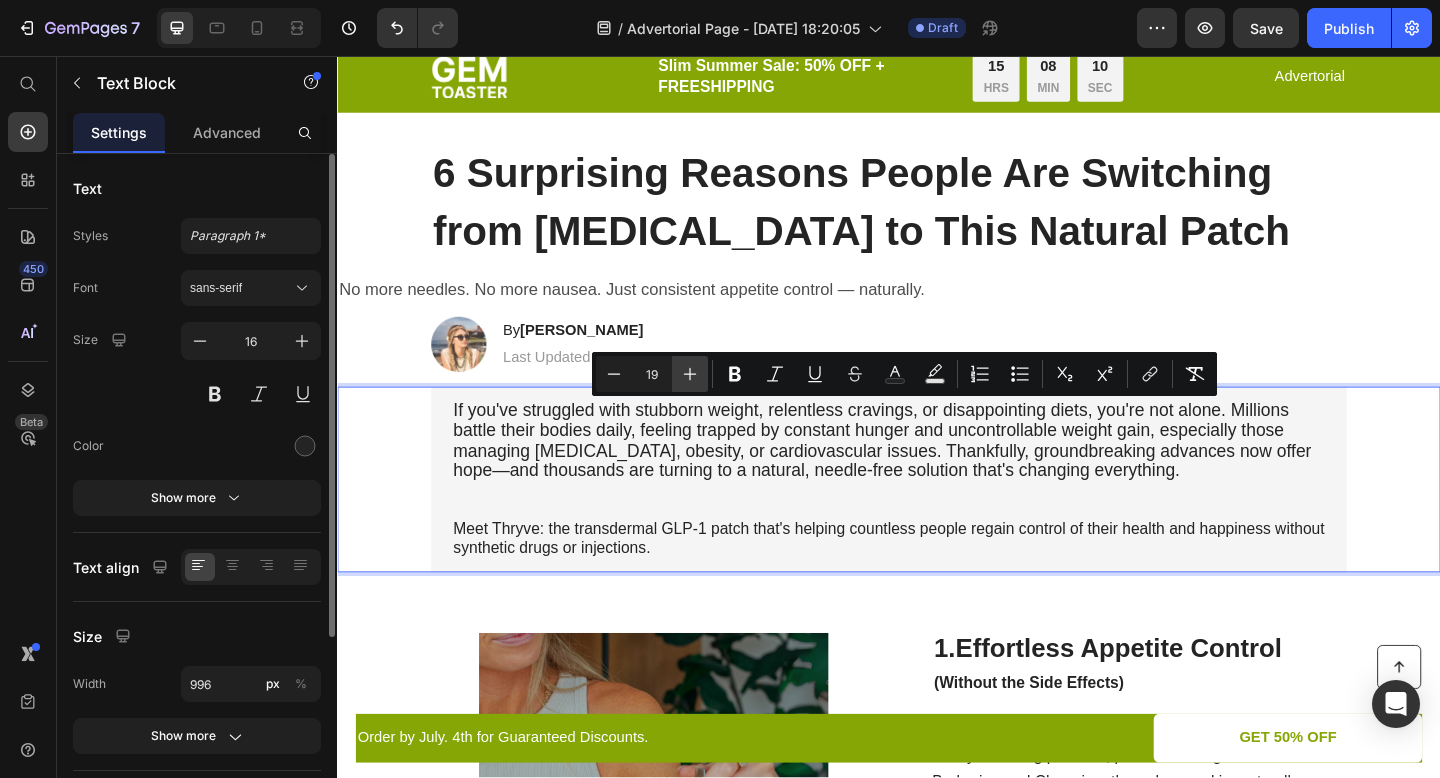 click 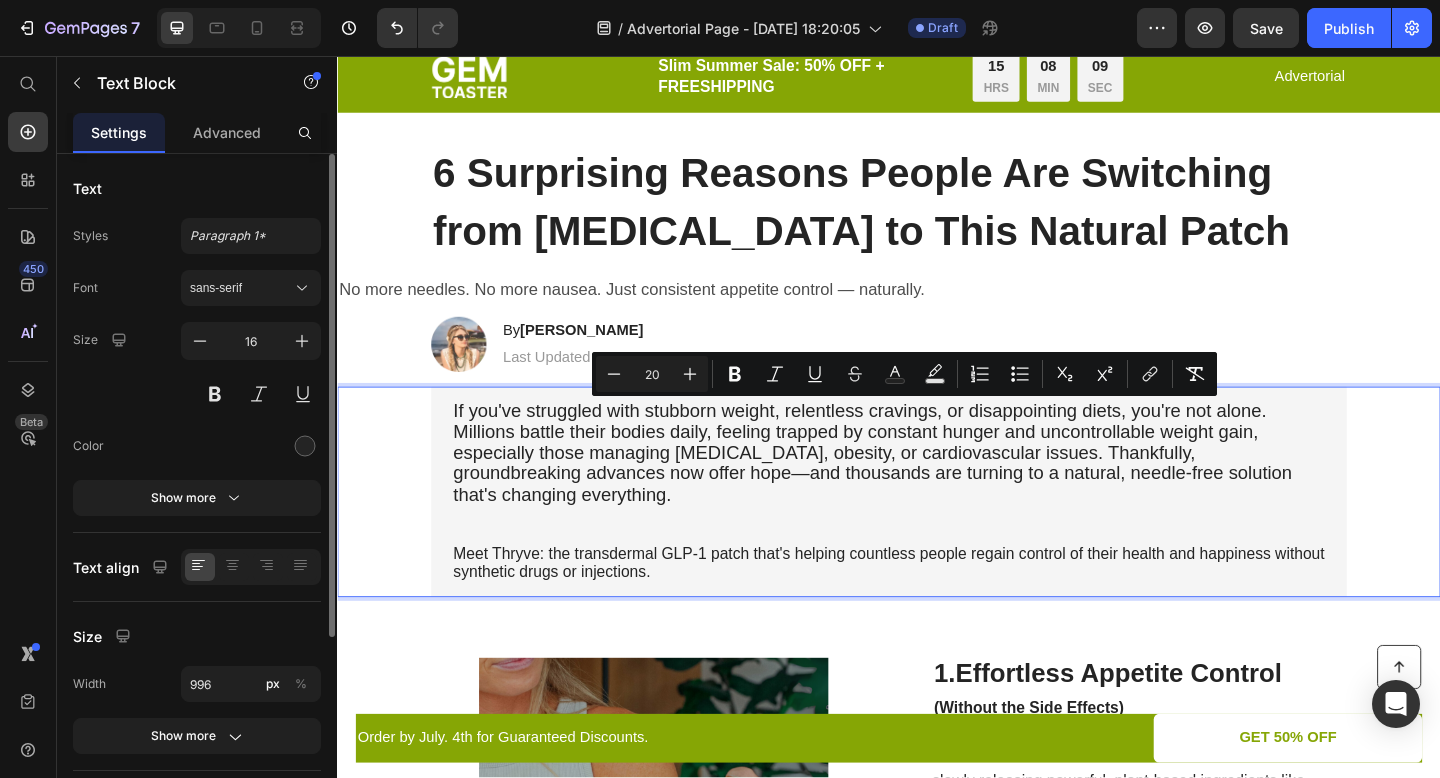 type on "17" 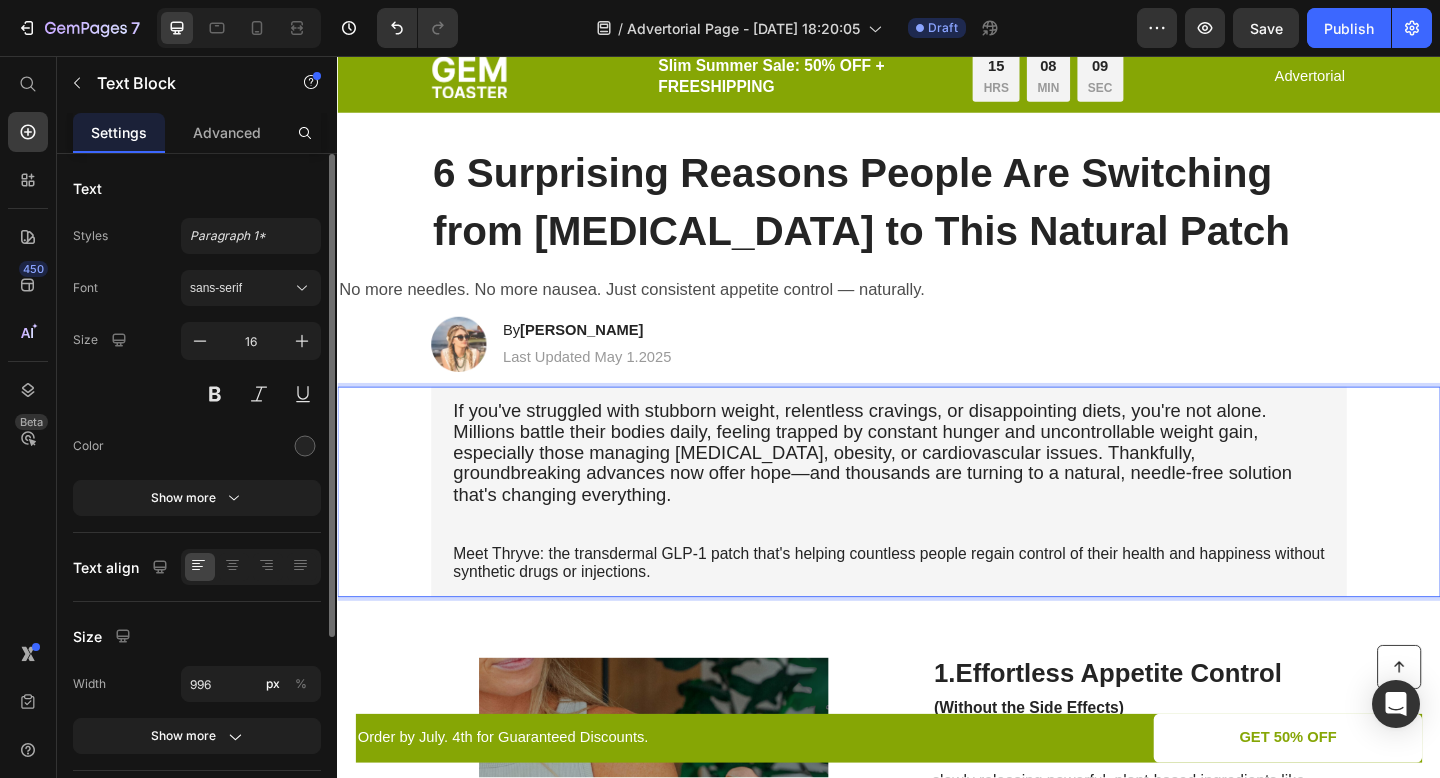 click on "Meet Thryve: the transdermal GLP-1 patch that's helping countless people regain control of their health and happiness without synthetic drugs or injections." at bounding box center (937, 608) 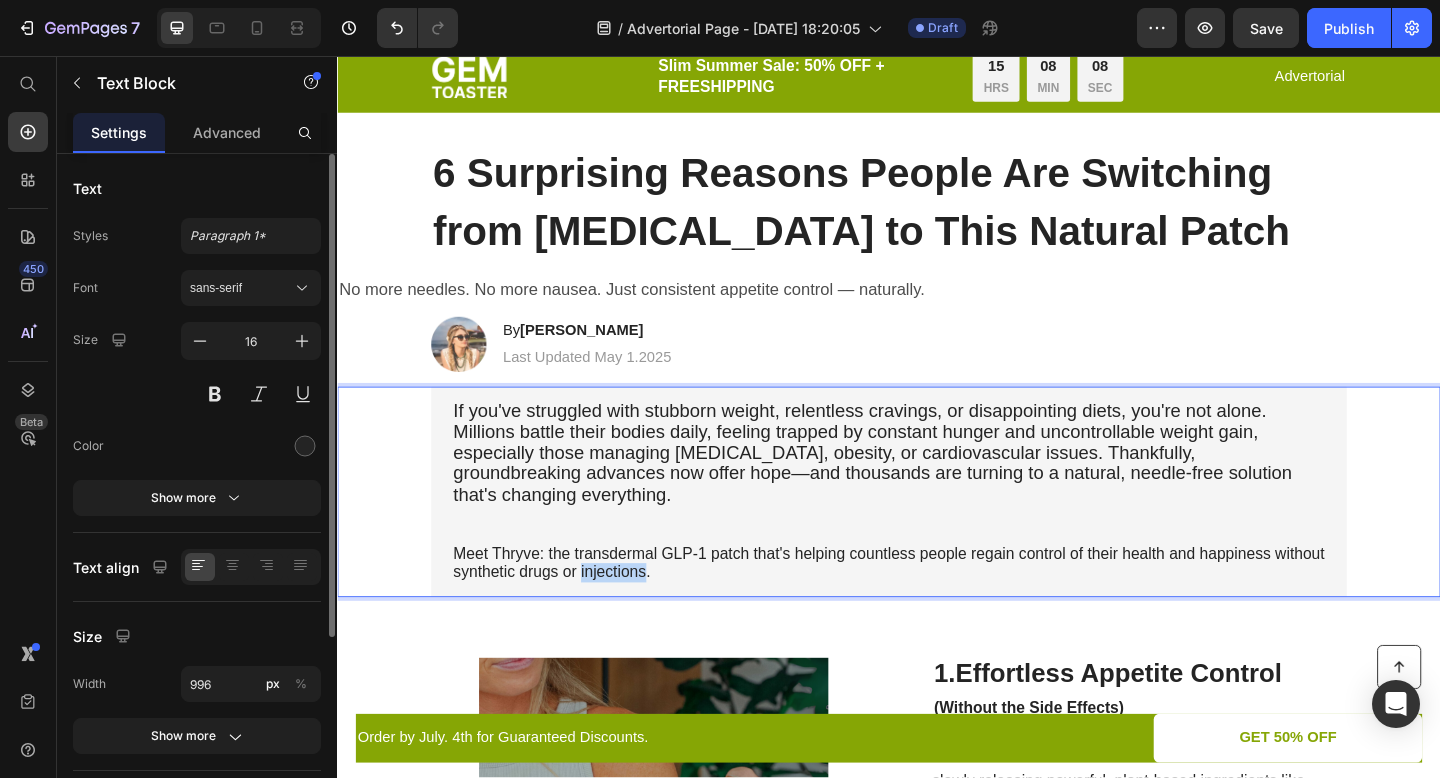 click on "Meet Thryve: the transdermal GLP-1 patch that's helping countless people regain control of their health and happiness without synthetic drugs or injections." at bounding box center (937, 608) 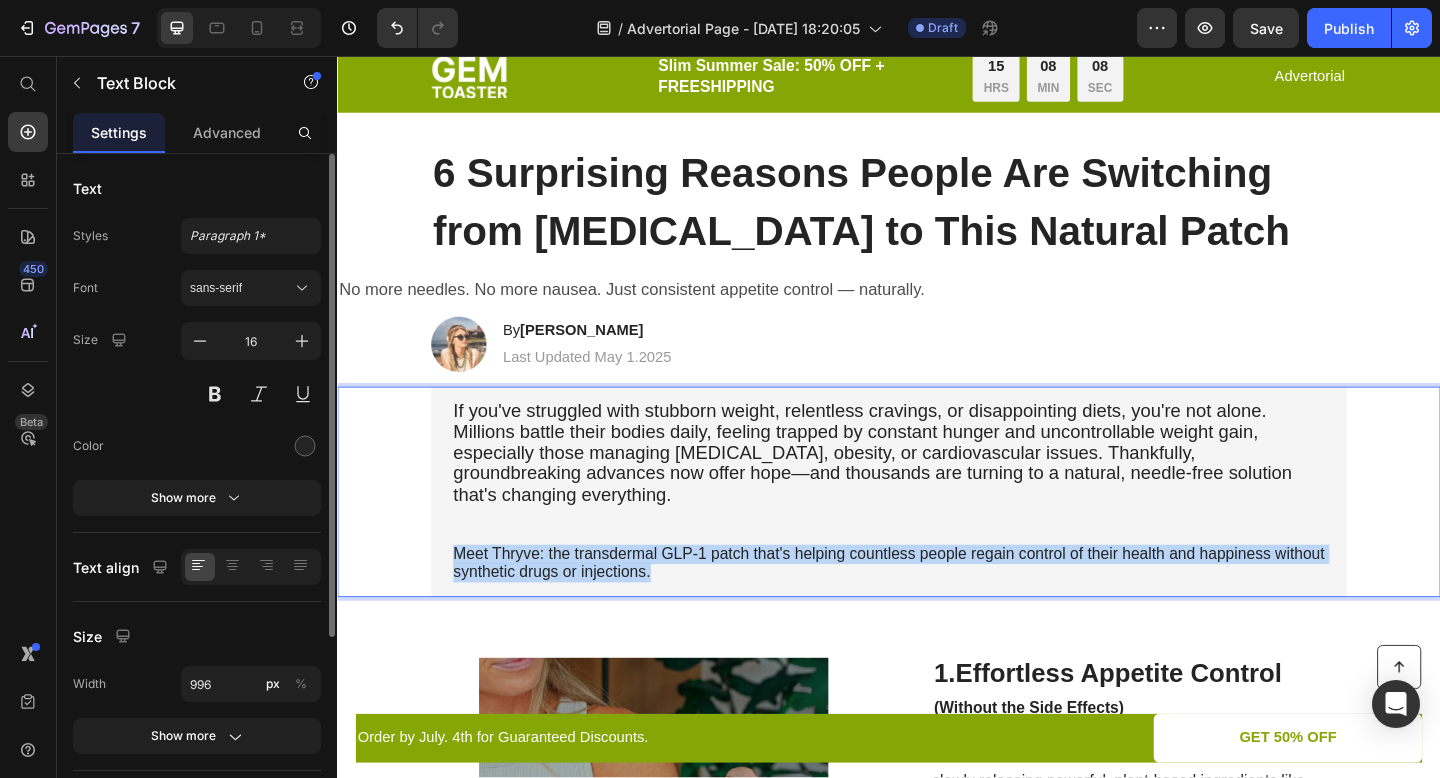 click on "Meet Thryve: the transdermal GLP-1 patch that's helping countless people regain control of their health and happiness without synthetic drugs or injections." at bounding box center (937, 608) 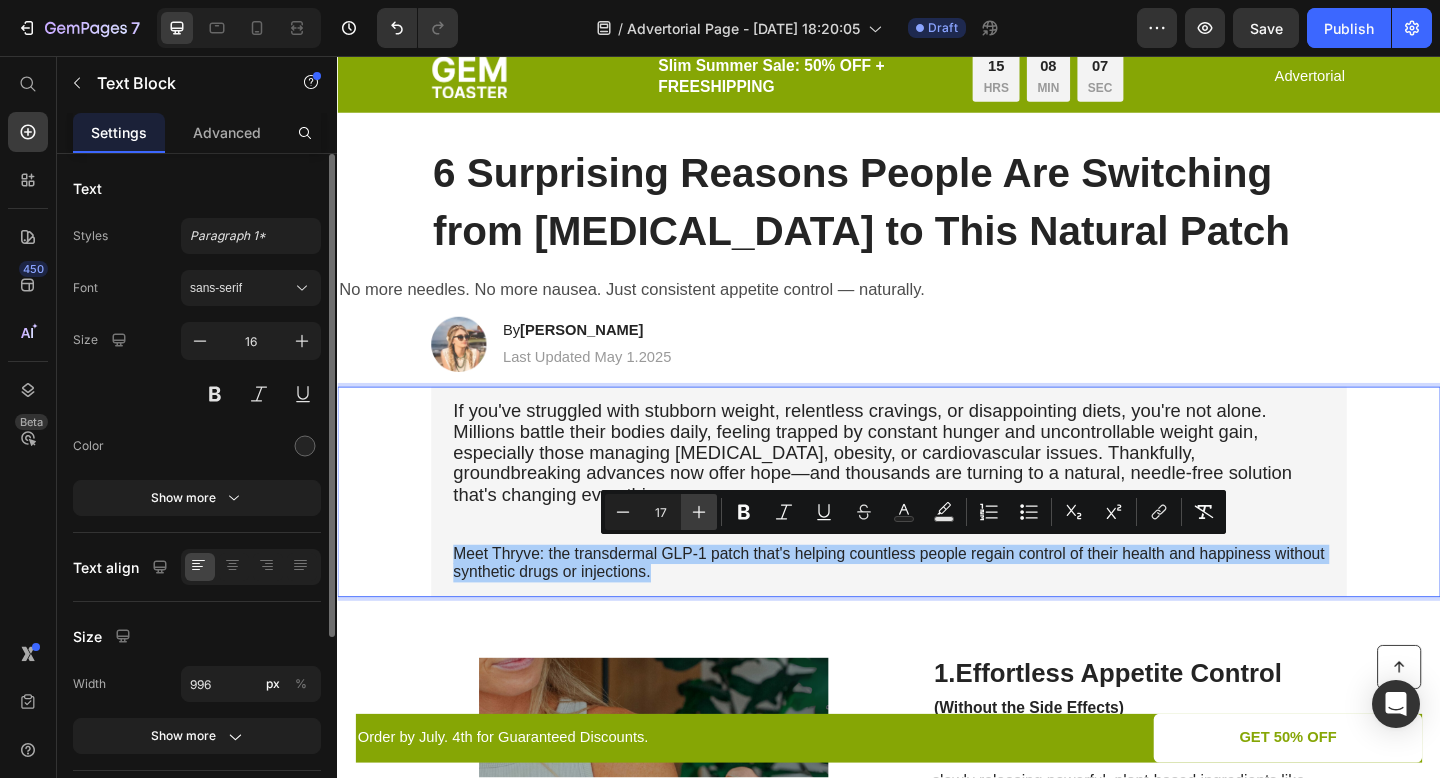click 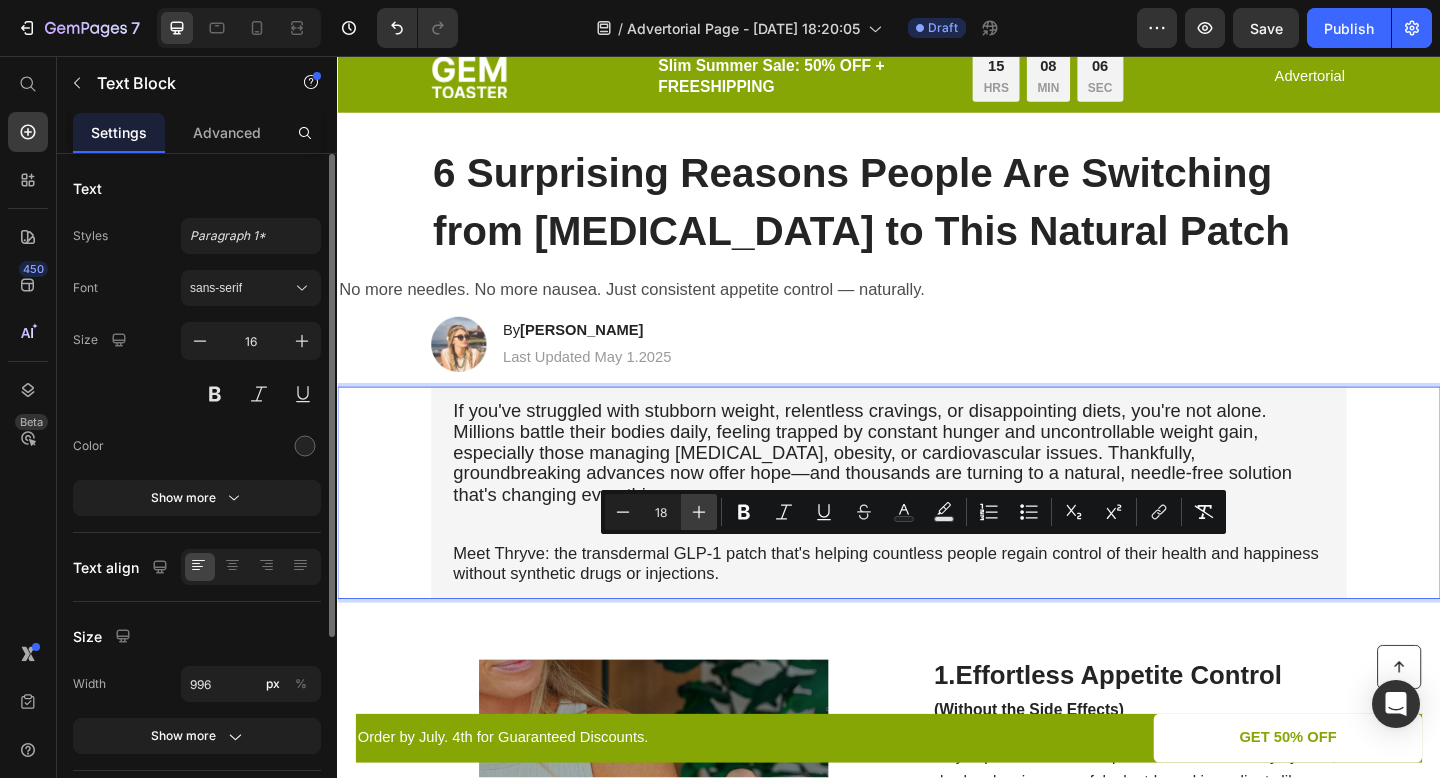 click 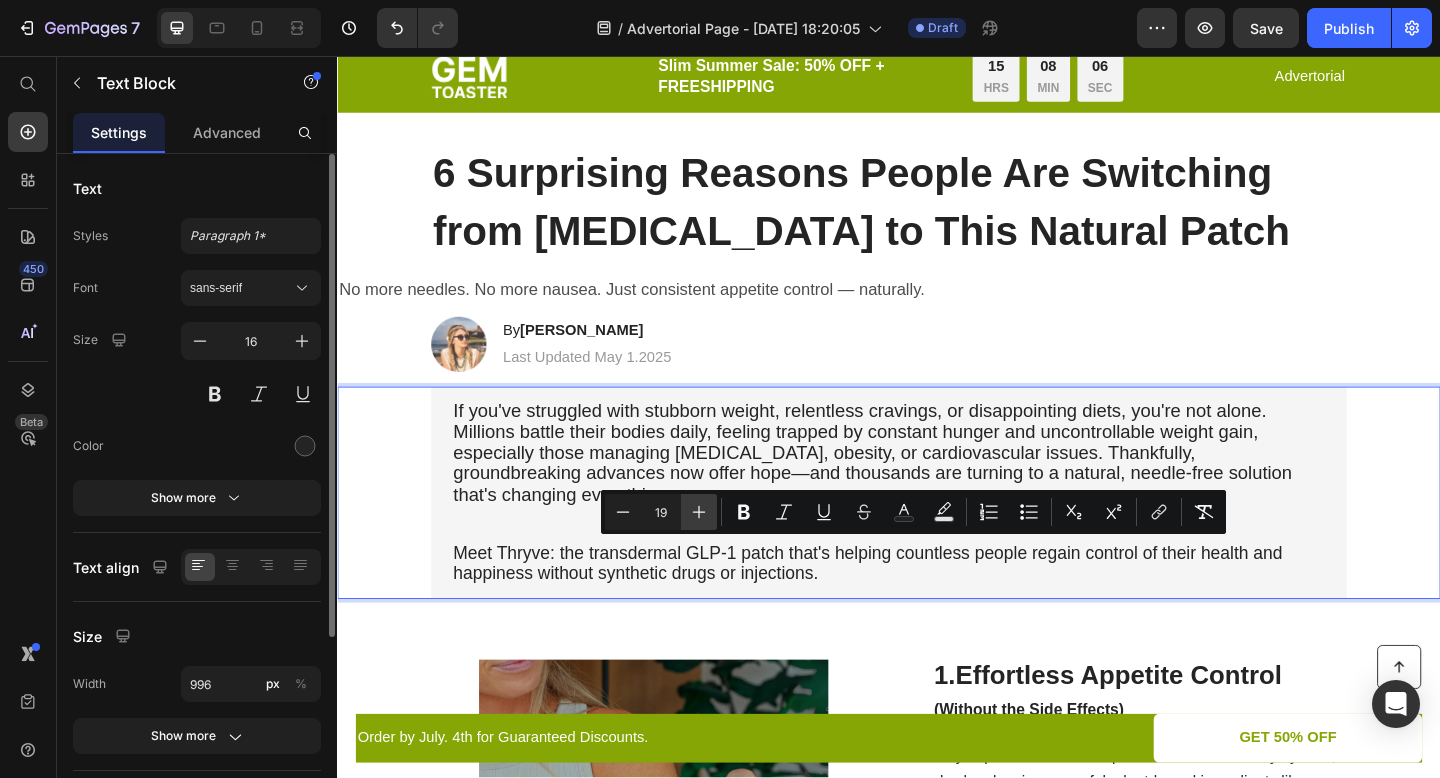 click 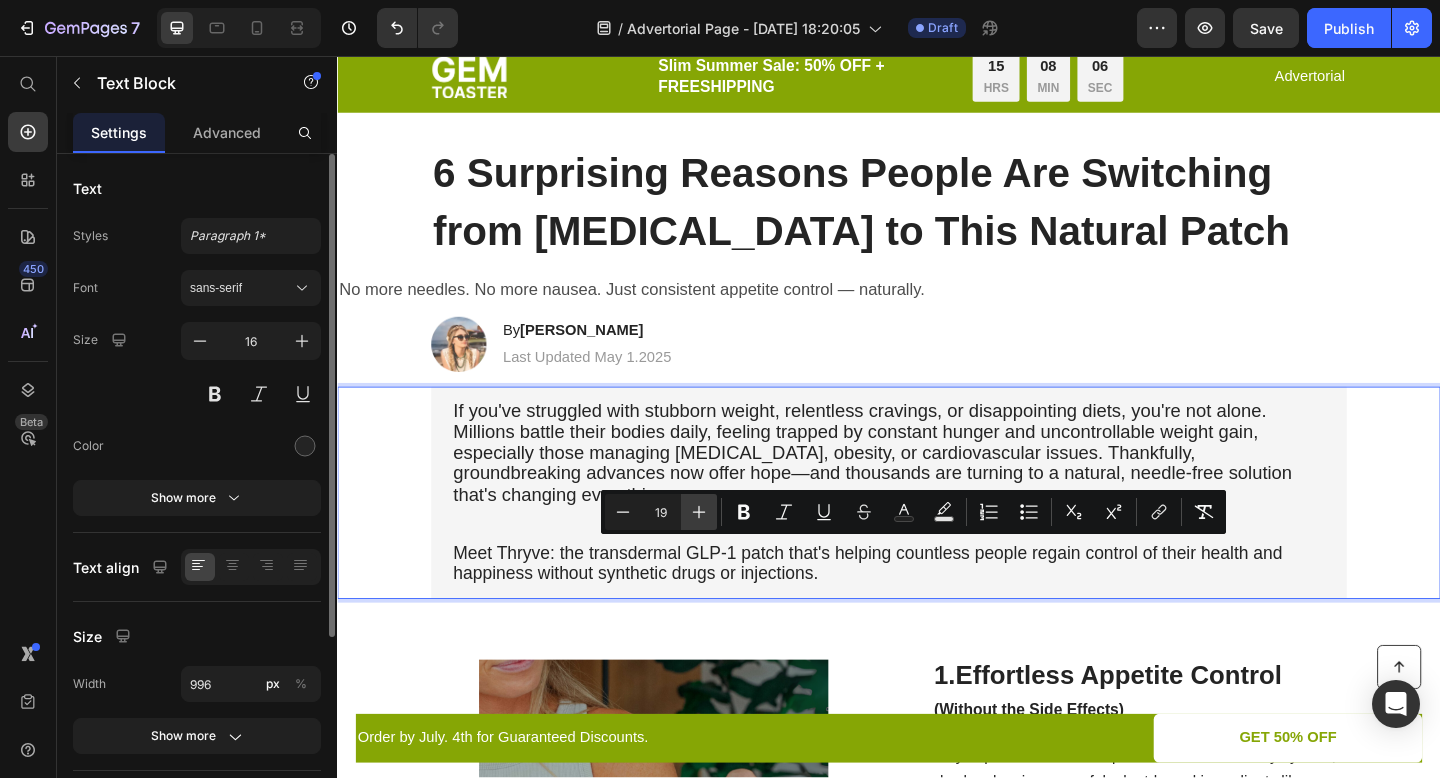 type on "20" 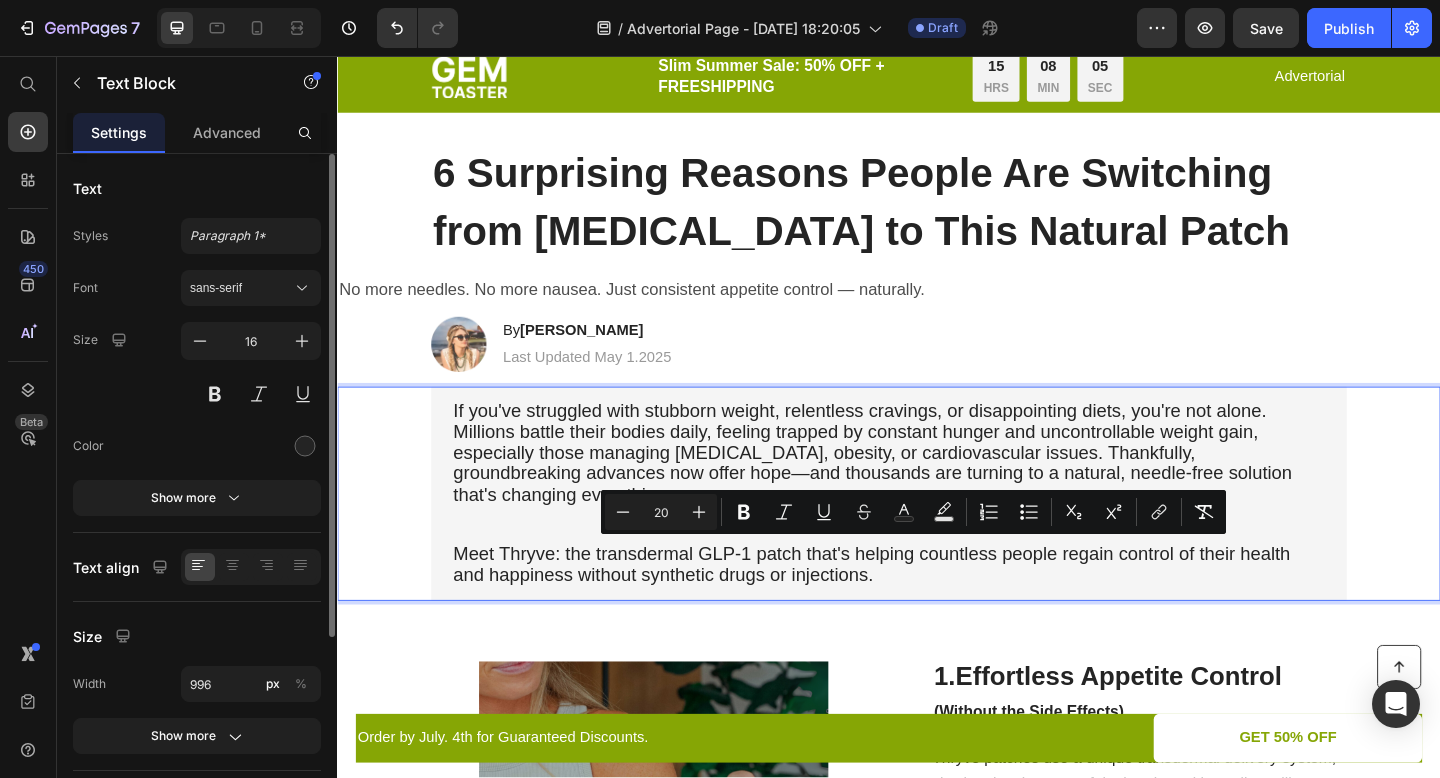 click on "If you've struggled with stubborn weight, relentless cravings, or disappointing diets, you're not alone. Millions battle their bodies daily, feeling trapped by constant hunger and uncontrollable weight gain, especially those managing [MEDICAL_DATA], obesity, or cardiovascular issues. Thankfully, groundbreaking advances now offer hope—and thousands are turning to a natural, needle-free solution that's changing everything. Meet Thryve: the transdermal GLP-1 patch that's helping countless people regain control of their health and happiness without synthetic drugs or injections." at bounding box center [937, 532] 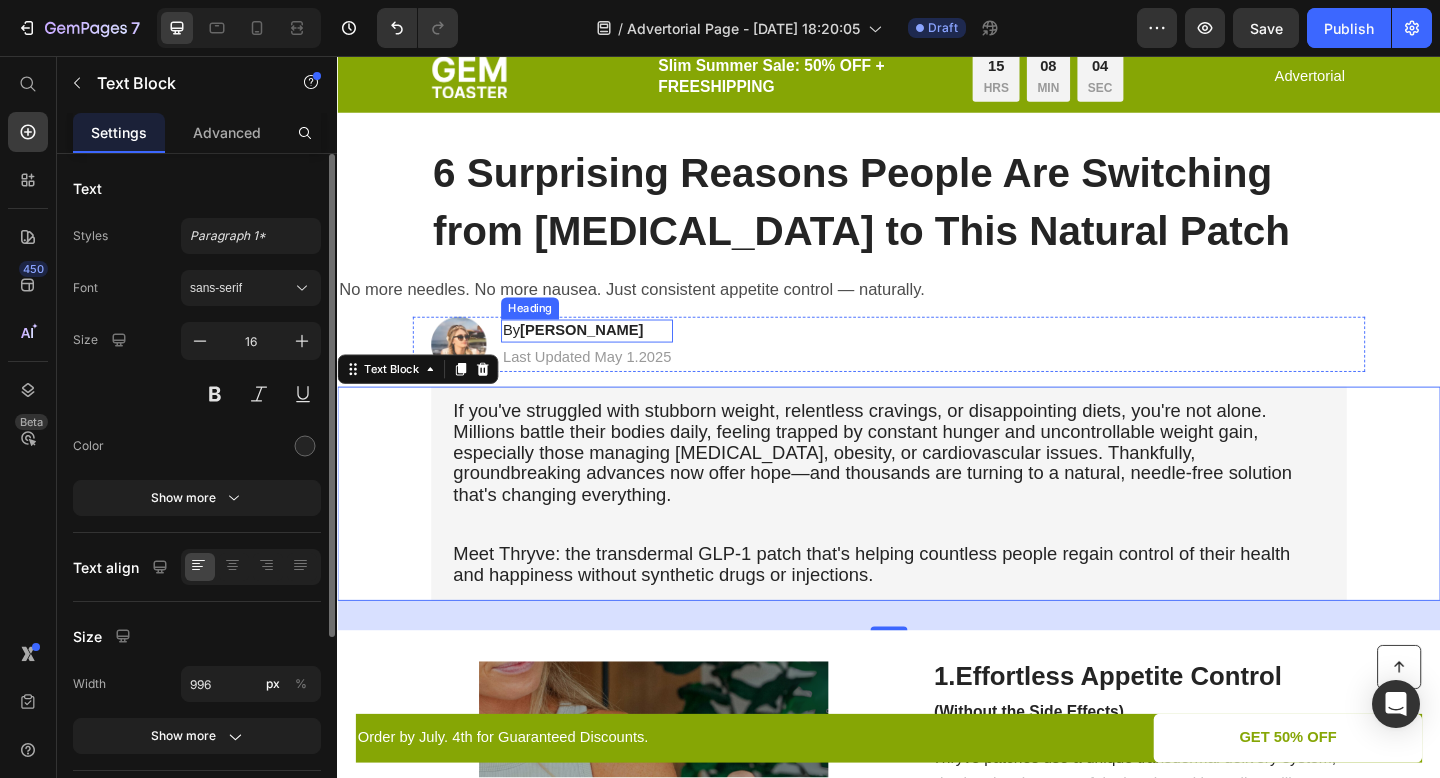 click on "By  [PERSON_NAME]" at bounding box center [608, 355] 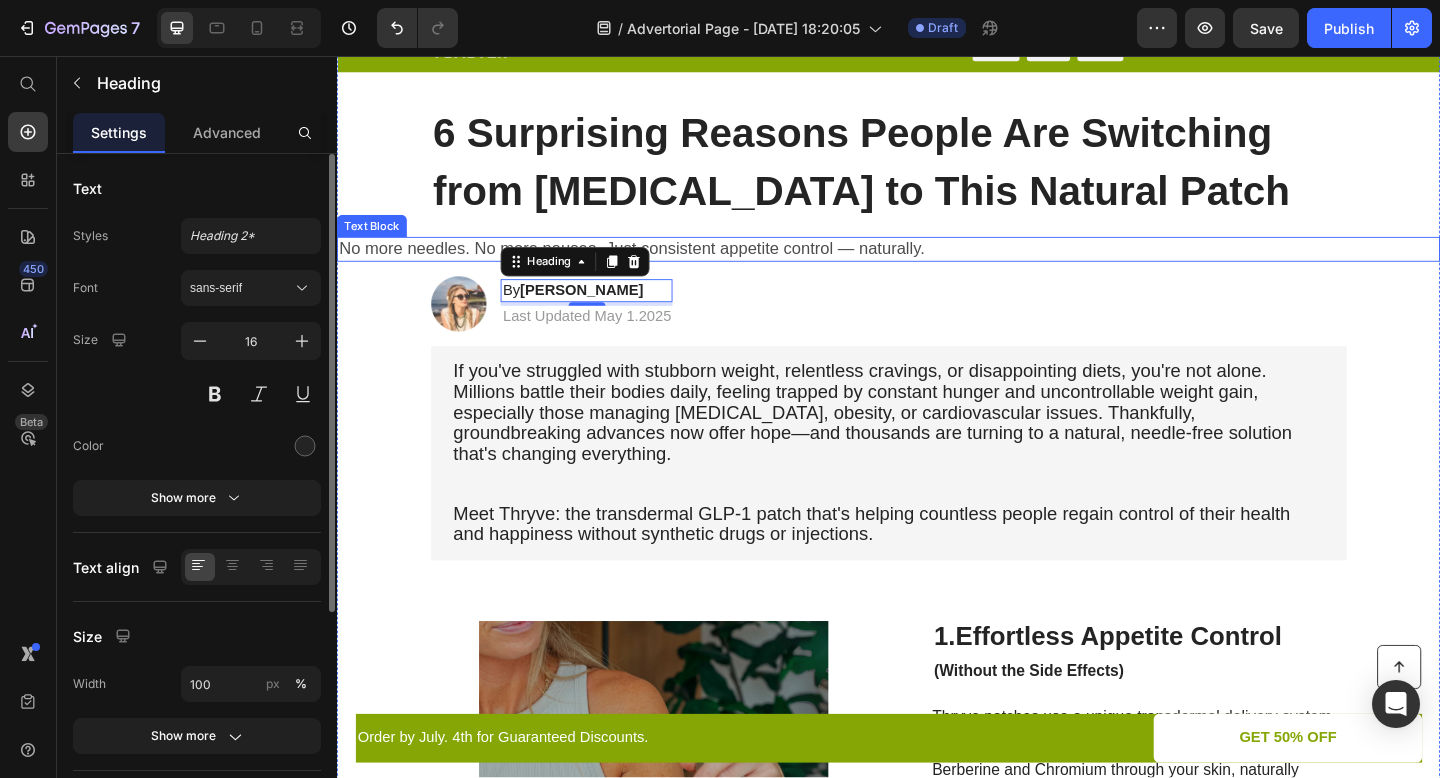 scroll, scrollTop: 102, scrollLeft: 0, axis: vertical 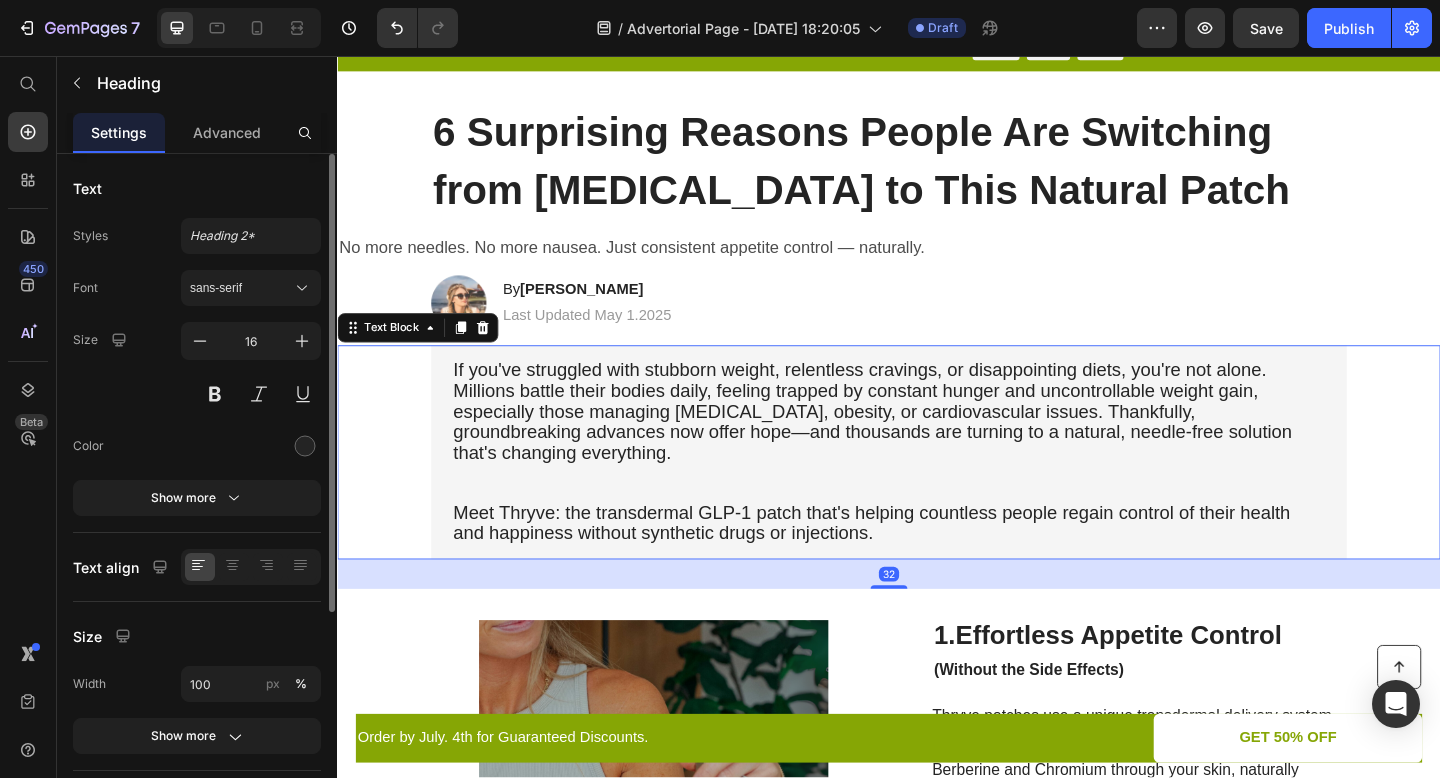 click on "If you've struggled with stubborn weight, relentless cravings, or disappointing diets, you're not alone. Millions battle their bodies daily, feeling trapped by constant hunger and uncontrollable weight gain, especially those managing [MEDICAL_DATA], obesity, or cardiovascular issues. Thankfully, groundbreaking advances now offer hope—and thousands are turning to a natural, needle-free solution that's changing everything." at bounding box center [919, 442] 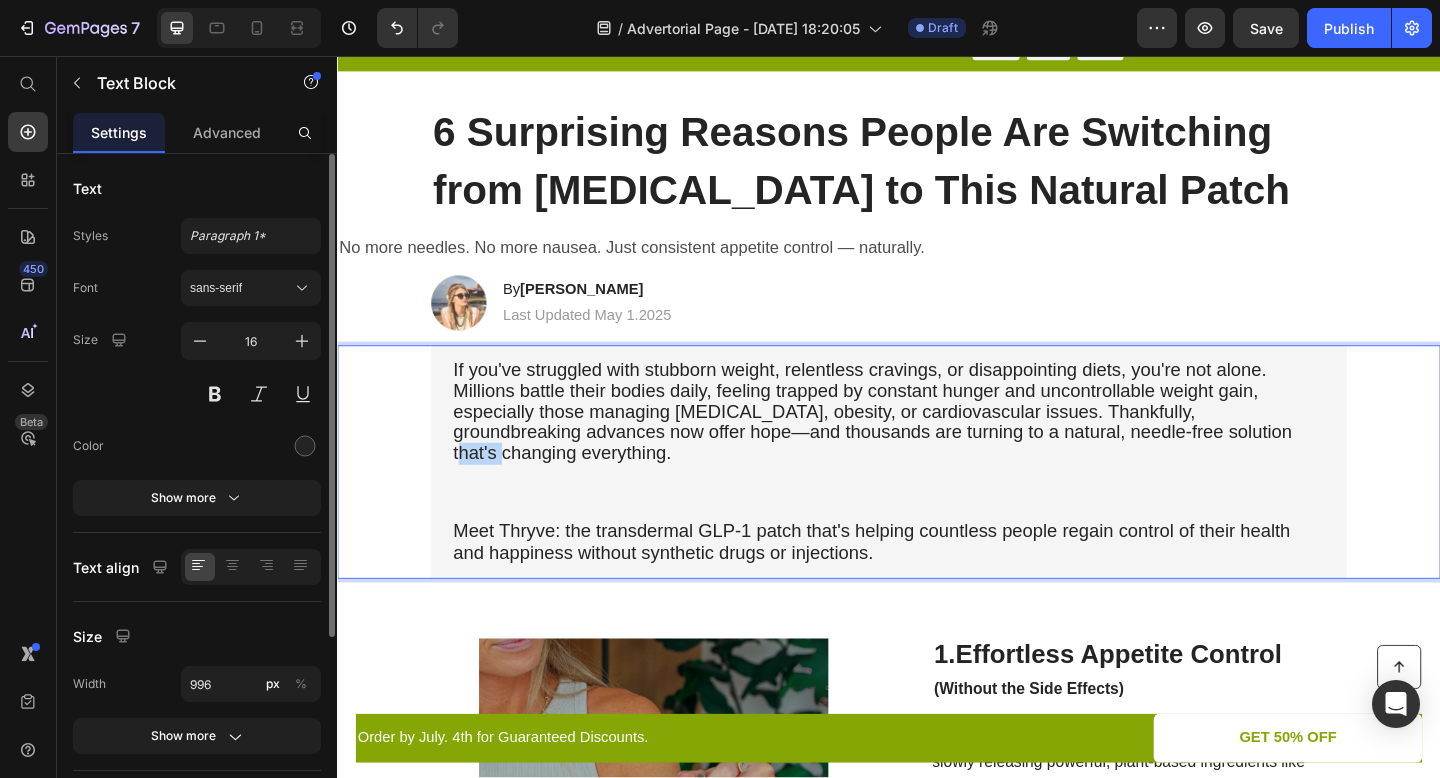 click on "If you've struggled with stubborn weight, relentless cravings, or disappointing diets, you're not alone. Millions battle their bodies daily, feeling trapped by constant hunger and uncontrollable weight gain, especially those managing [MEDICAL_DATA], obesity, or cardiovascular issues. Thankfully, groundbreaking advances now offer hope—and thousands are turning to a natural, needle-free solution that's changing everything." at bounding box center (919, 442) 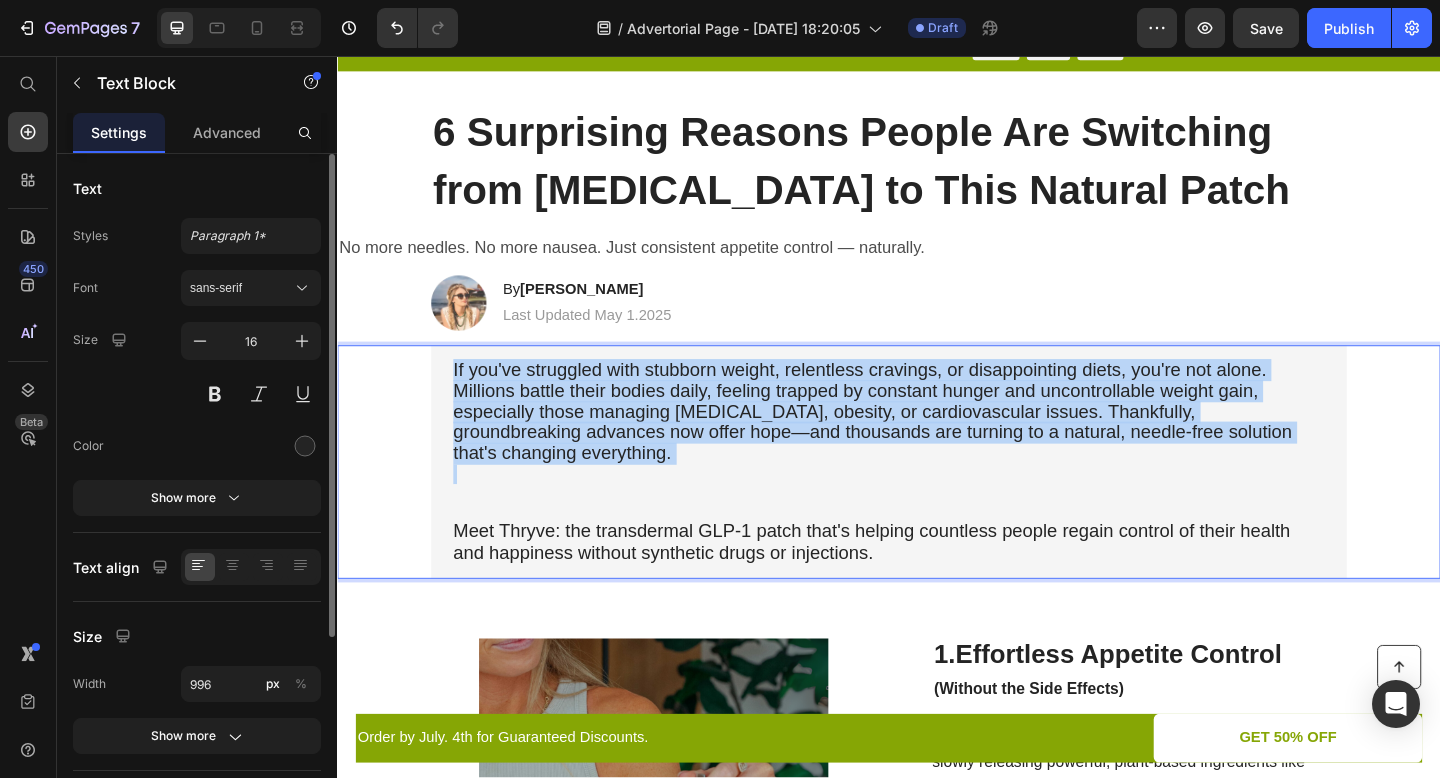 click on "If you've struggled with stubborn weight, relentless cravings, or disappointing diets, you're not alone. Millions battle their bodies daily, feeling trapped by constant hunger and uncontrollable weight gain, especially those managing [MEDICAL_DATA], obesity, or cardiovascular issues. Thankfully, groundbreaking advances now offer hope—and thousands are turning to a natural, needle-free solution that's changing everything." at bounding box center [919, 442] 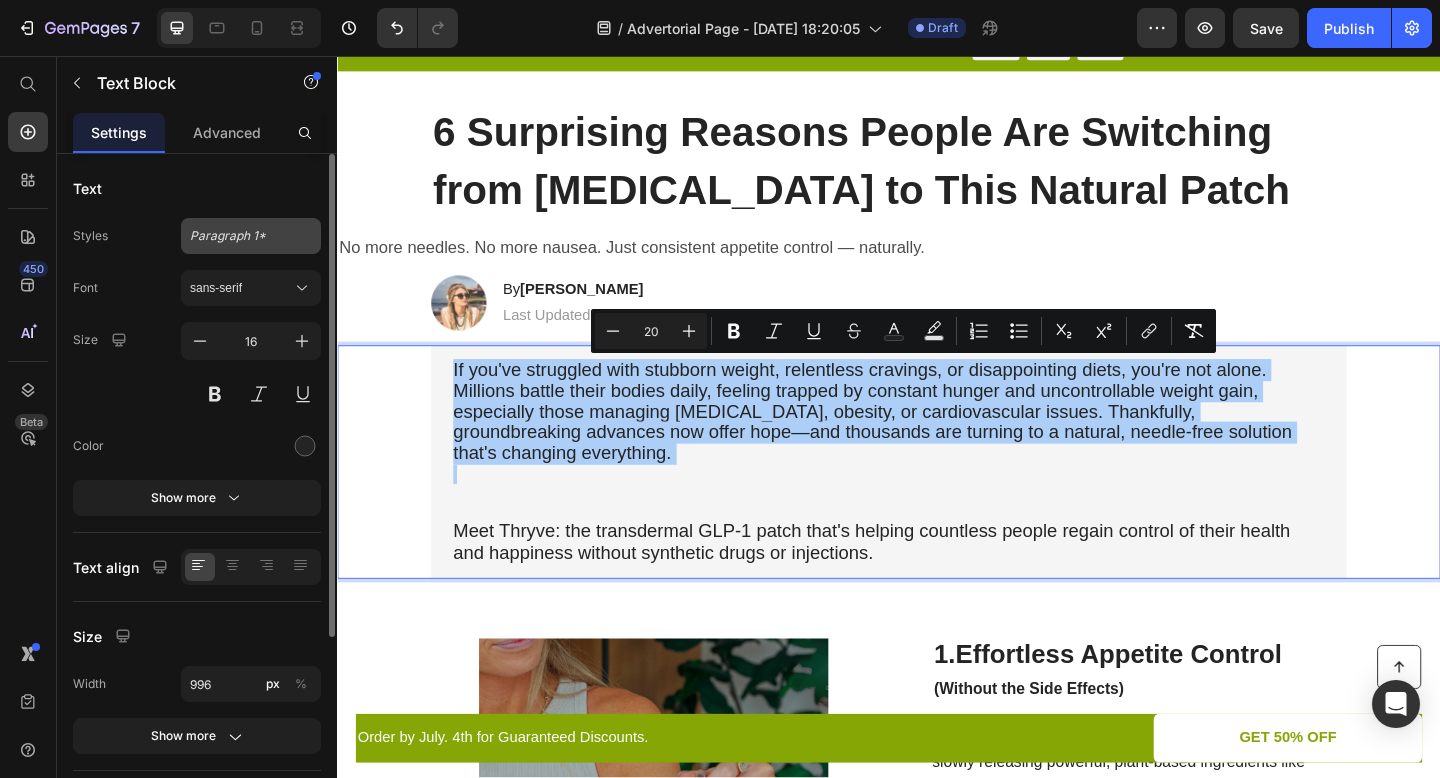 click on "Paragraph 1*" at bounding box center (251, 236) 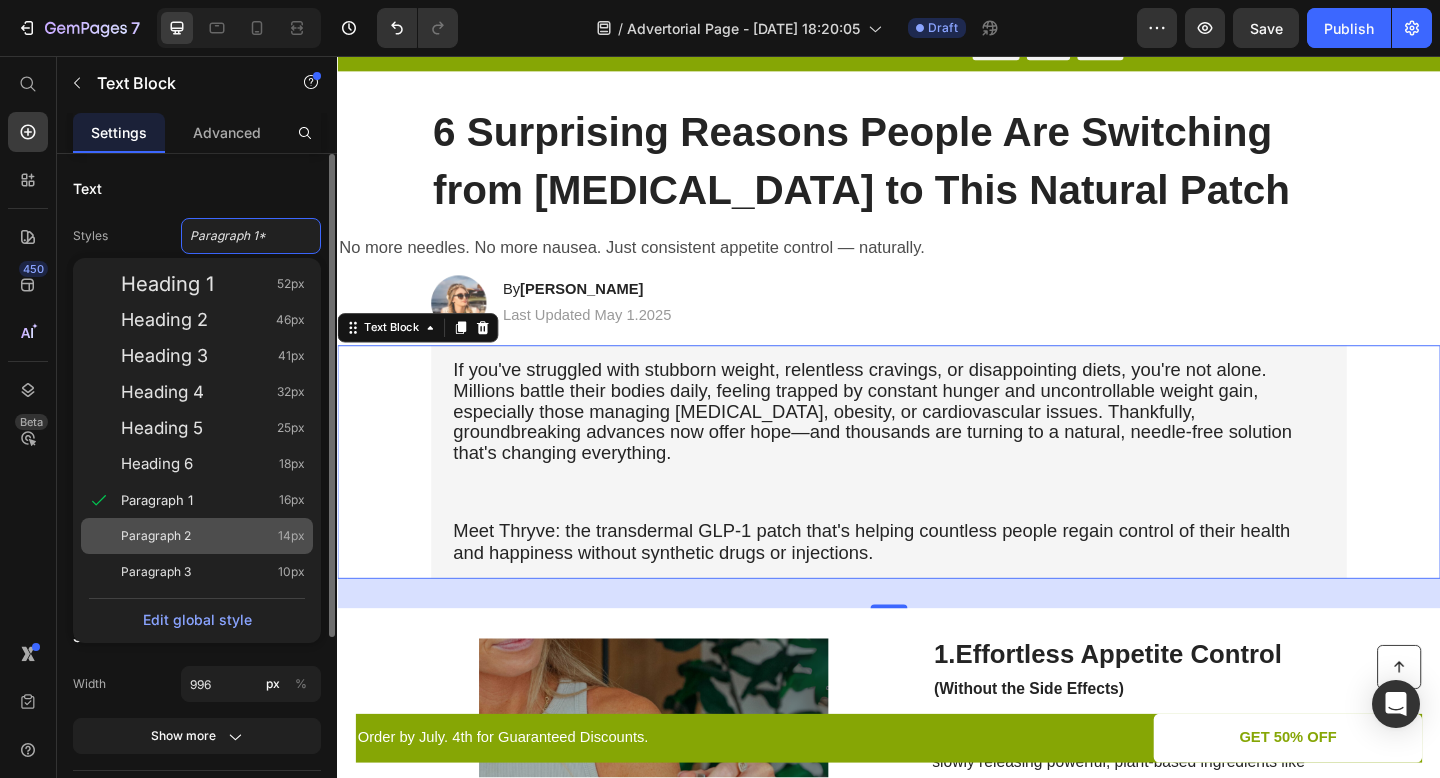 click on "Paragraph 2 14px" 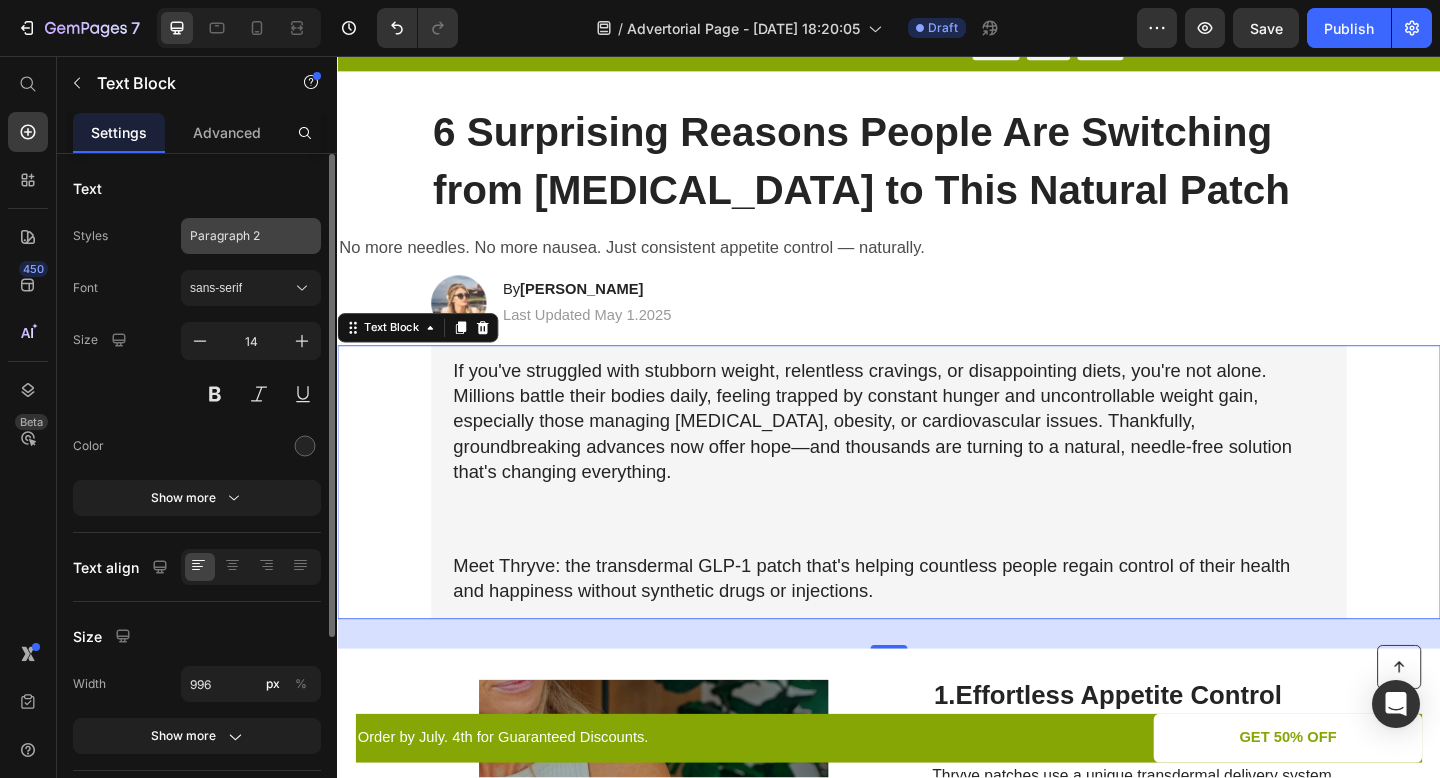 click on "Paragraph 2" at bounding box center (251, 236) 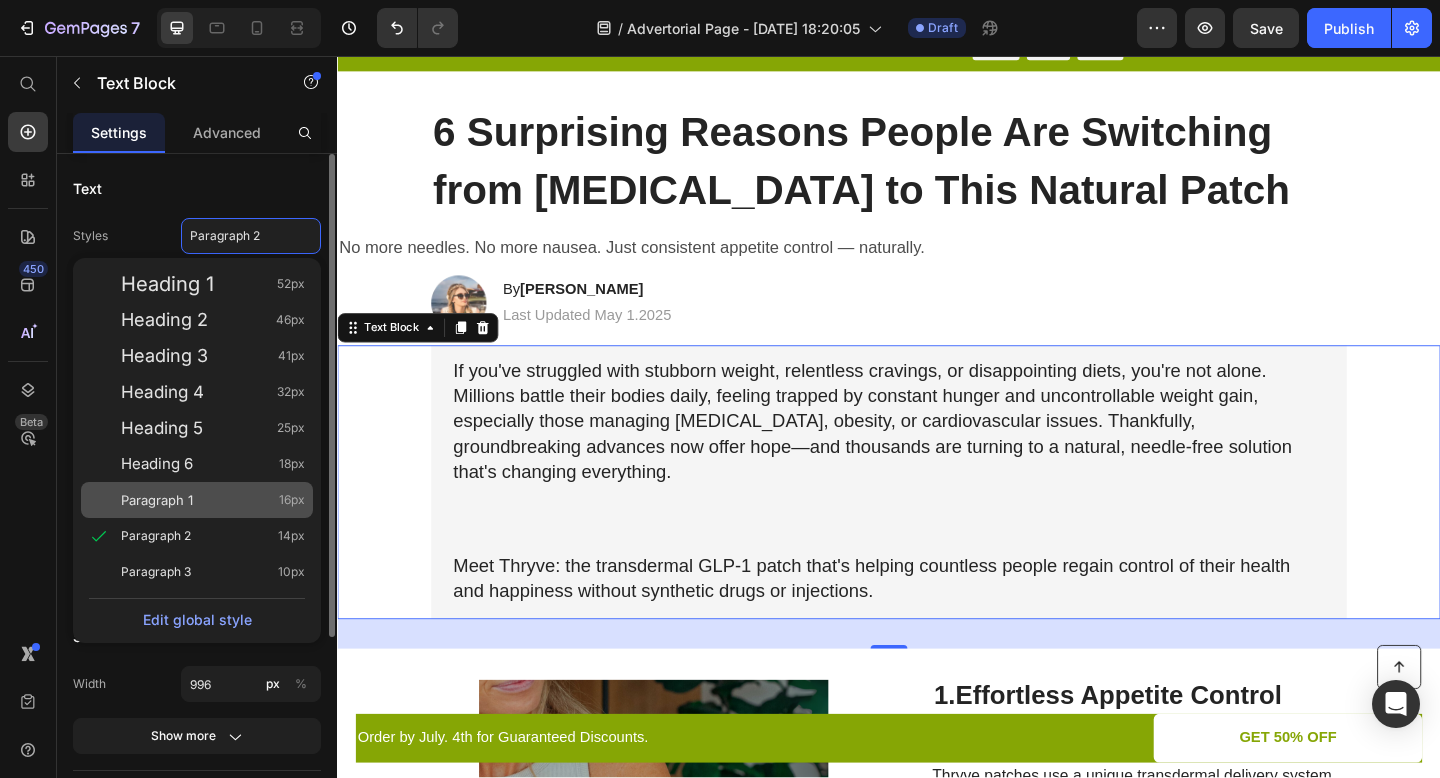 click on "Paragraph 1 16px" at bounding box center (213, 500) 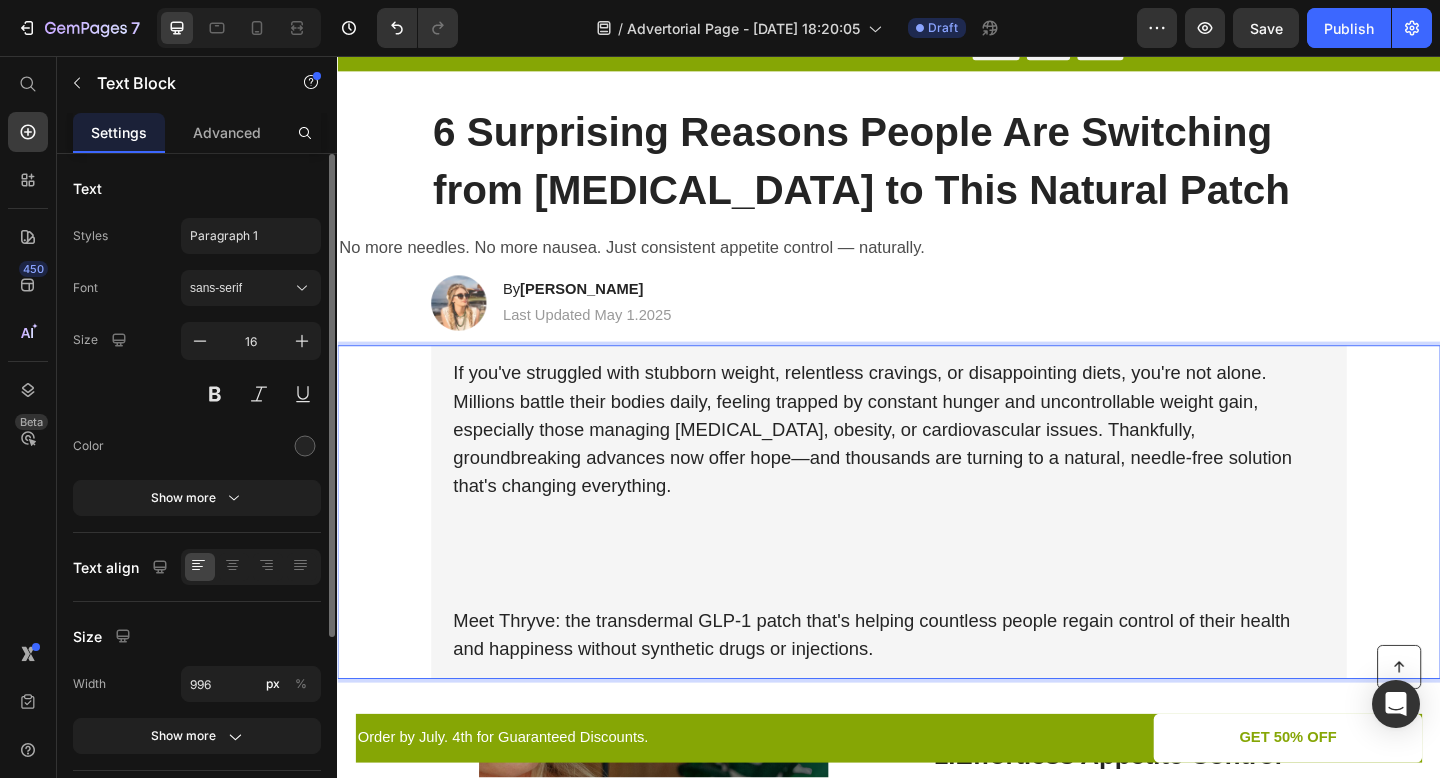 click on "⁠⁠⁠⁠⁠⁠⁠" at bounding box center [937, 598] 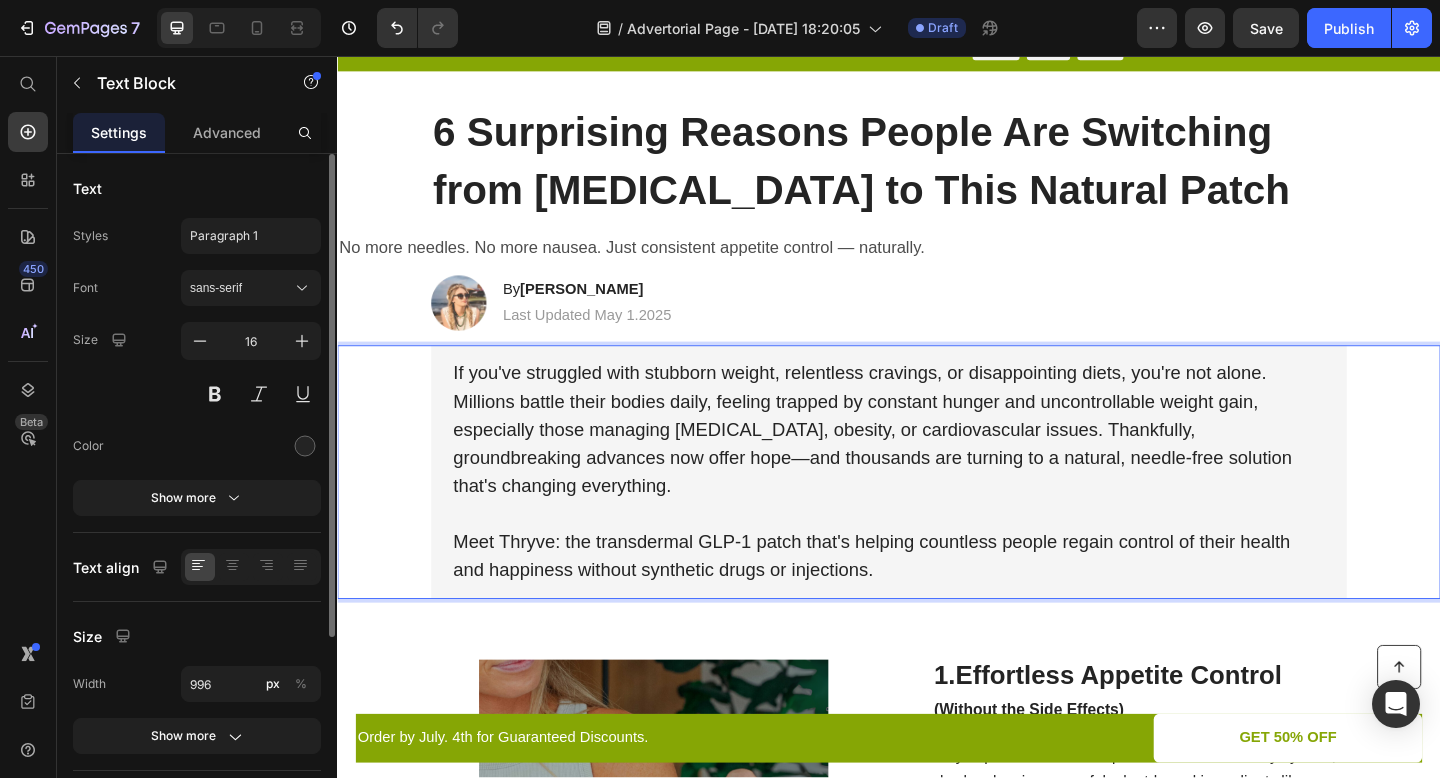 click on "If you've struggled with stubborn weight, relentless cravings, or disappointing diets, you're not alone. Millions battle their bodies daily, feeling trapped by constant hunger and uncontrollable weight gain, especially those managing [MEDICAL_DATA], obesity, or cardiovascular issues. Thankfully, groundbreaking advances now offer hope—and thousands are turning to a natural, needle-free solution that's changing everything. Meet Thryve: the transdermal GLP-1 patch that's helping countless people regain control of their health and happiness without synthetic drugs or injections." at bounding box center [937, 509] 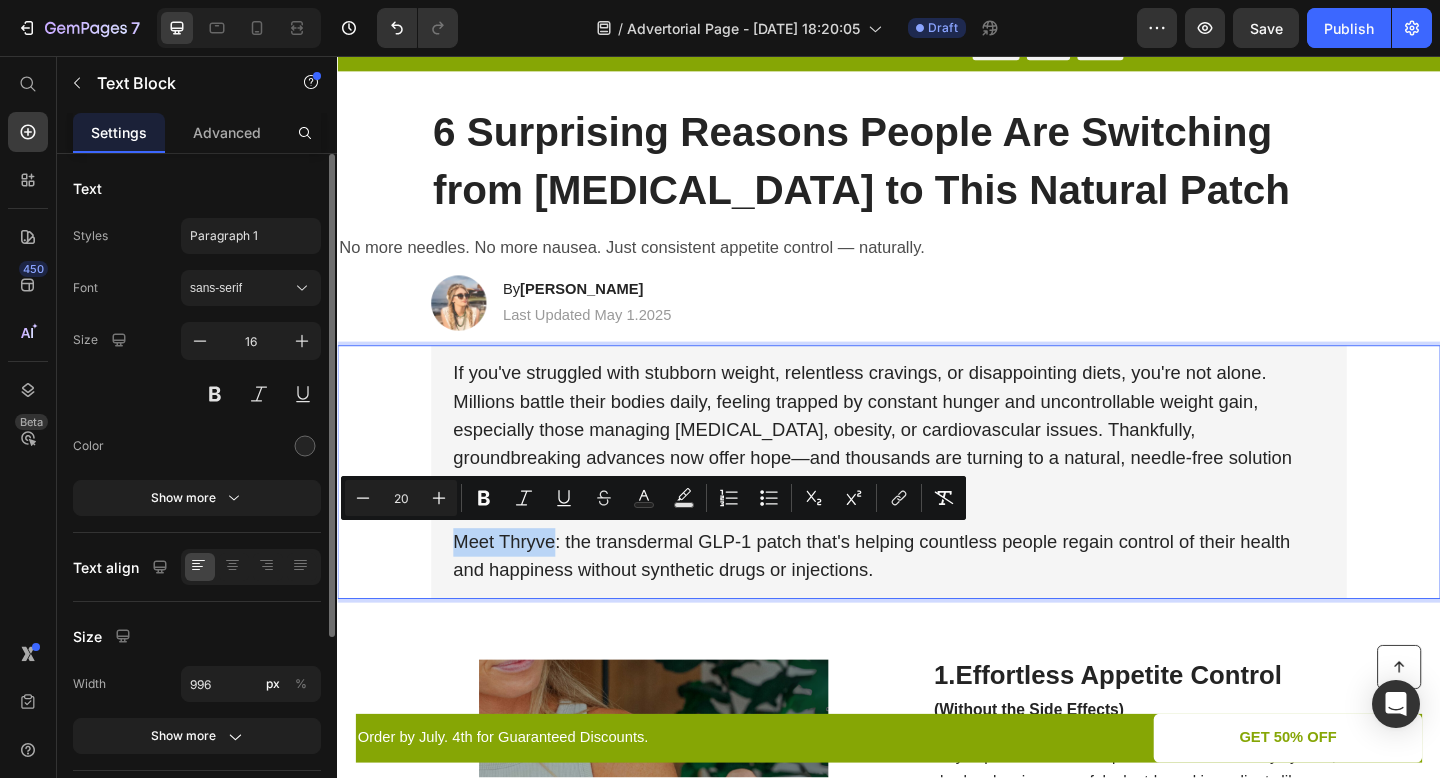 drag, startPoint x: 452, startPoint y: 582, endPoint x: 548, endPoint y: 580, distance: 96.02083 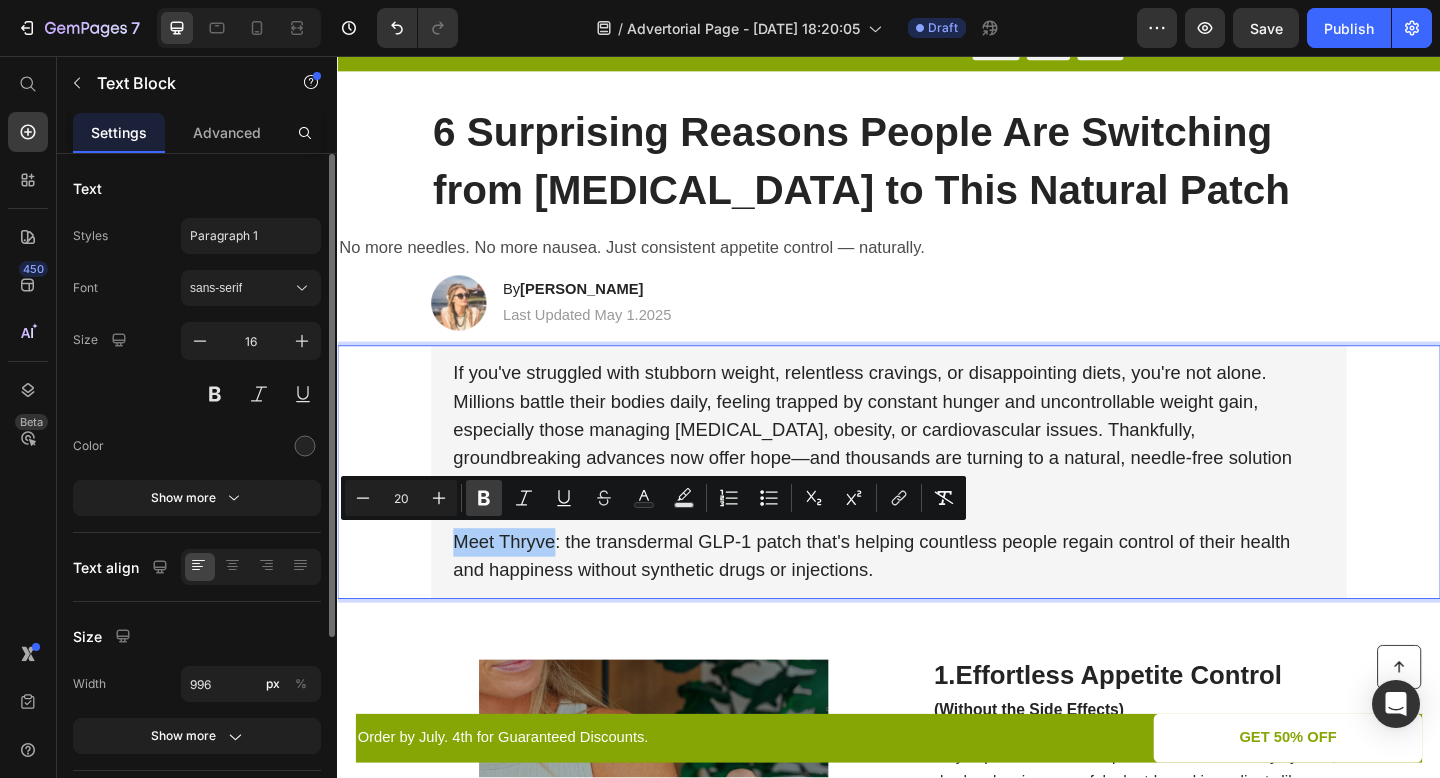 click 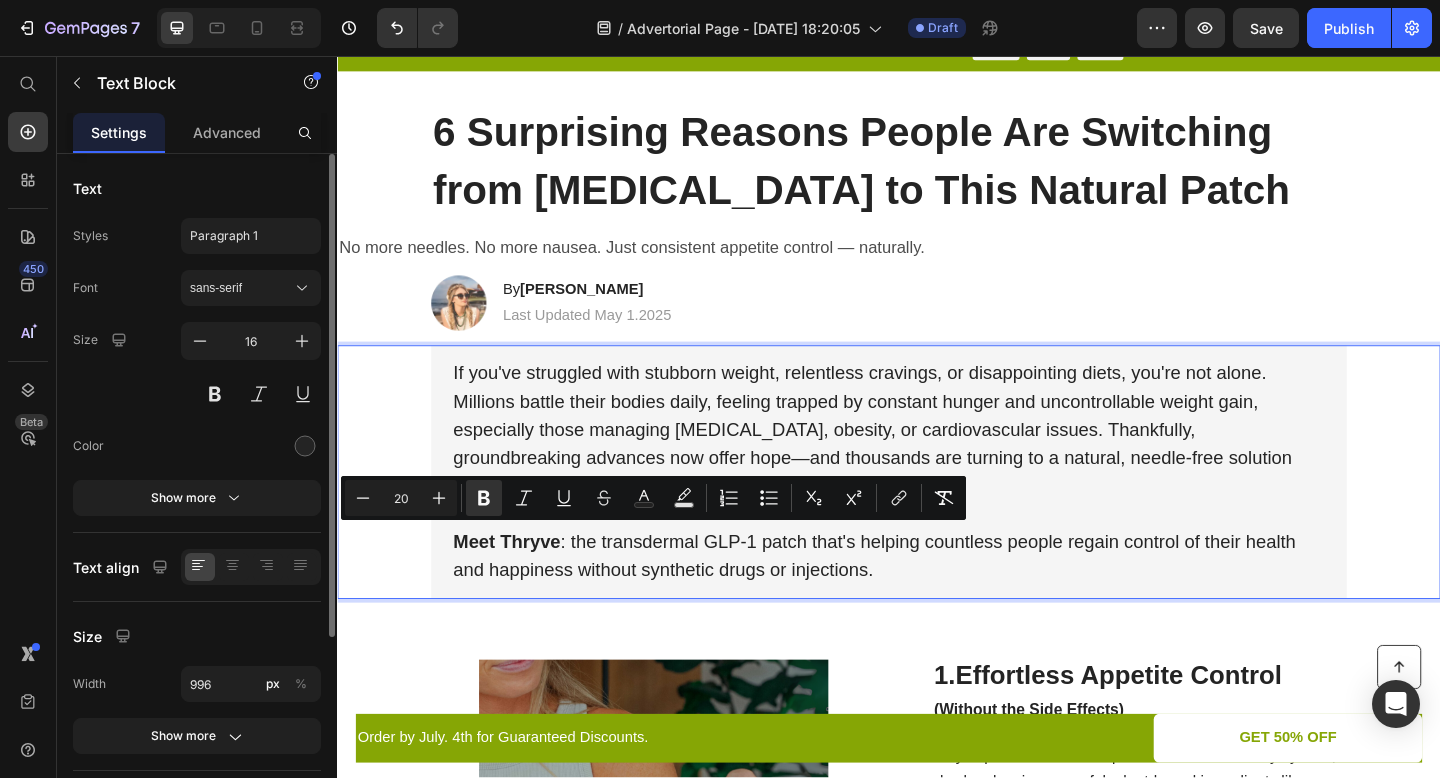 click on "Meet Thryve : the transdermal GLP-1 patch that's helping countless people regain control of their health and happiness without synthetic drugs or injections." at bounding box center (921, 599) 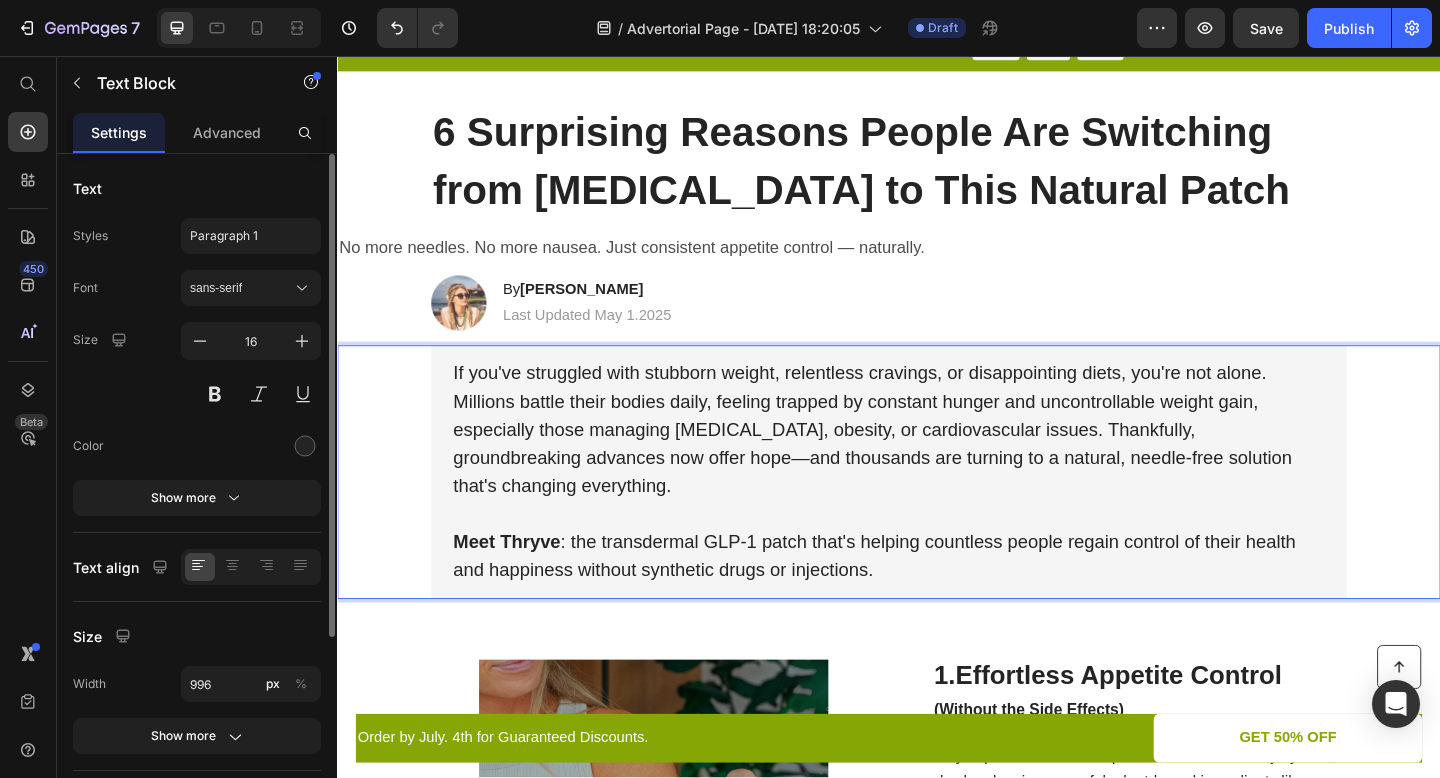 click on "Meet Thryve" at bounding box center (521, 584) 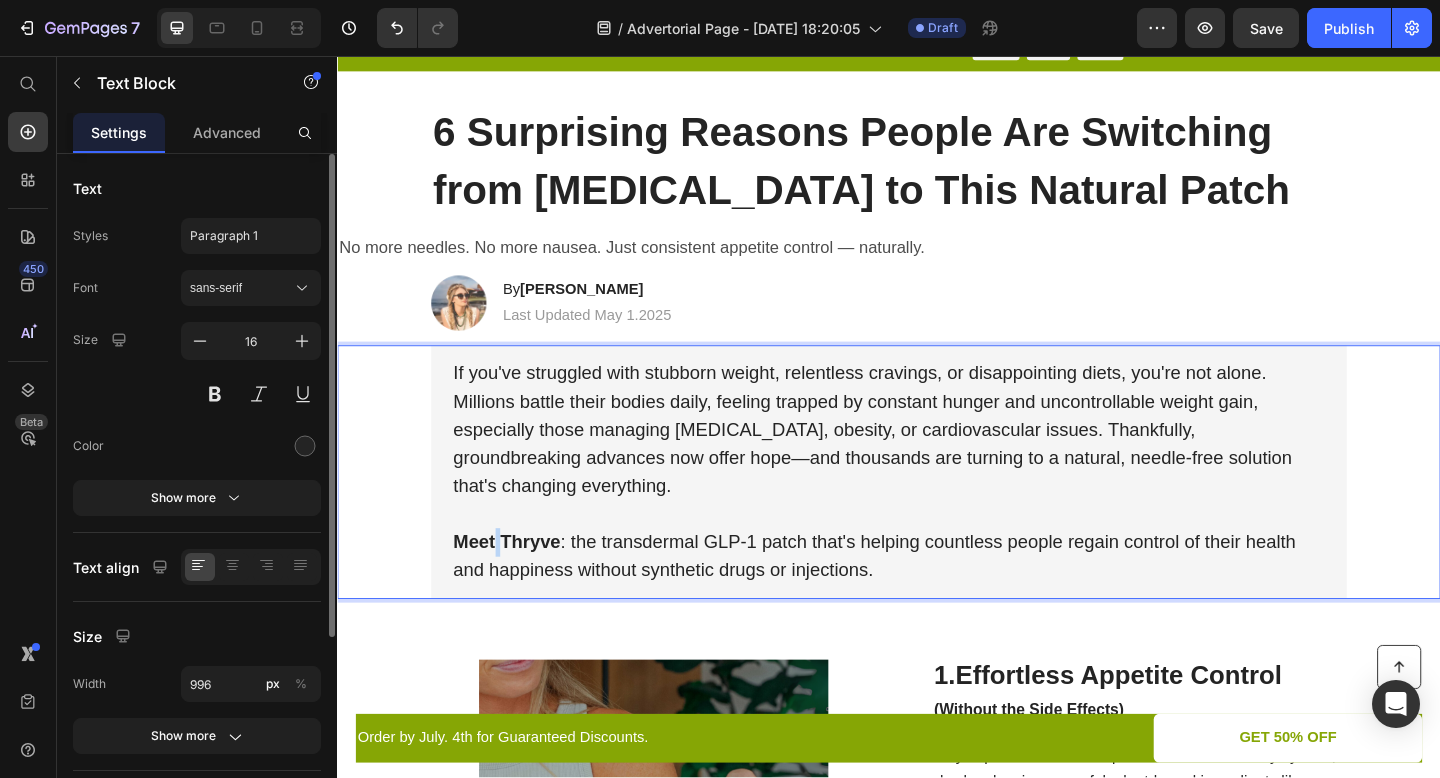 click on "Meet Thryve" at bounding box center (521, 584) 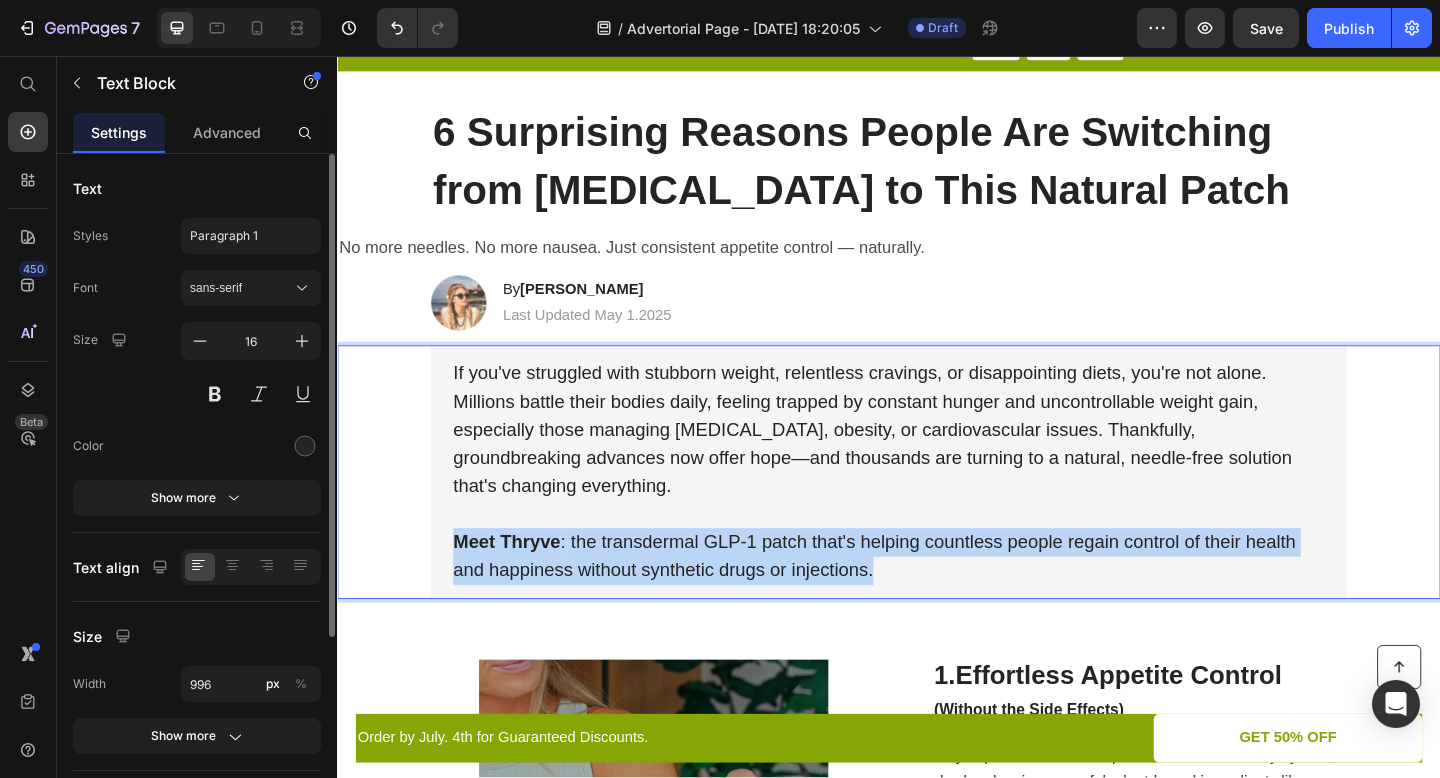 click on "Meet Thryve" at bounding box center (521, 584) 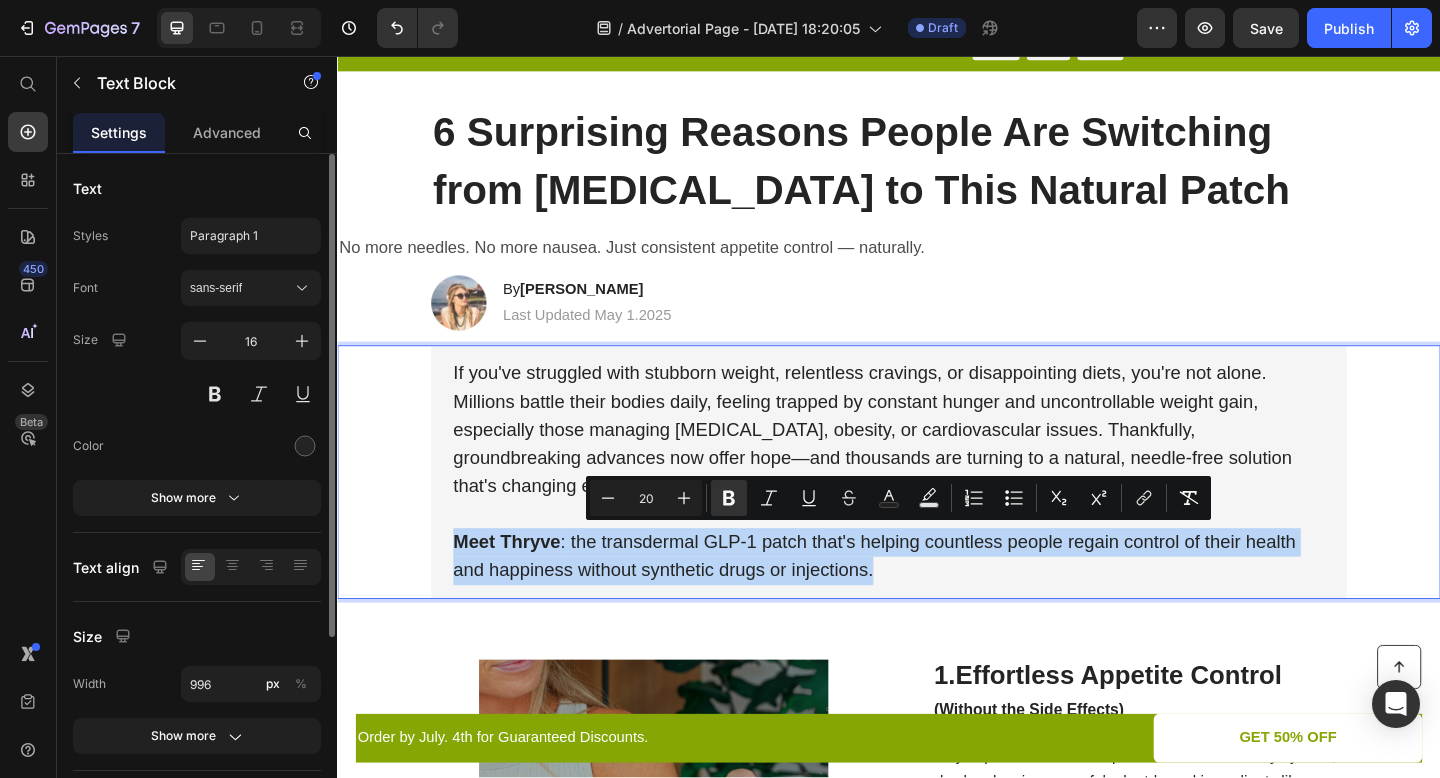 click on "Meet Thryve" at bounding box center (521, 584) 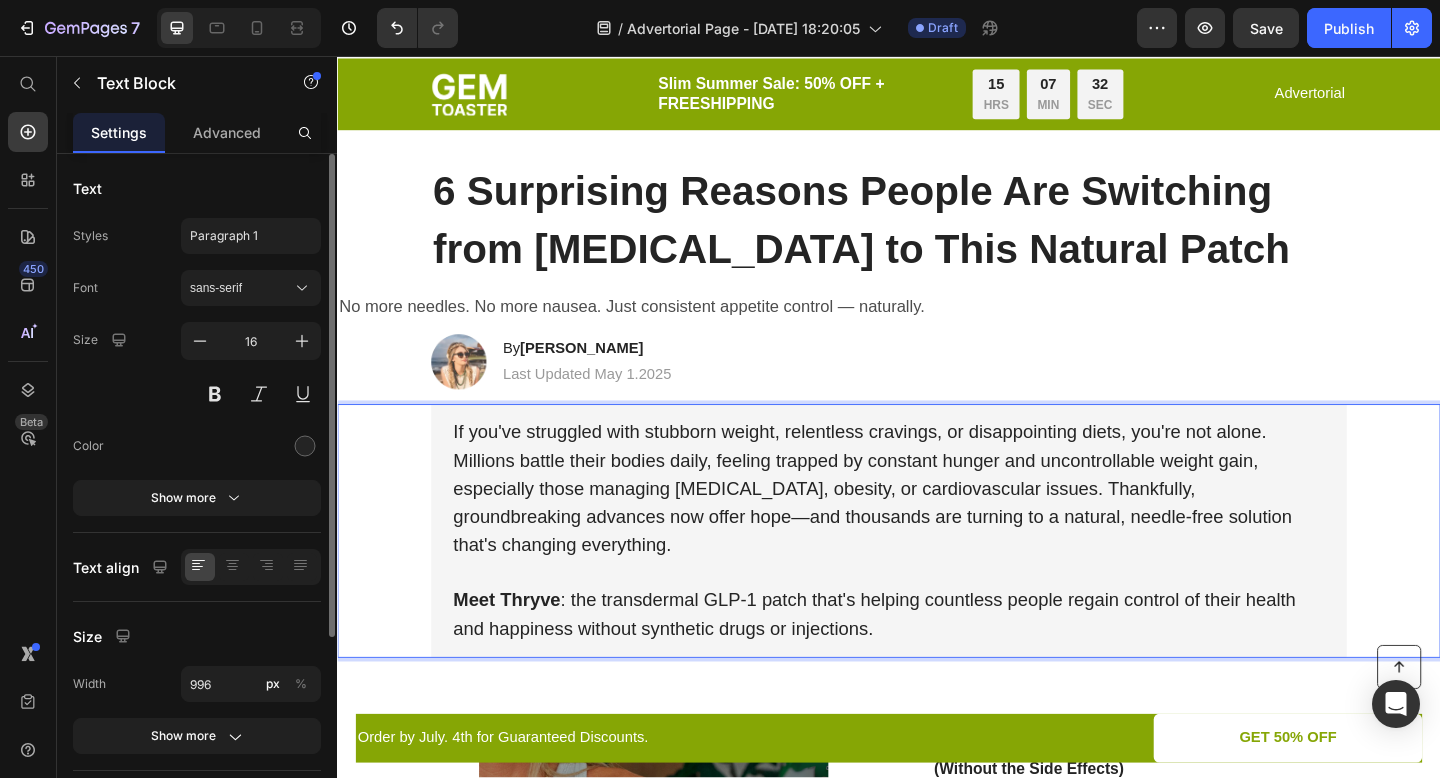 scroll, scrollTop: 0, scrollLeft: 0, axis: both 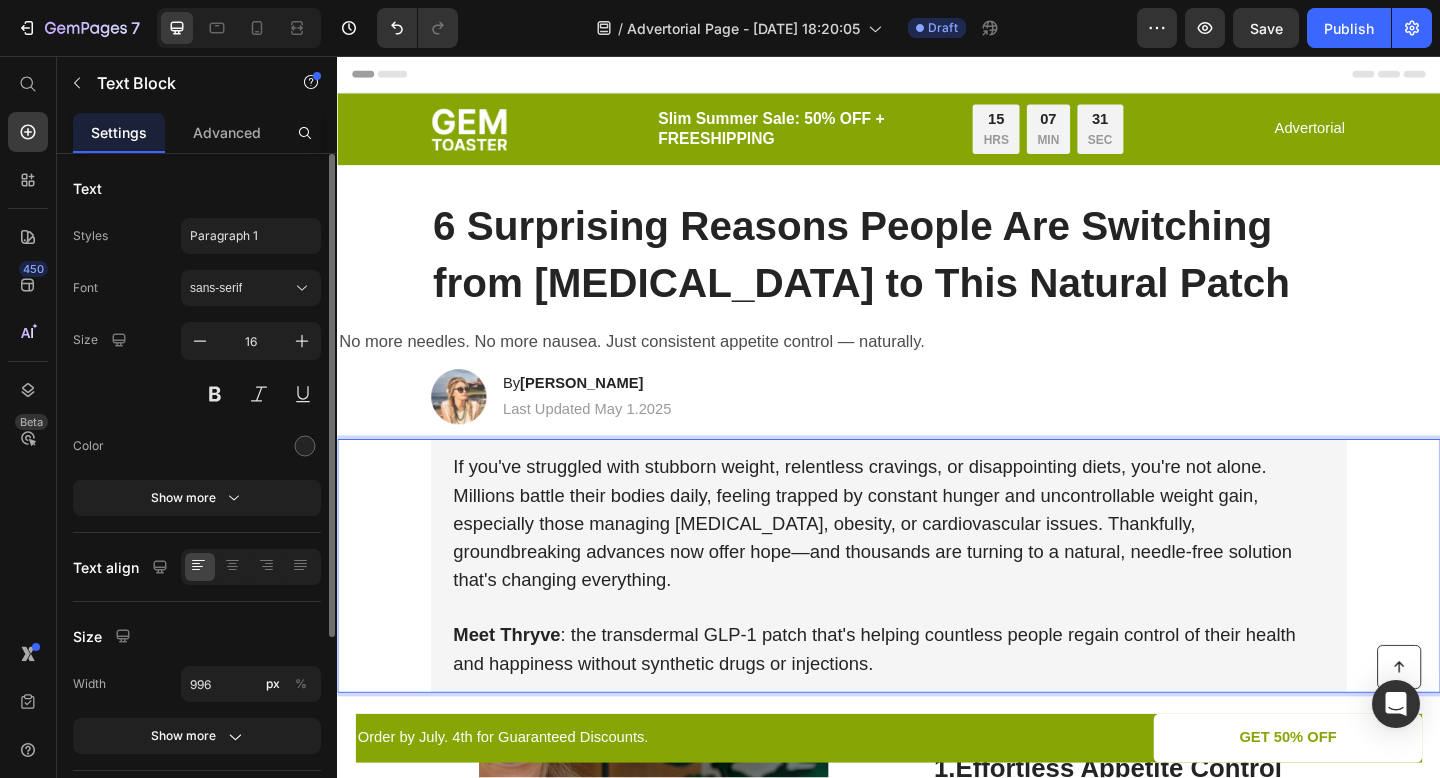 click on "If you've struggled with stubborn weight, relentless cravings, or disappointing diets, you're not alone. Millions battle their bodies daily, feeling trapped by constant hunger and uncontrollable weight gain, especially those managing [MEDICAL_DATA], obesity, or cardiovascular issues. Thankfully, groundbreaking advances now offer hope—and thousands are turning to a natural, needle-free solution that's changing everything." at bounding box center (937, 566) 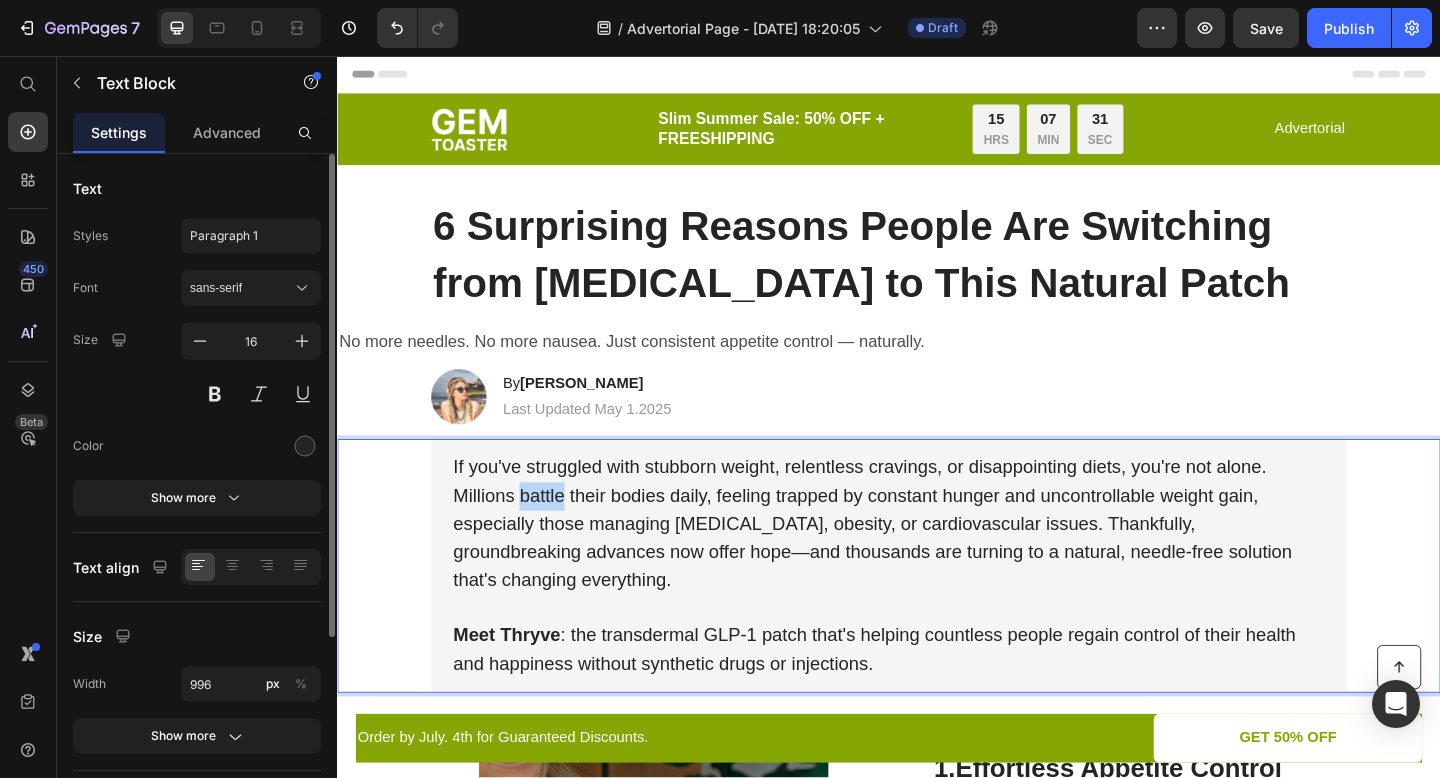 click on "If you've struggled with stubborn weight, relentless cravings, or disappointing diets, you're not alone. Millions battle their bodies daily, feeling trapped by constant hunger and uncontrollable weight gain, especially those managing [MEDICAL_DATA], obesity, or cardiovascular issues. Thankfully, groundbreaking advances now offer hope—and thousands are turning to a natural, needle-free solution that's changing everything." at bounding box center (937, 566) 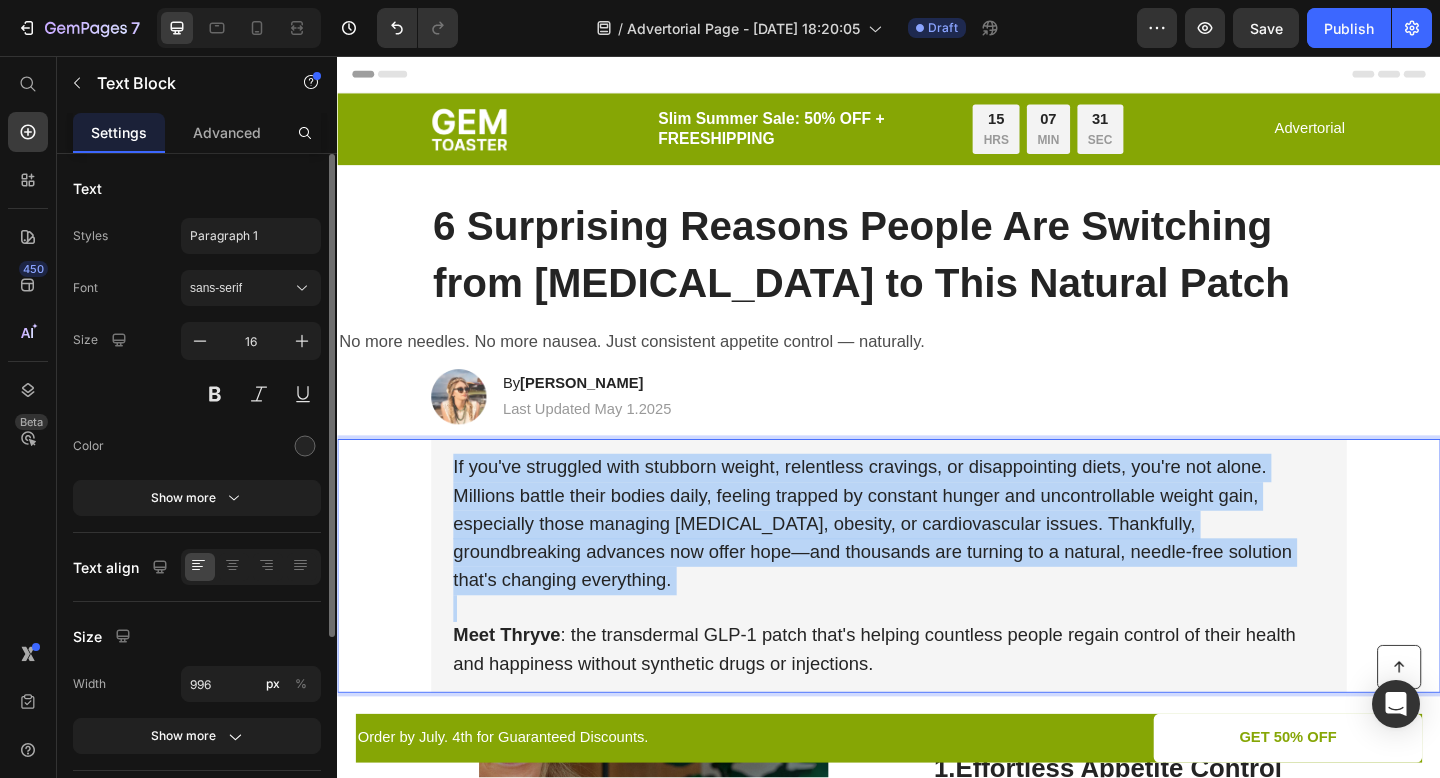 click on "If you've struggled with stubborn weight, relentless cravings, or disappointing diets, you're not alone. Millions battle their bodies daily, feeling trapped by constant hunger and uncontrollable weight gain, especially those managing [MEDICAL_DATA], obesity, or cardiovascular issues. Thankfully, groundbreaking advances now offer hope—and thousands are turning to a natural, needle-free solution that's changing everything." at bounding box center (937, 566) 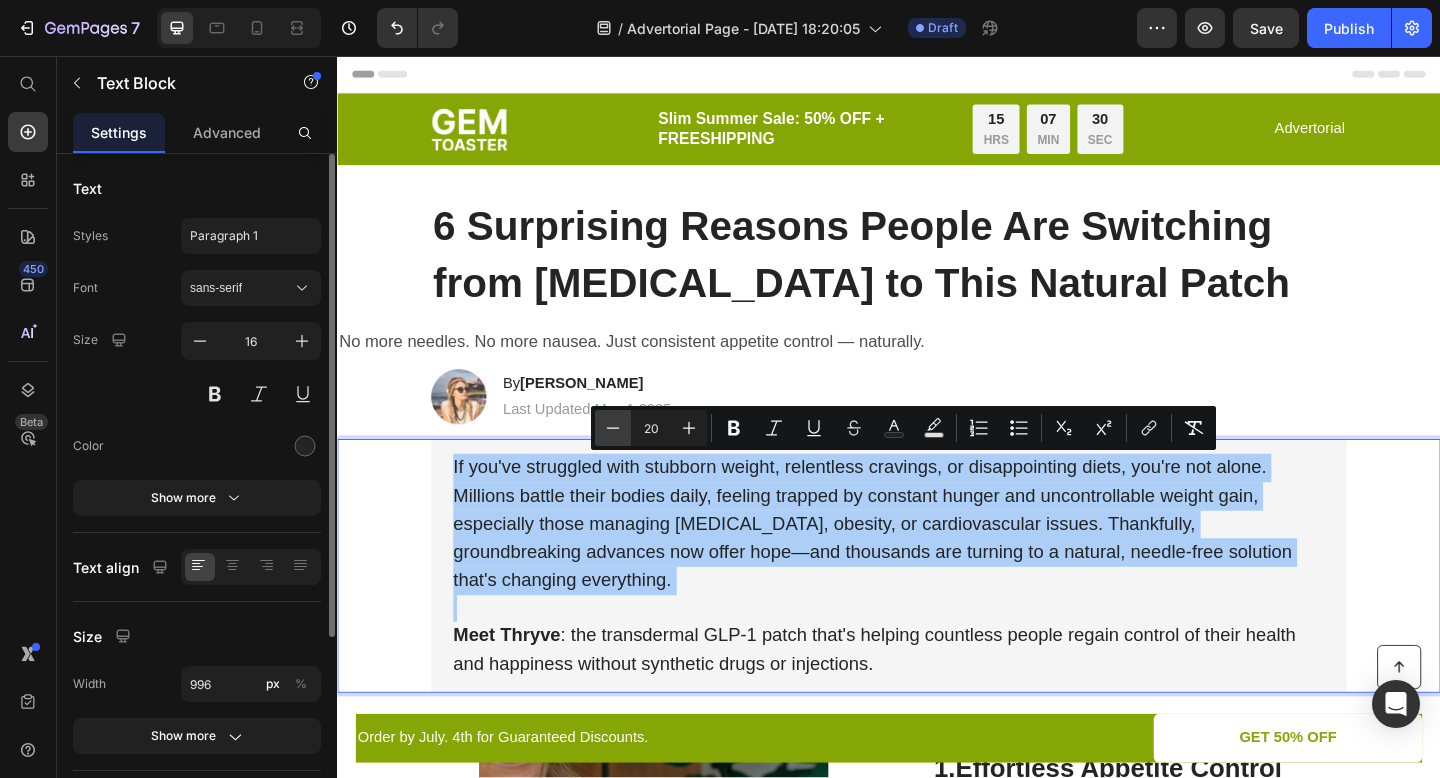 click 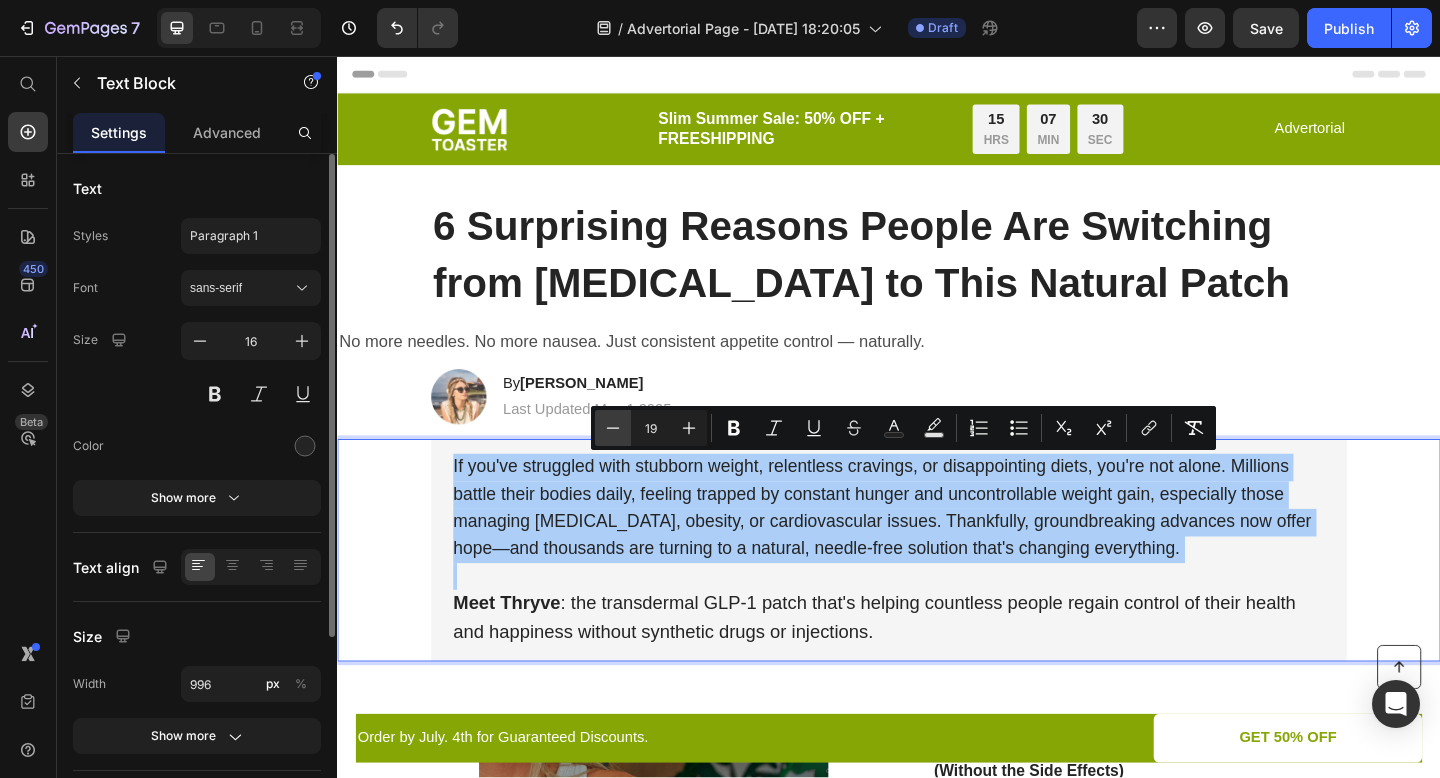 click 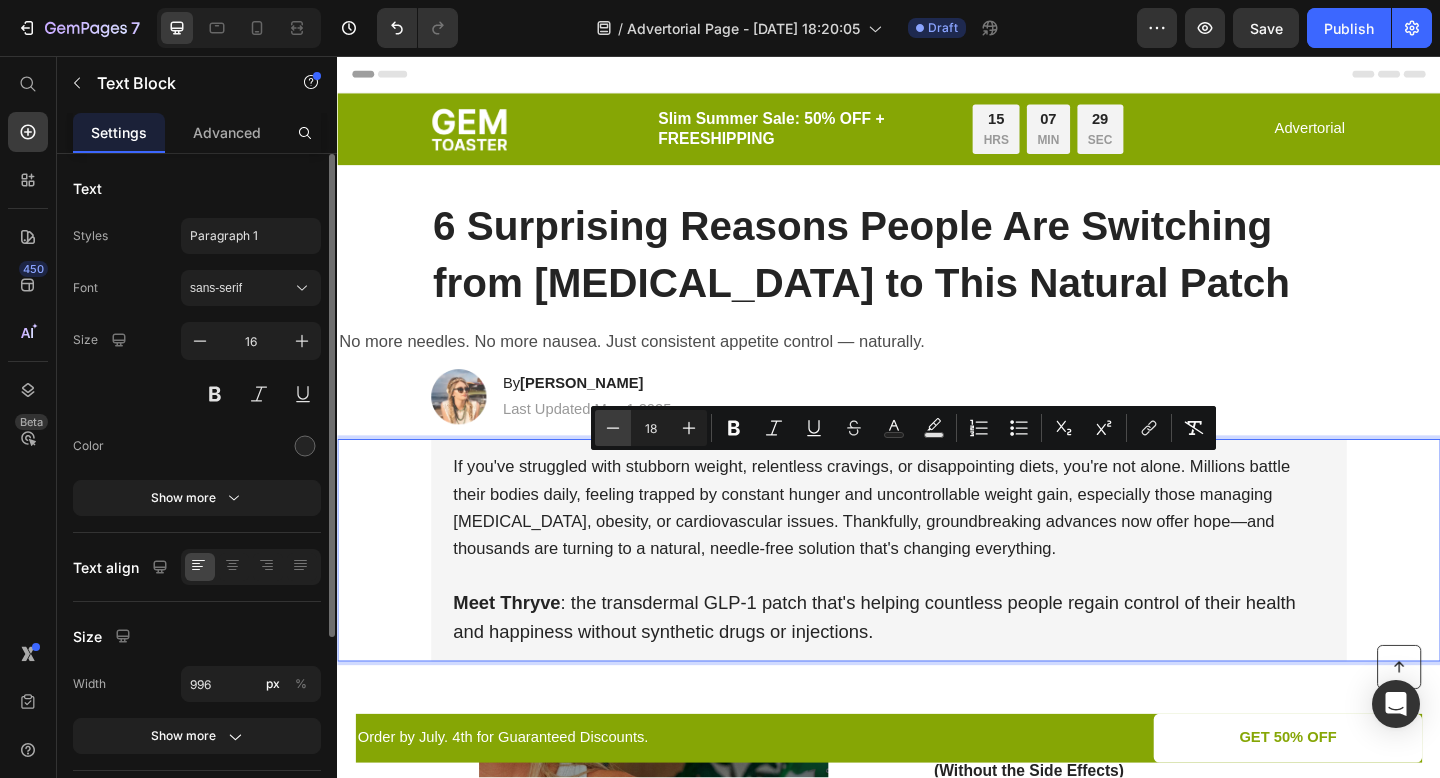 click 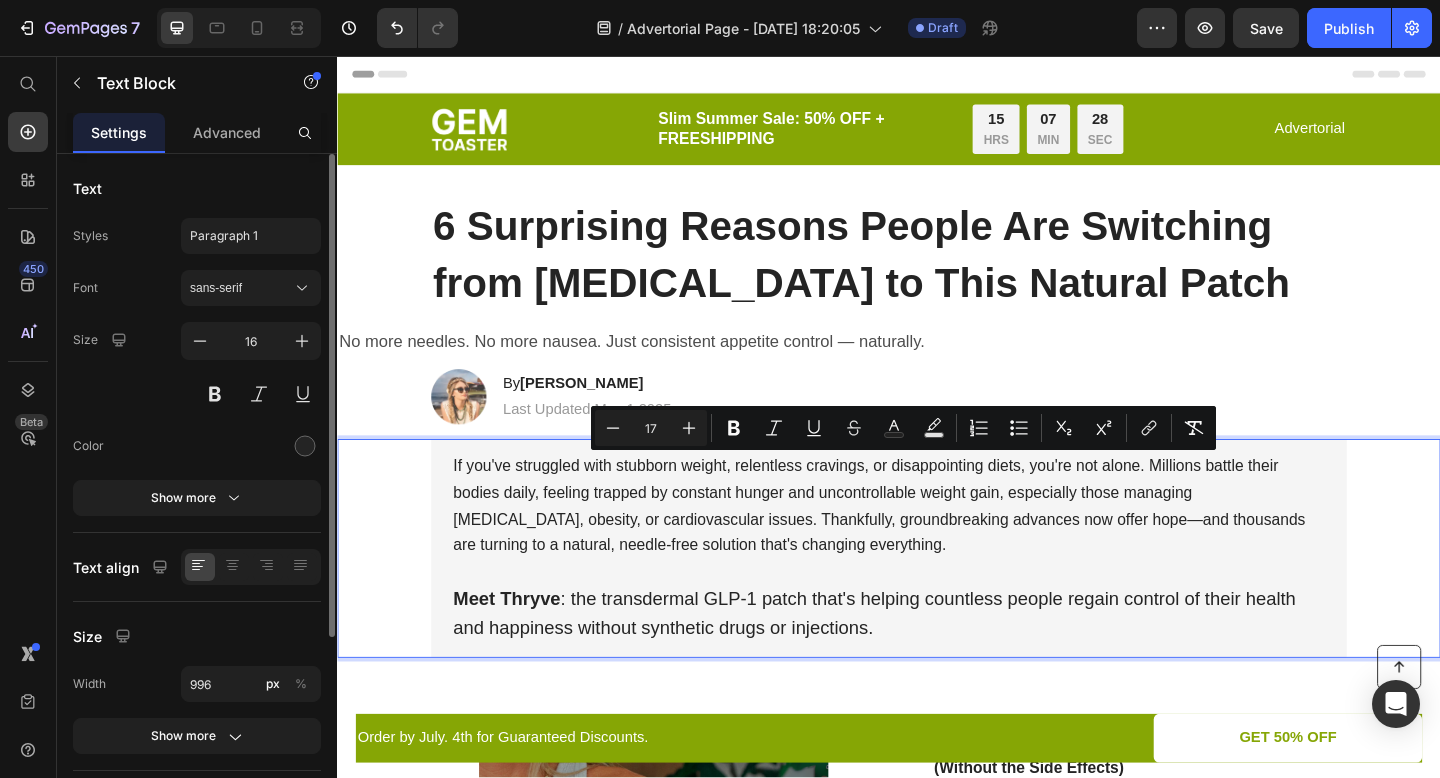 type on "20" 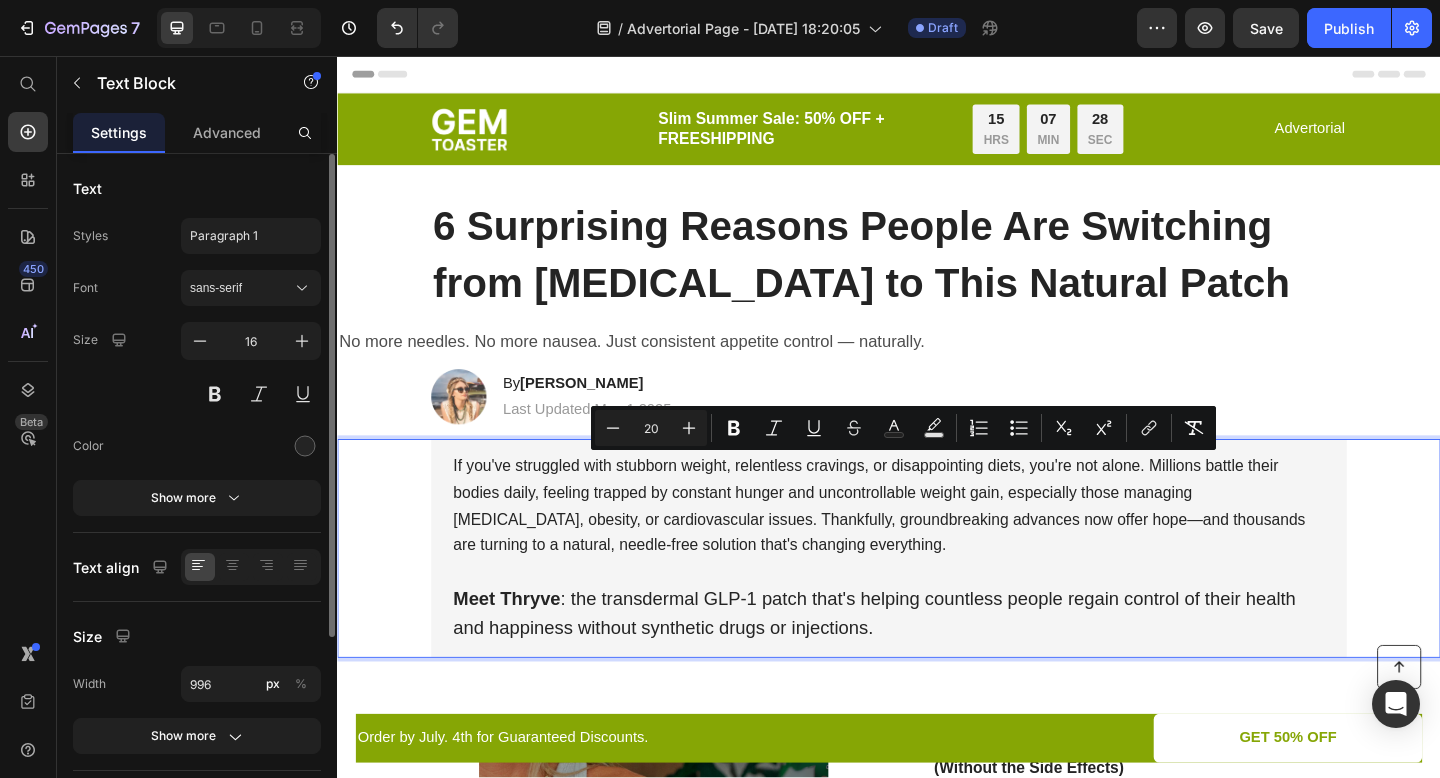 click on "Meet Thryve : the transdermal GLP-1 patch that's helping countless people regain control of their health and happiness without synthetic drugs or injections." at bounding box center [921, 662] 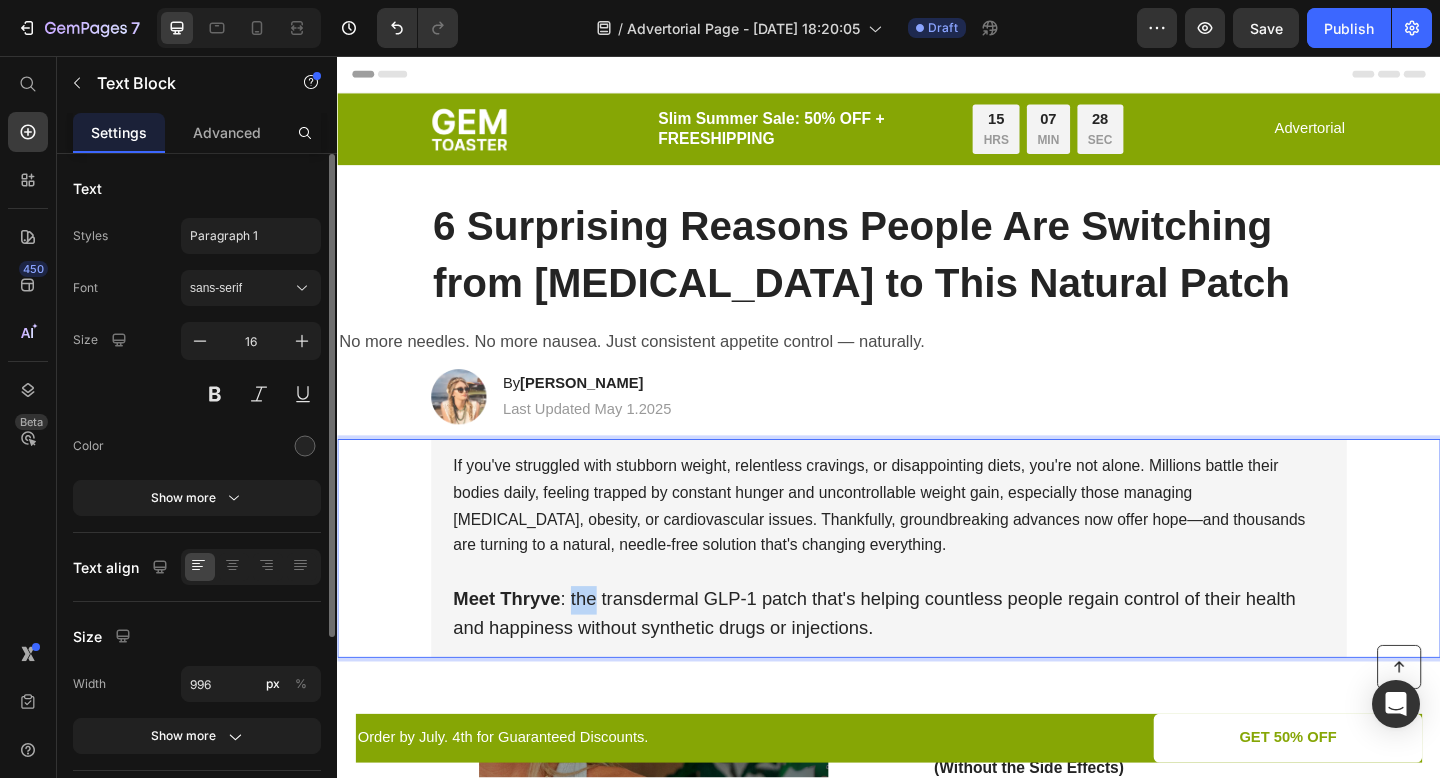 click on "Meet Thryve : the transdermal GLP-1 patch that's helping countless people regain control of their health and happiness without synthetic drugs or injections." at bounding box center (921, 662) 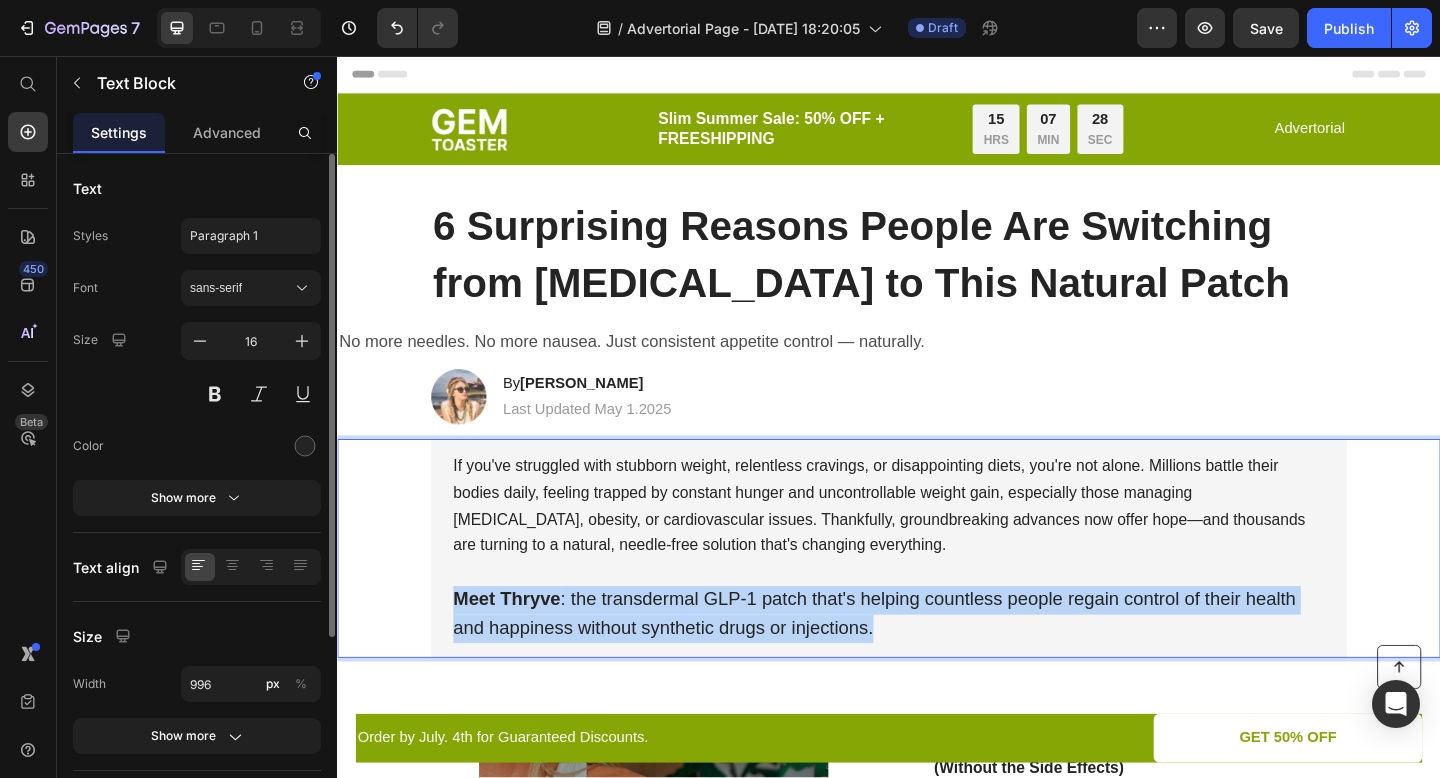 click on "Meet Thryve : the transdermal GLP-1 patch that's helping countless people regain control of their health and happiness without synthetic drugs or injections." at bounding box center [921, 662] 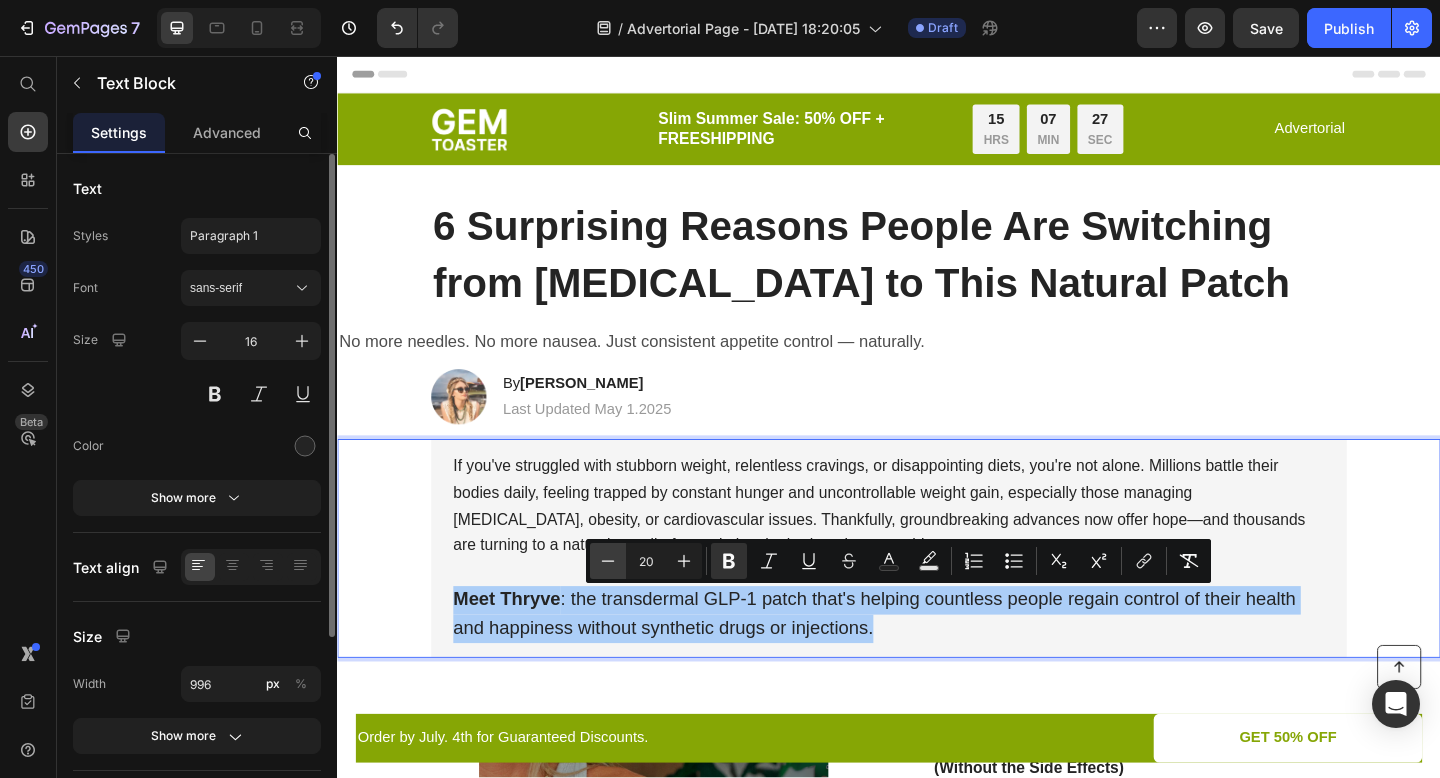 click 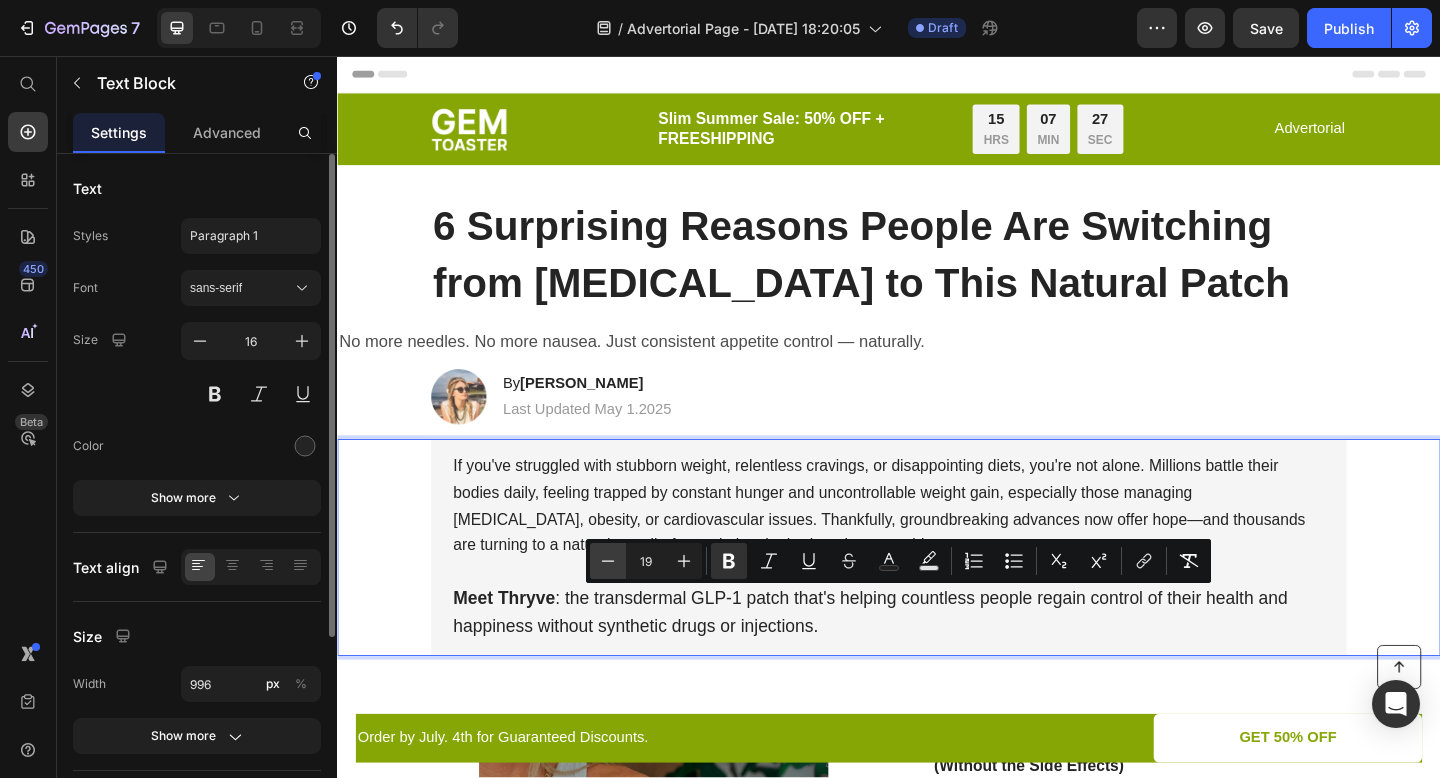 click 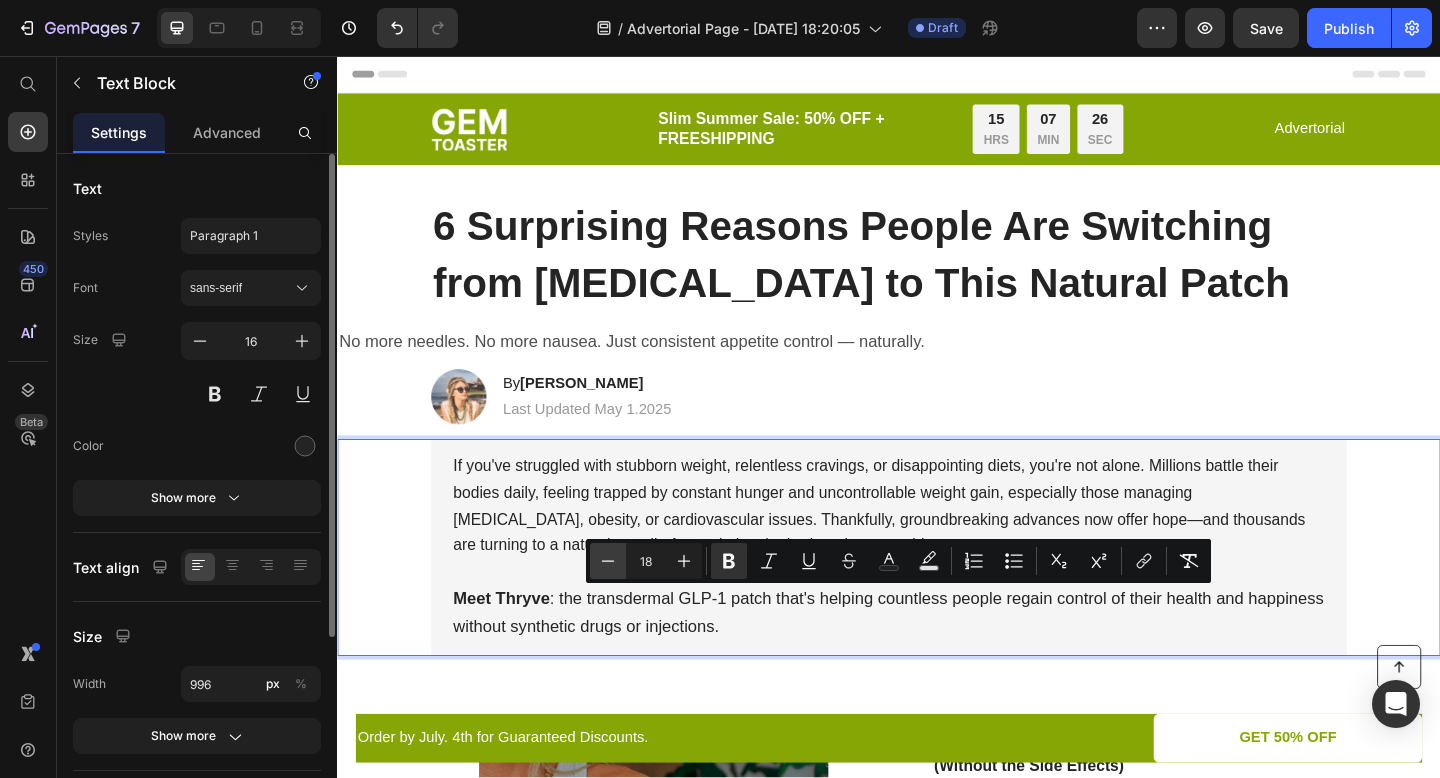 click 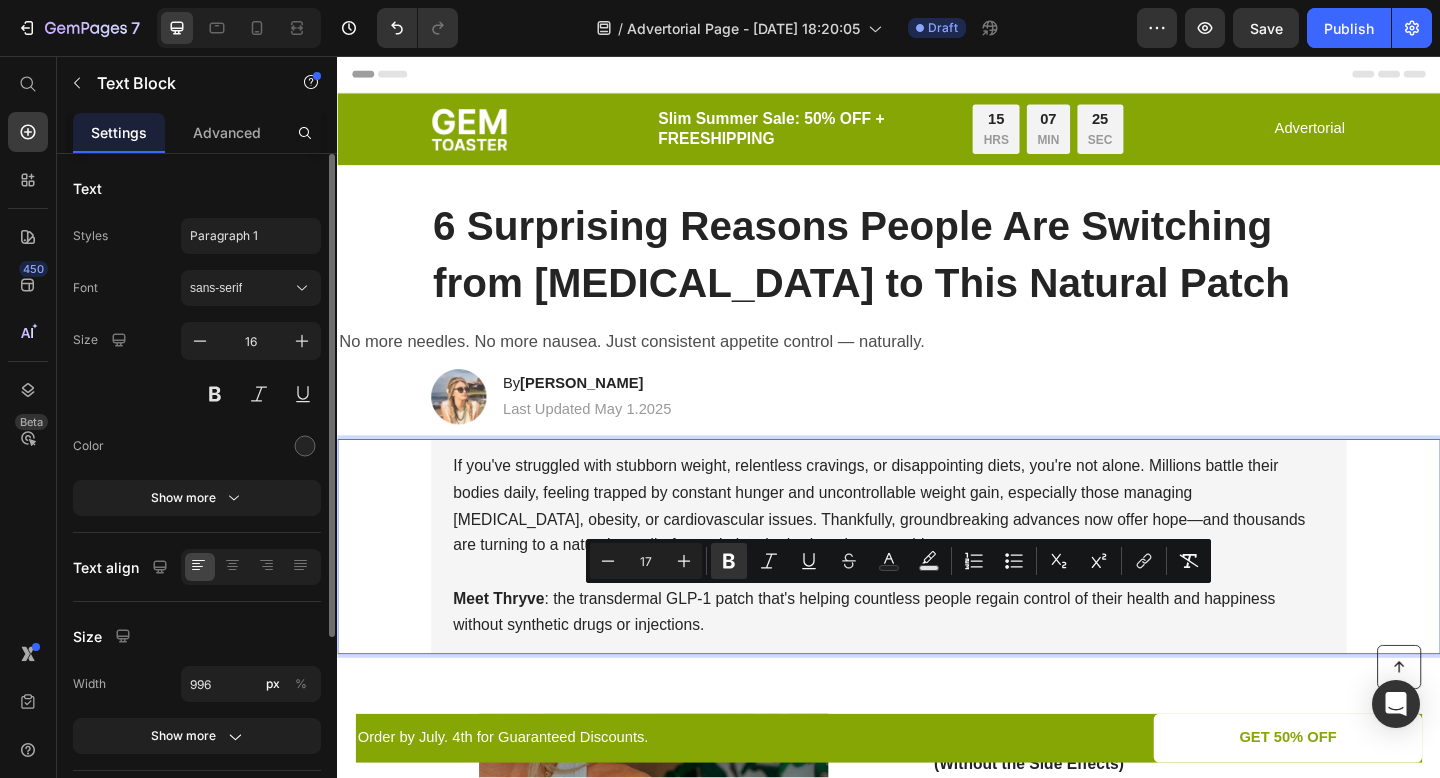 click on "If you've struggled with stubborn weight, relentless cravings, or disappointing diets, you're not alone. Millions battle their bodies daily, feeling trapped by constant hunger and uncontrollable weight gain, especially those managing [MEDICAL_DATA], obesity, or cardiovascular issues. Thankfully, groundbreaking advances now offer hope—and thousands are turning to a natural, needle-free solution that's changing everything. Meet Thryve : the transdermal GLP-1 patch that's helping countless people regain control of their health and happiness without synthetic drugs or injections." at bounding box center (937, 590) 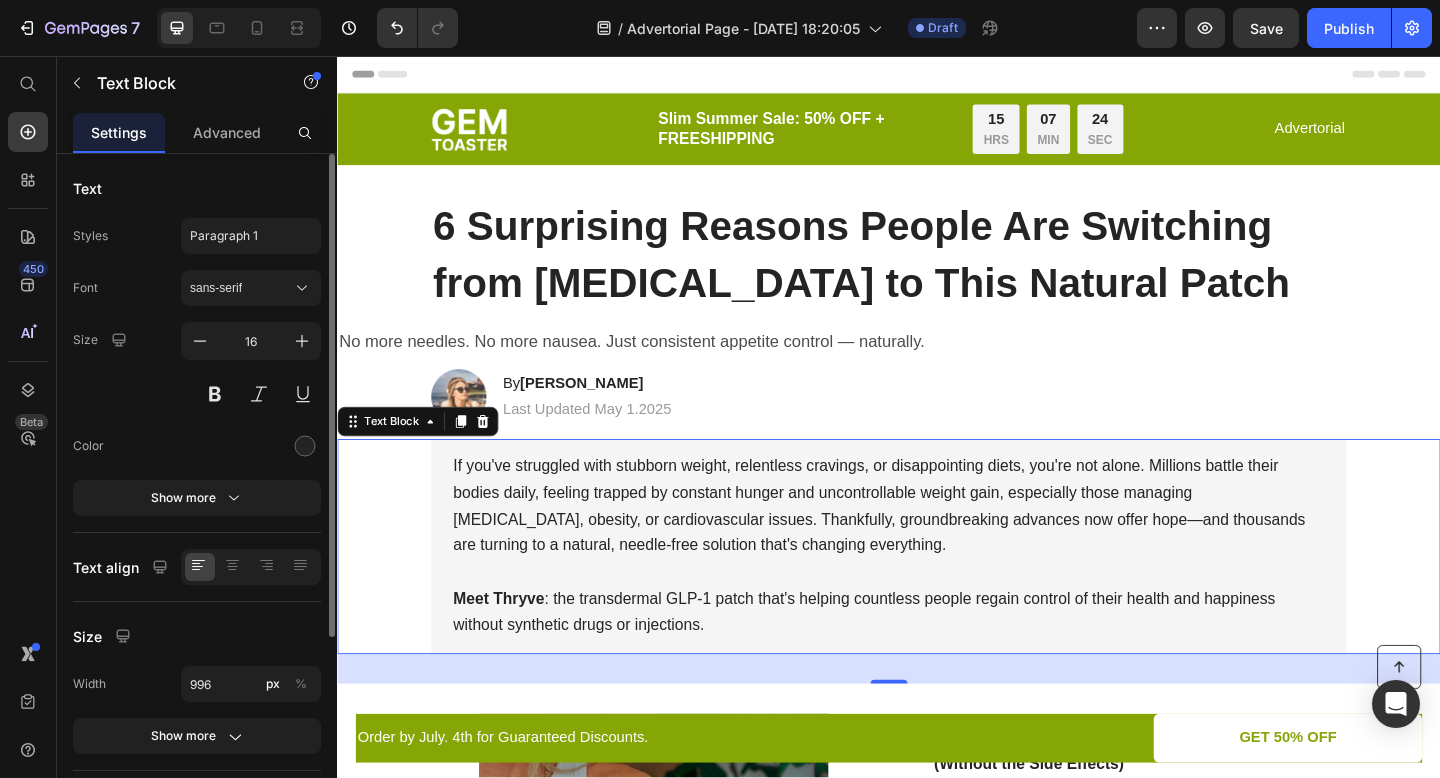 click on "If you've struggled with stubborn weight, relentless cravings, or disappointing diets, you're not alone. Millions battle their bodies daily, feeling trapped by constant hunger and uncontrollable weight gain, especially those managing [MEDICAL_DATA], obesity, or cardiovascular issues. Thankfully, groundbreaking advances now offer hope—and thousands are turning to a natural, needle-free solution that's changing everything. Meet Thryve : the transdermal GLP-1 patch that's helping countless people regain control of their health and happiness without synthetic drugs or injections." at bounding box center (937, 590) 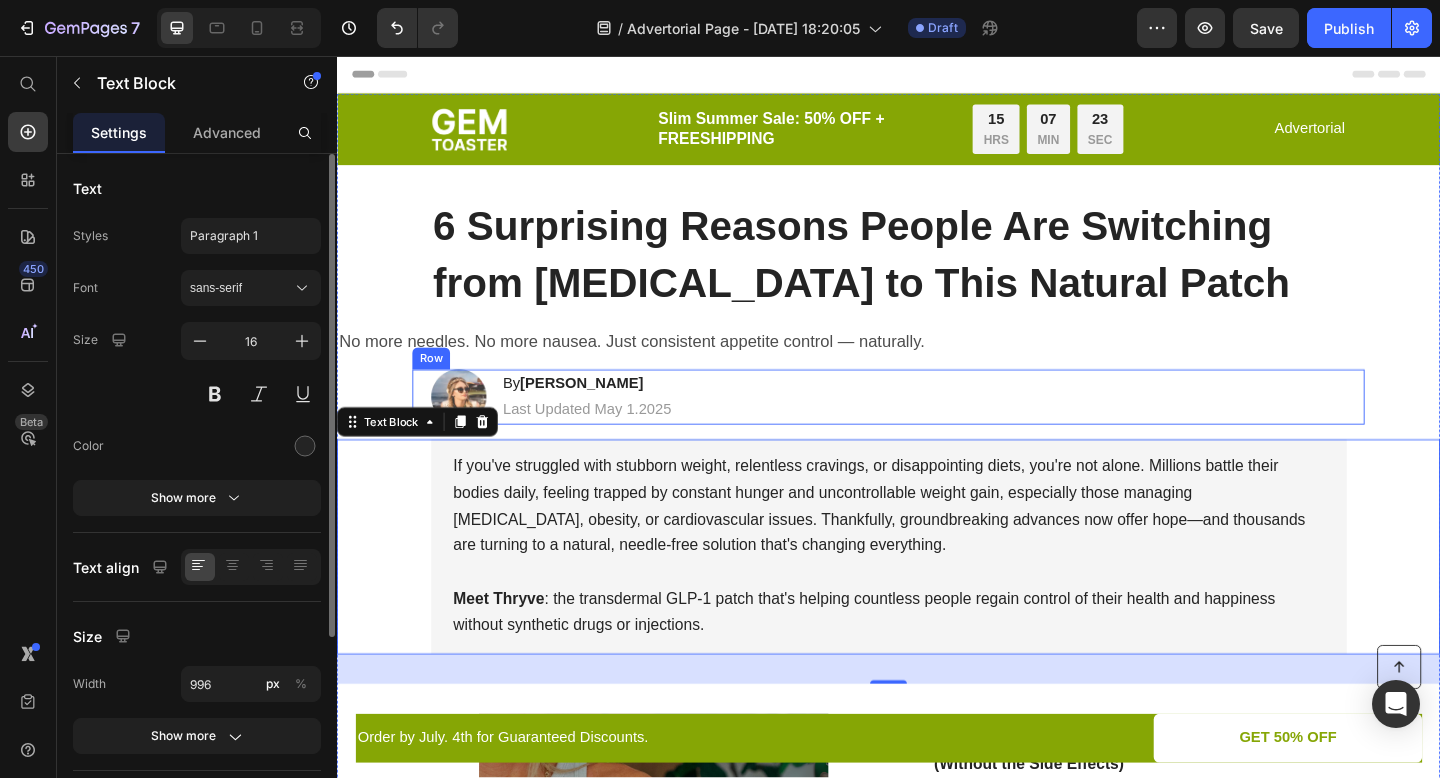 click on "Image By  [PERSON_NAME] Heading Last Updated May 1.2025 Text Block Row" at bounding box center [937, 427] 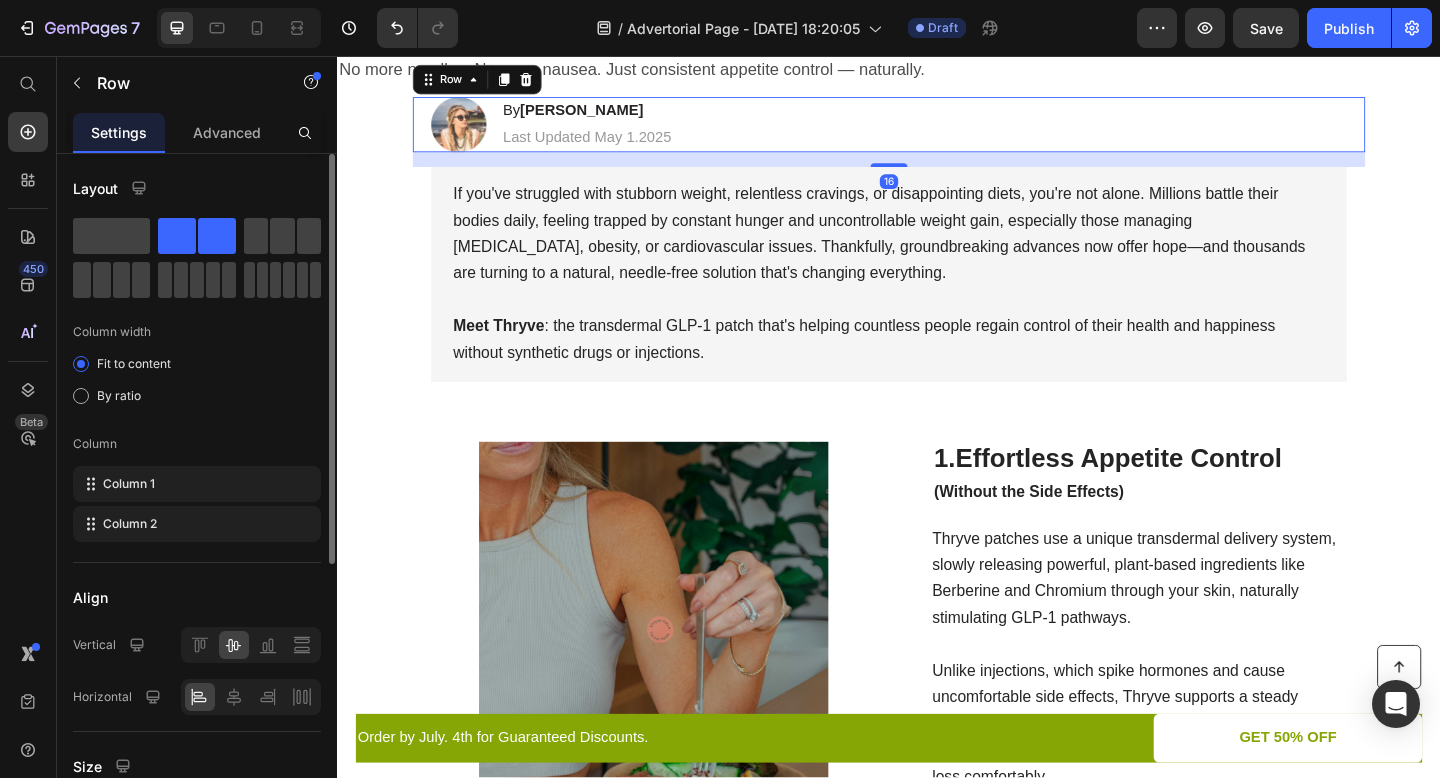 scroll, scrollTop: 298, scrollLeft: 0, axis: vertical 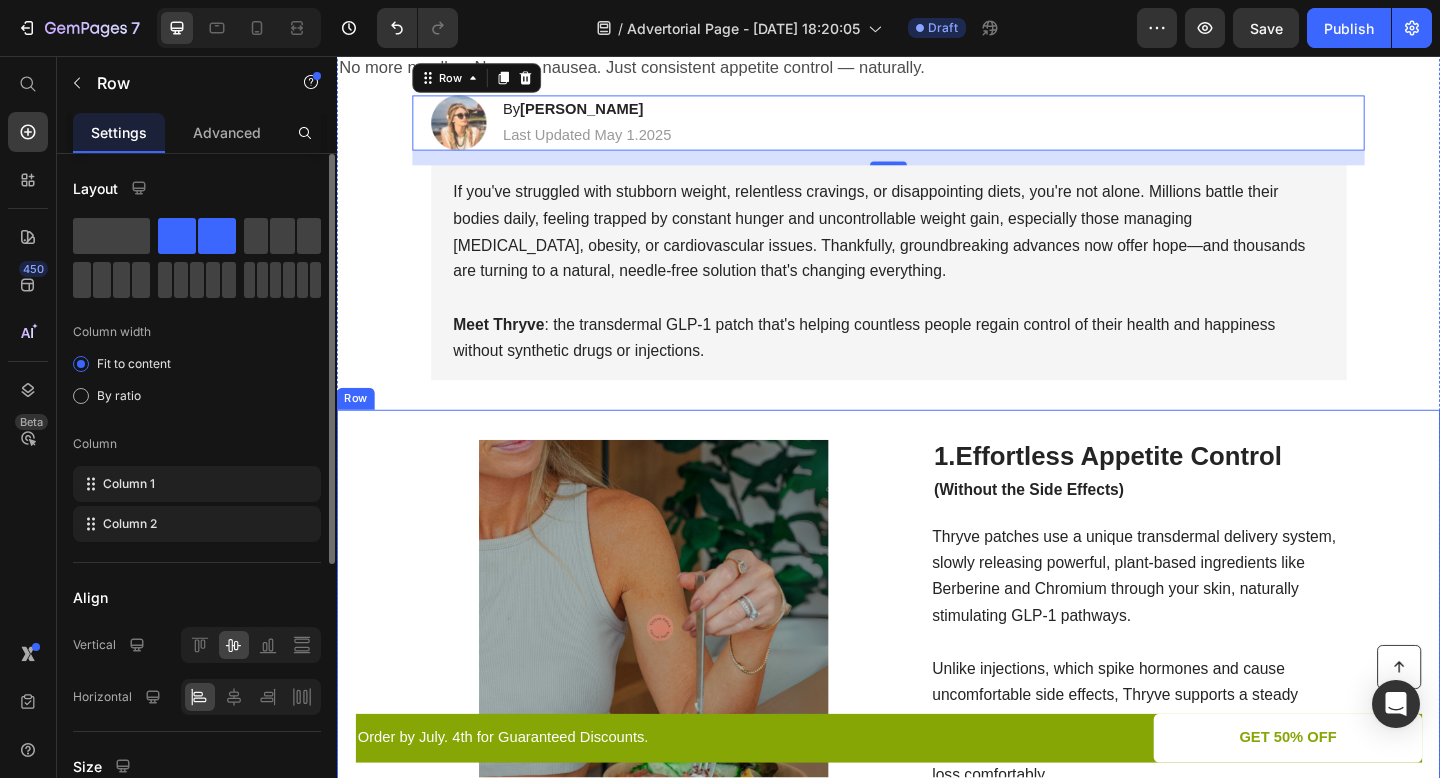 click on "Image 1.Effortless Appetite Control  (Without the Side Effects) Heading Thryve patches use a unique transdermal delivery system, slowly releasing powerful, plant-based ingredients like Berberine and Chromium through your skin, naturally stimulating GLP-1 pathways.    Unlike injections, which spike hormones and cause uncomfortable side effects, Thryve supports a steady balance— meaning you feel naturally full longer, experience fewer cravings, and achieve sustainable weight loss comfortably. Text Block Row" at bounding box center [937, 664] 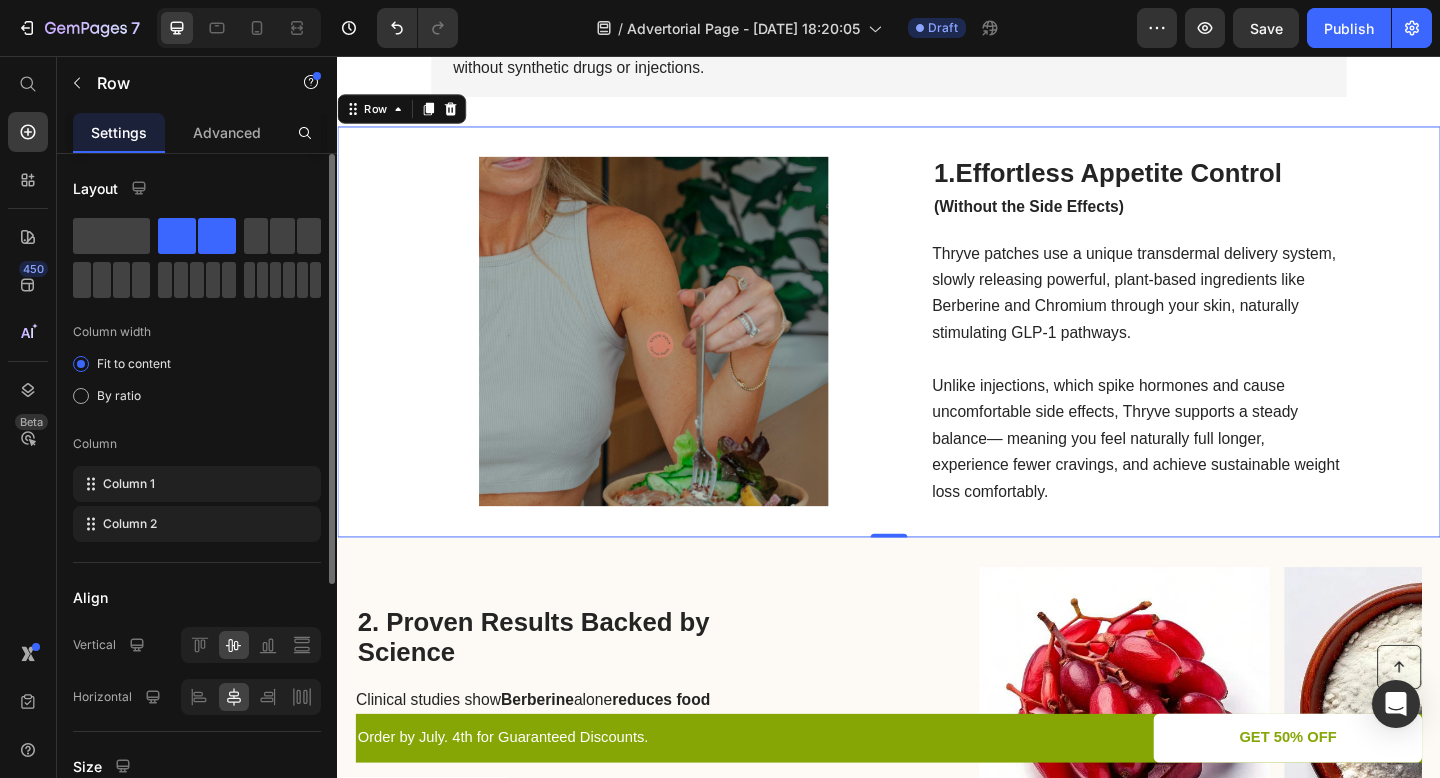 scroll, scrollTop: 614, scrollLeft: 0, axis: vertical 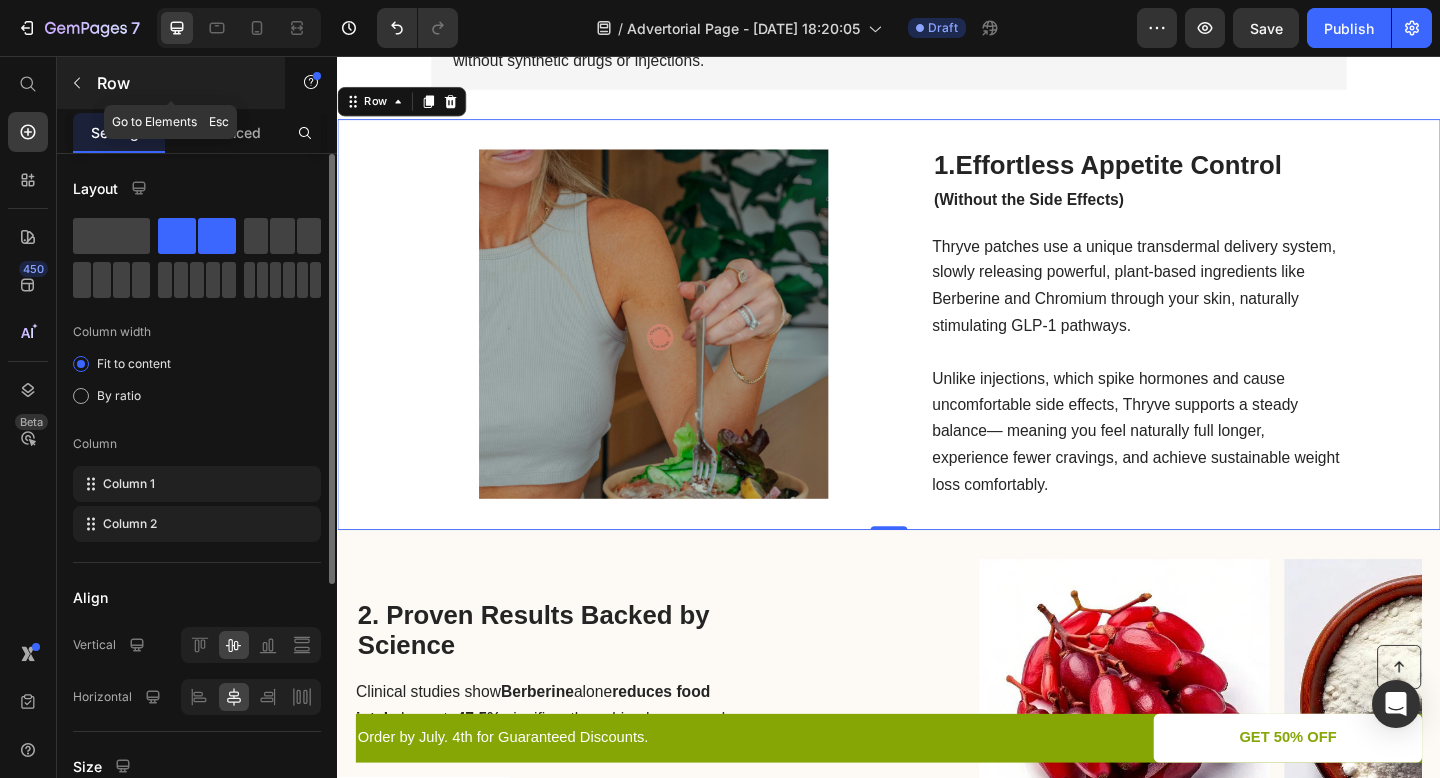 click 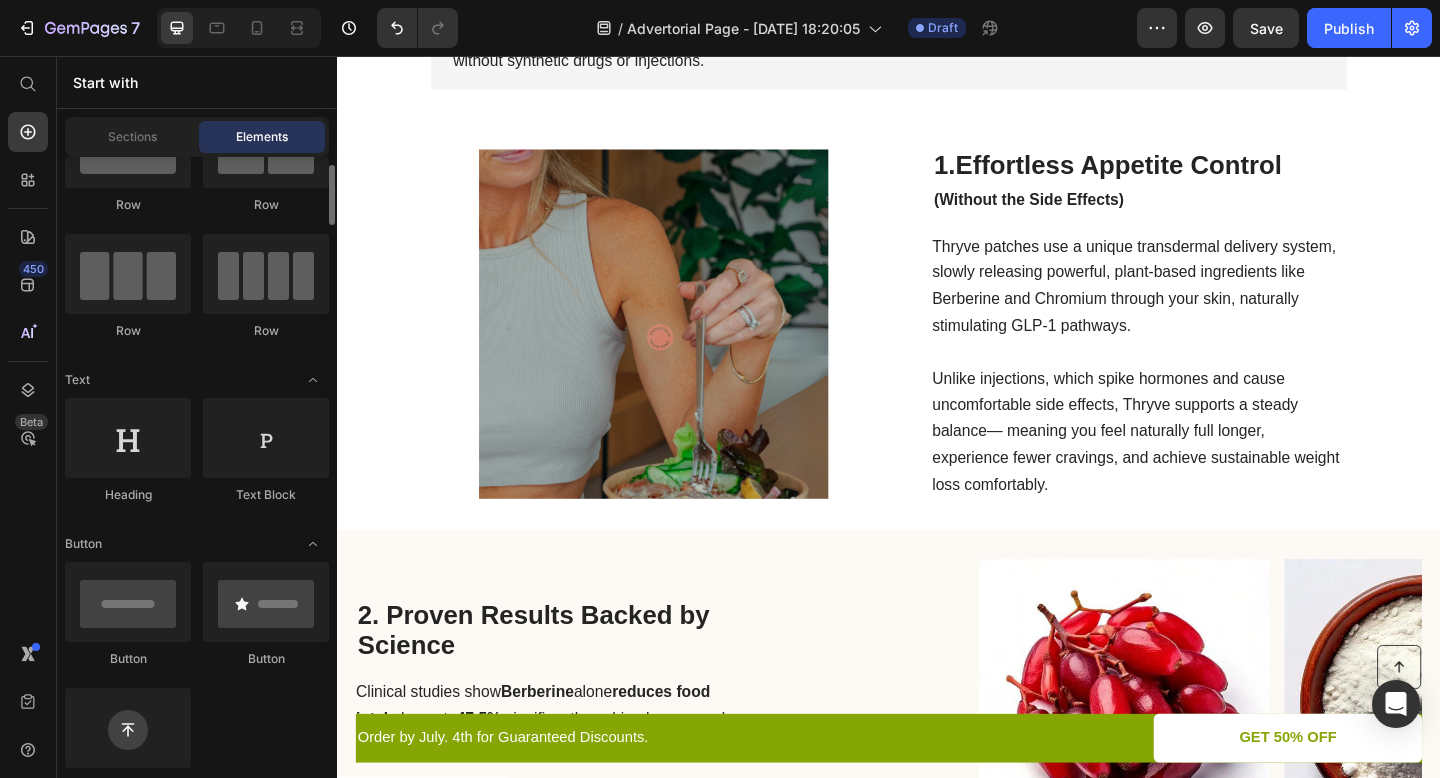 scroll, scrollTop: 0, scrollLeft: 0, axis: both 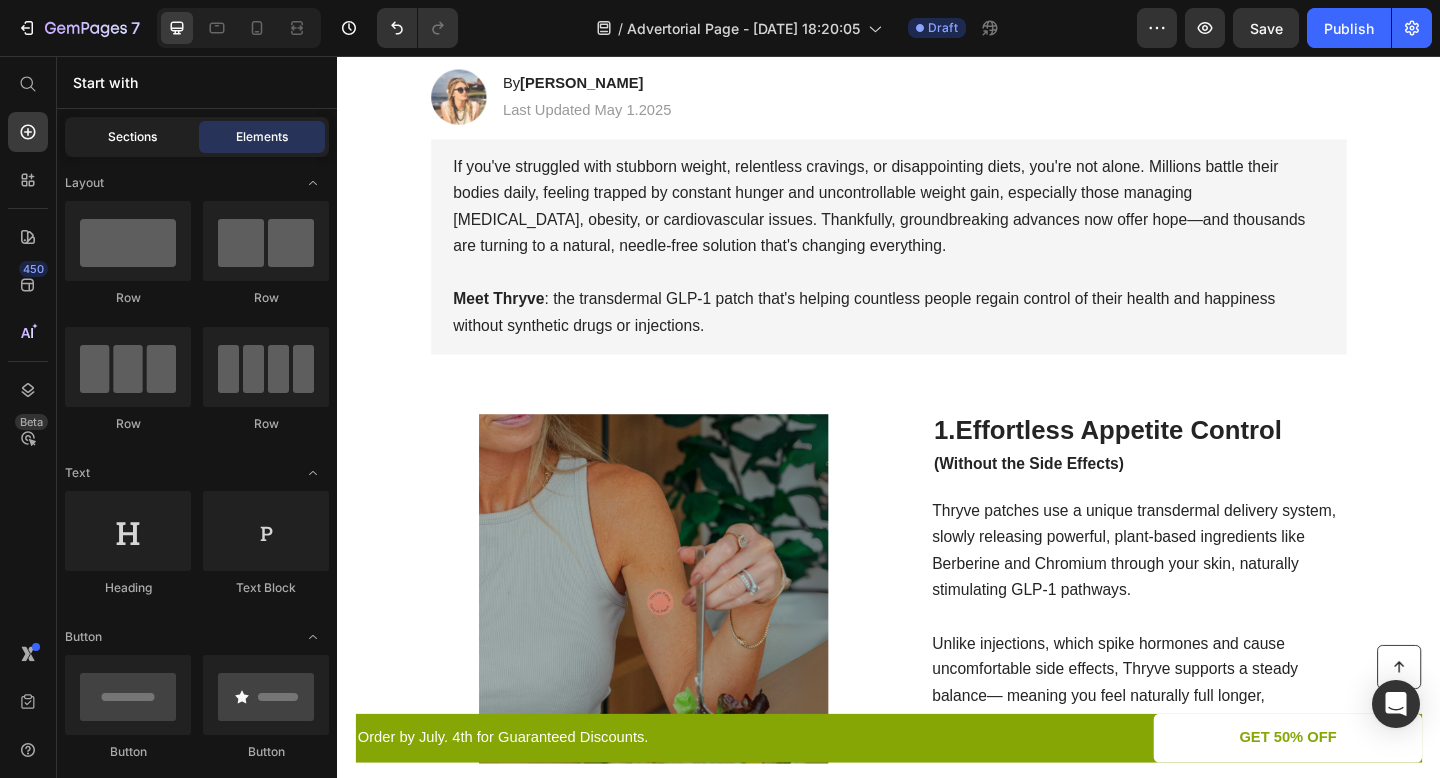 click on "Sections" 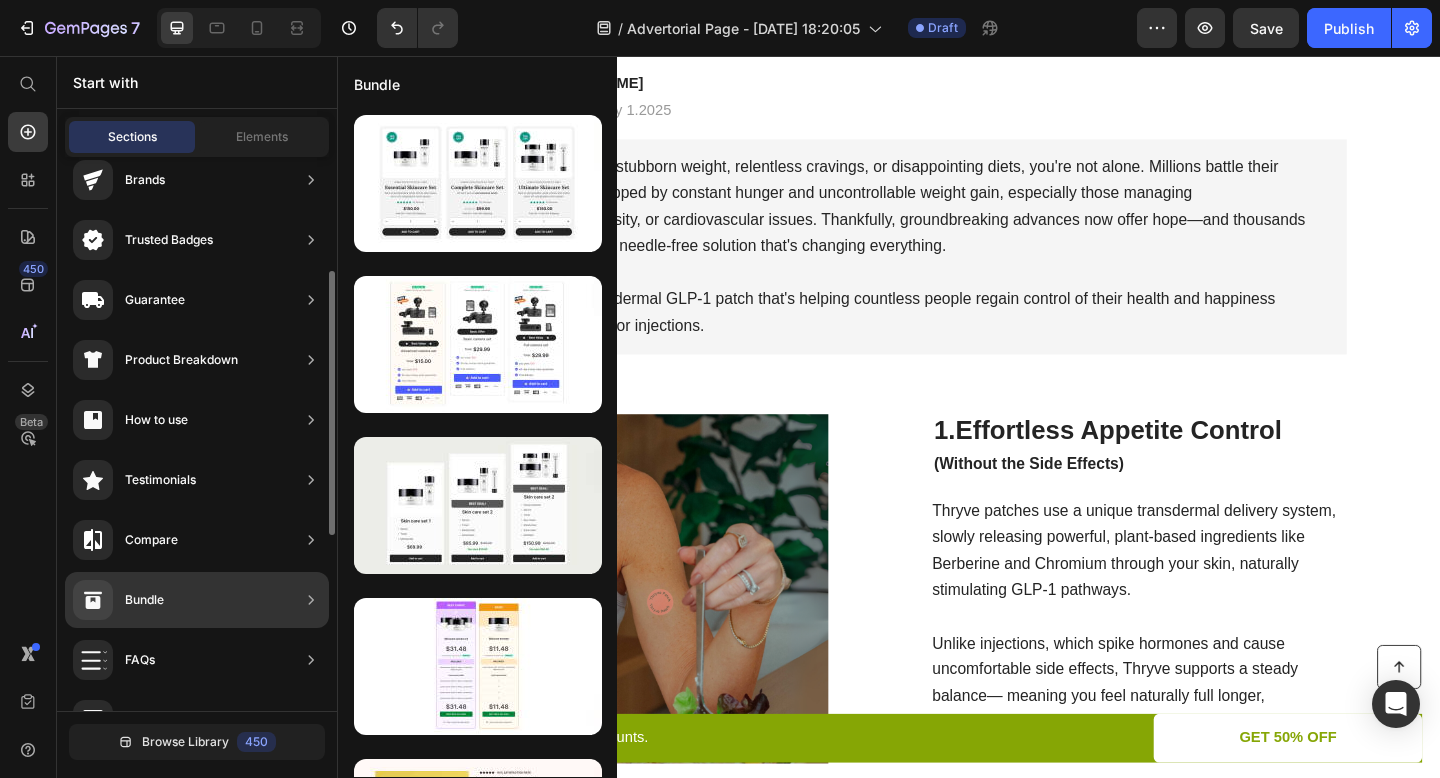 scroll, scrollTop: 306, scrollLeft: 0, axis: vertical 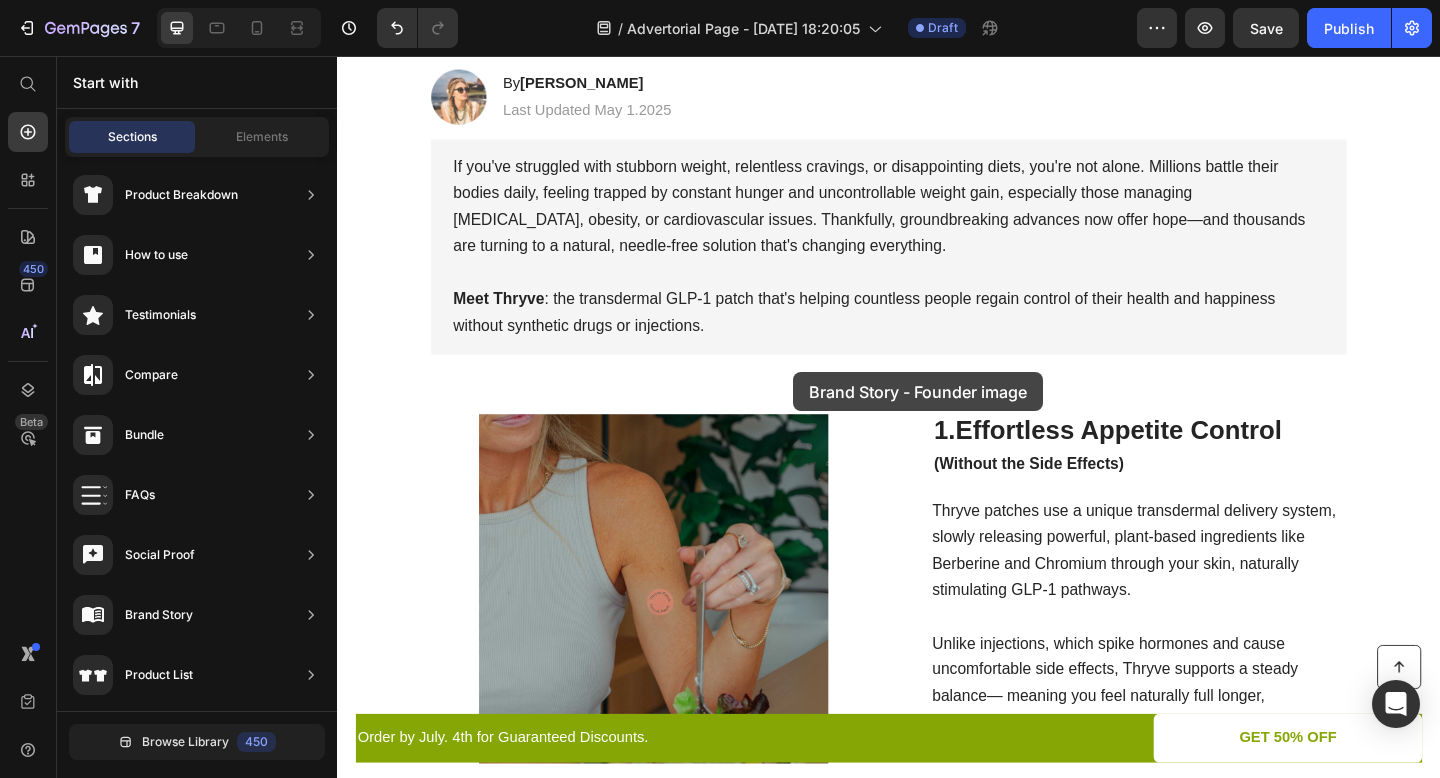 drag, startPoint x: 815, startPoint y: 538, endPoint x: 831, endPoint y: 402, distance: 136.93794 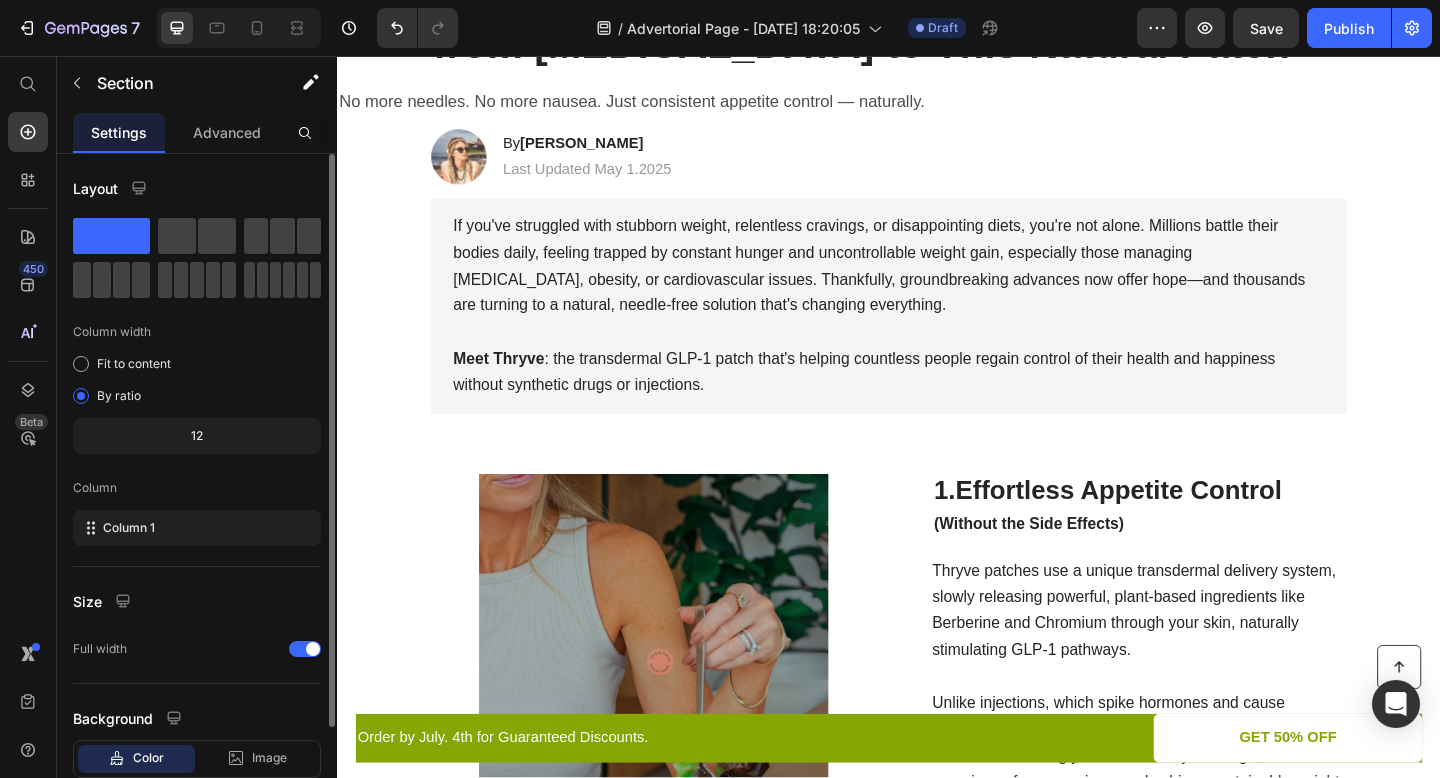 scroll, scrollTop: 0, scrollLeft: 0, axis: both 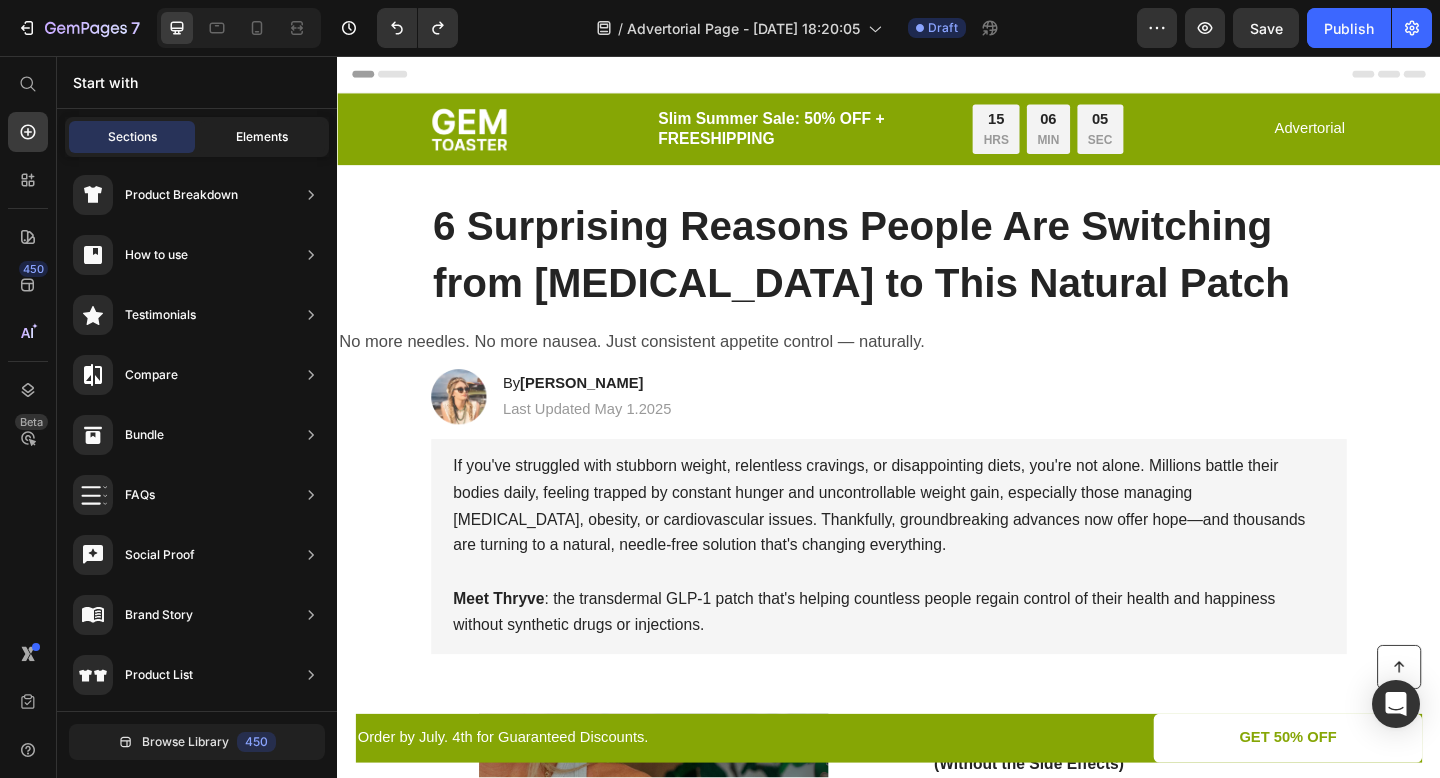 click on "Elements" at bounding box center [262, 137] 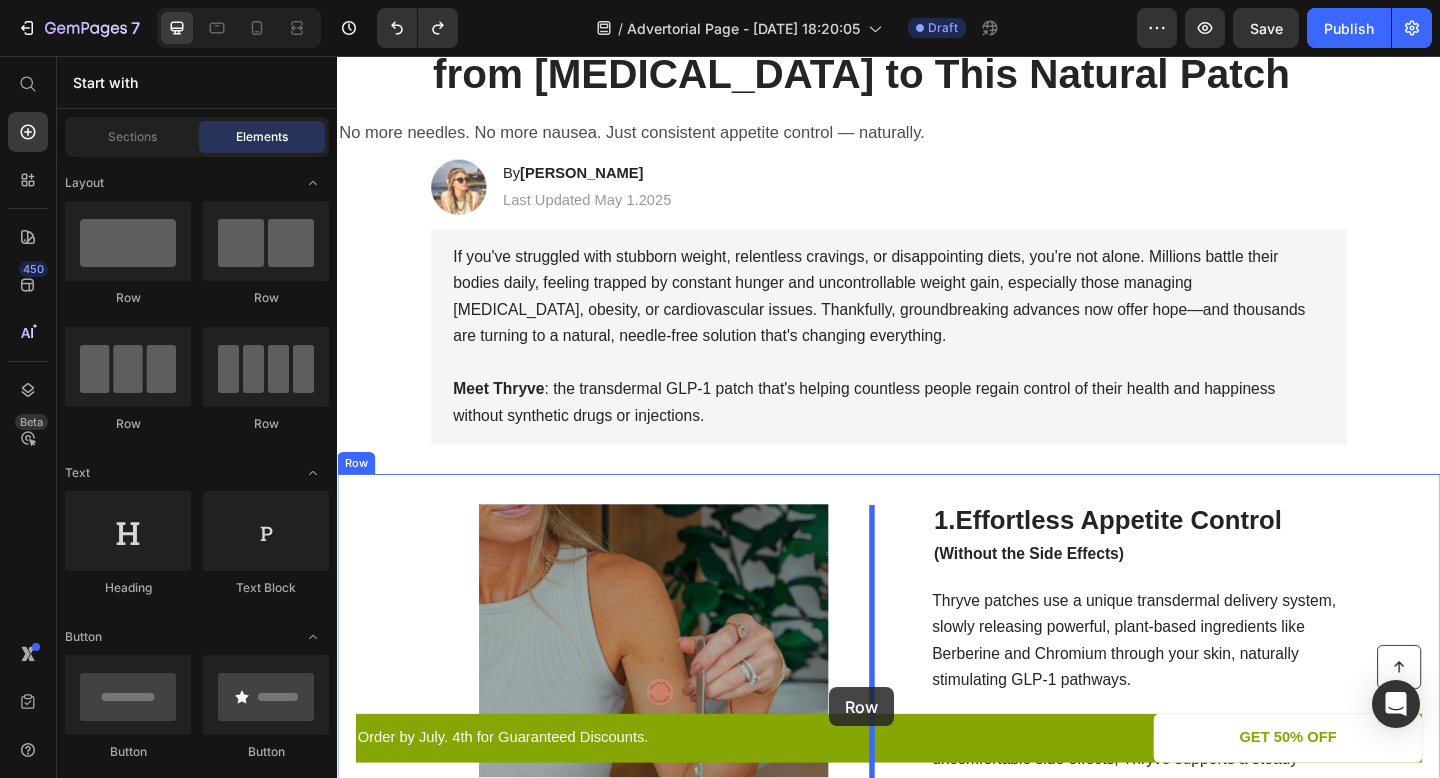 scroll, scrollTop: 252, scrollLeft: 0, axis: vertical 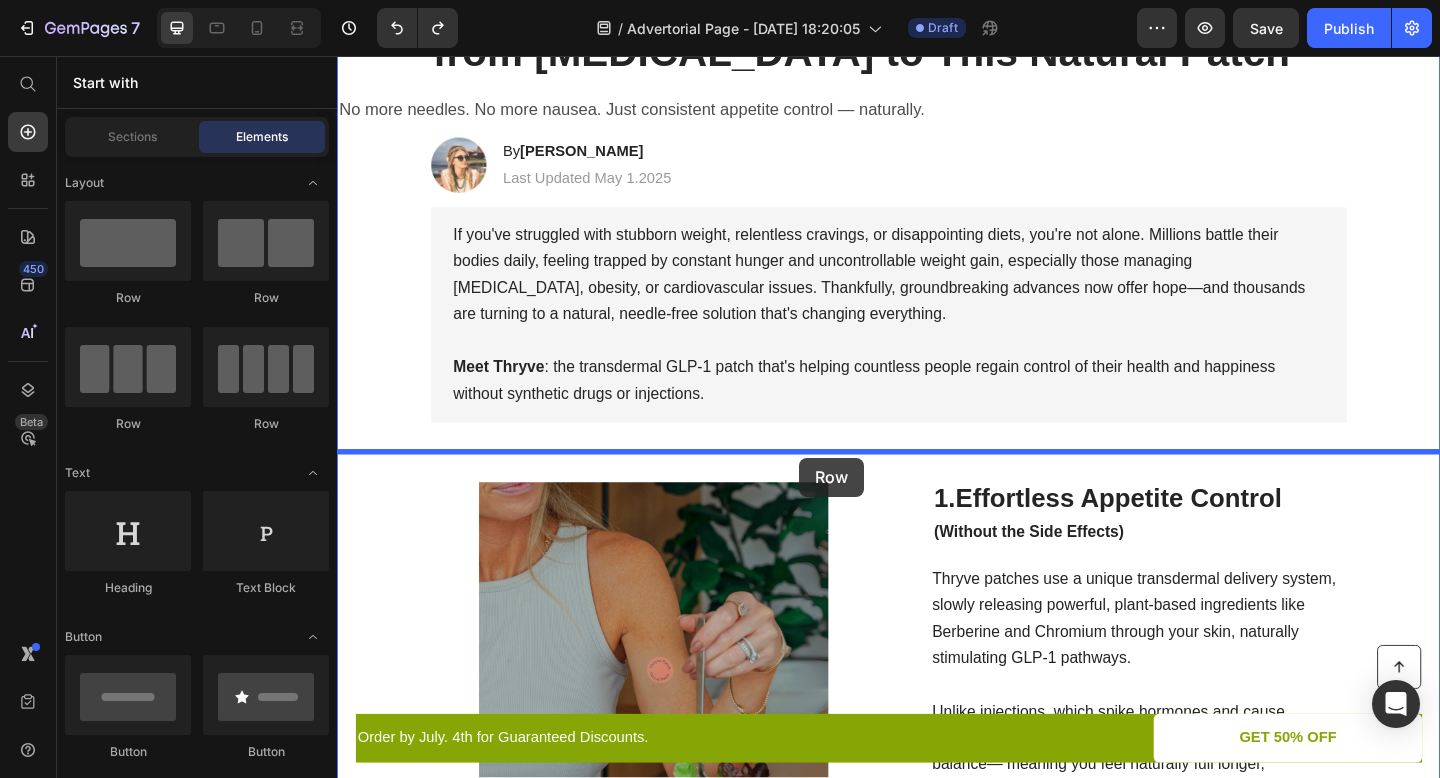 drag, startPoint x: 483, startPoint y: 333, endPoint x: 839, endPoint y: 480, distance: 385.15582 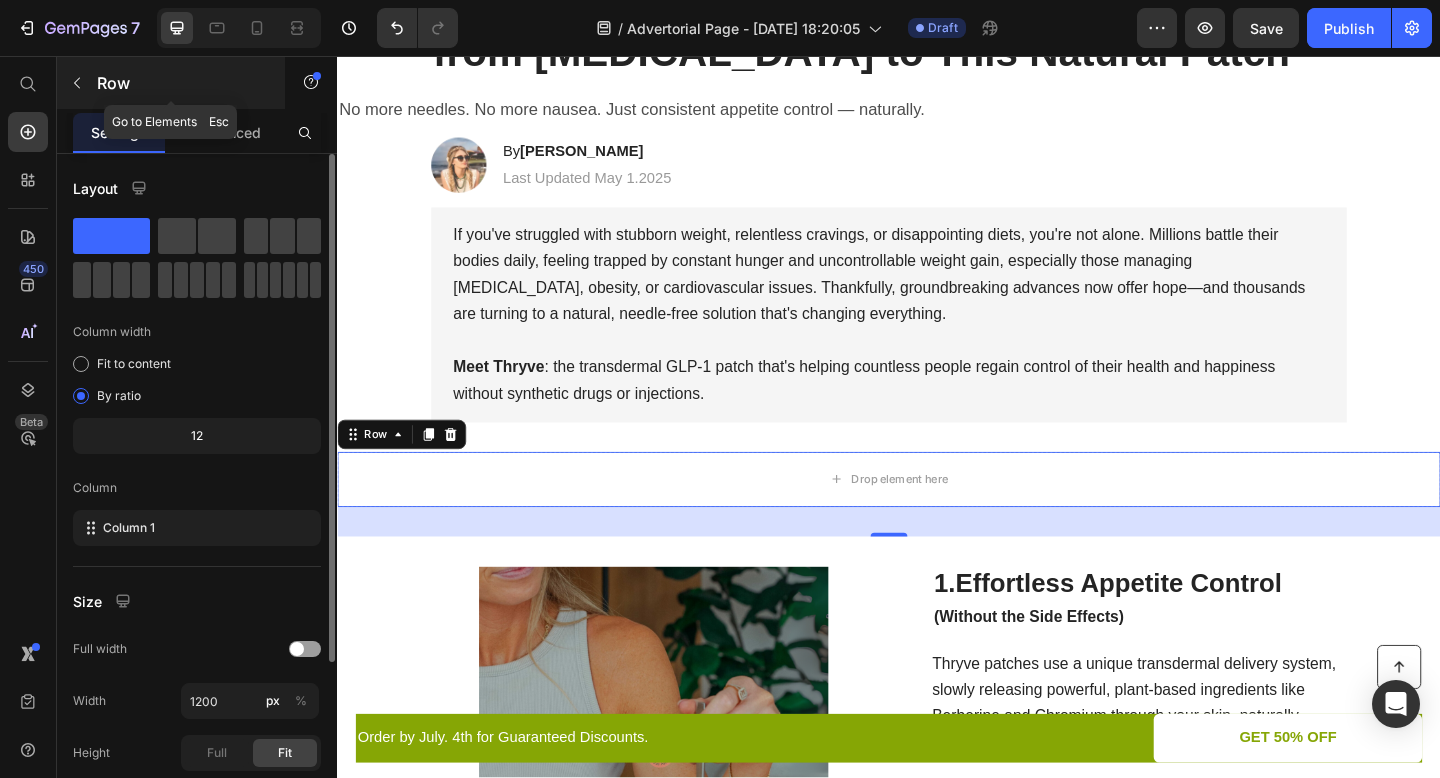 click at bounding box center (77, 83) 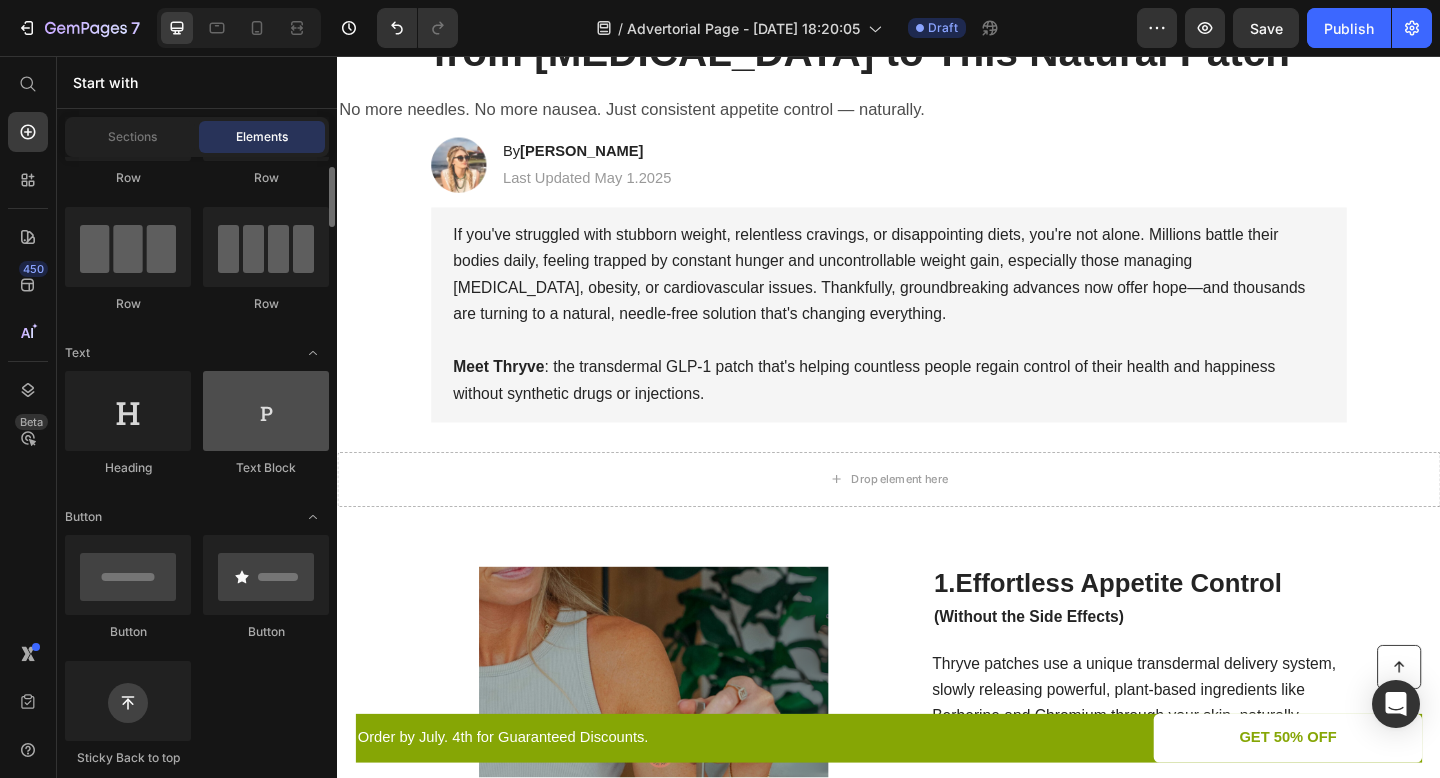 scroll, scrollTop: 122, scrollLeft: 0, axis: vertical 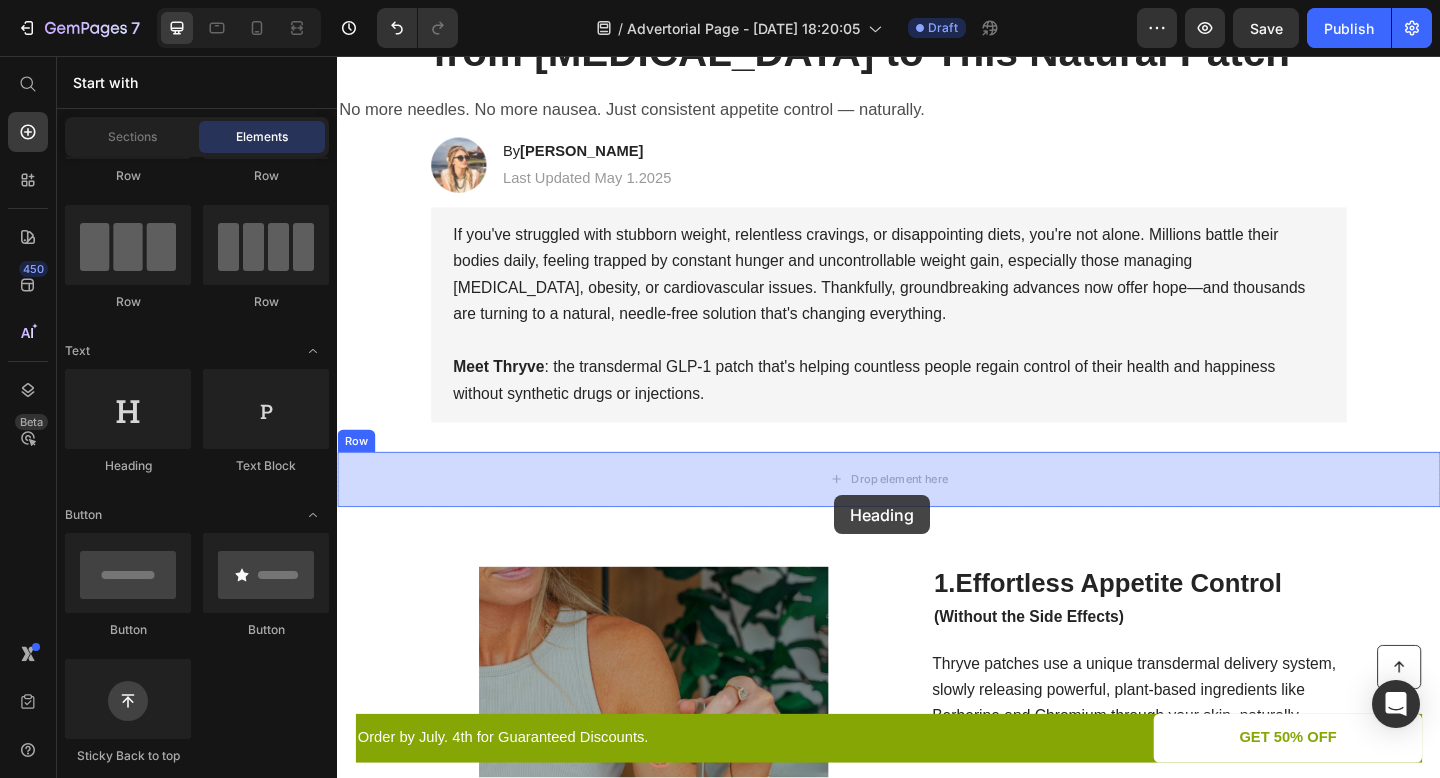 drag, startPoint x: 472, startPoint y: 465, endPoint x: 876, endPoint y: 530, distance: 409.19556 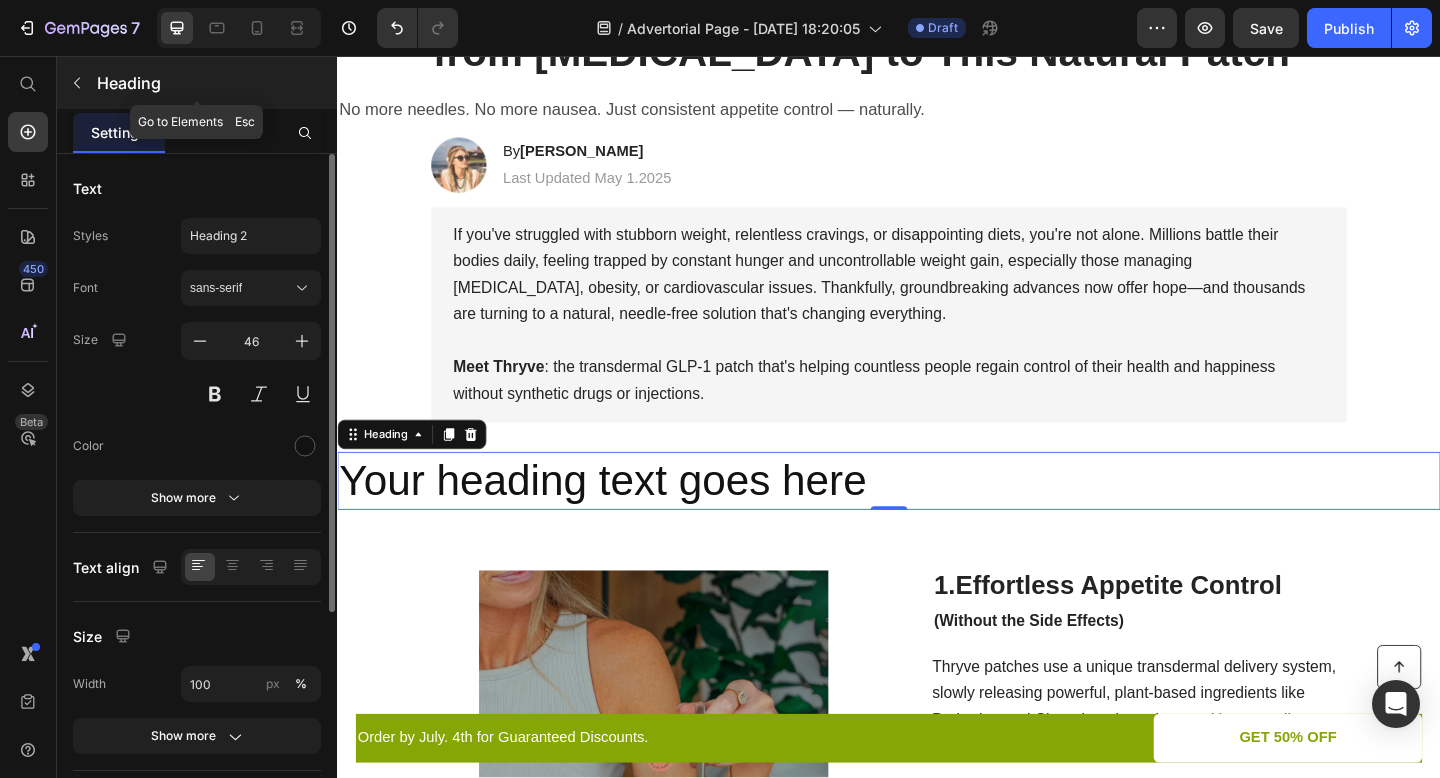 click at bounding box center (77, 83) 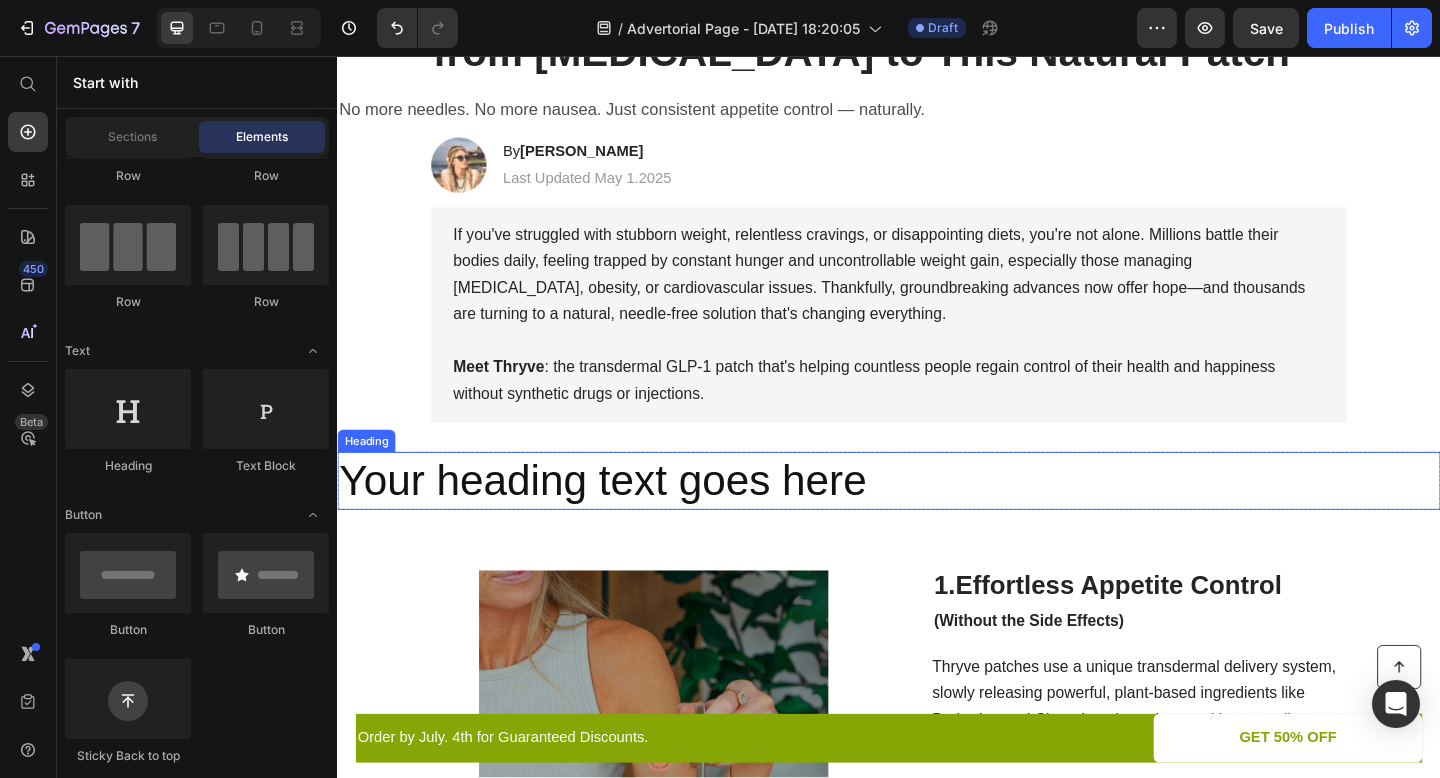 click on "Your heading text goes here" at bounding box center (937, 519) 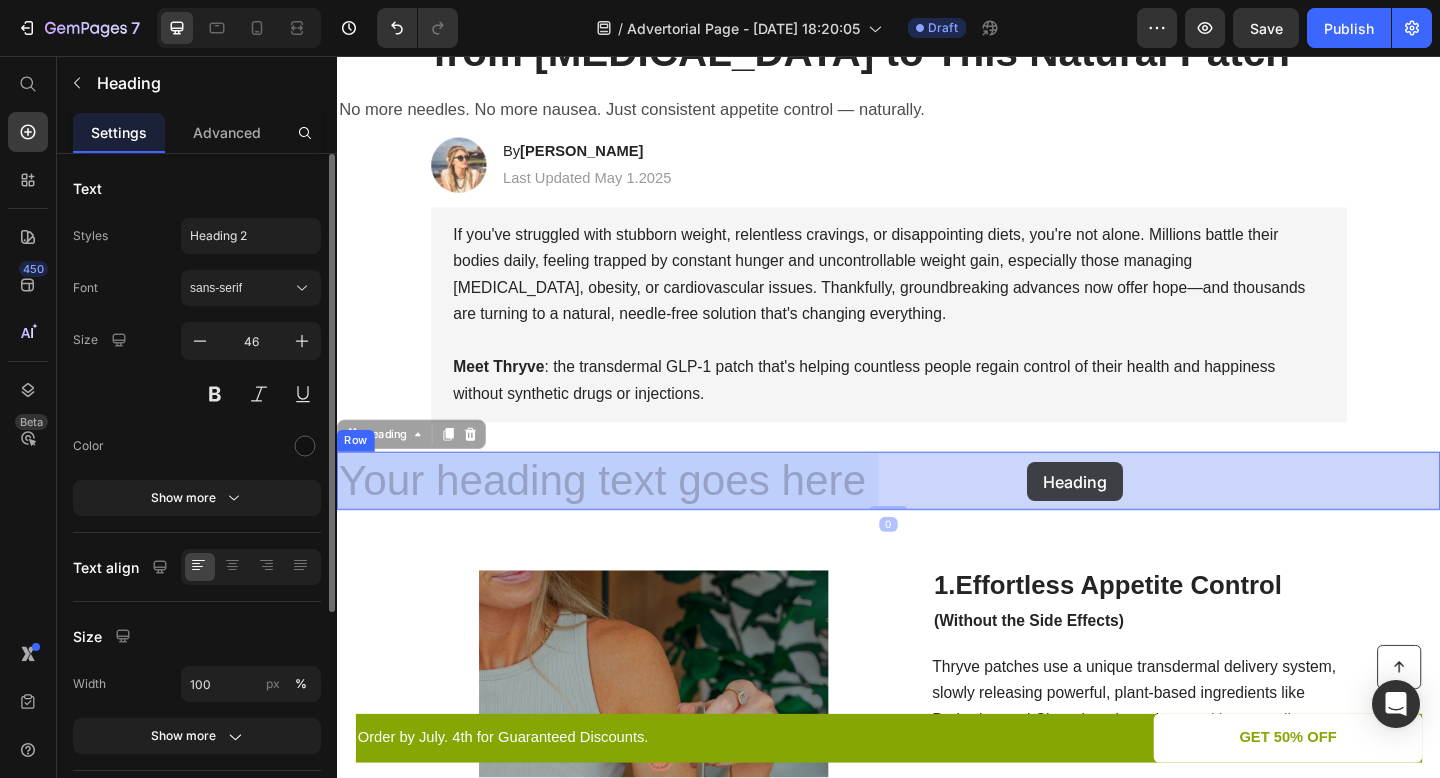 drag, startPoint x: 573, startPoint y: 521, endPoint x: 1090, endPoint y: 499, distance: 517.4679 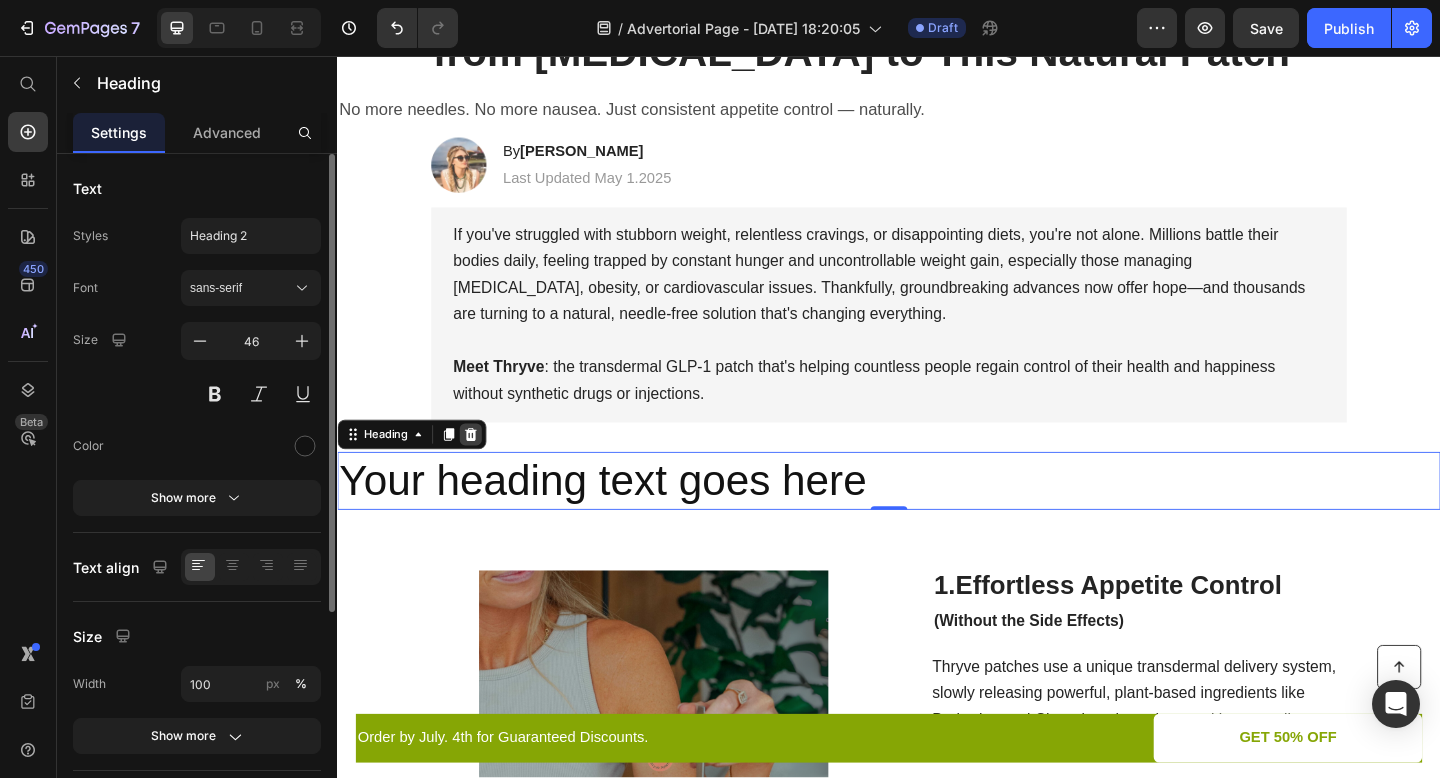 click 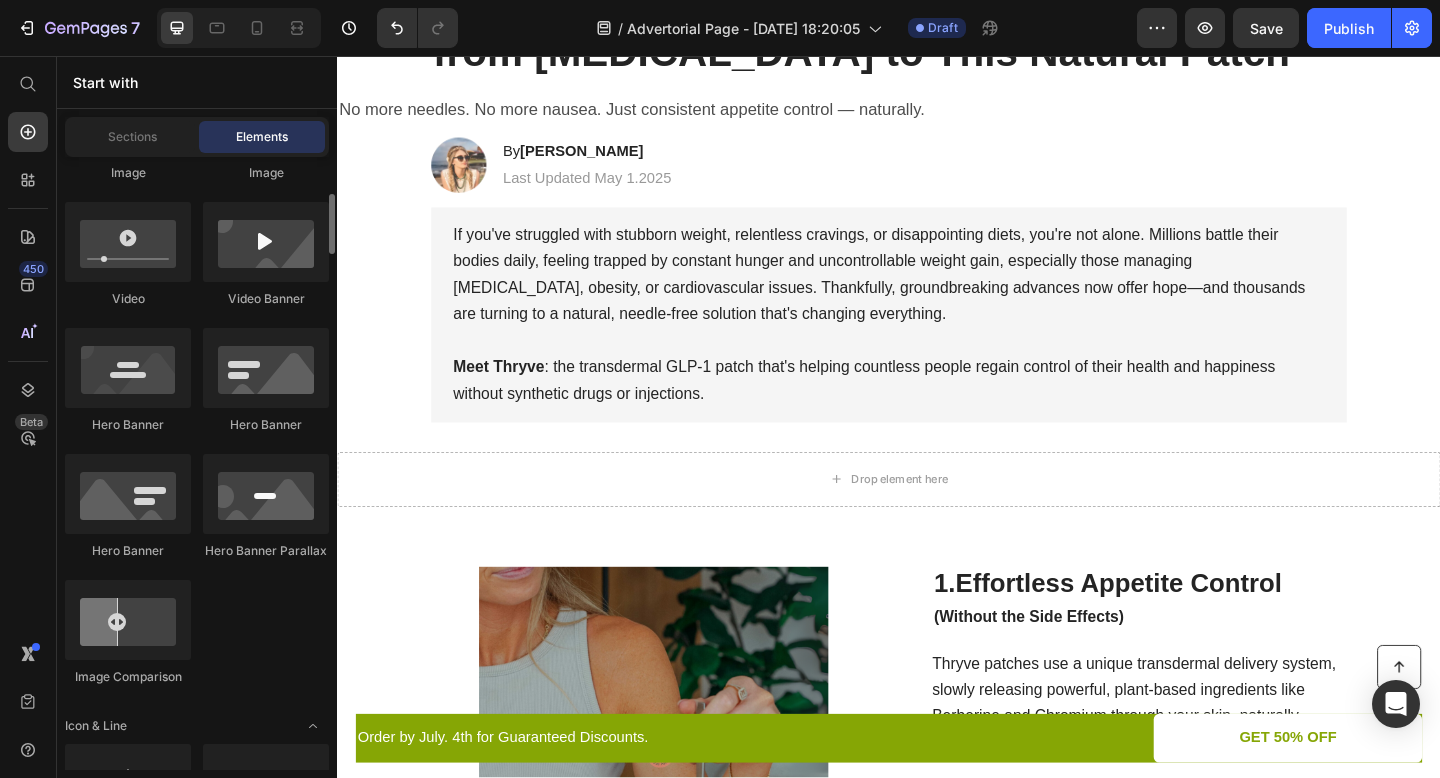 scroll, scrollTop: 893, scrollLeft: 0, axis: vertical 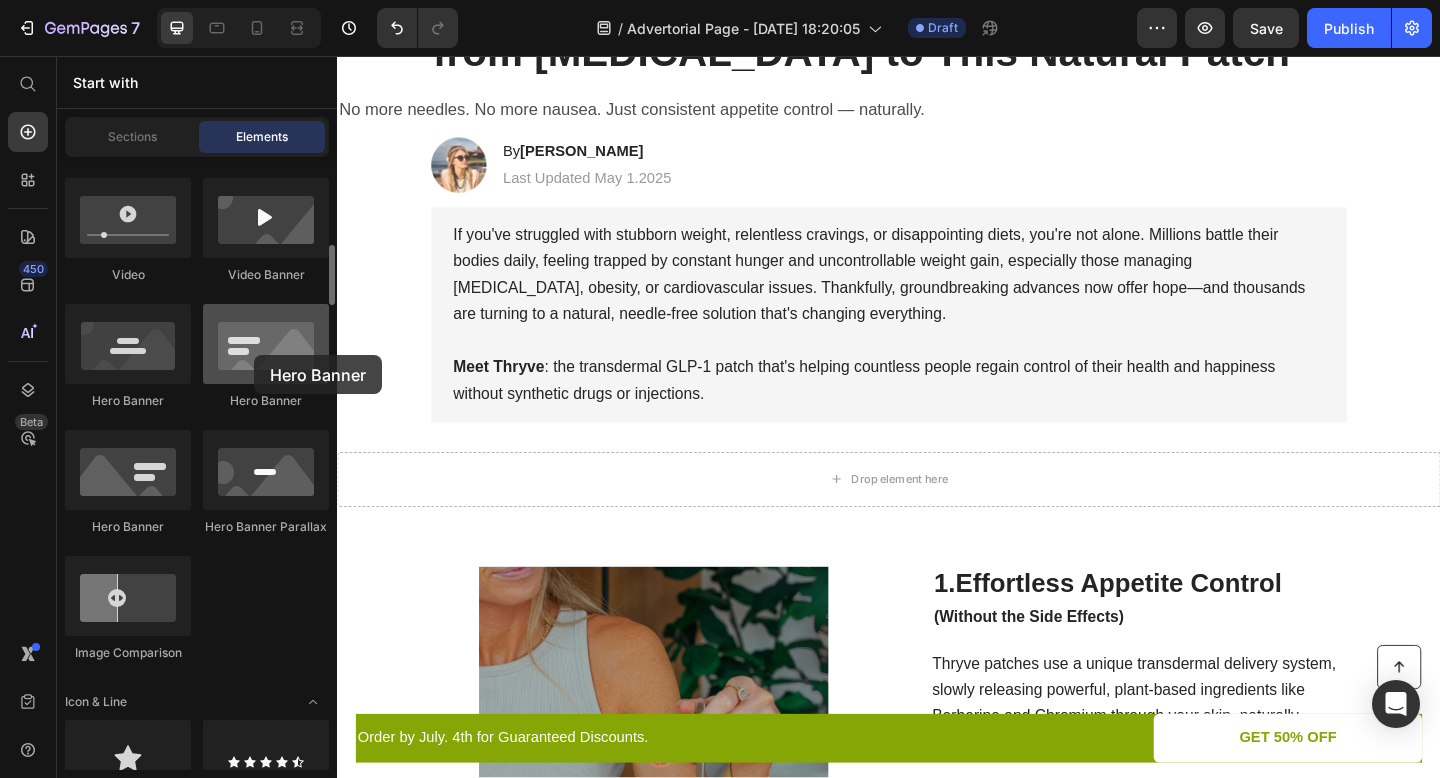 drag, startPoint x: 254, startPoint y: 355, endPoint x: 276, endPoint y: 370, distance: 26.627054 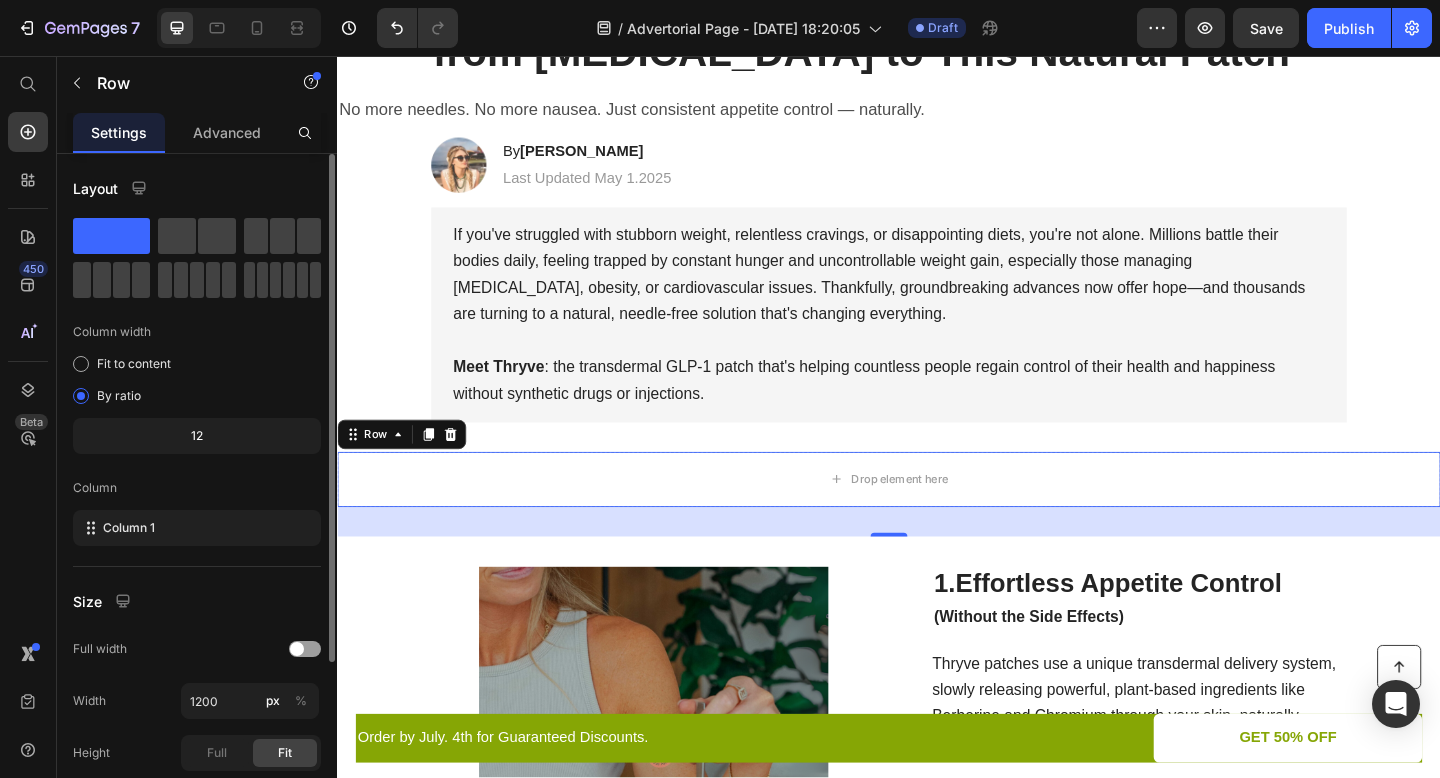 click on "32" at bounding box center (937, 563) 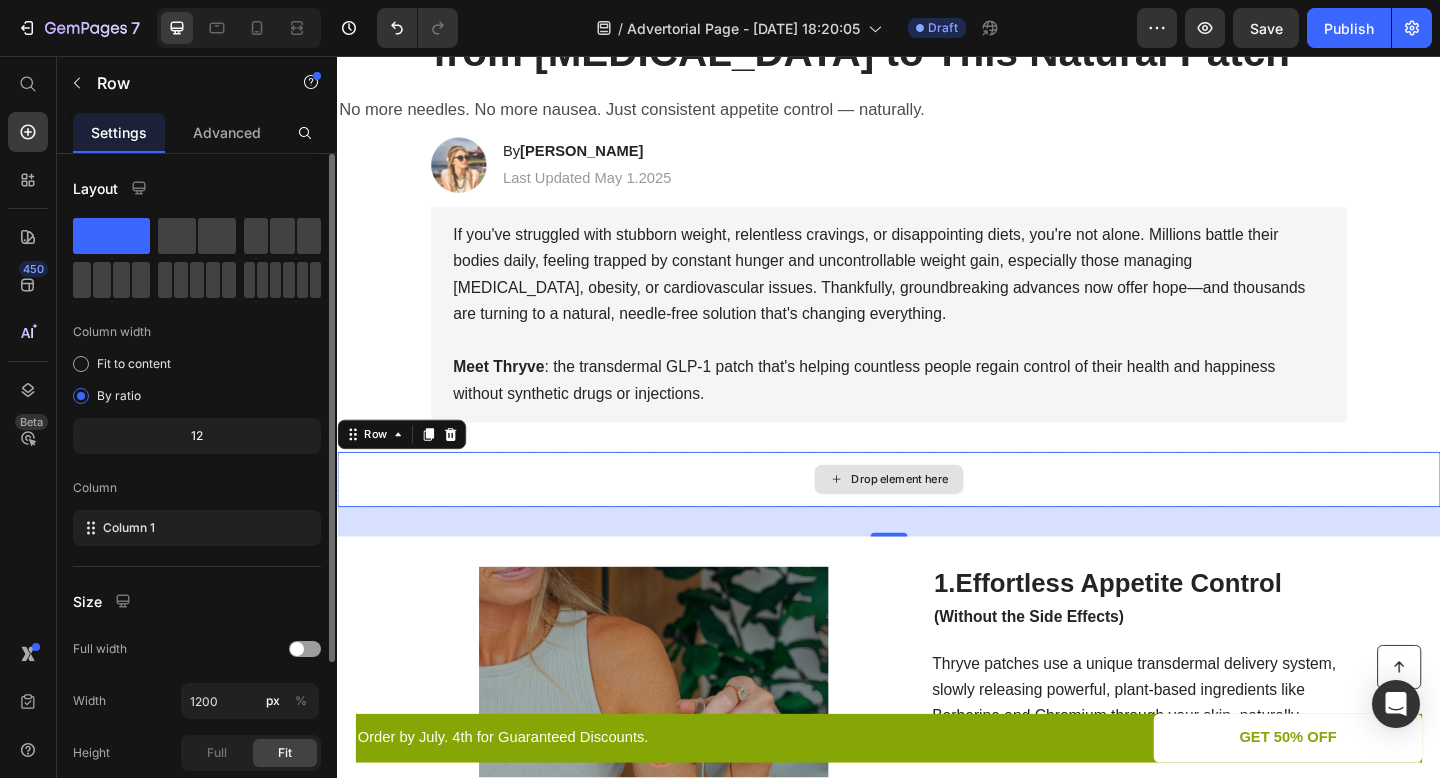 click on "Drop element here" at bounding box center (937, 517) 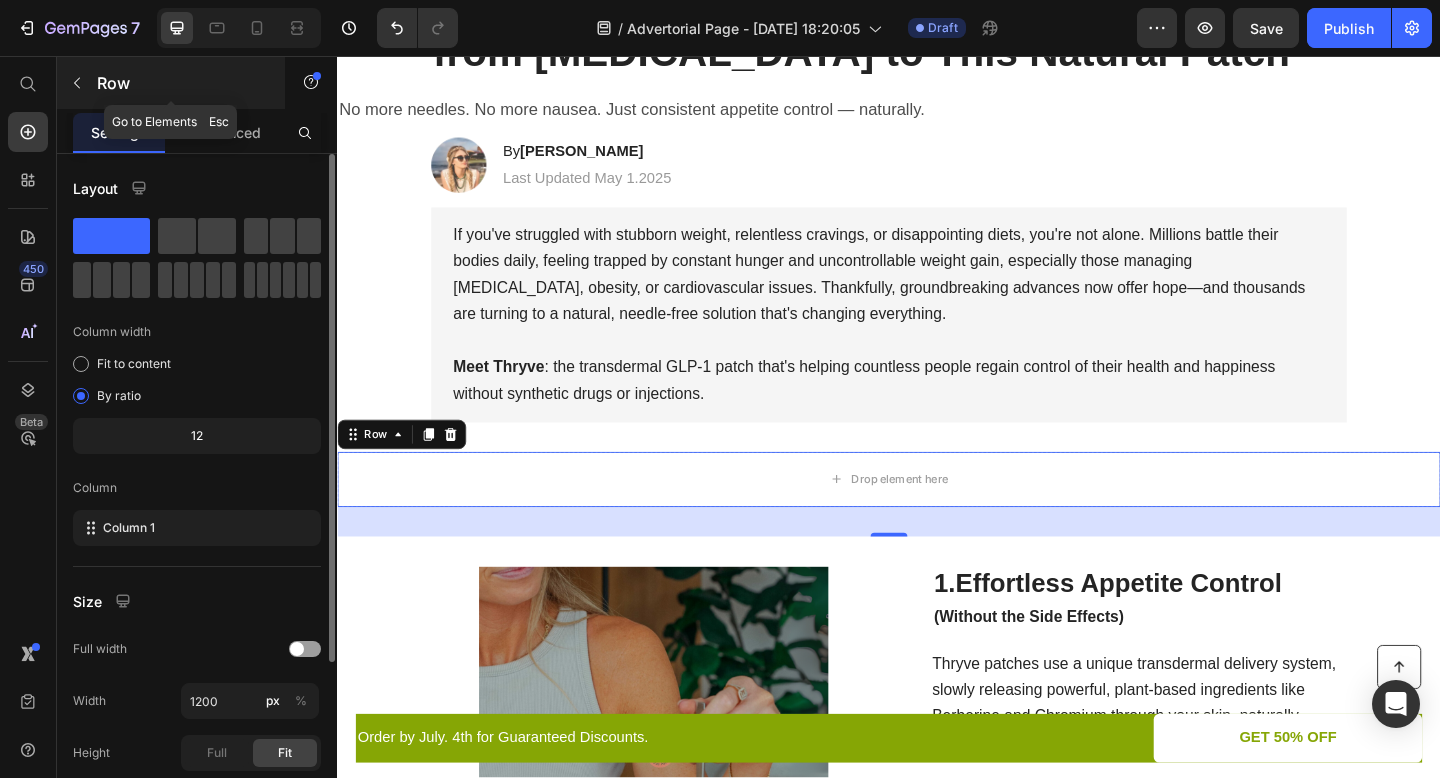click 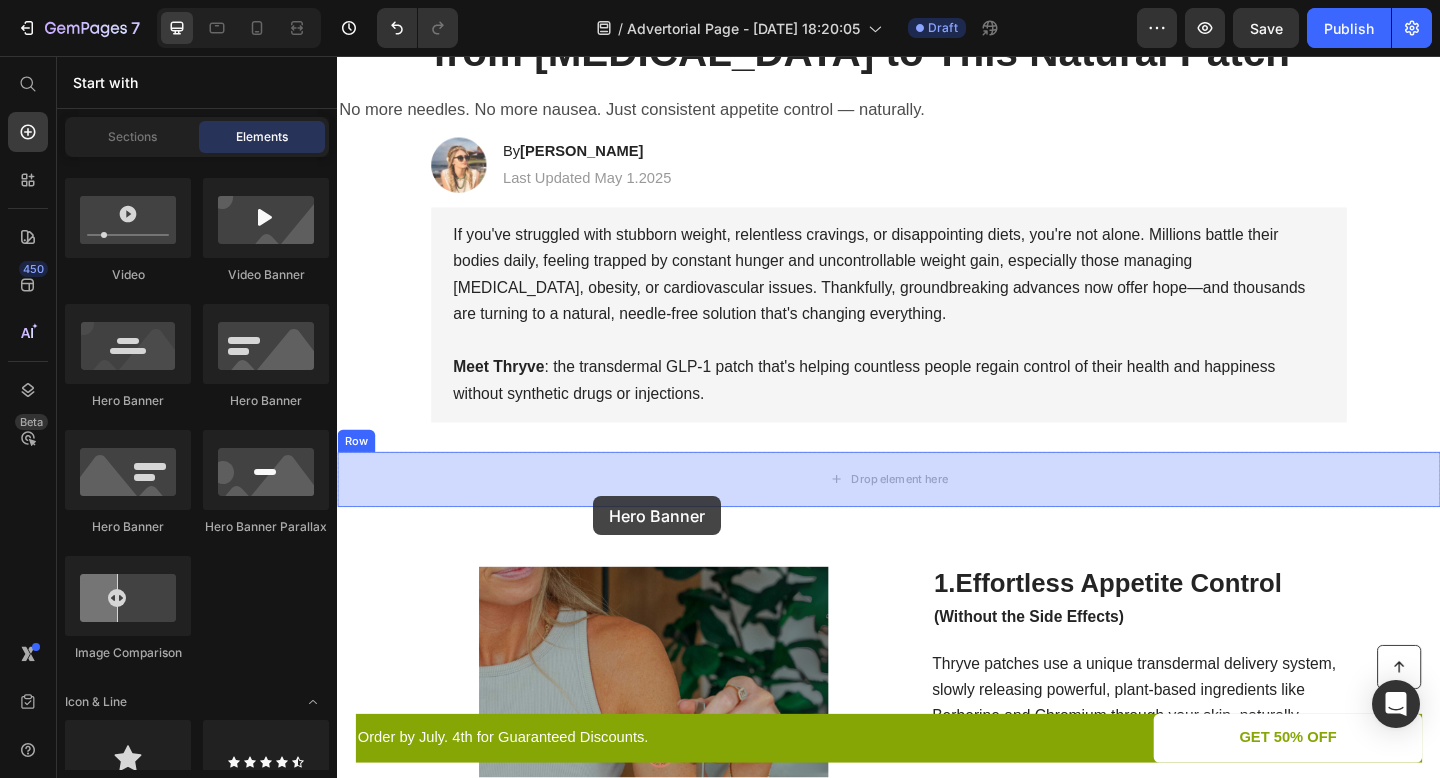 drag, startPoint x: 589, startPoint y: 407, endPoint x: 616, endPoint y: 530, distance: 125.92855 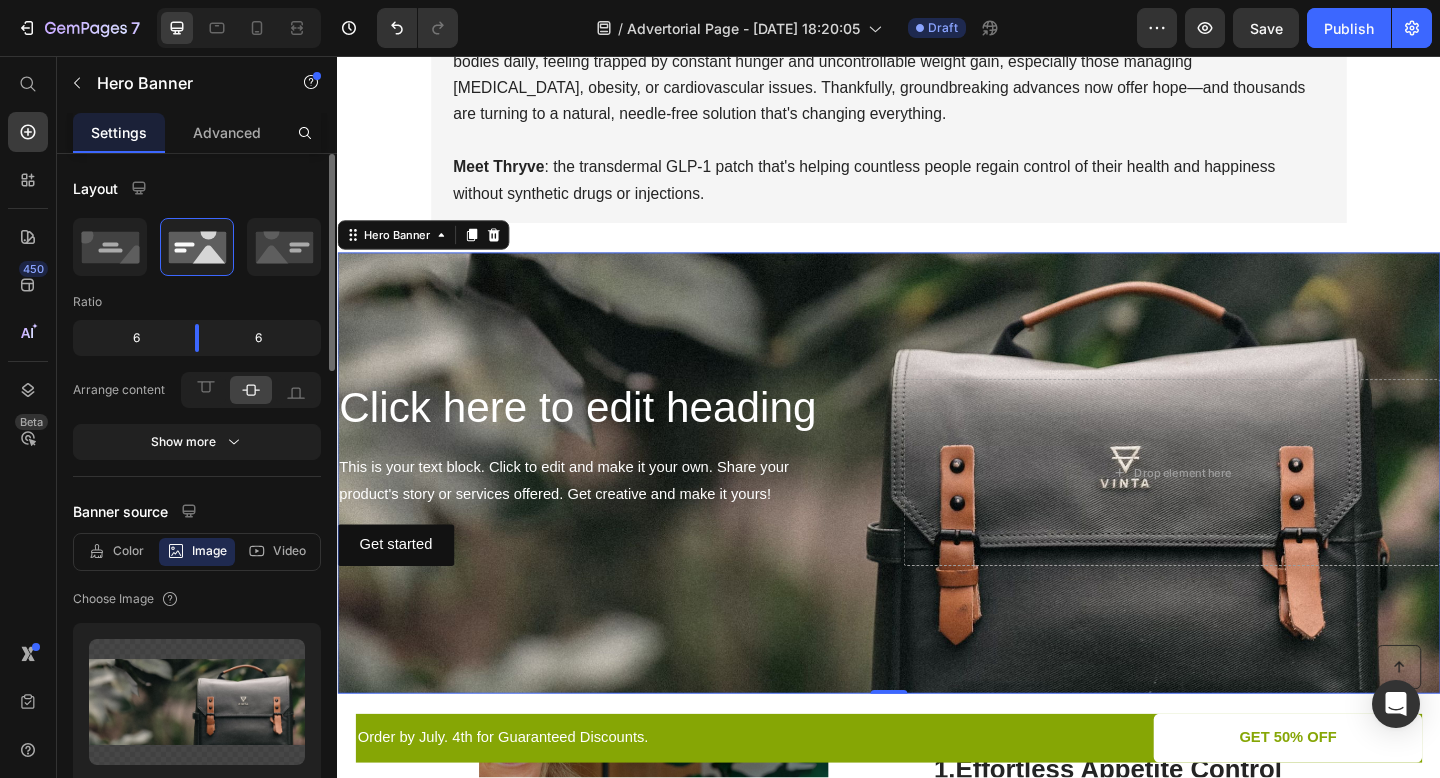 scroll, scrollTop: 570, scrollLeft: 0, axis: vertical 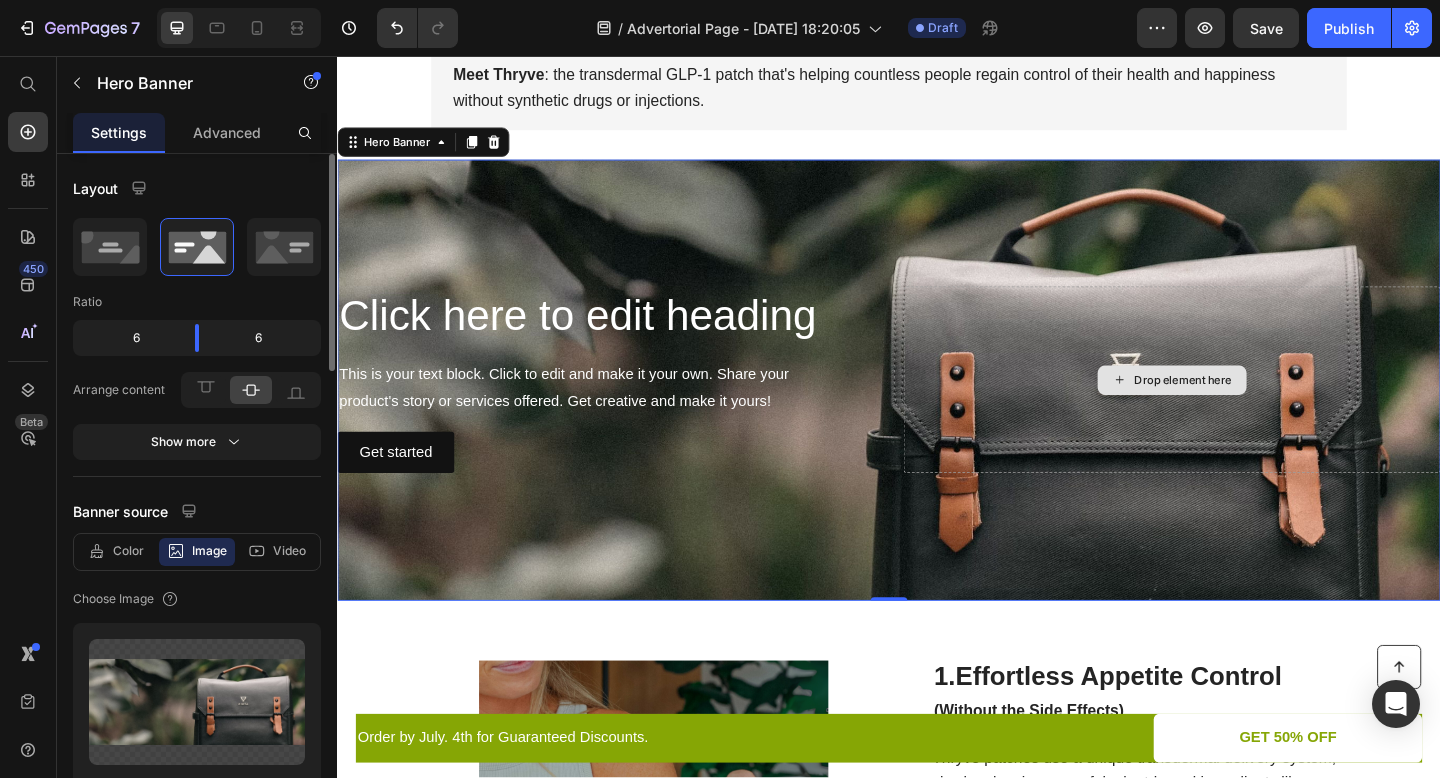 click on "Drop element here" at bounding box center [1245, 408] 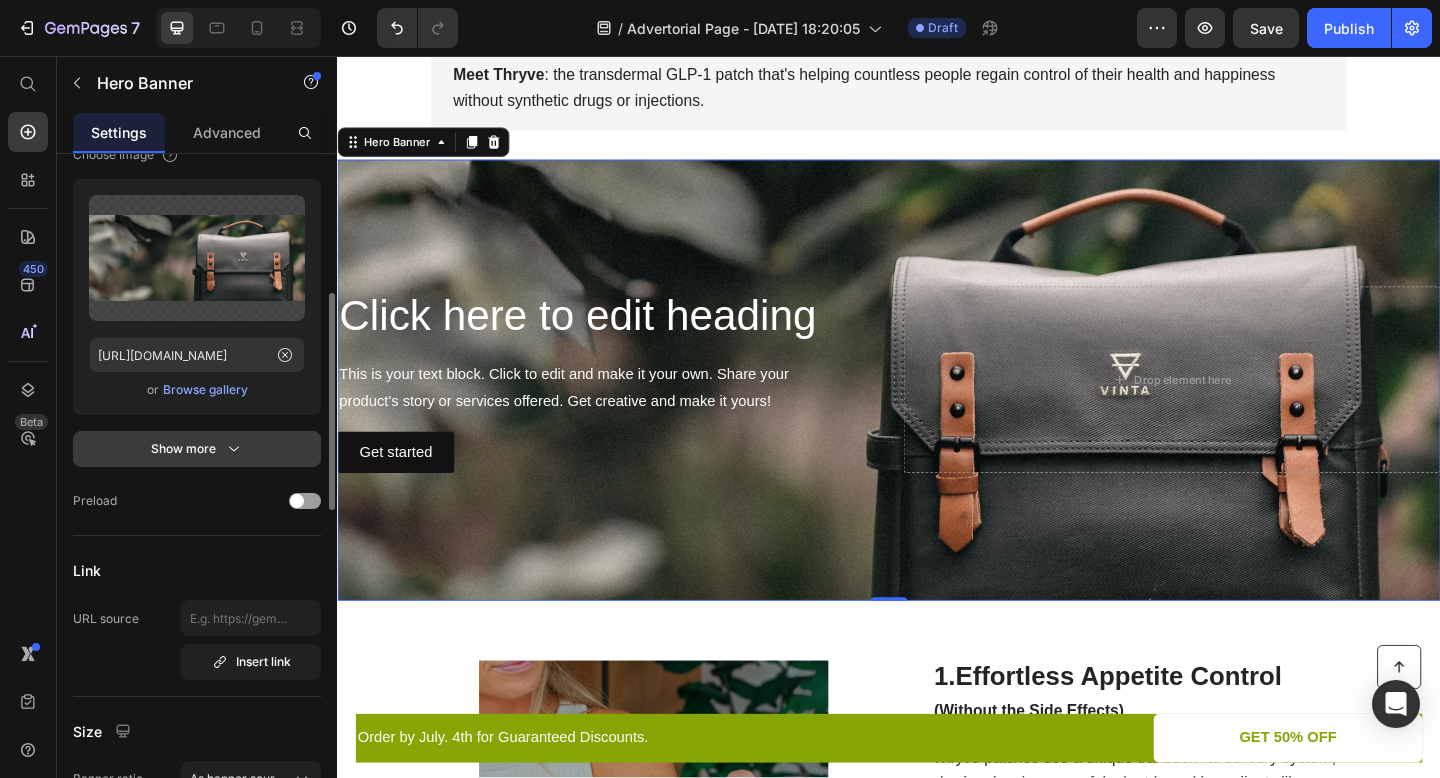 scroll, scrollTop: 355, scrollLeft: 0, axis: vertical 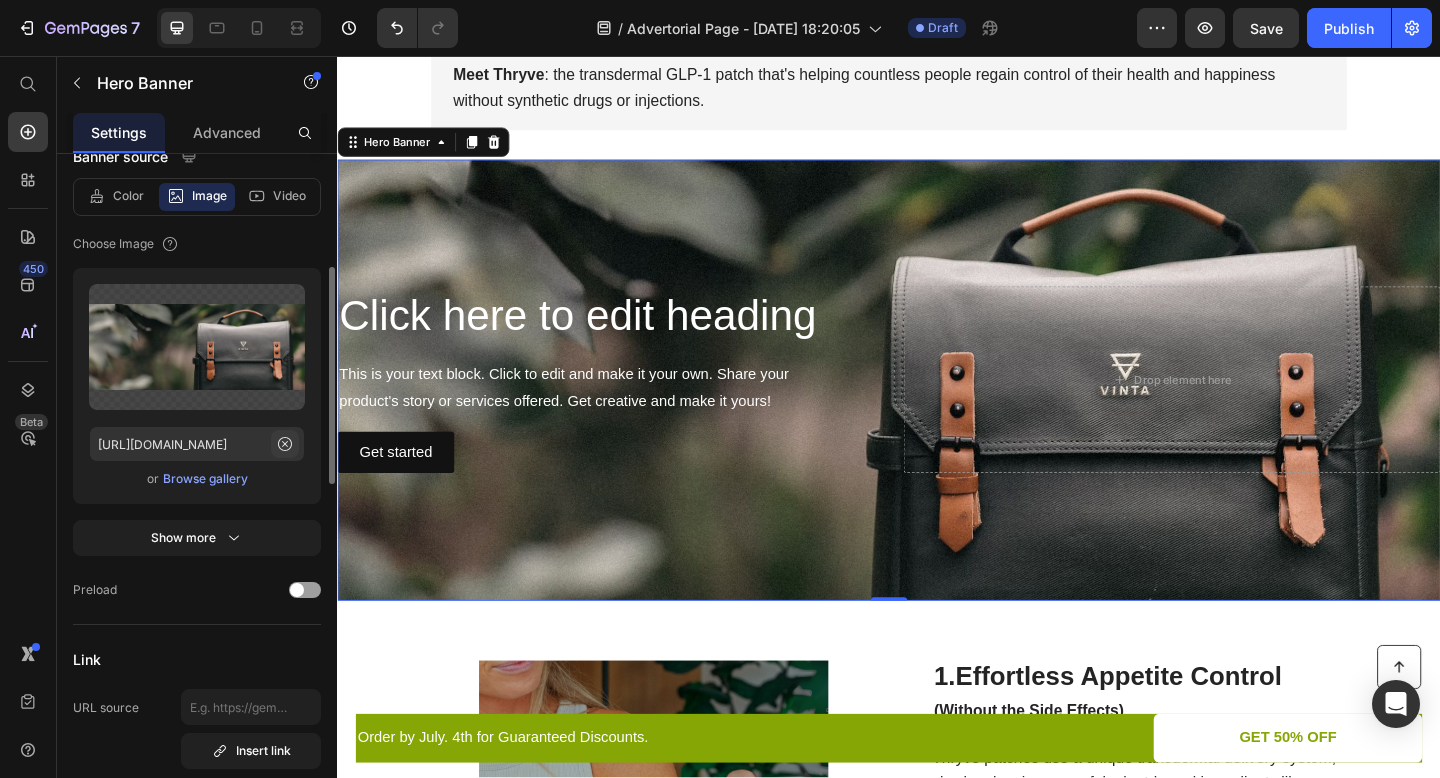 click 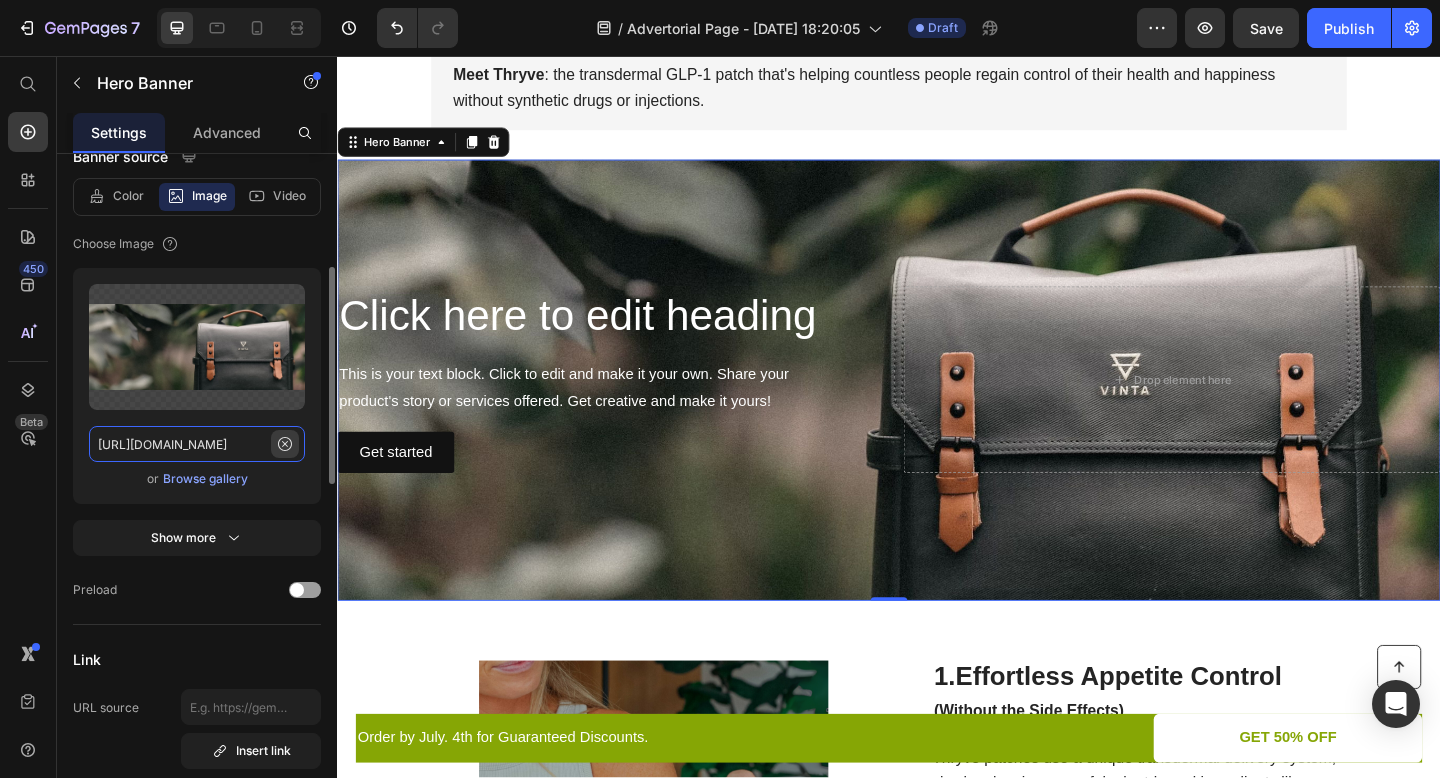 type 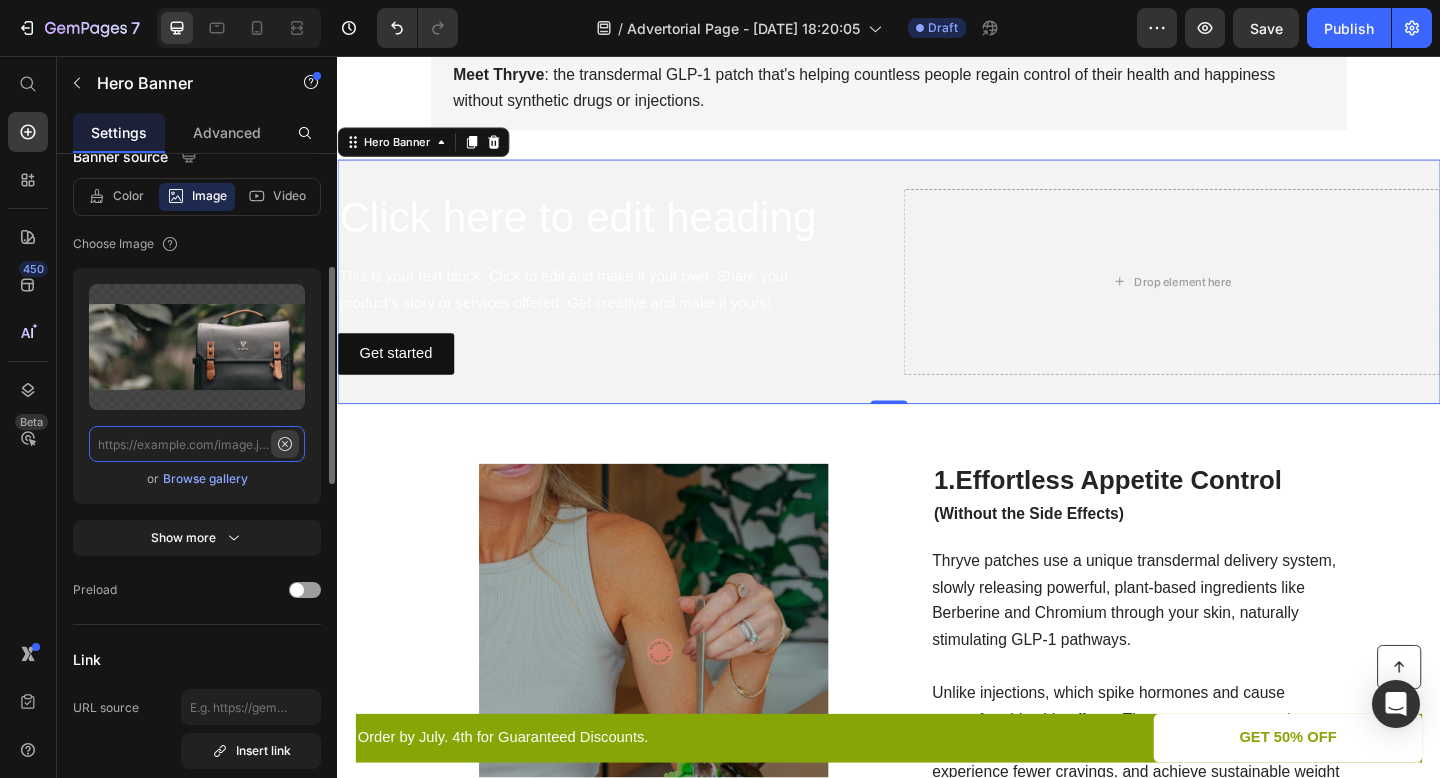 scroll, scrollTop: 0, scrollLeft: 0, axis: both 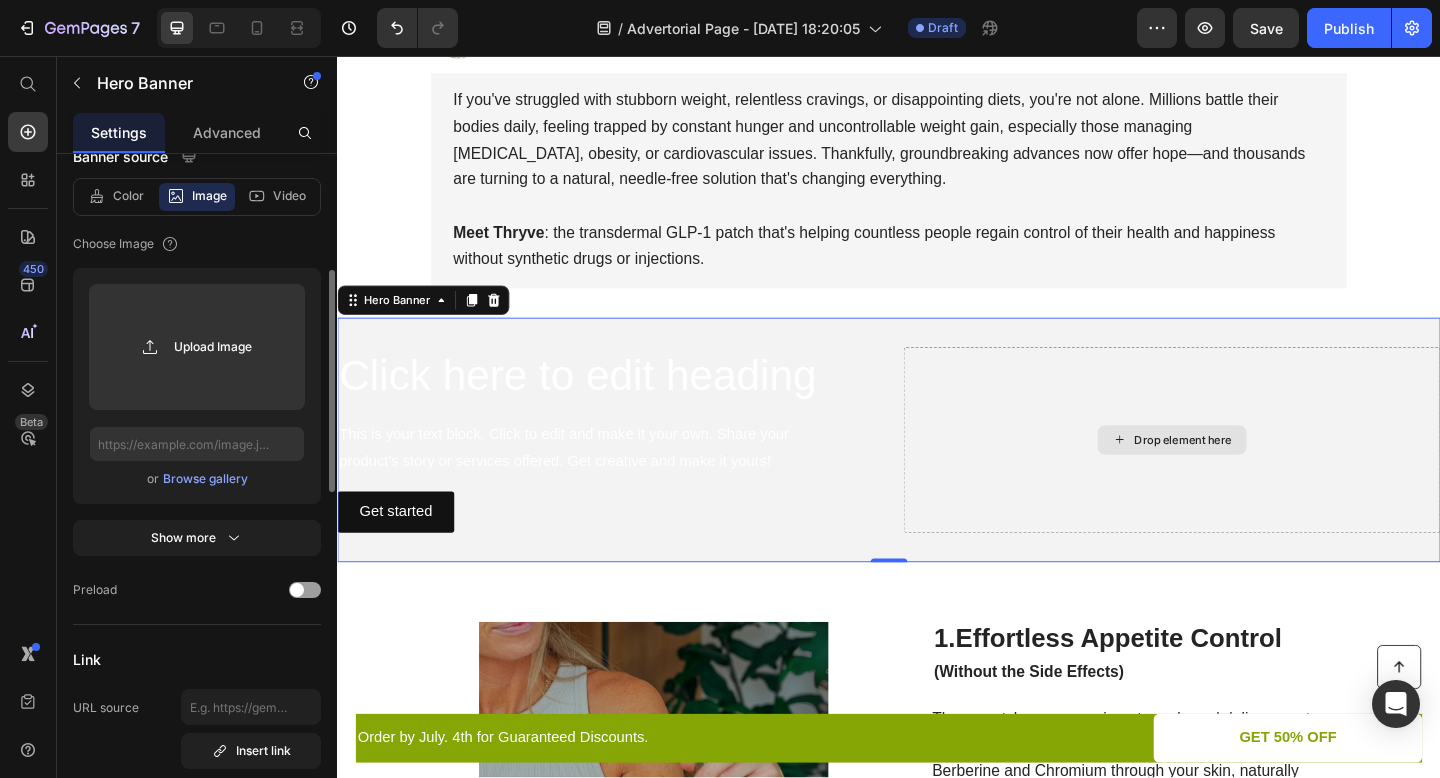 click on "Drop element here" at bounding box center [1245, 474] 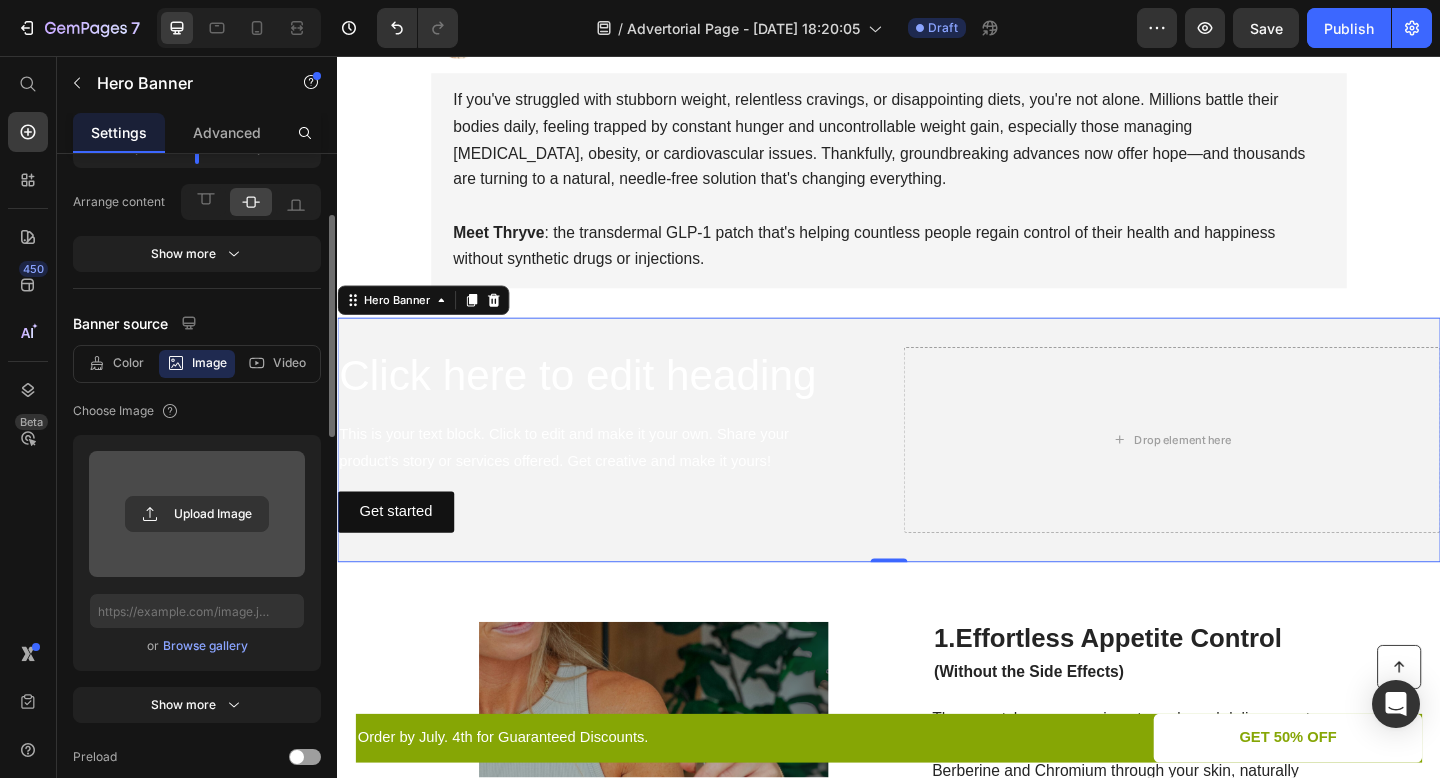 scroll, scrollTop: 187, scrollLeft: 0, axis: vertical 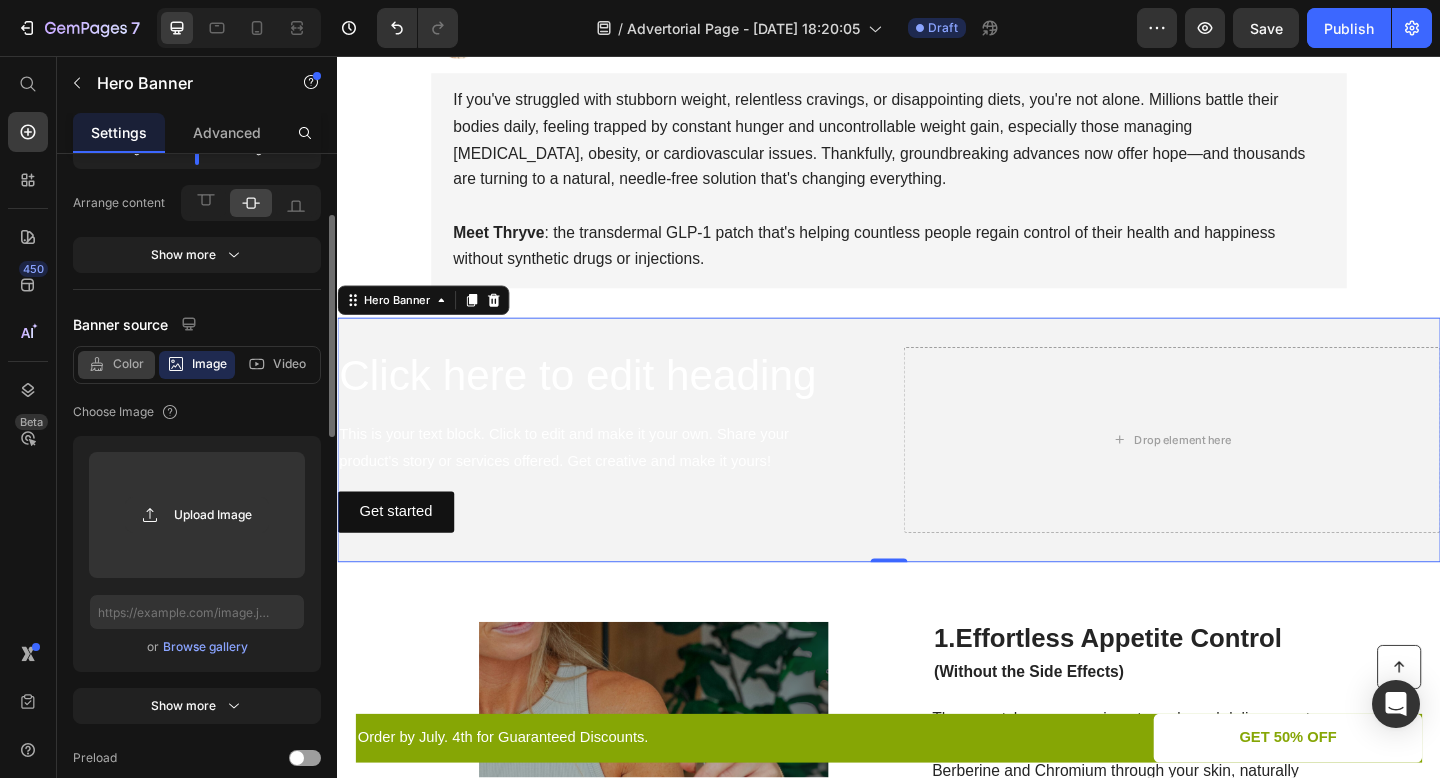 click on "Color" at bounding box center (128, 364) 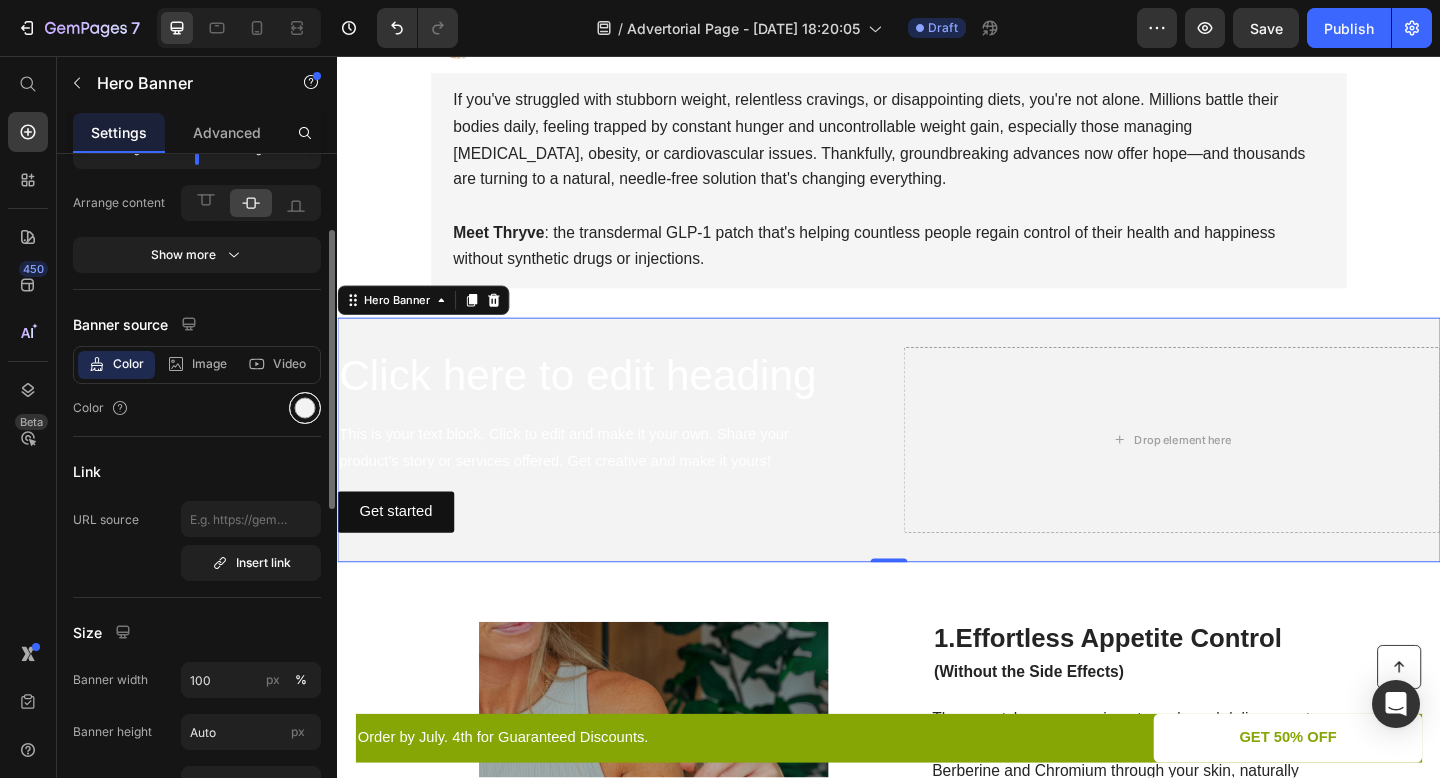click at bounding box center [305, 408] 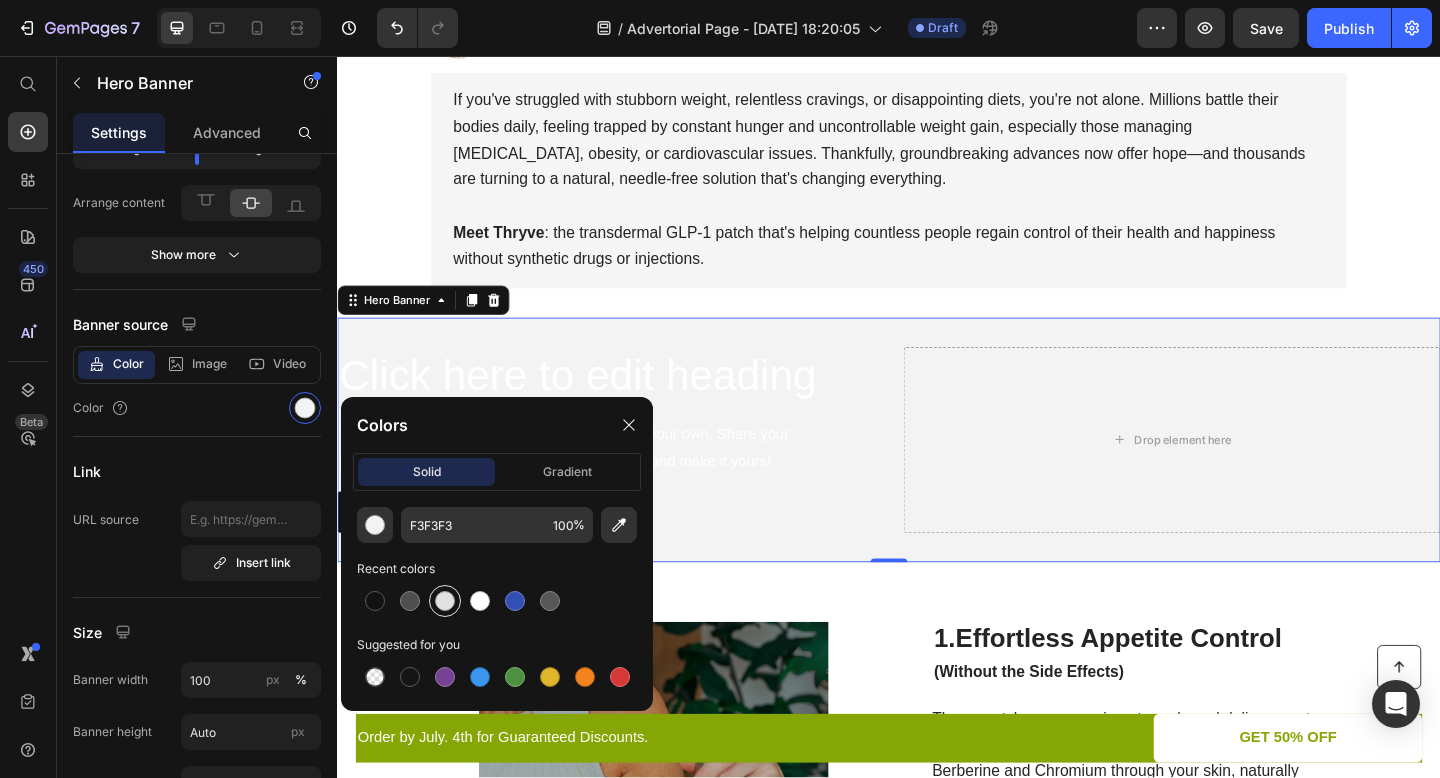 click at bounding box center [445, 601] 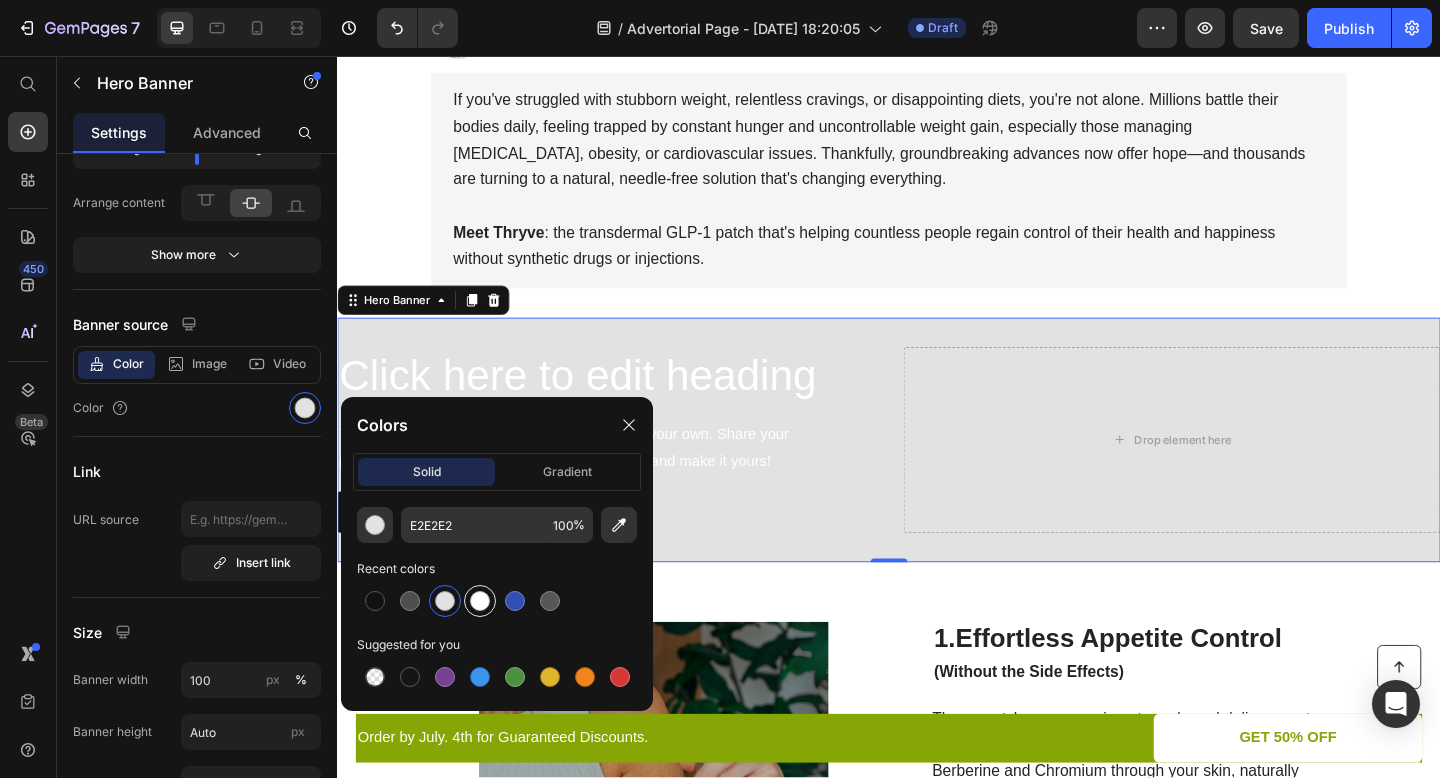 click at bounding box center [480, 601] 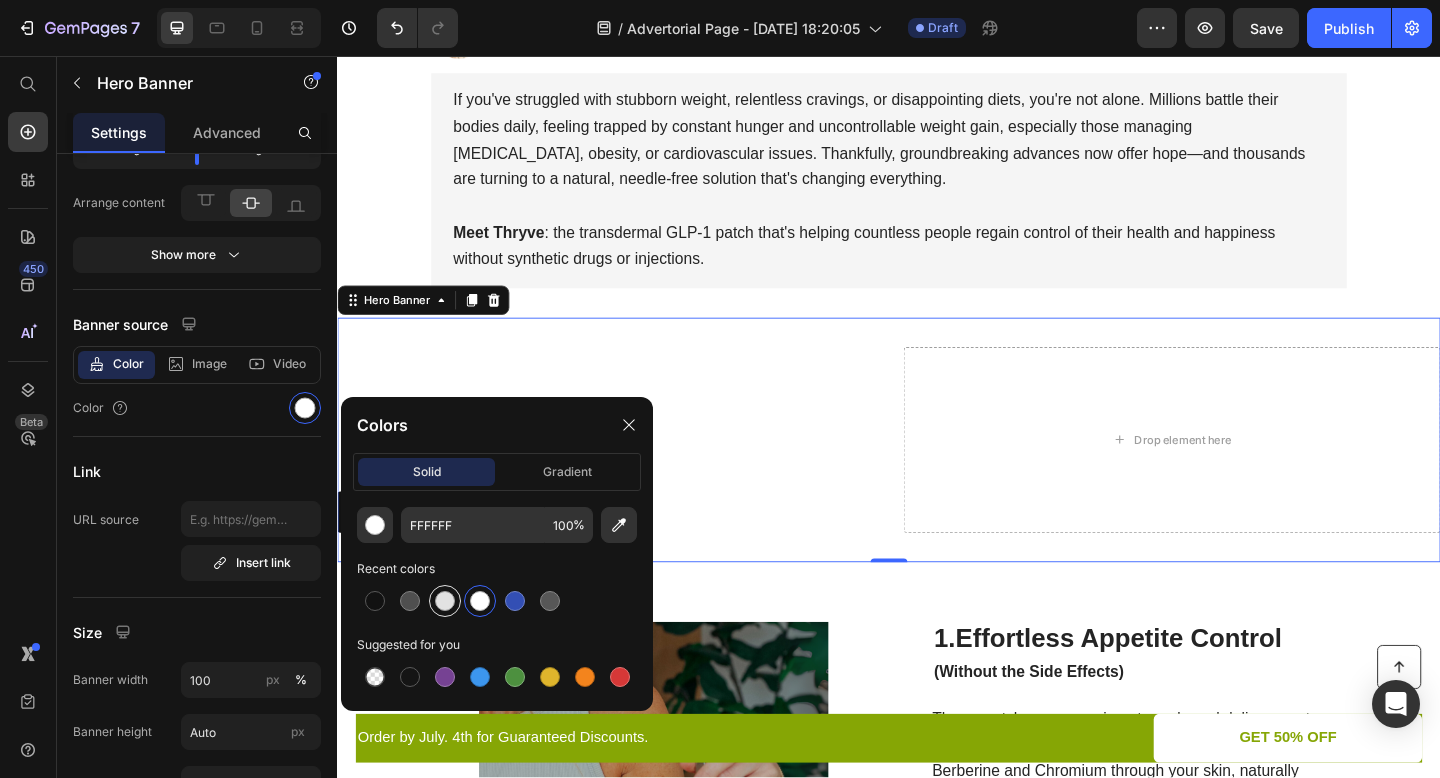 click at bounding box center [445, 601] 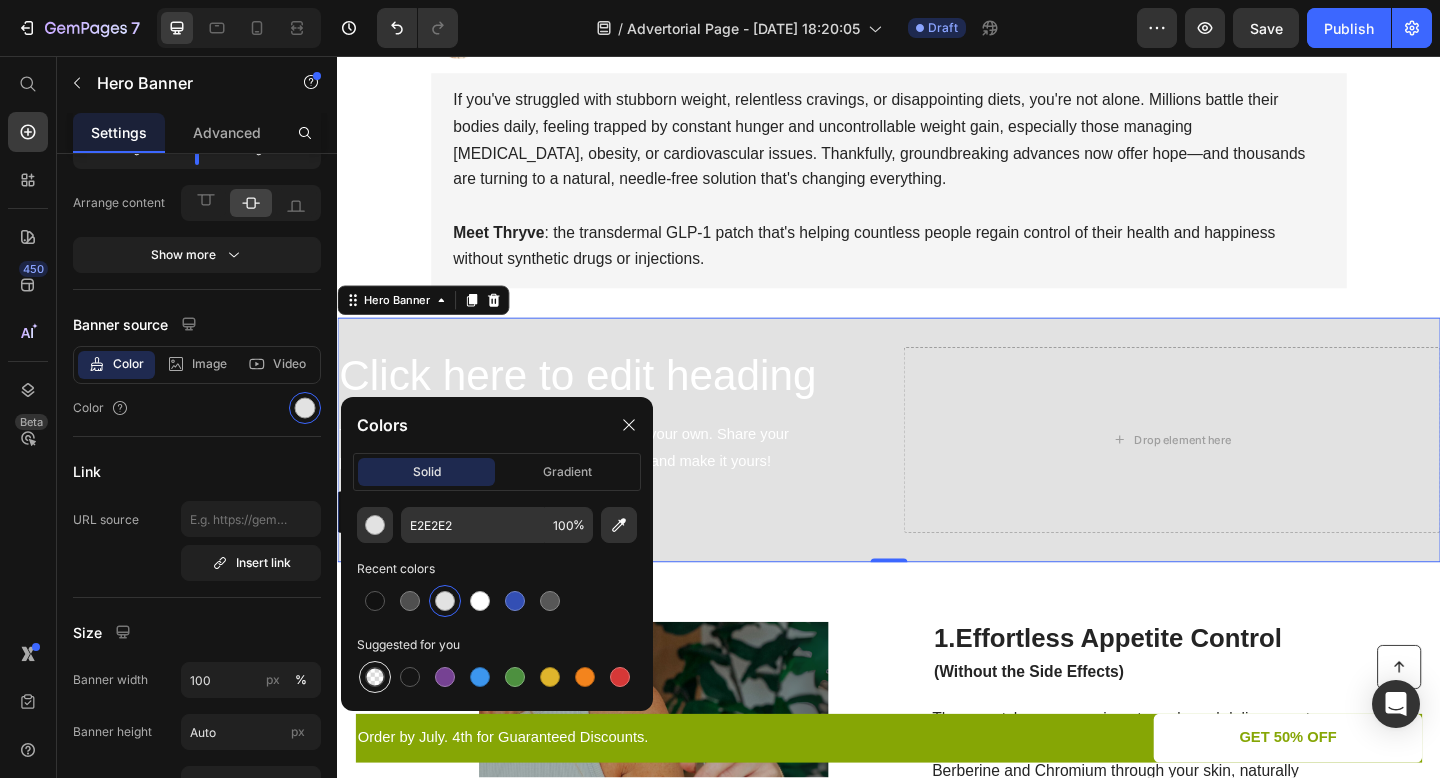 click at bounding box center (375, 677) 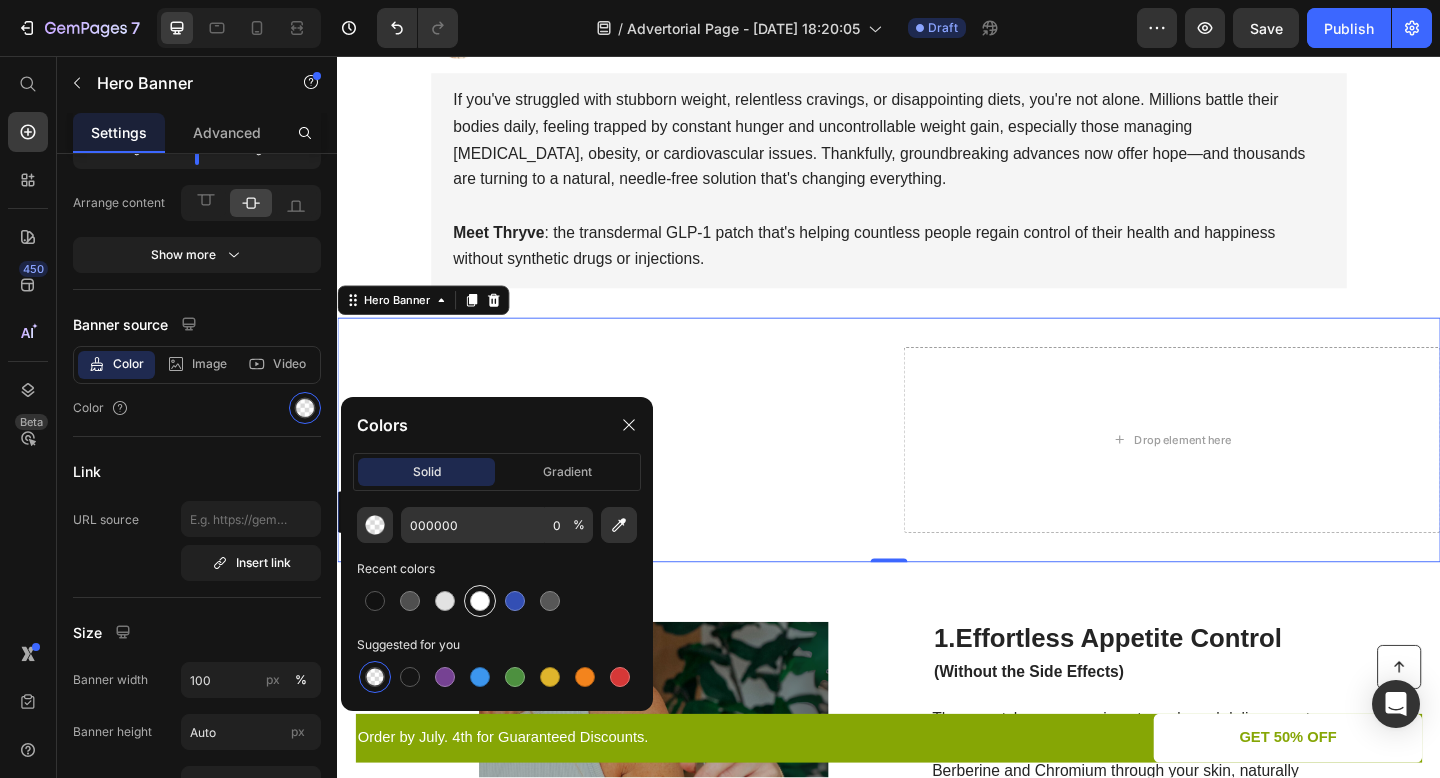 click at bounding box center (480, 601) 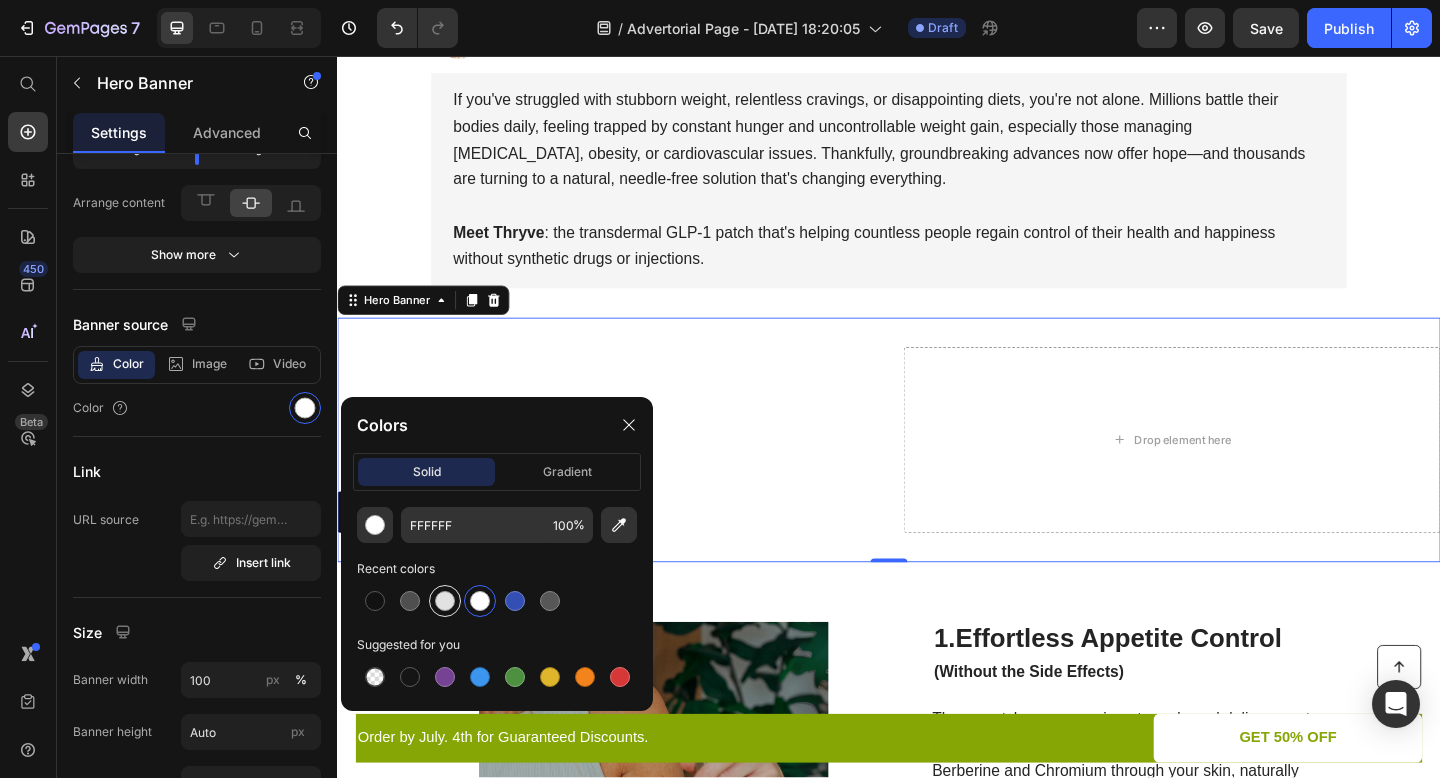 click at bounding box center [445, 601] 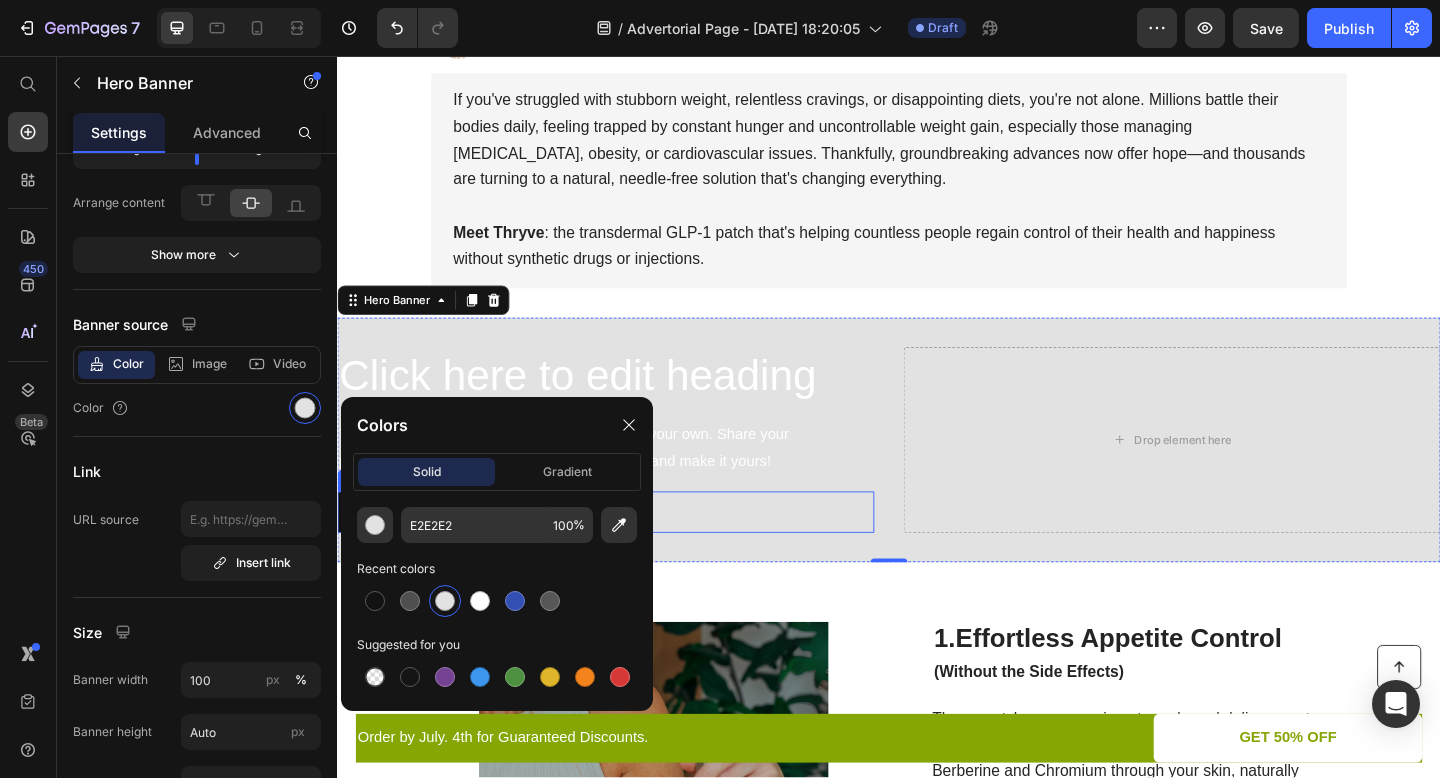 click on "Get started Button" at bounding box center (629, 552) 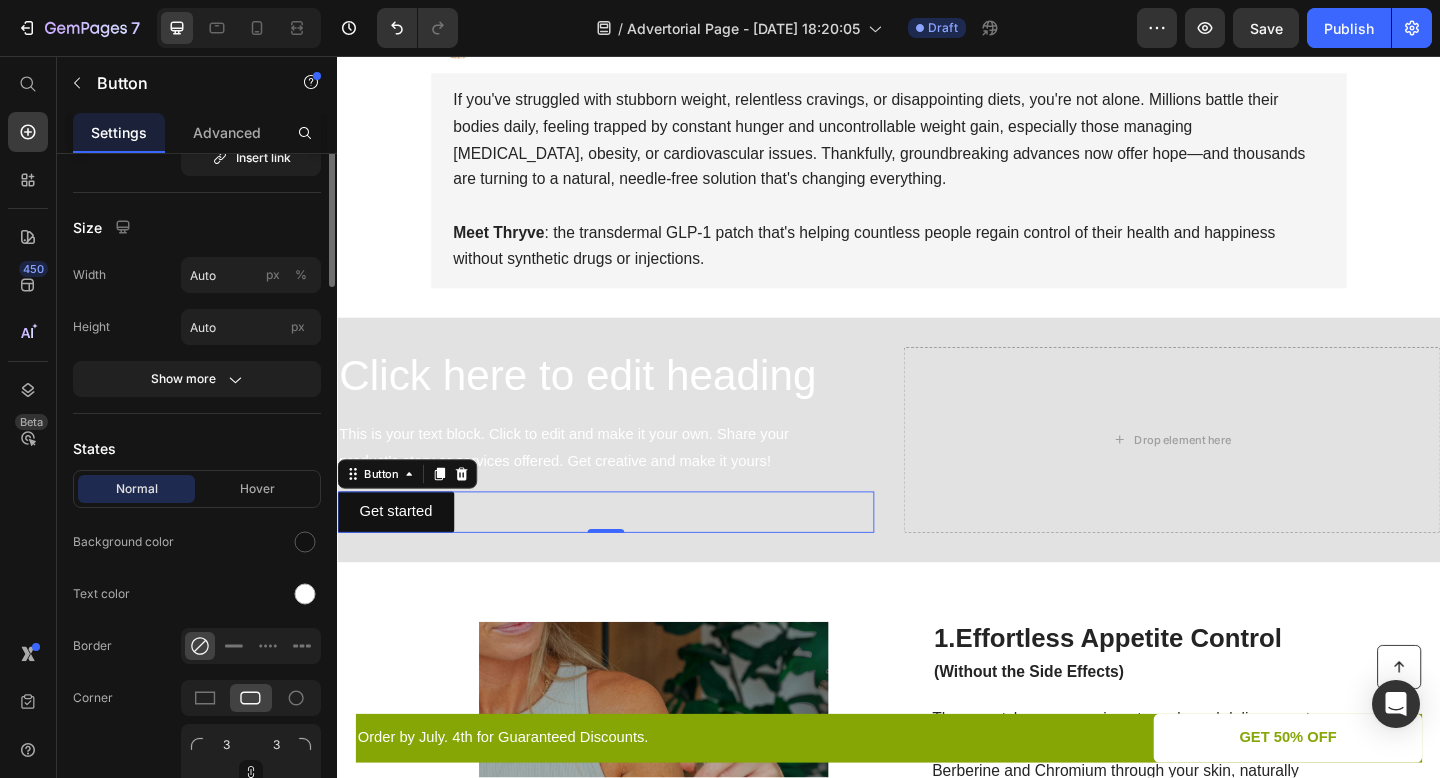 scroll, scrollTop: 0, scrollLeft: 0, axis: both 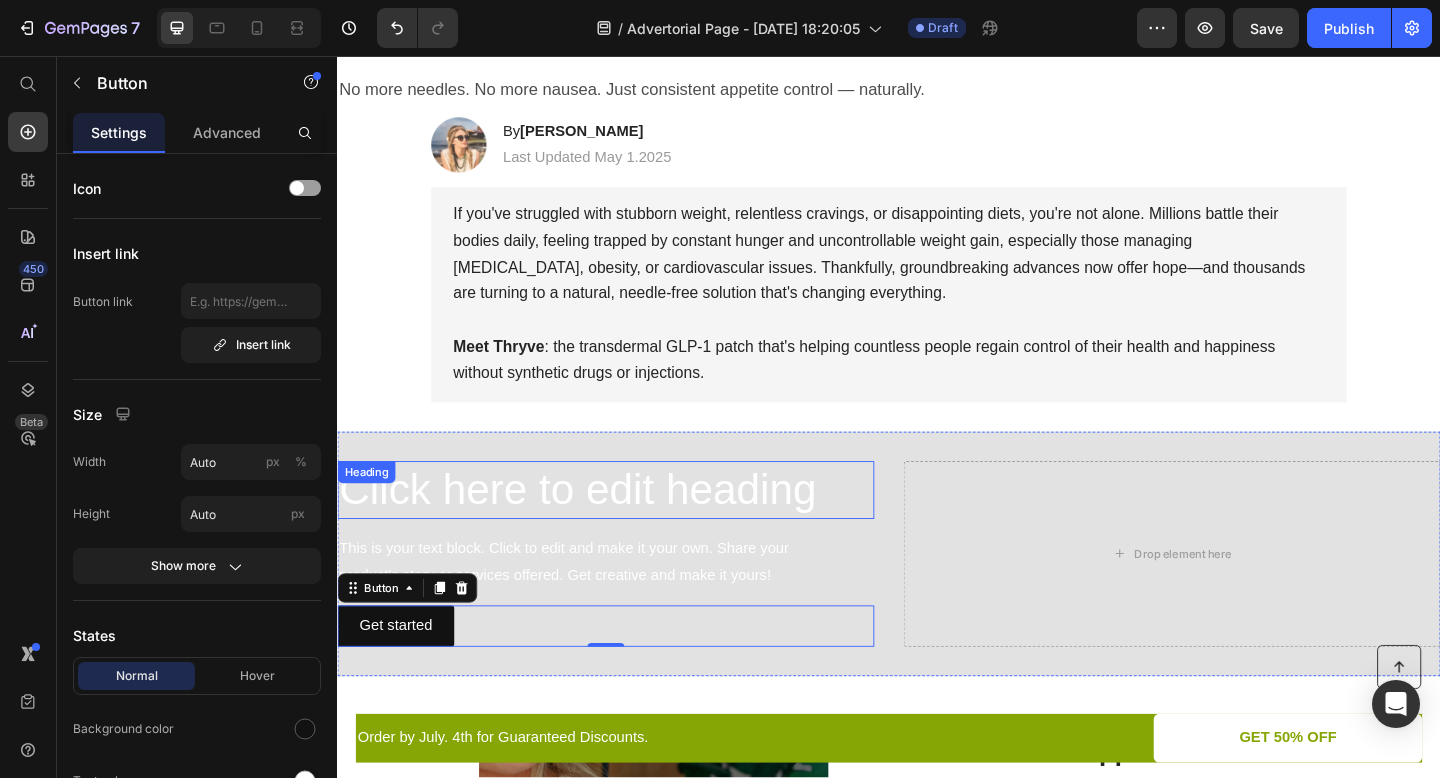 click on "Click here to edit heading" at bounding box center (629, 529) 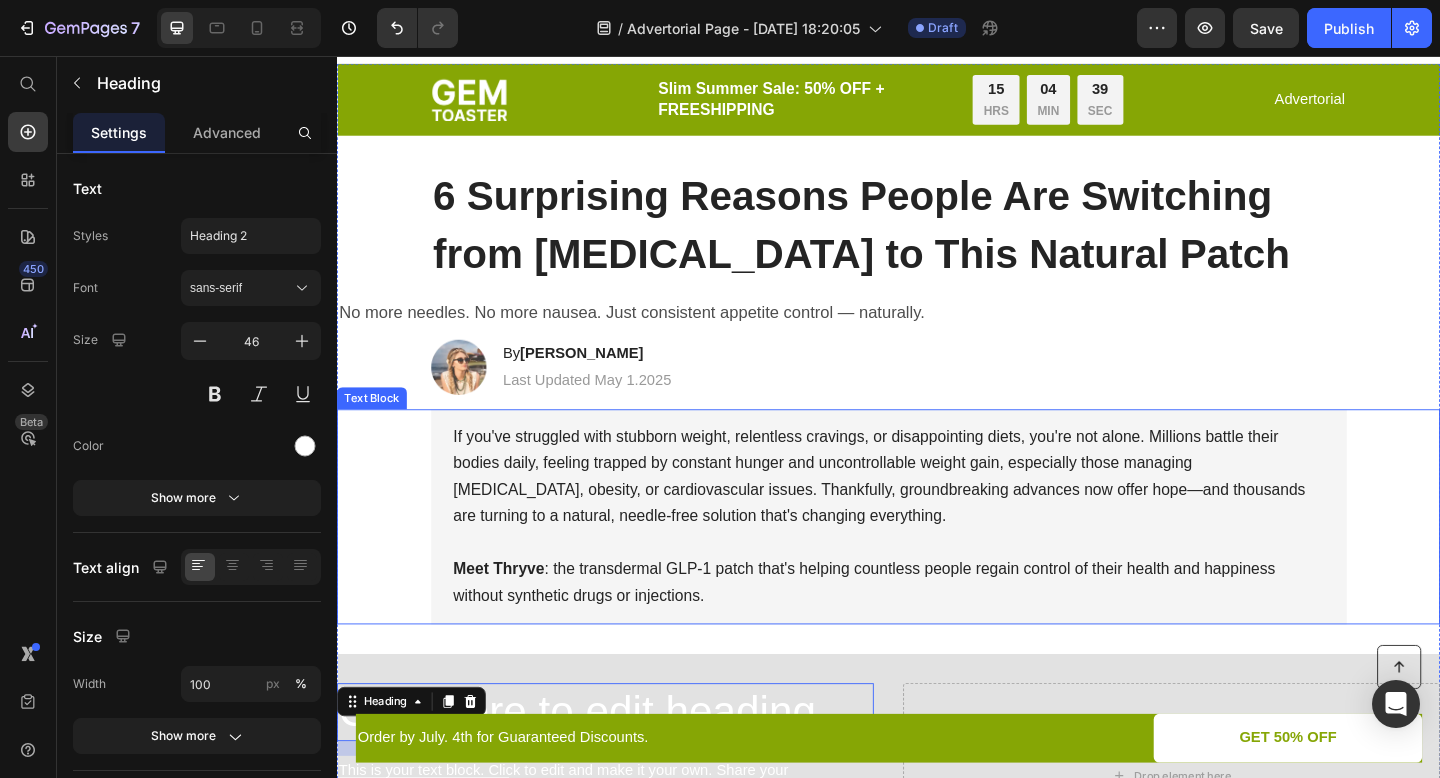 scroll, scrollTop: 0, scrollLeft: 0, axis: both 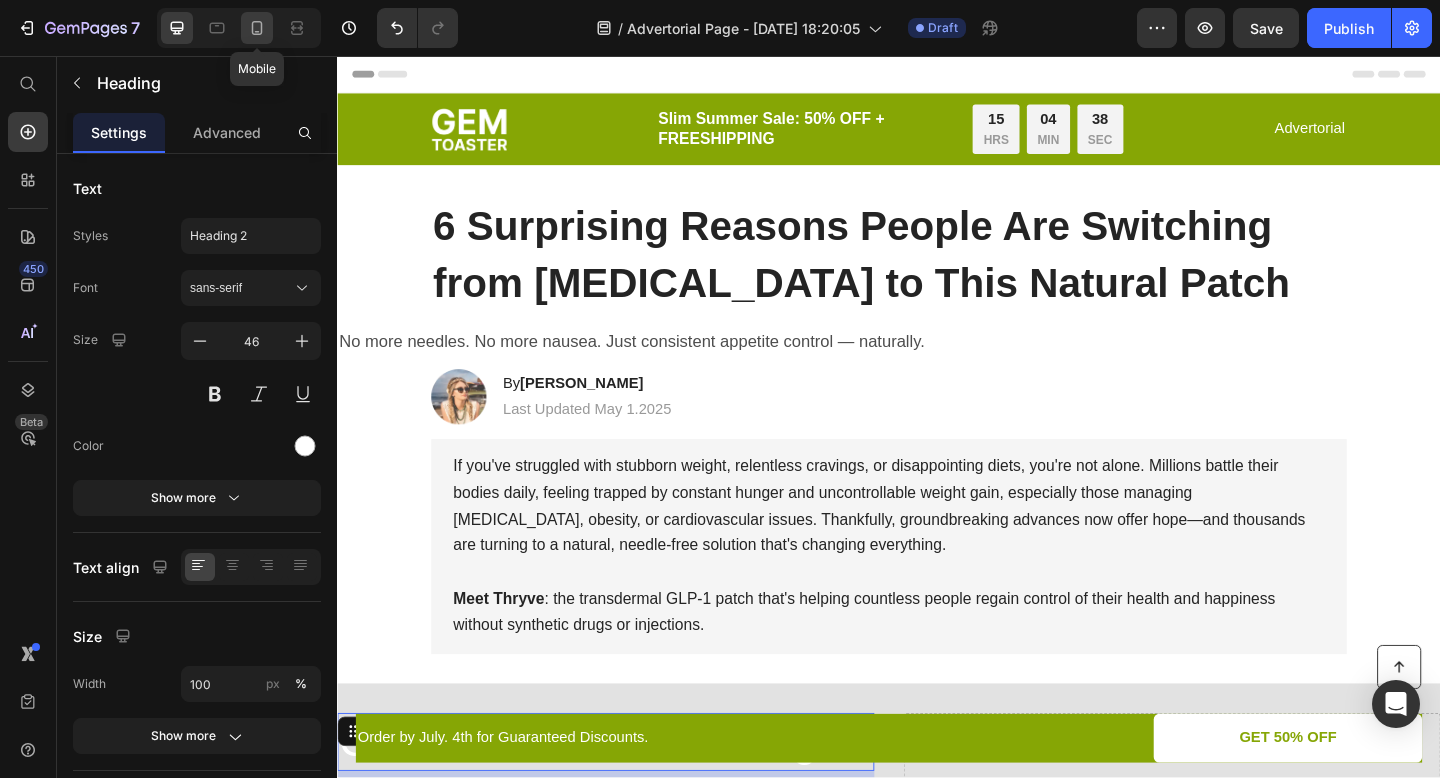 click 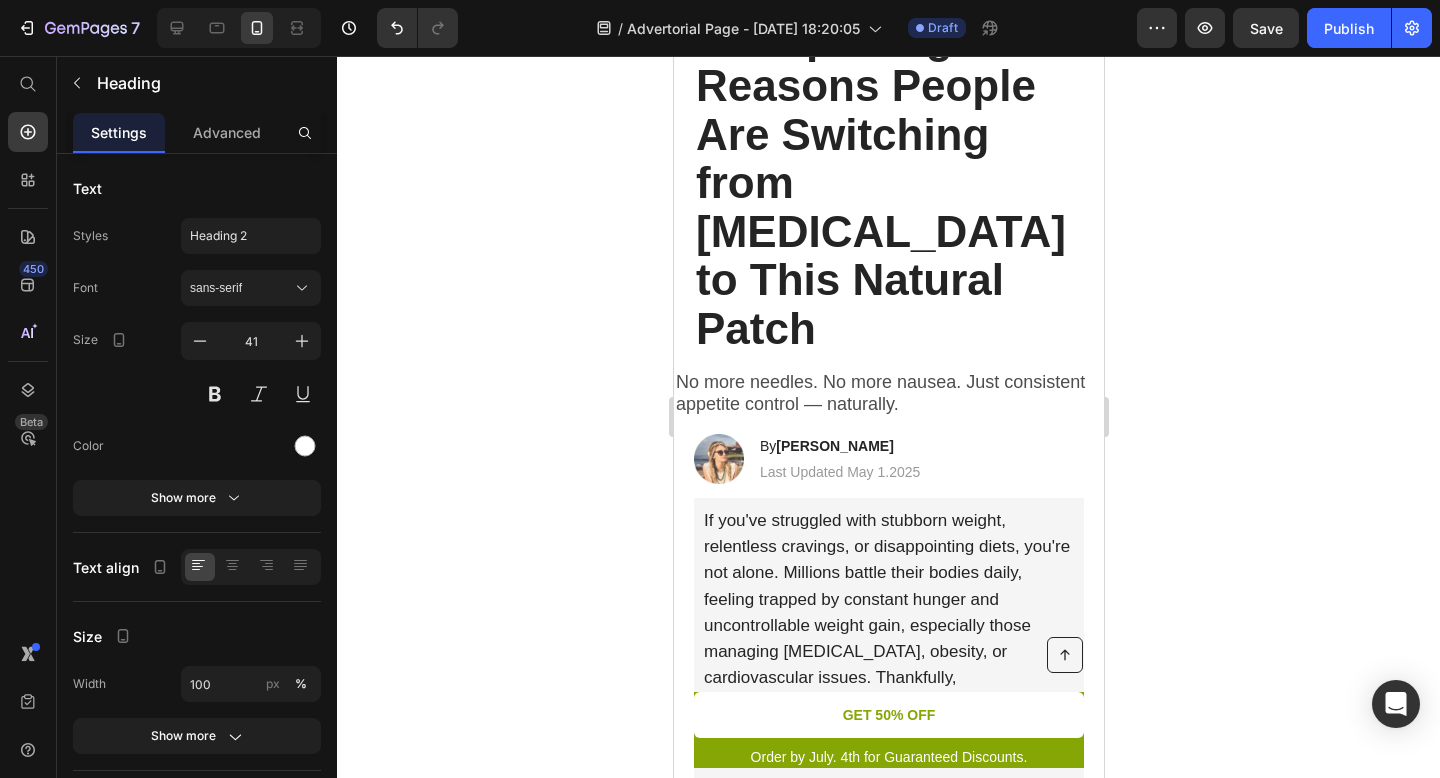 scroll, scrollTop: 194, scrollLeft: 0, axis: vertical 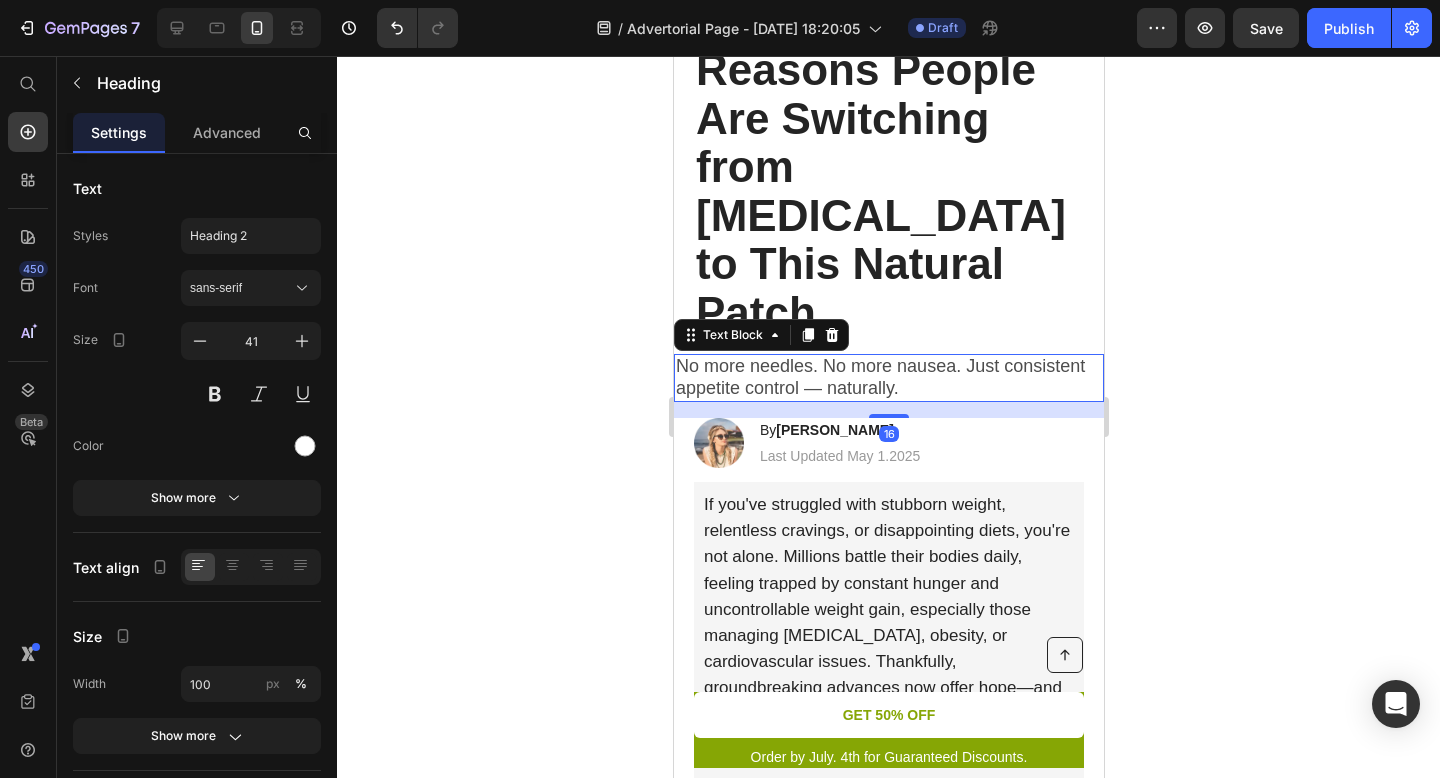 click on "No more needles. No more nausea. Just consistent appetite control — naturally." at bounding box center (879, 377) 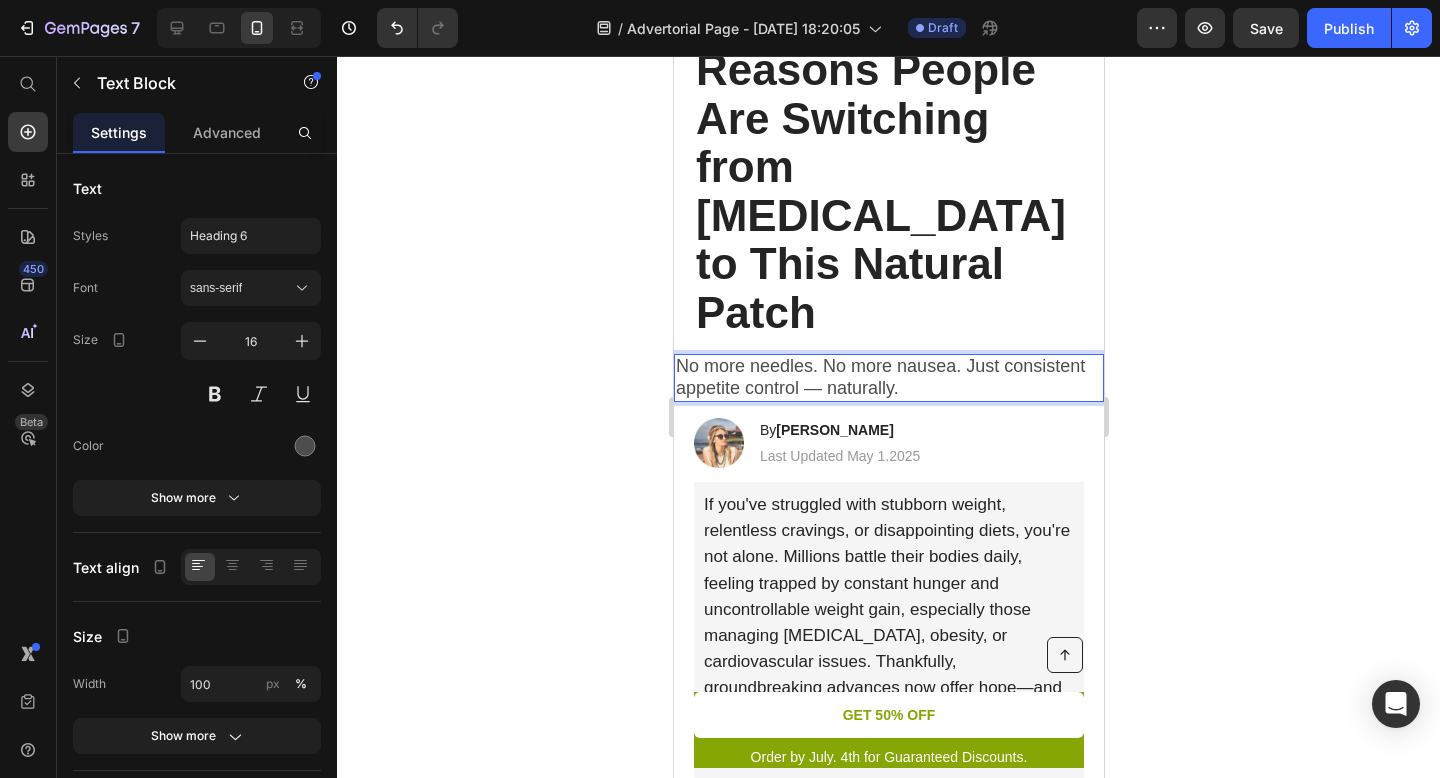 click on "No more needles. No more nausea. Just consistent appetite control — naturally." at bounding box center (879, 377) 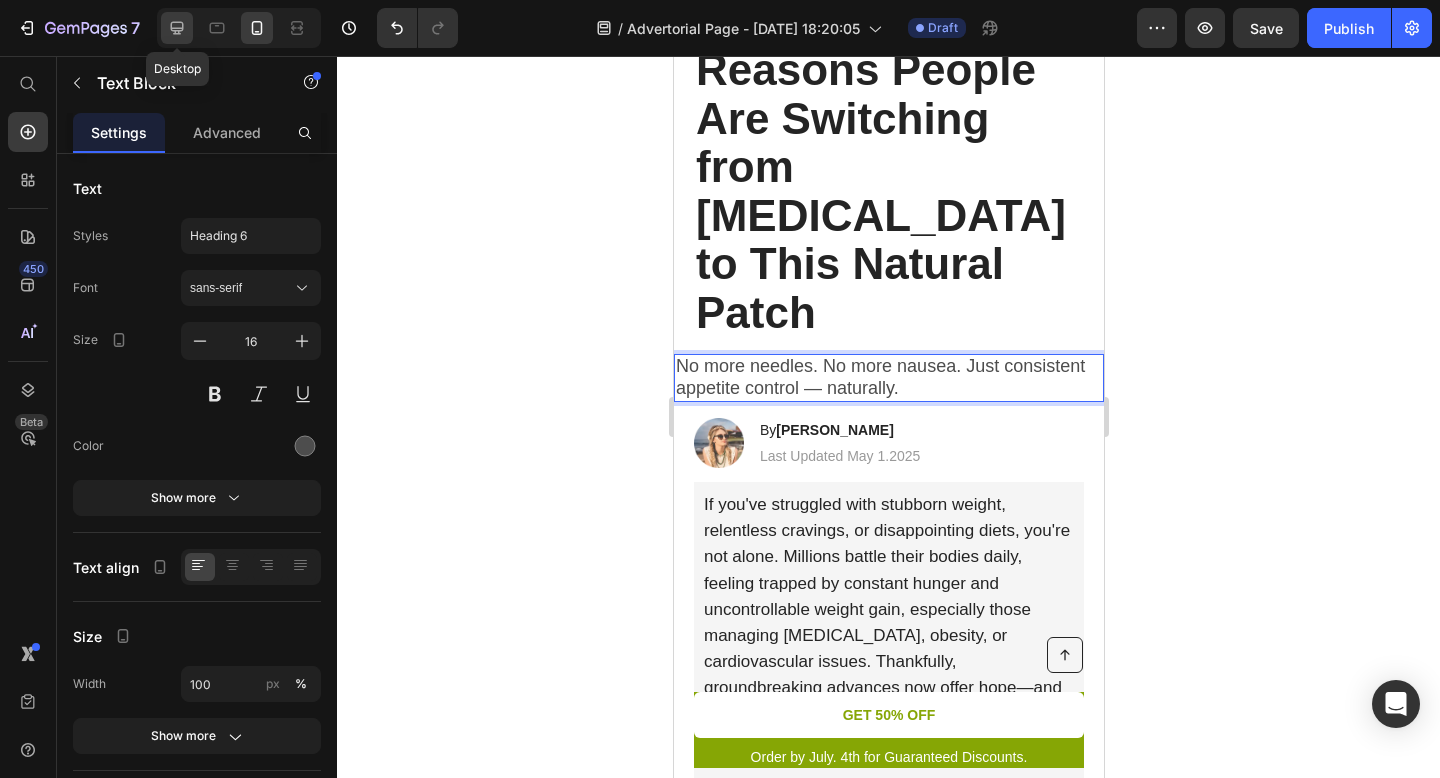 click 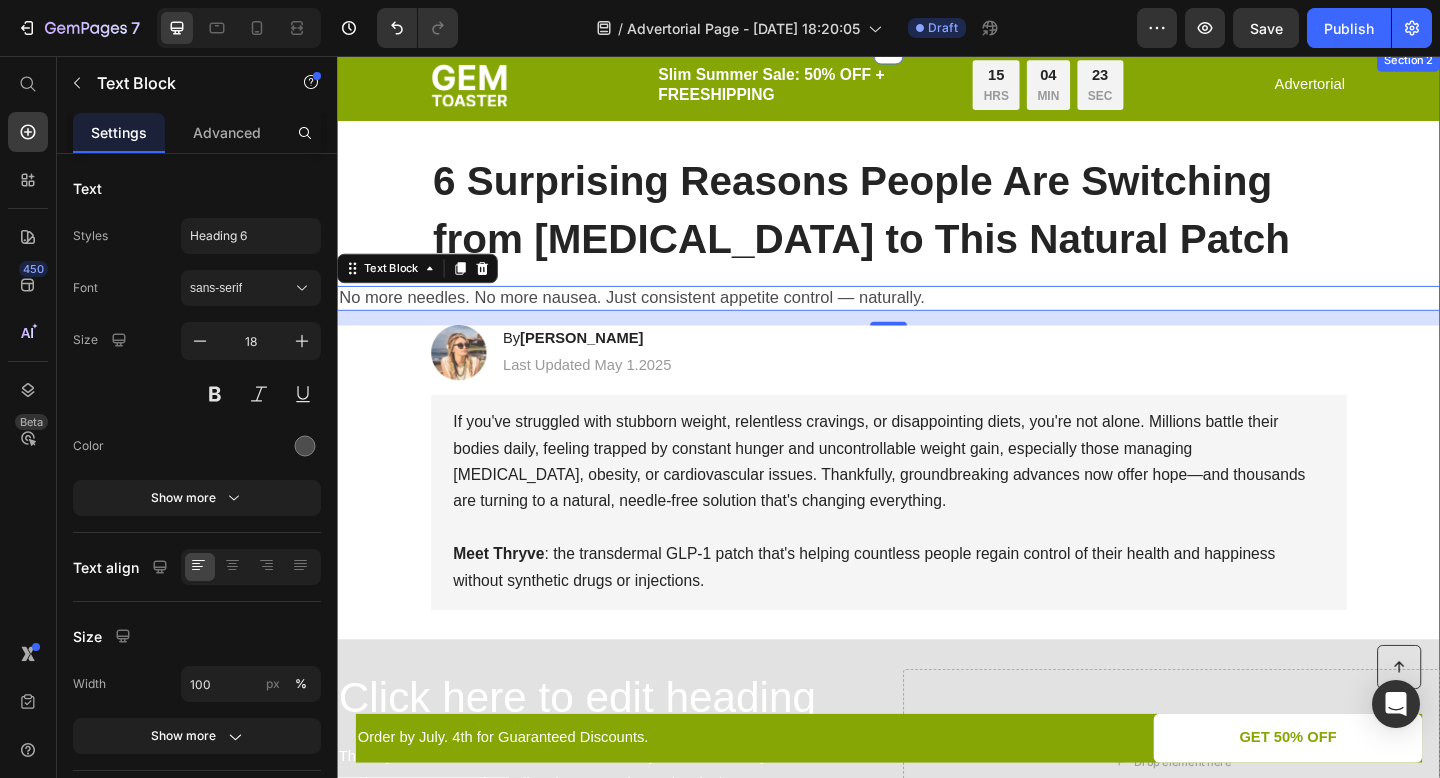 scroll, scrollTop: 0, scrollLeft: 0, axis: both 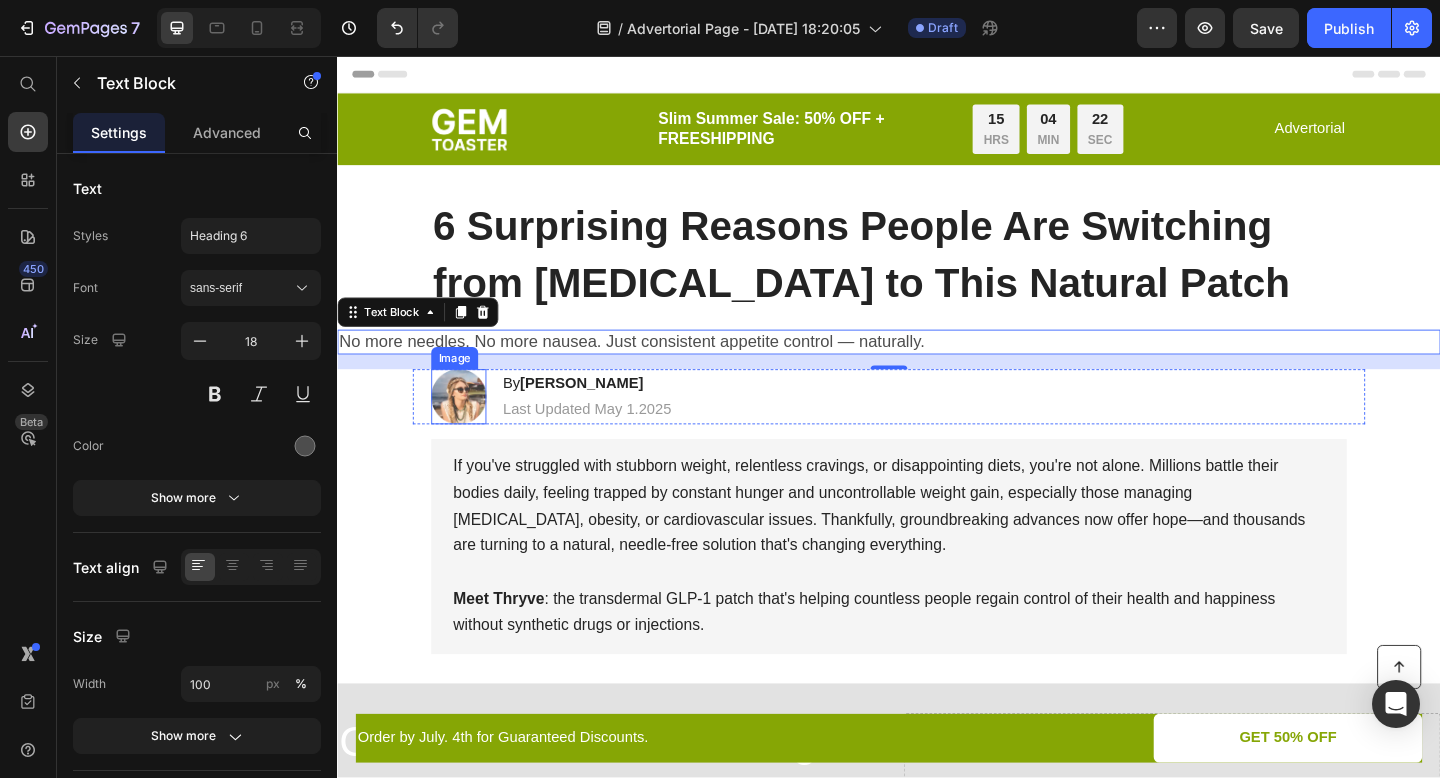 click at bounding box center (469, 427) 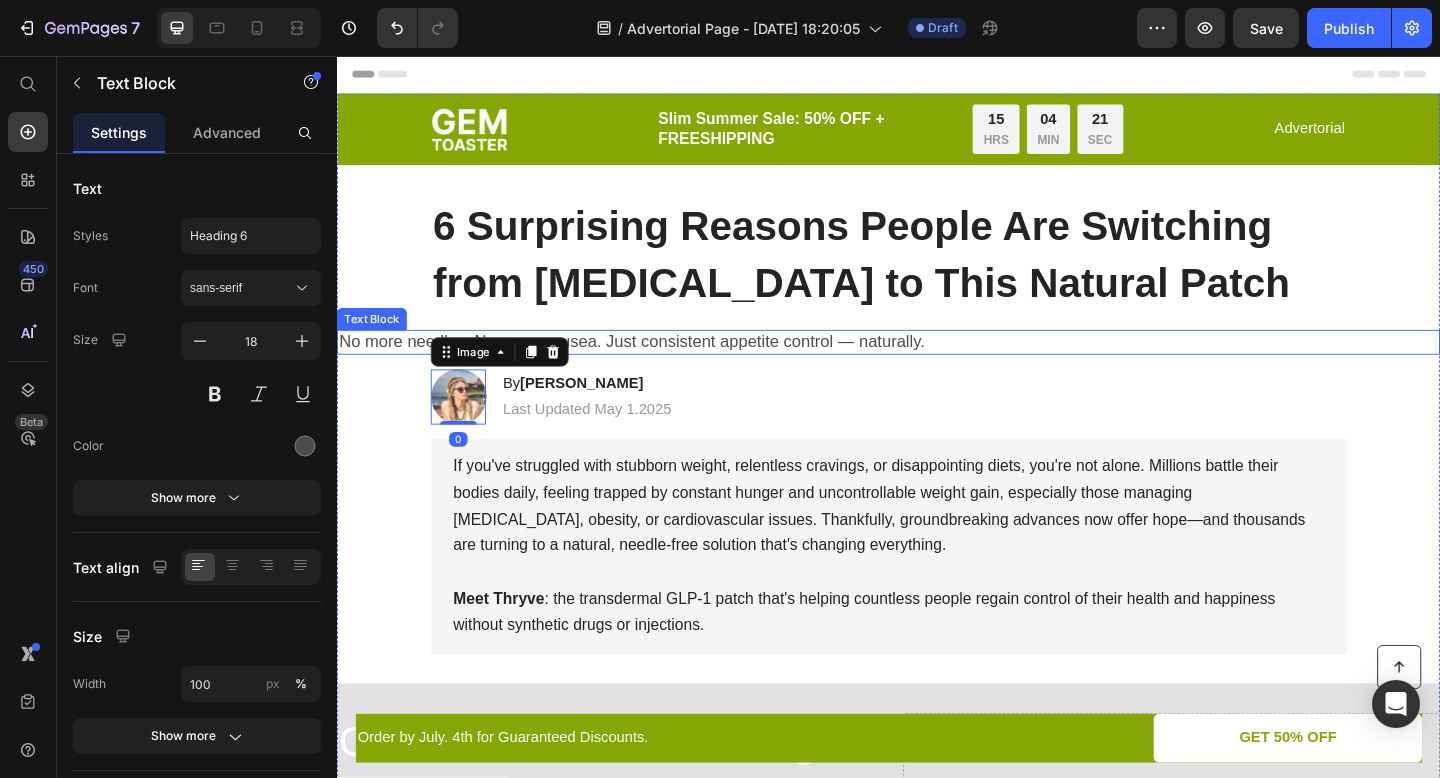 click on "No more needles. No more nausea. Just consistent appetite control — naturally." at bounding box center [657, 367] 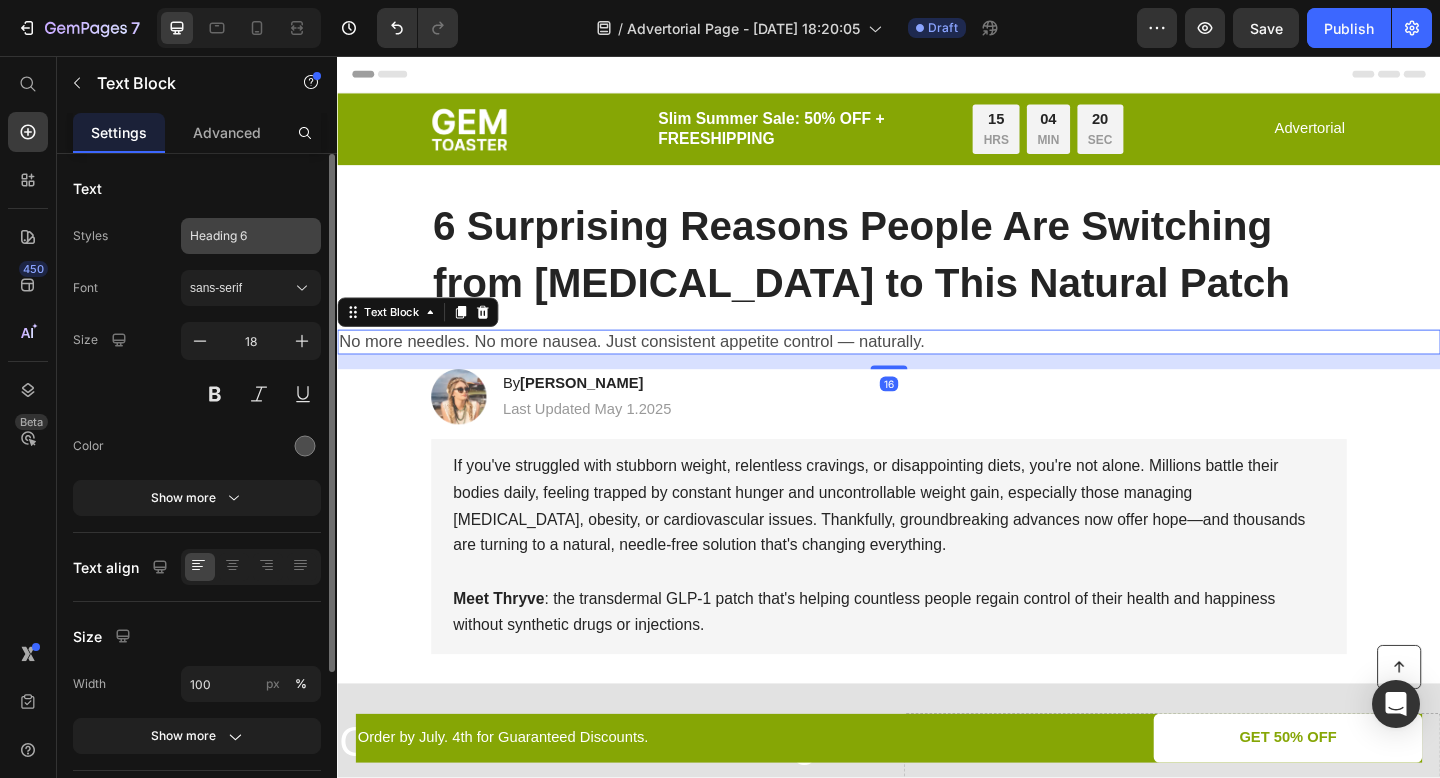 click on "Heading 6" at bounding box center [251, 236] 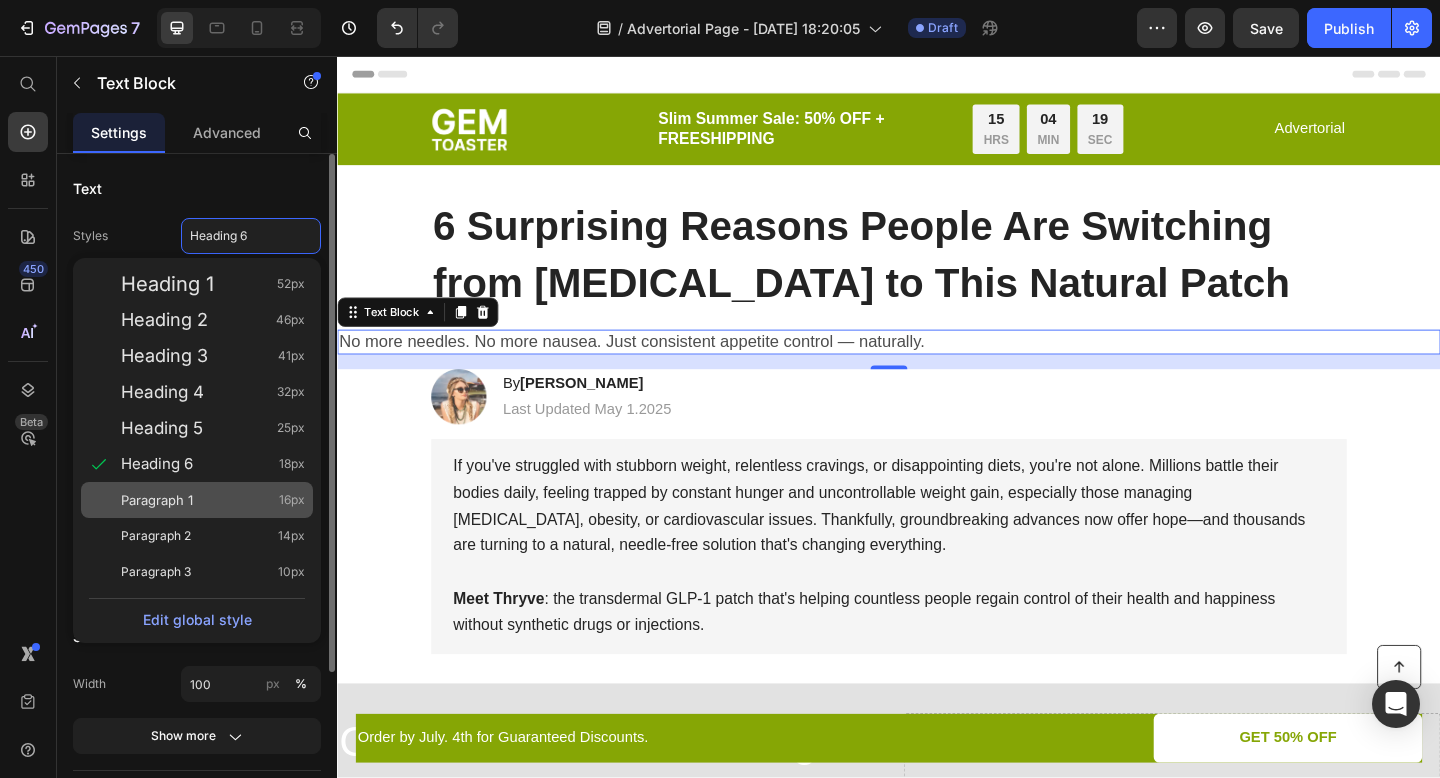 click on "Paragraph 1 16px" at bounding box center (213, 500) 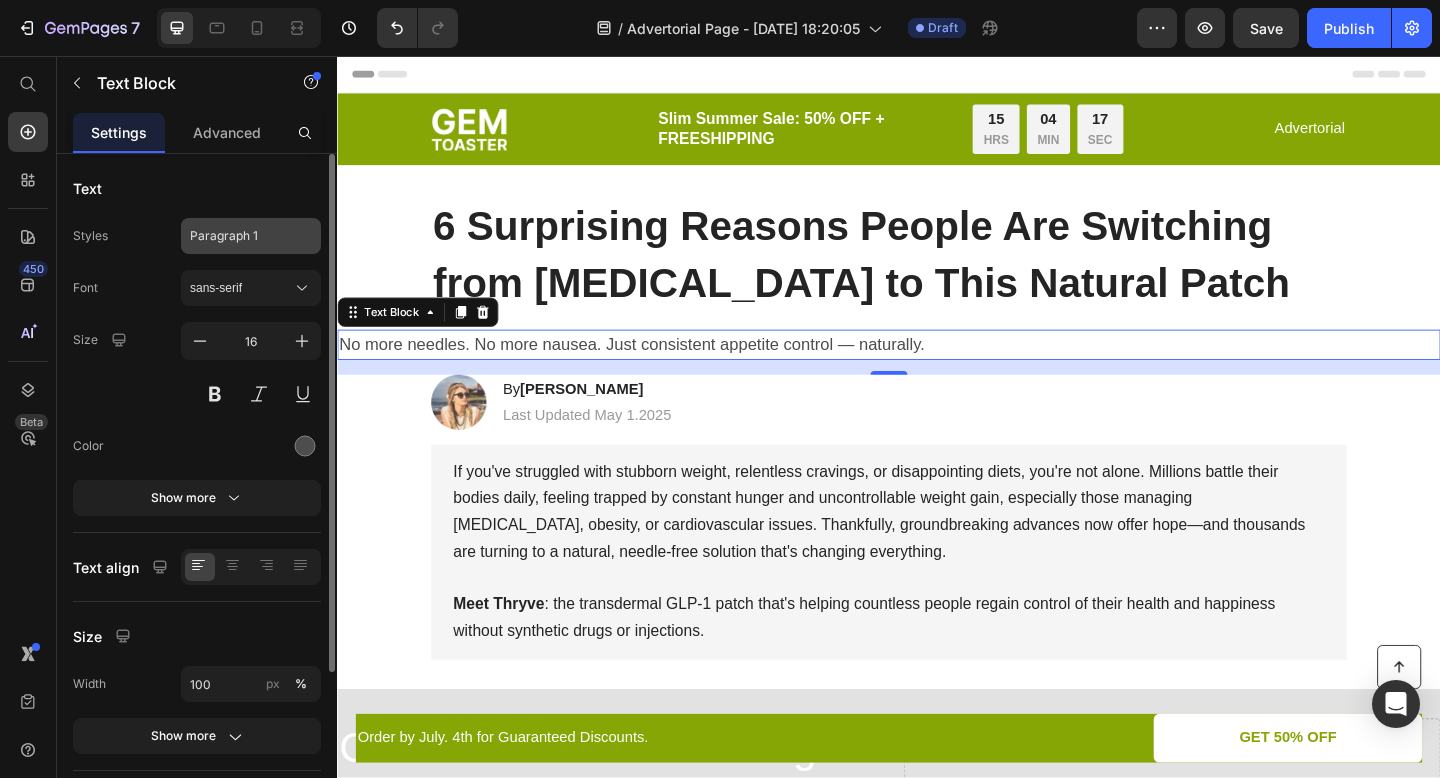 click on "Paragraph 1" at bounding box center [251, 236] 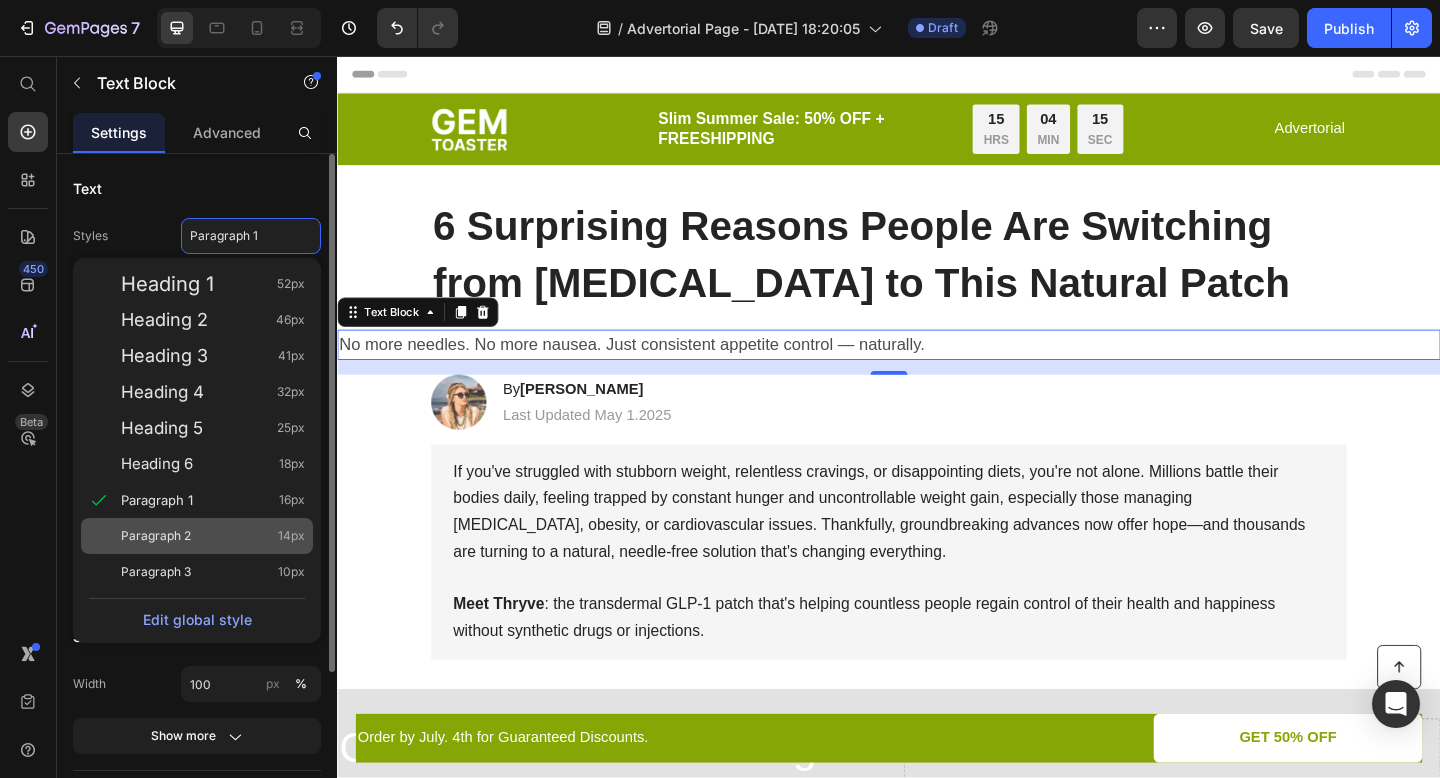 click on "Paragraph 2 14px" at bounding box center (213, 536) 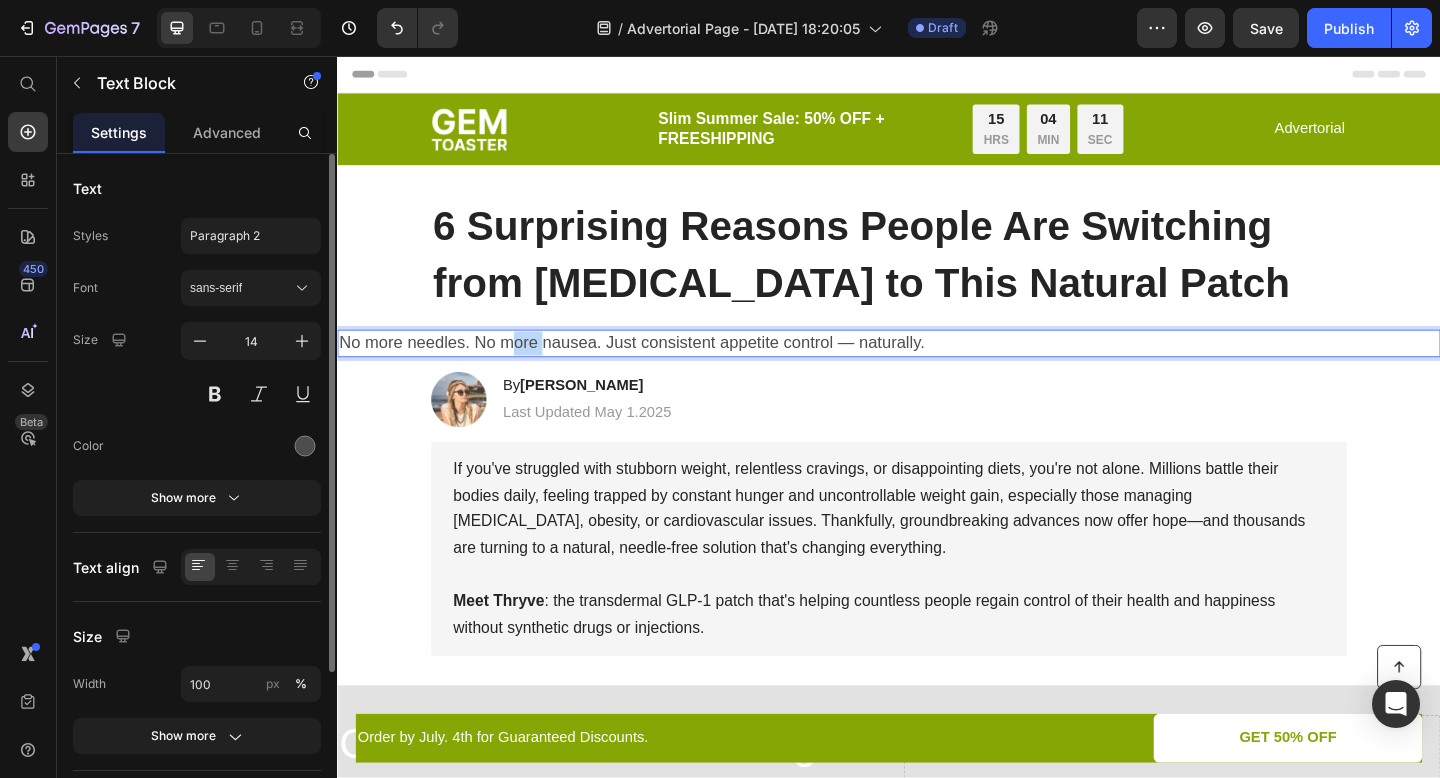 click on "No more needles. No more nausea. Just consistent appetite control — naturally." at bounding box center [657, 368] 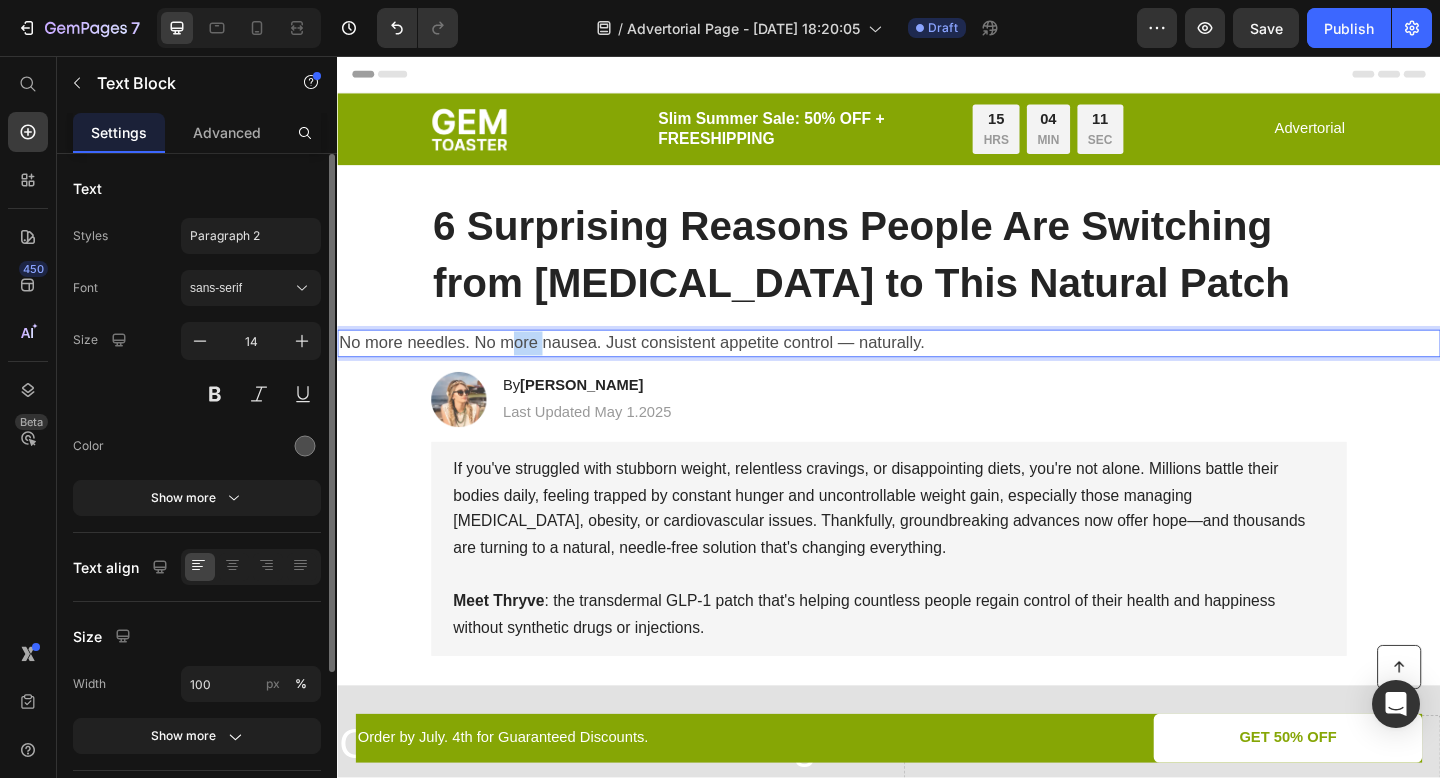 click on "No more needles. No more nausea. Just consistent appetite control — naturally." at bounding box center (657, 368) 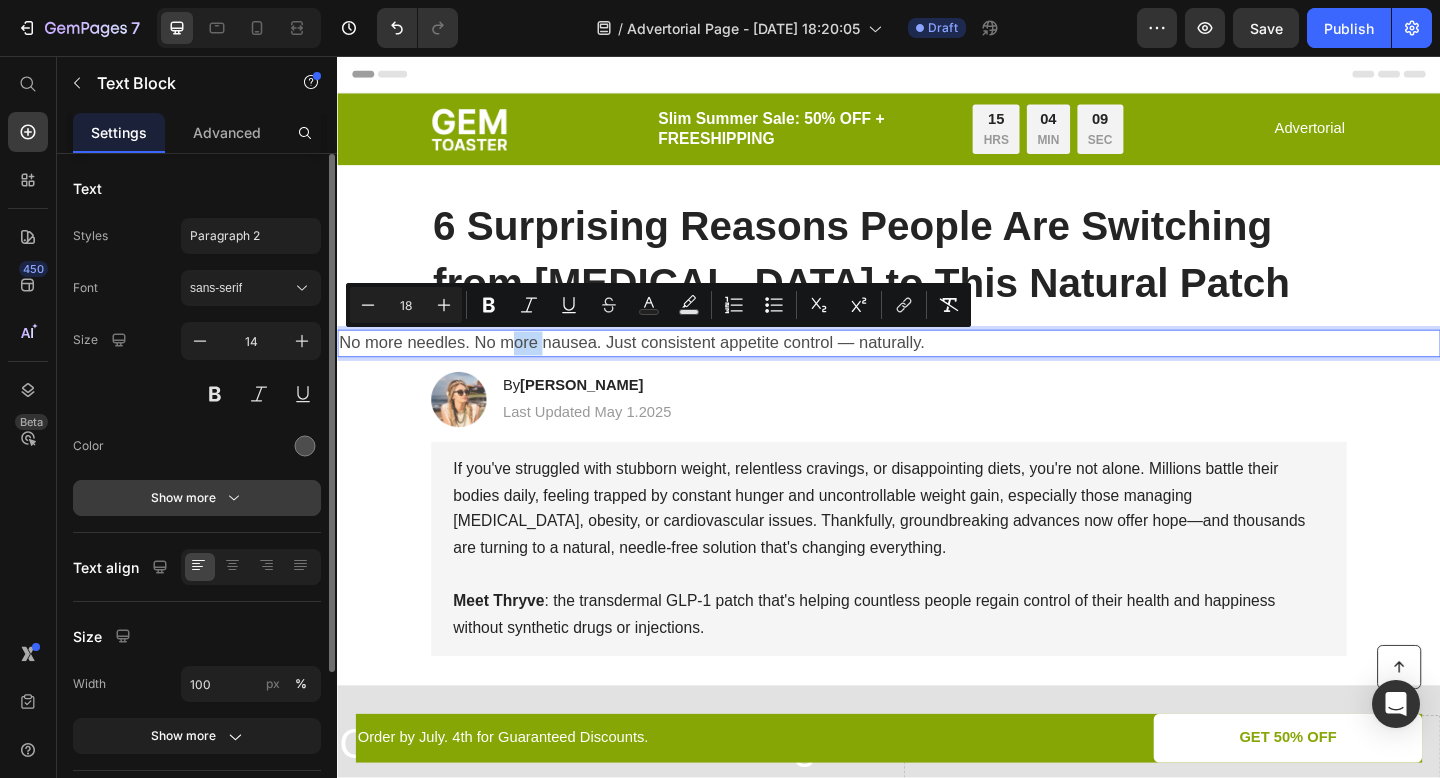 scroll, scrollTop: 65, scrollLeft: 0, axis: vertical 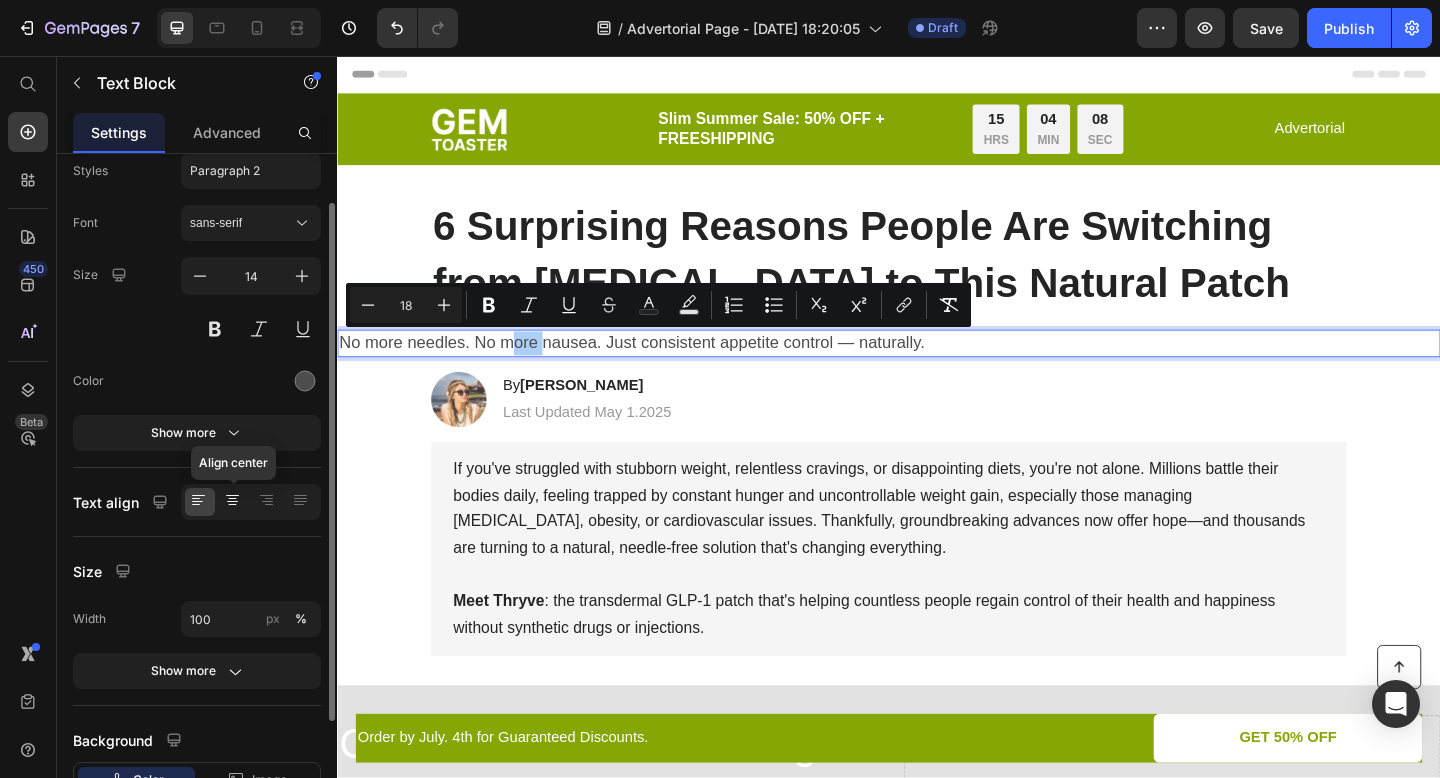 click 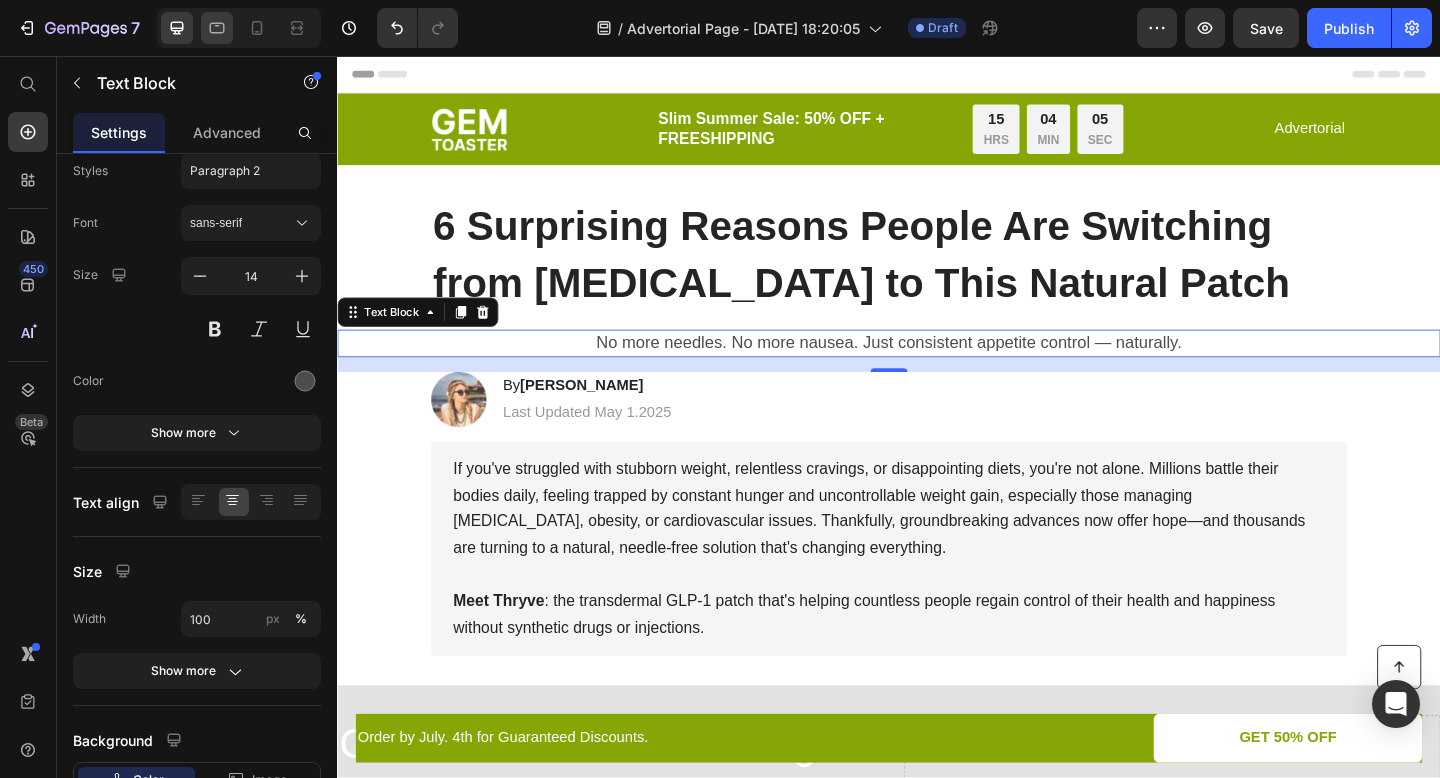 click 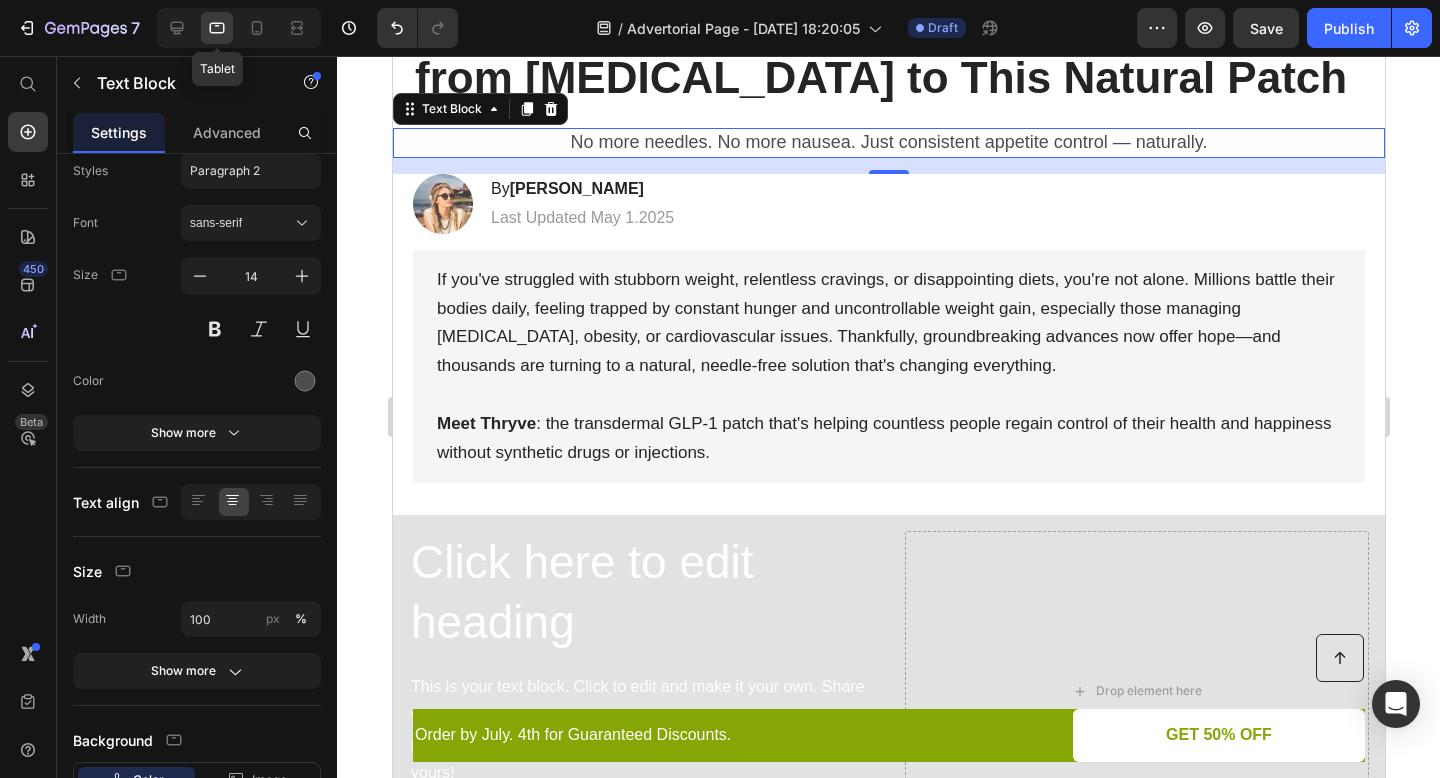 scroll, scrollTop: 228, scrollLeft: 0, axis: vertical 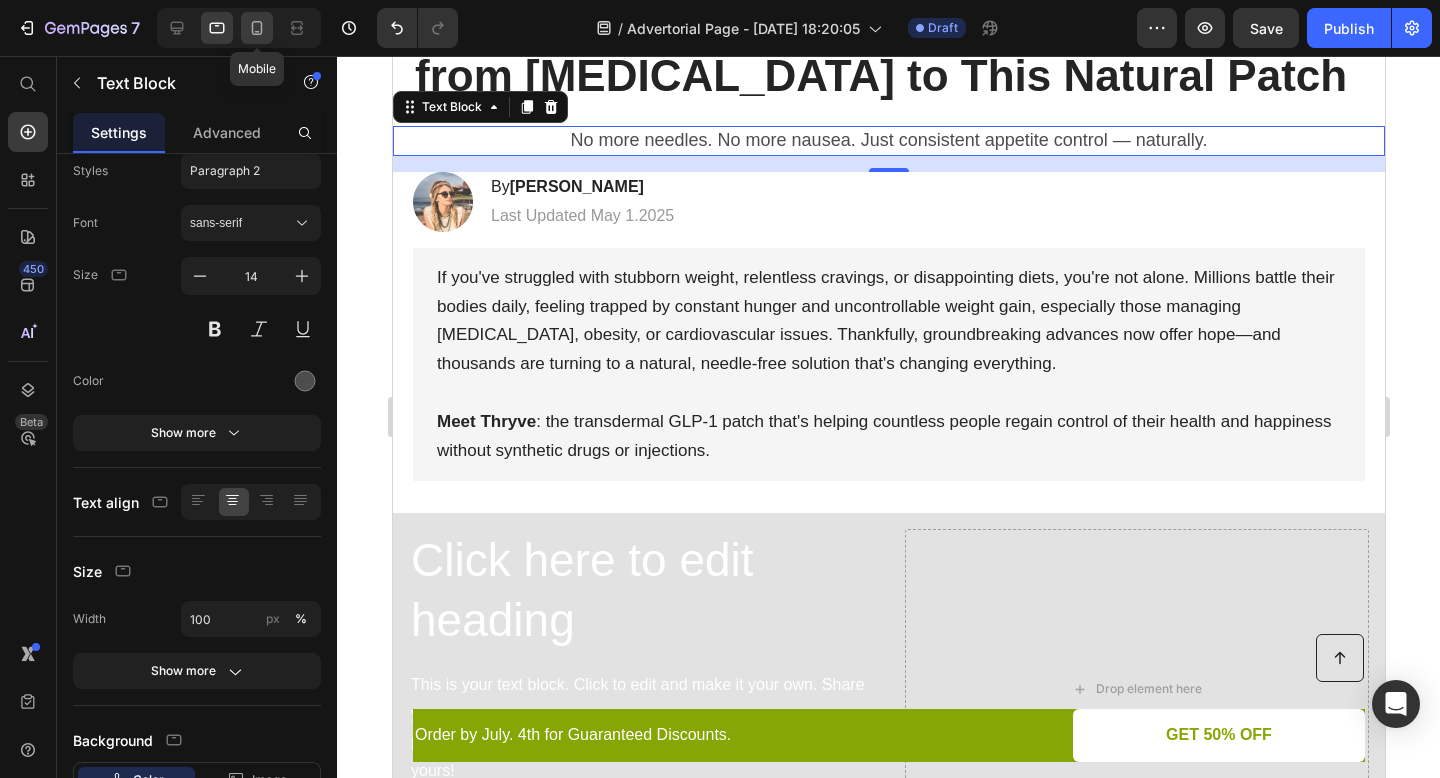 click 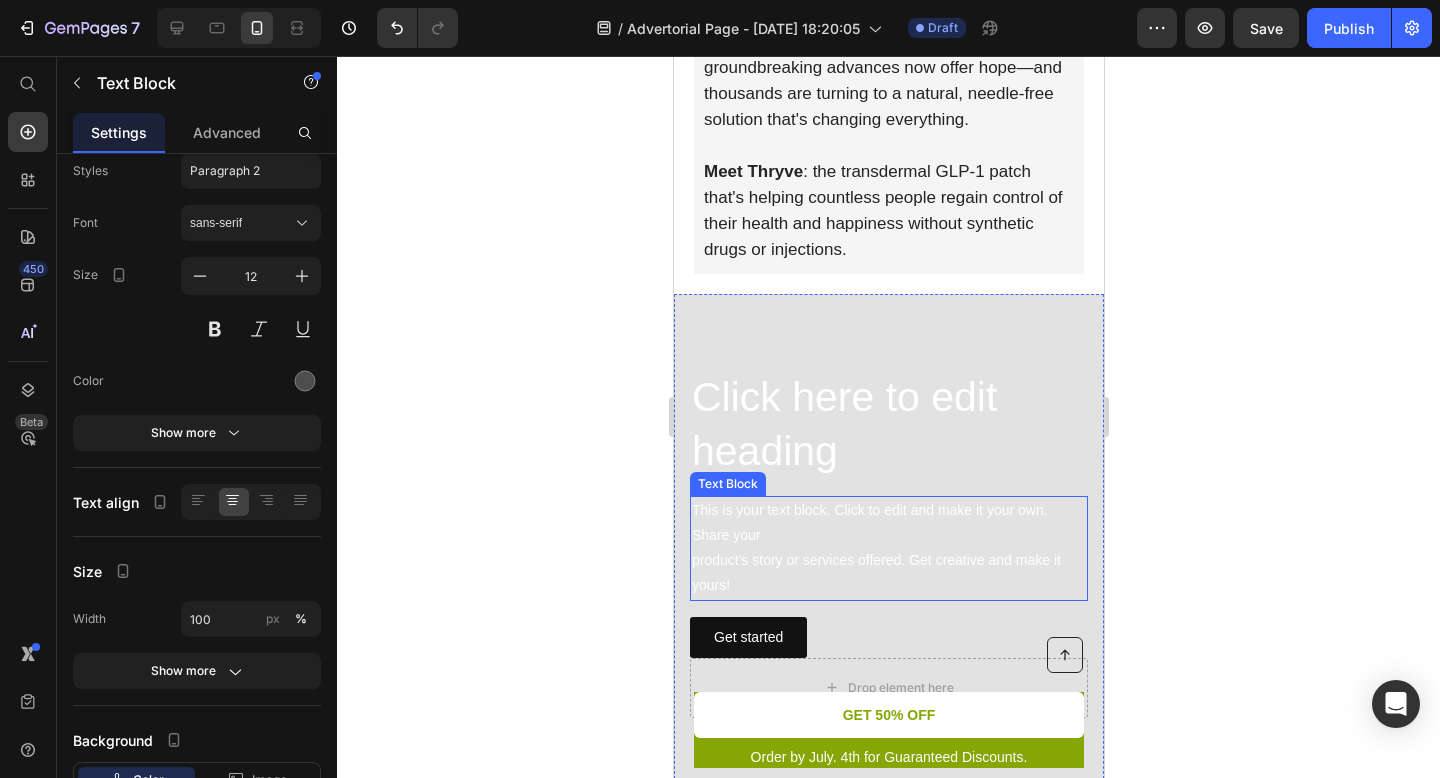 scroll, scrollTop: 1025, scrollLeft: 0, axis: vertical 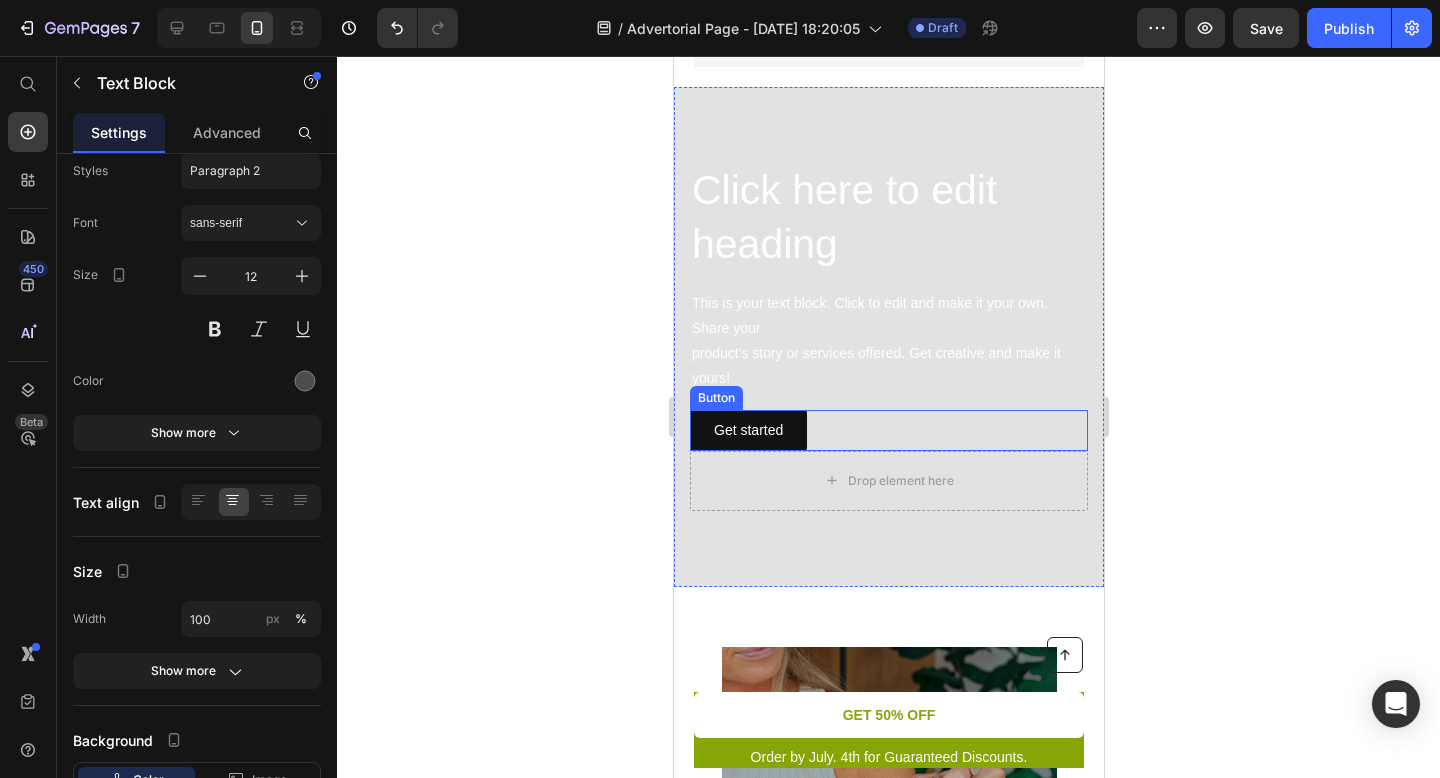 click on "Get started Button" at bounding box center [888, 430] 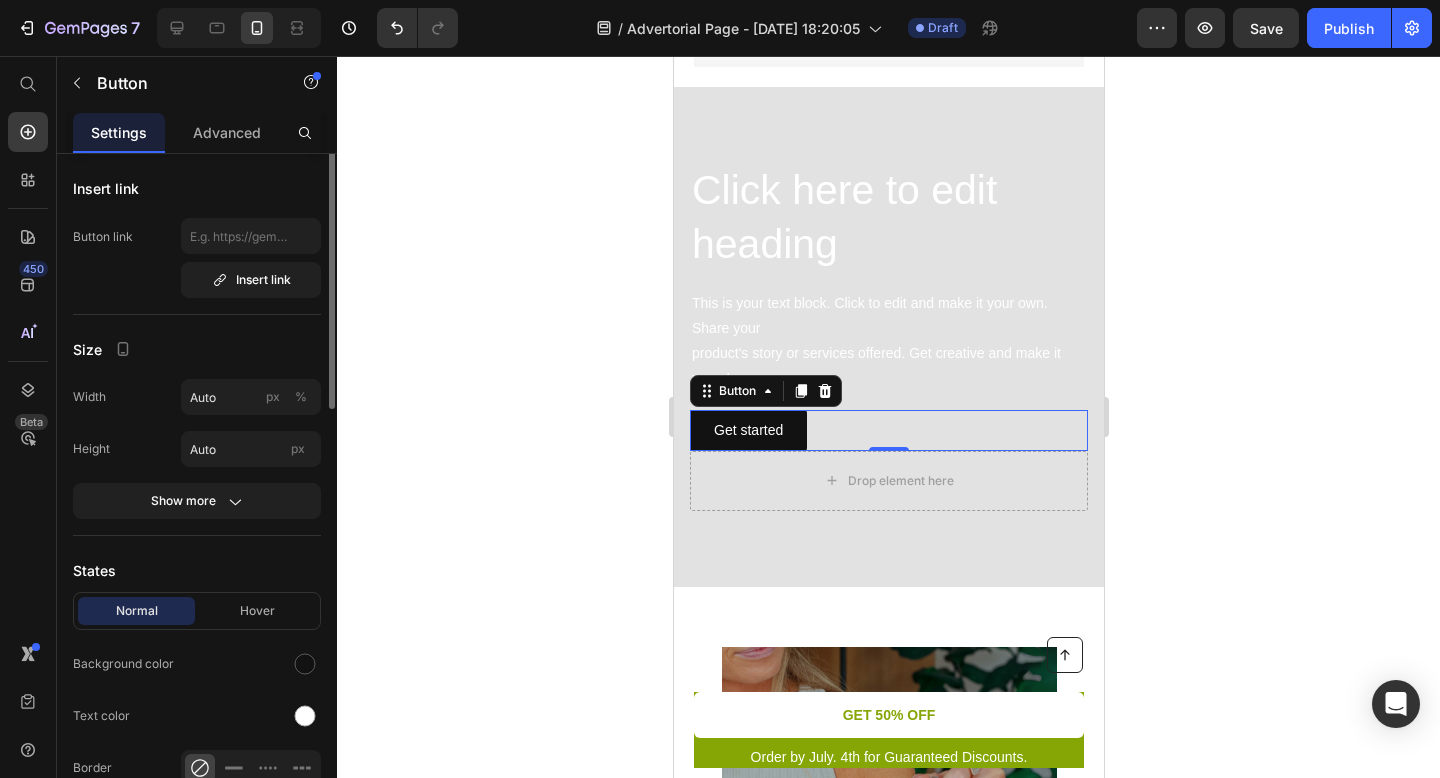 scroll, scrollTop: 0, scrollLeft: 0, axis: both 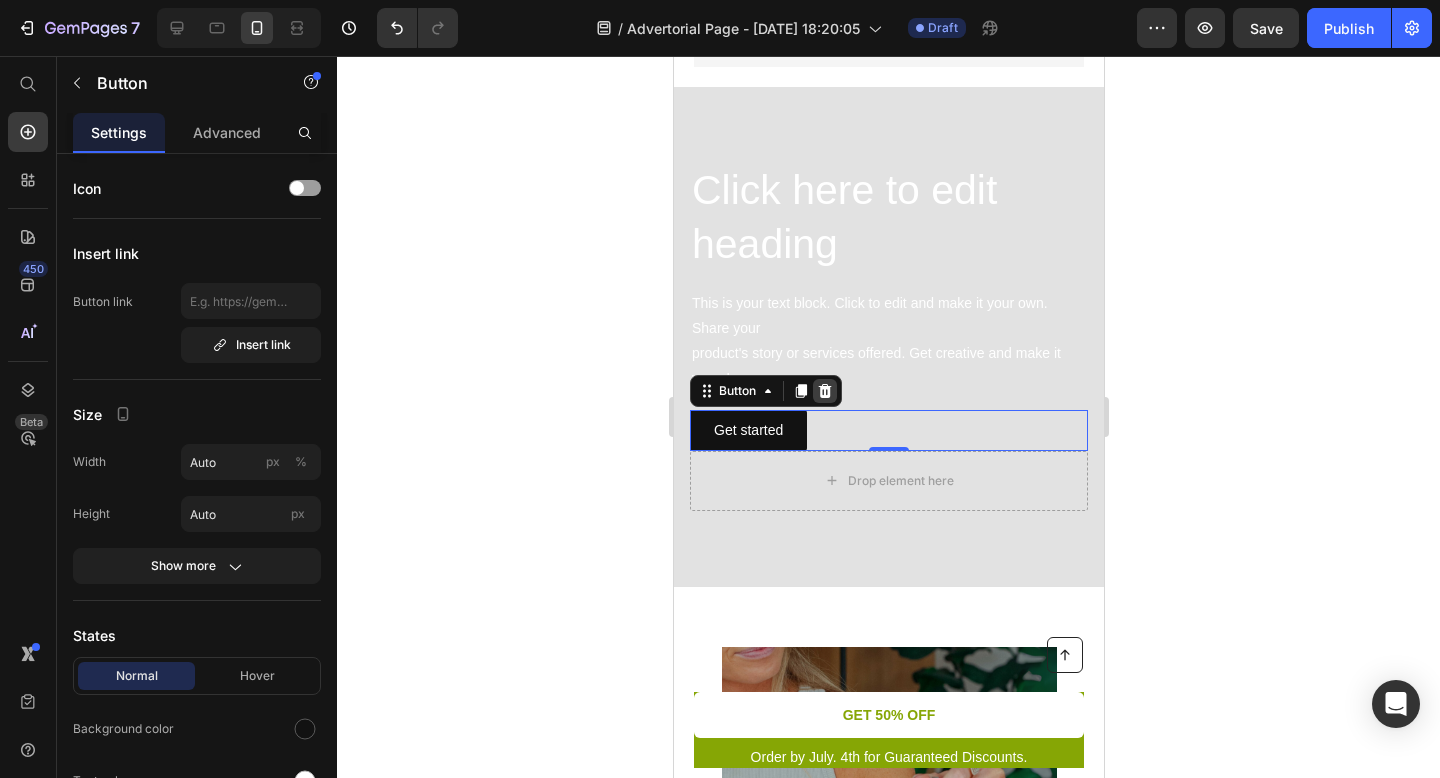 click 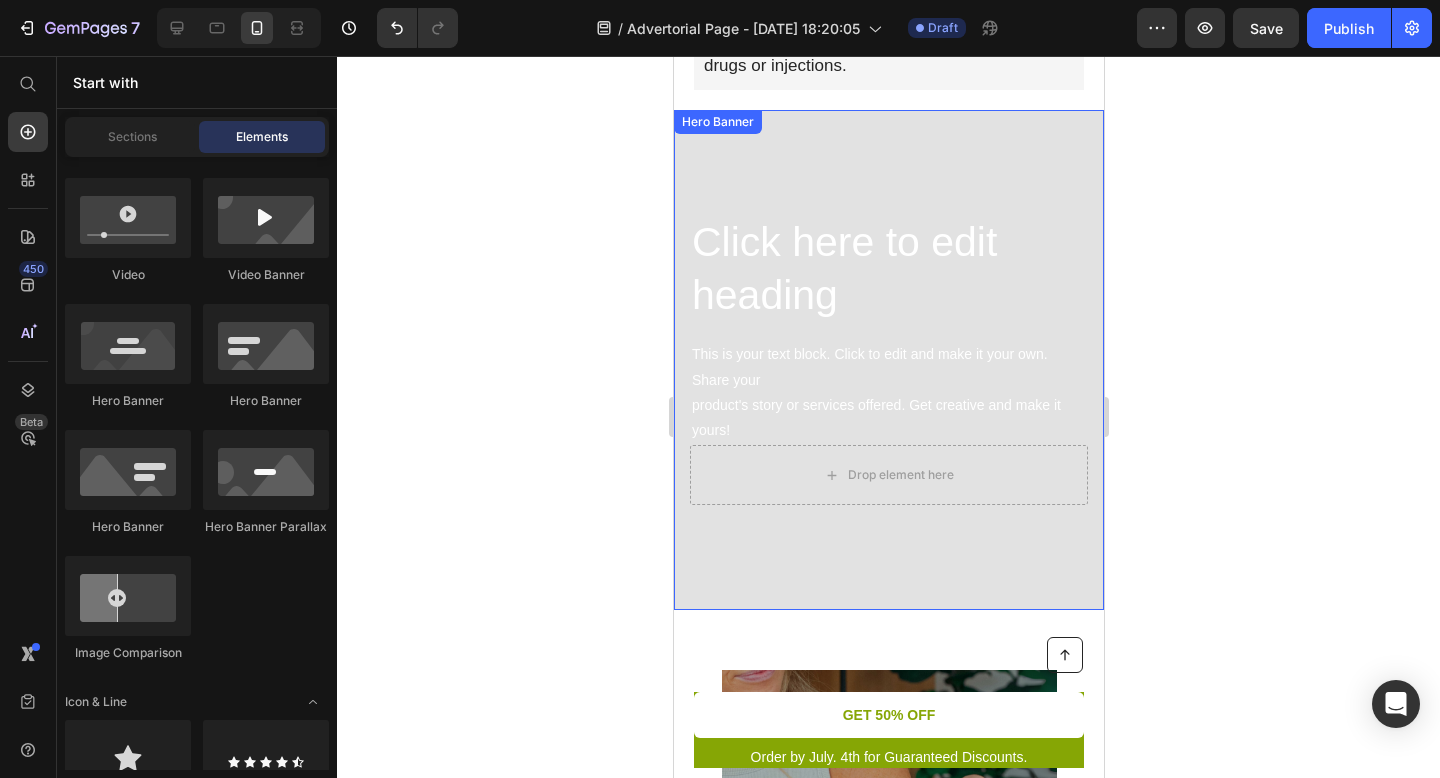scroll, scrollTop: 1000, scrollLeft: 0, axis: vertical 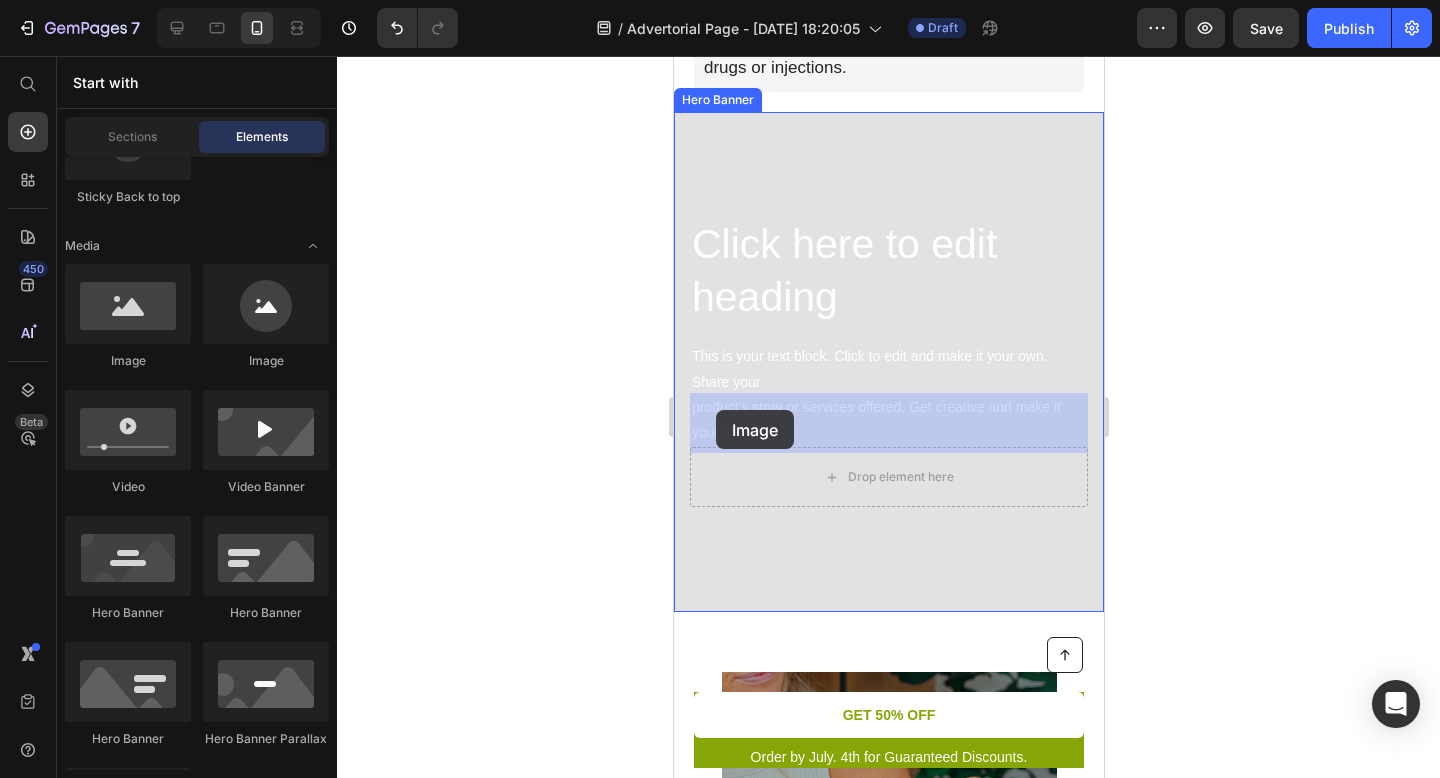 drag, startPoint x: 827, startPoint y: 363, endPoint x: 716, endPoint y: 413, distance: 121.74153 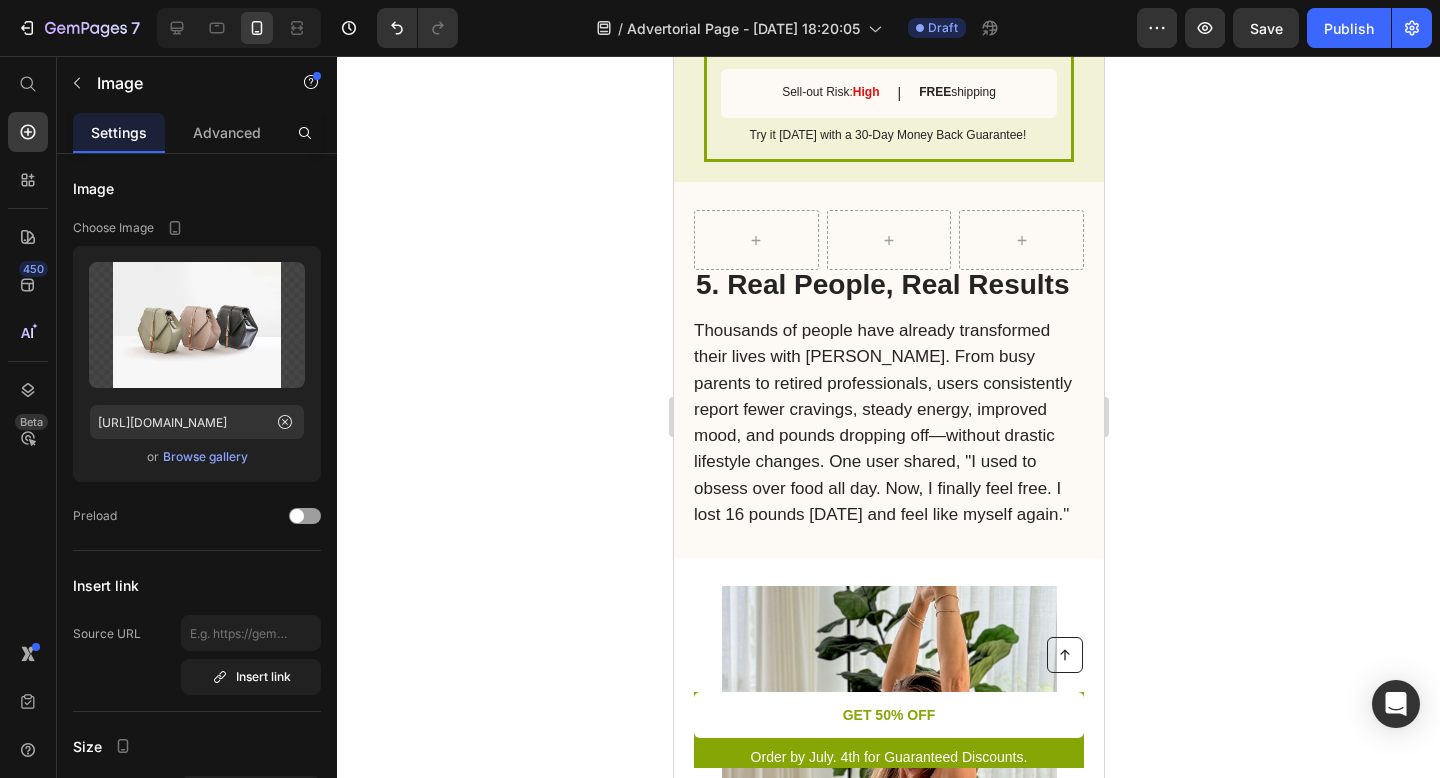 scroll, scrollTop: 6187, scrollLeft: 0, axis: vertical 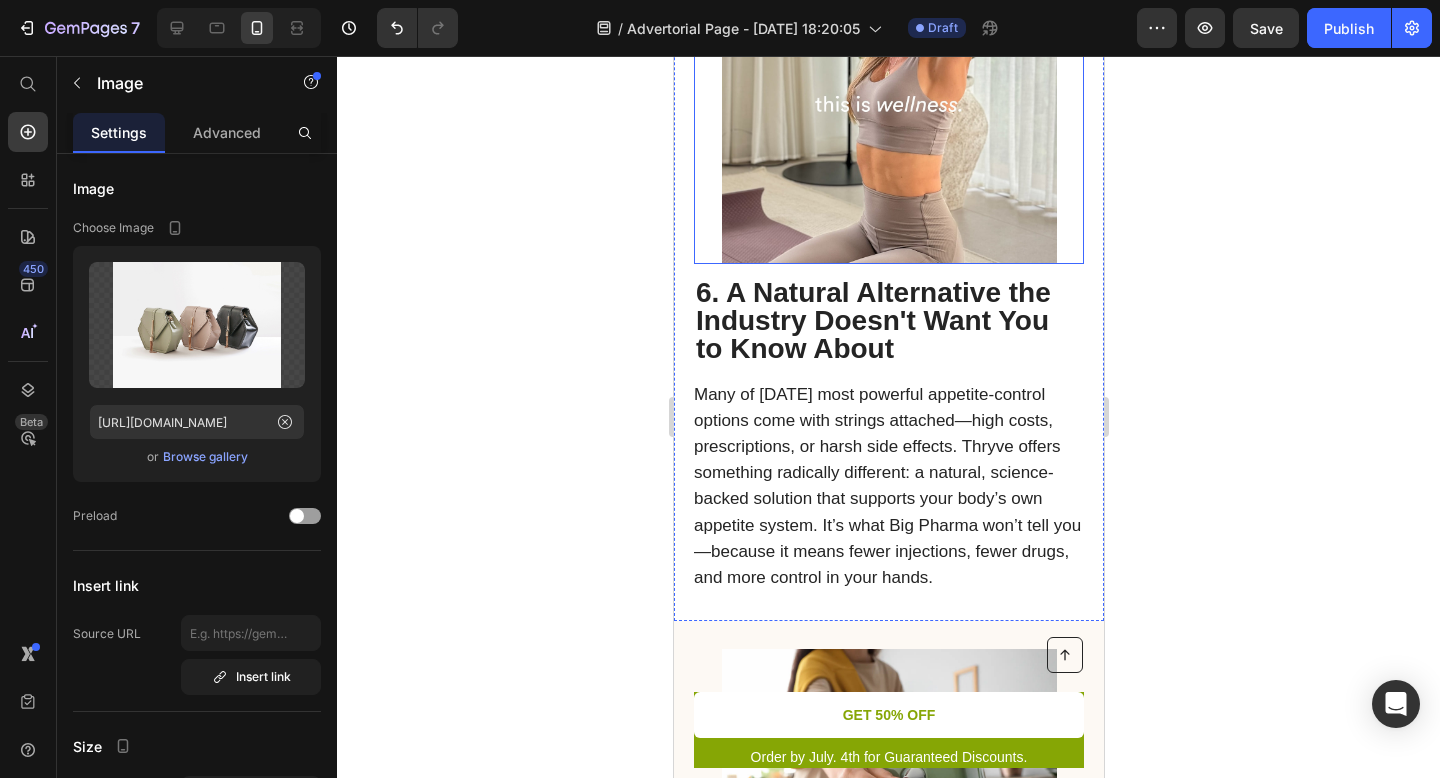 click at bounding box center (888, 54) 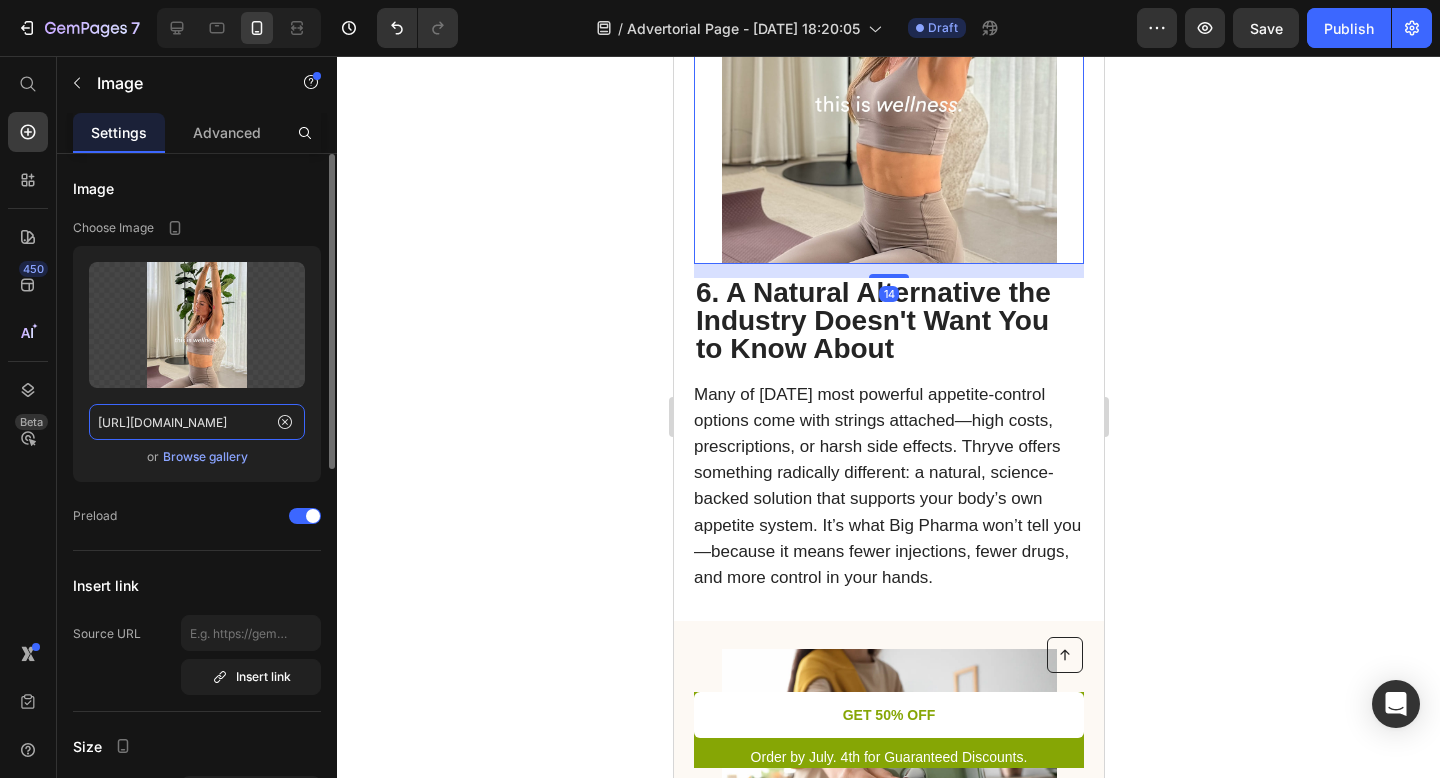 click on "[URL][DOMAIN_NAME]" 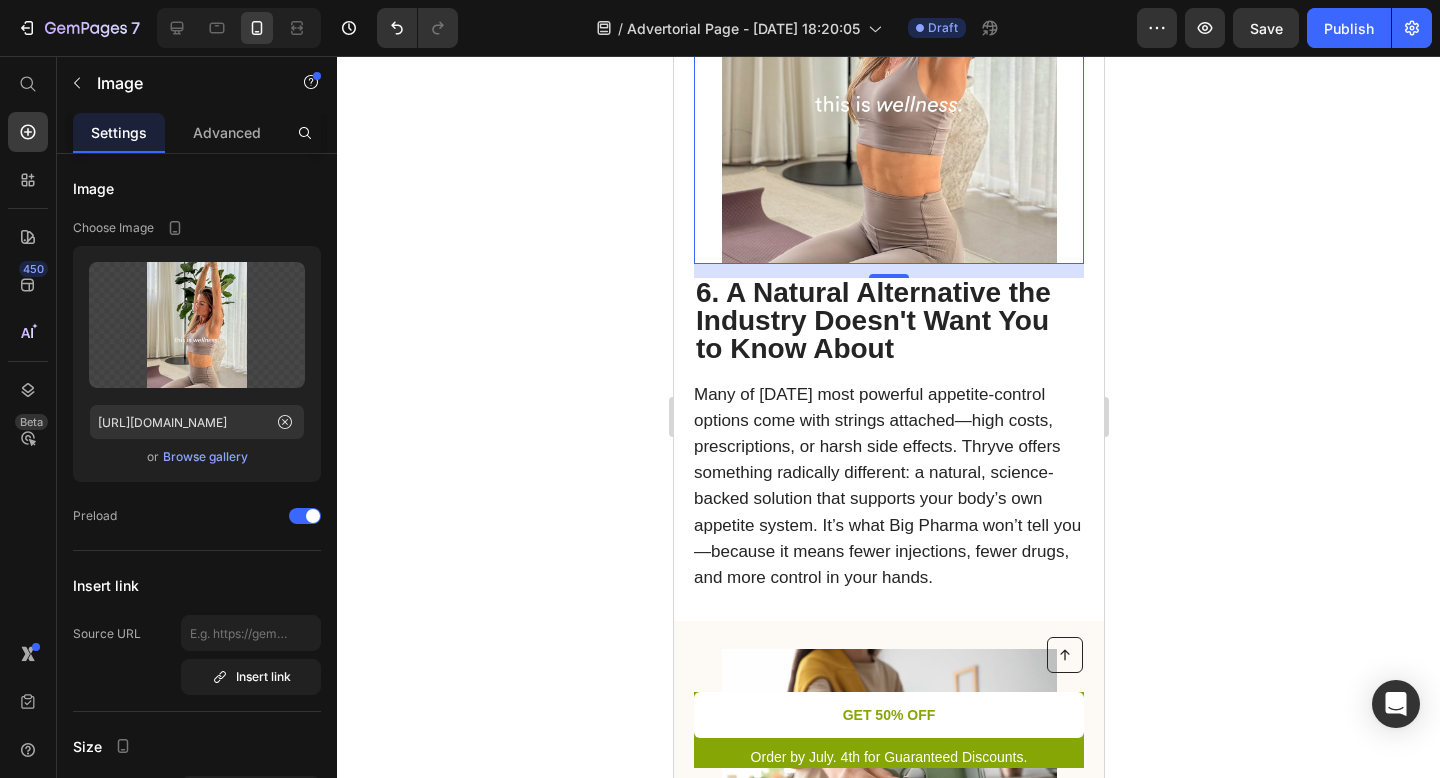 click 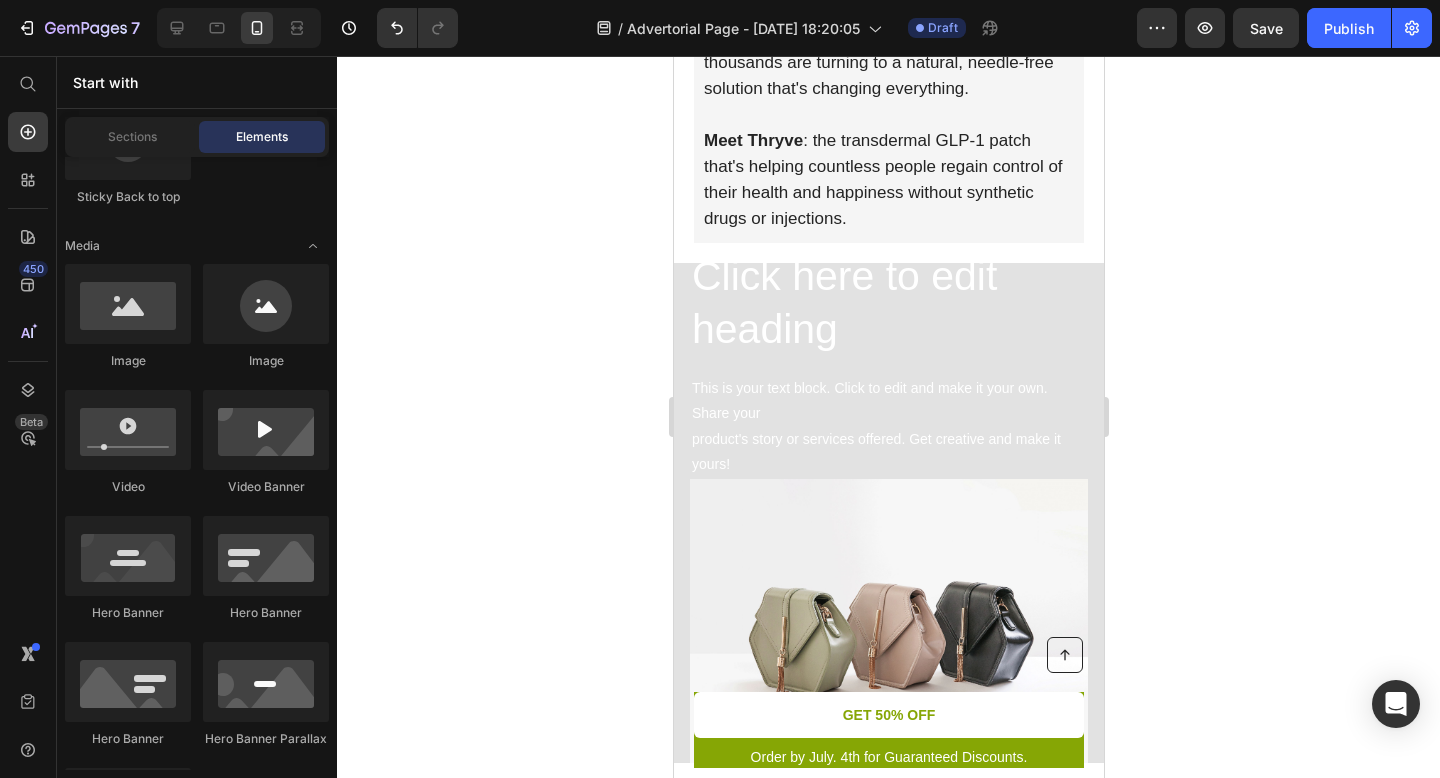 scroll, scrollTop: 900, scrollLeft: 0, axis: vertical 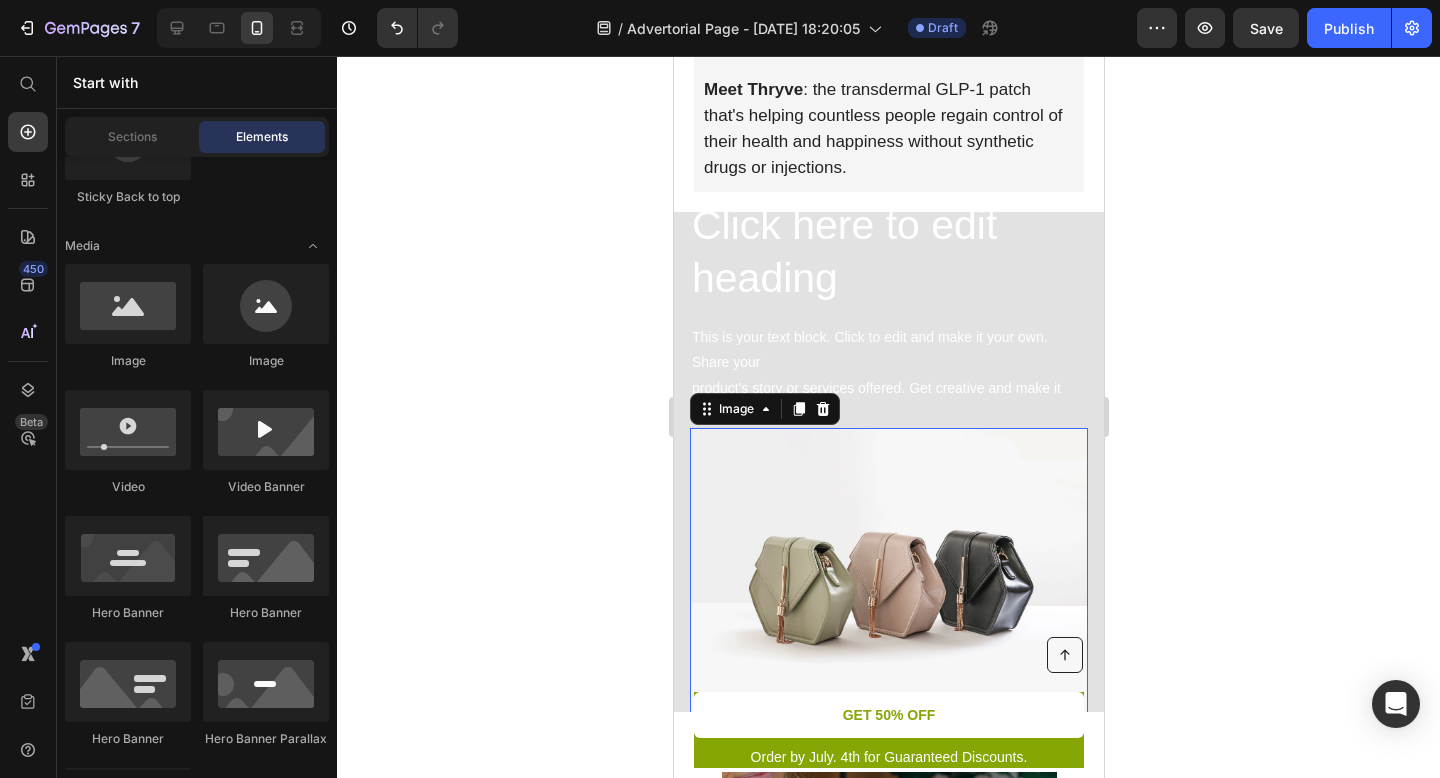 click at bounding box center (888, 577) 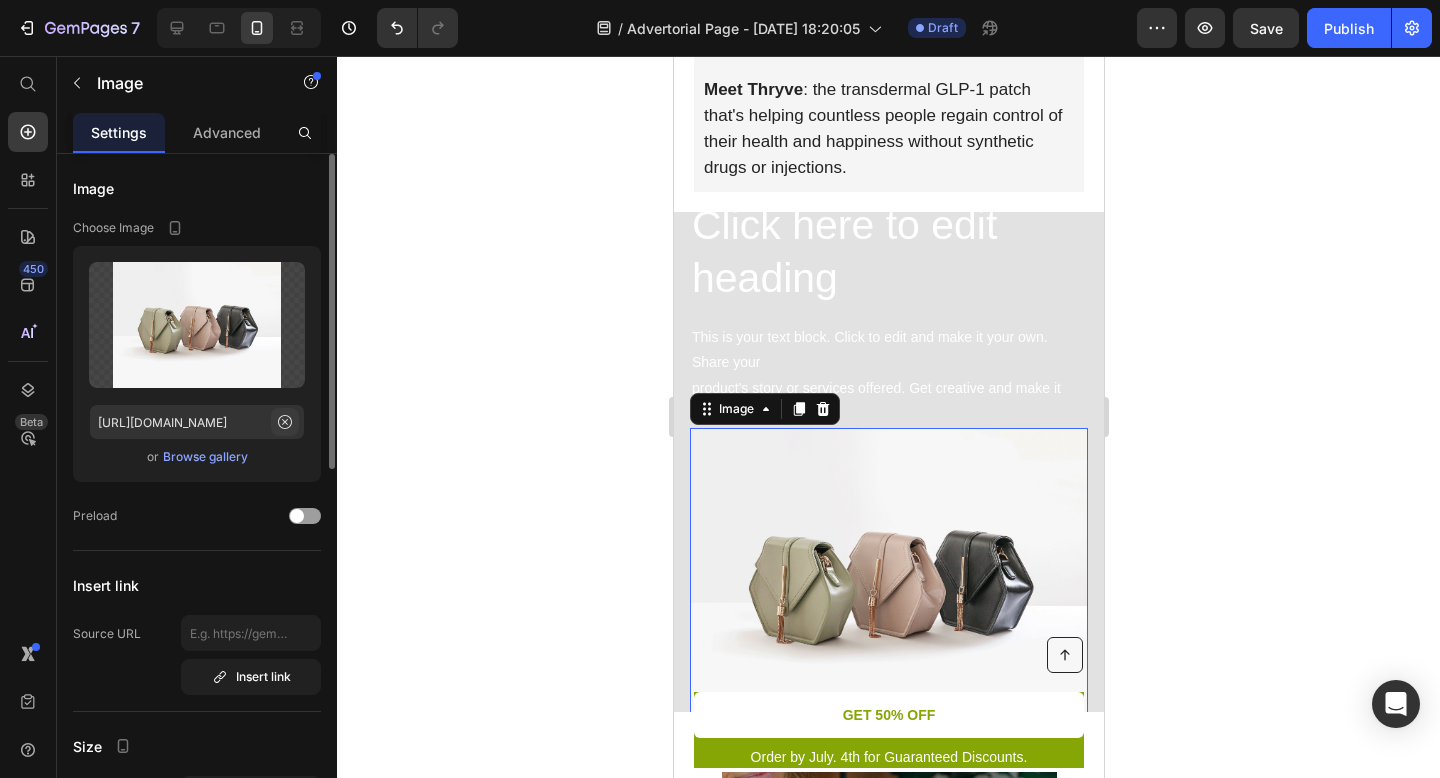 click 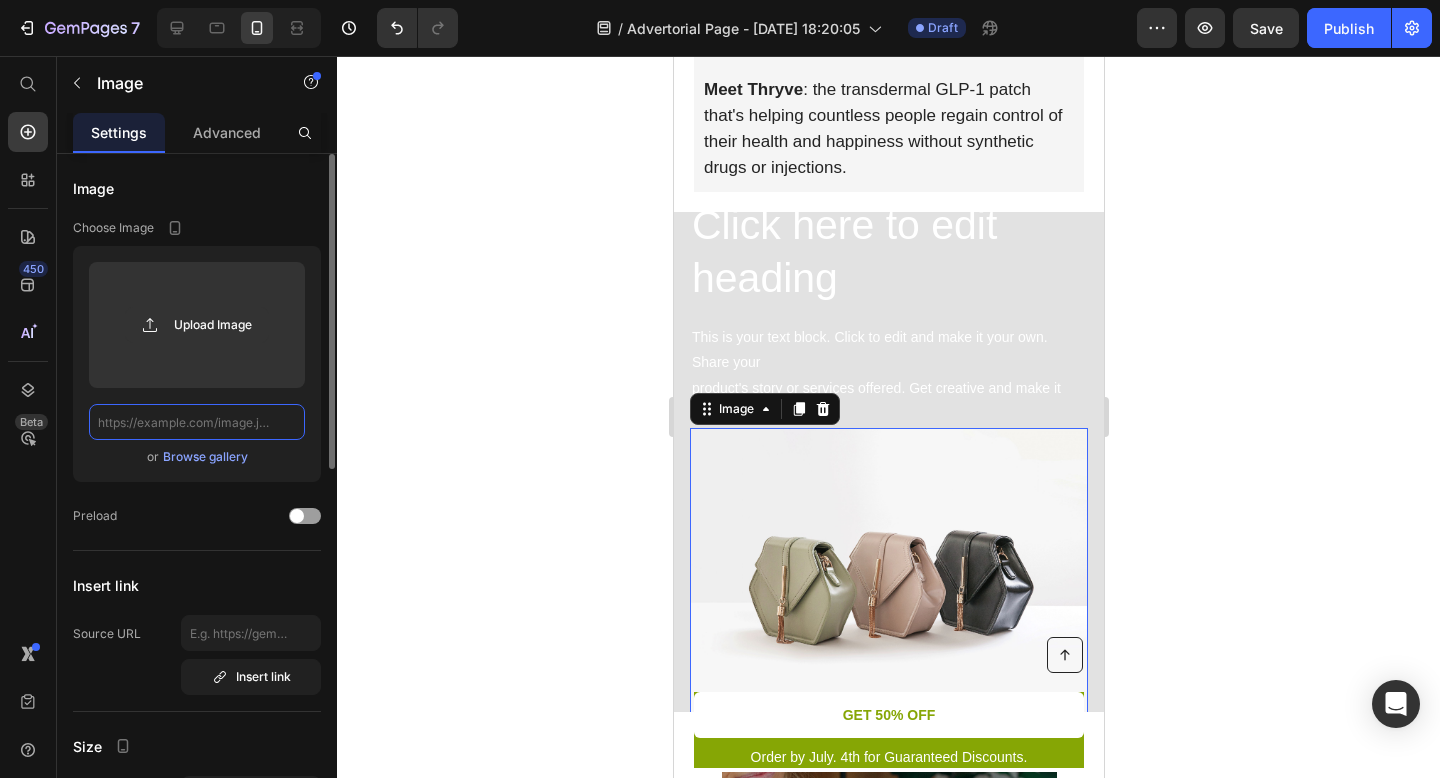 scroll, scrollTop: 0, scrollLeft: 0, axis: both 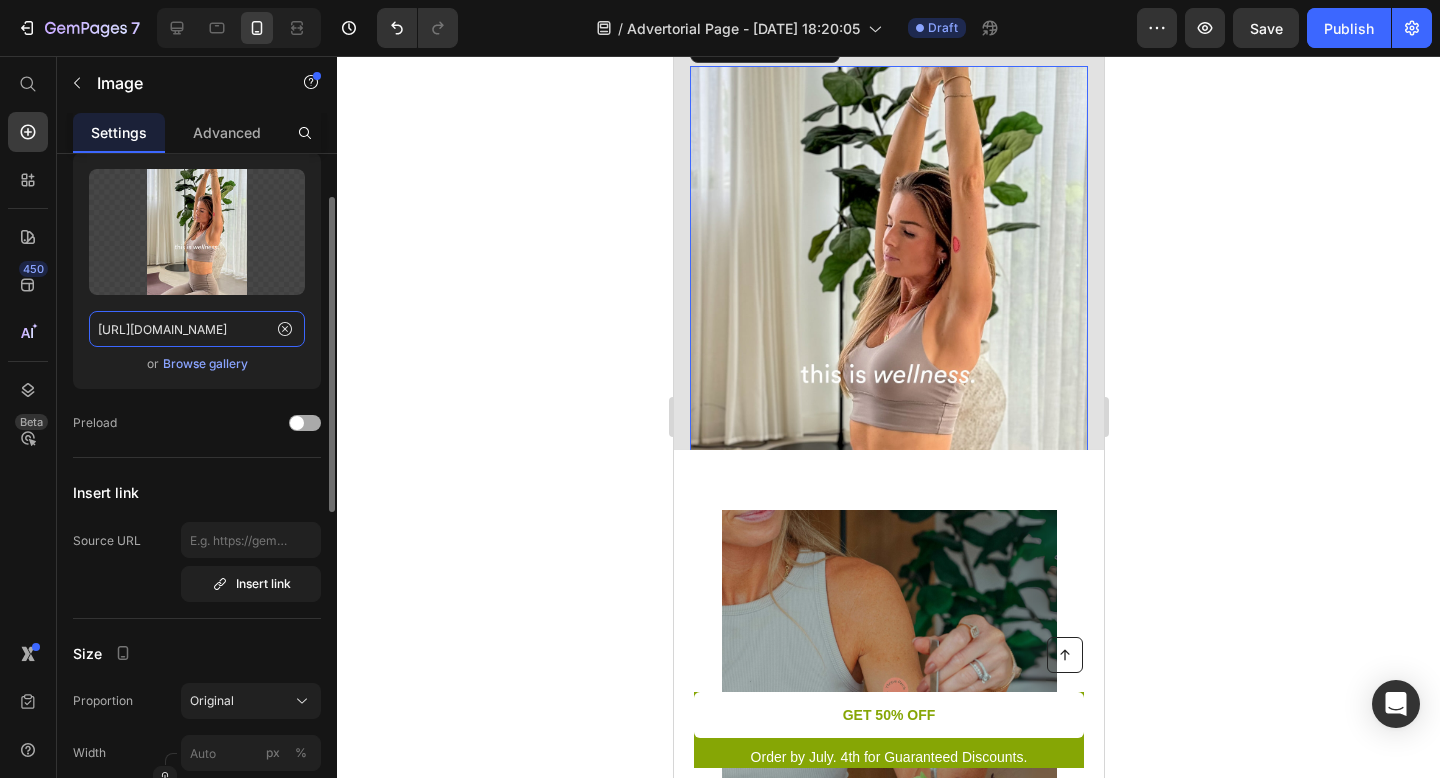 type on "[URL][DOMAIN_NAME]" 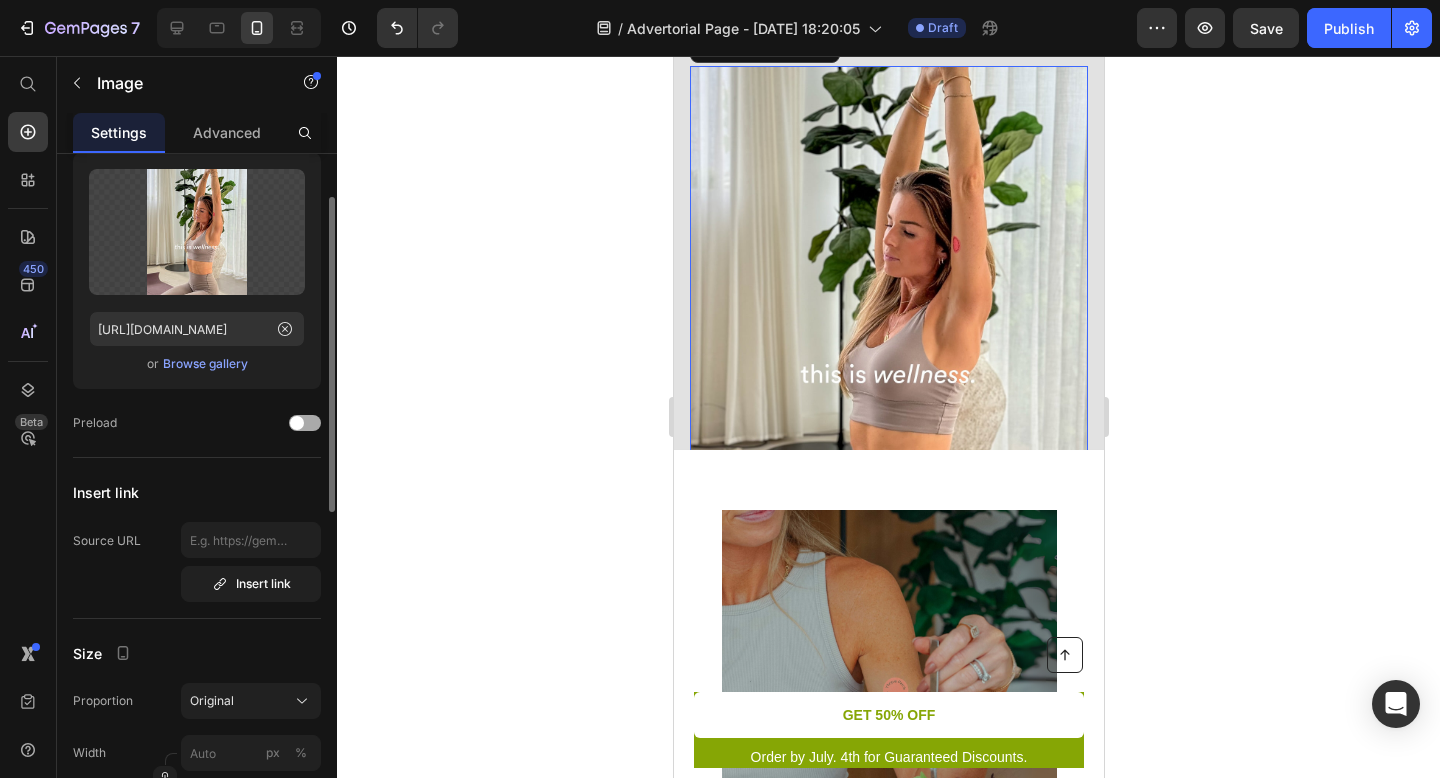 click at bounding box center [305, 423] 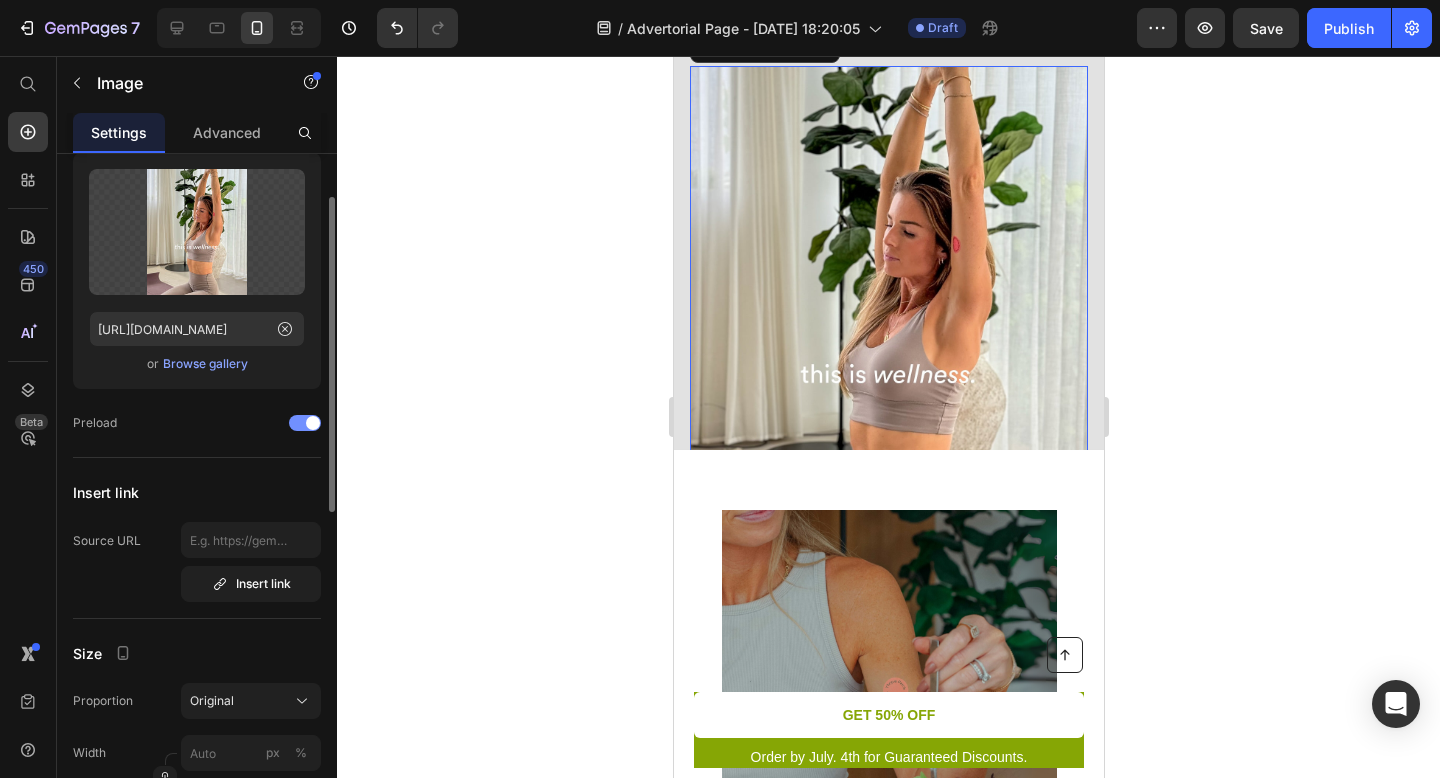click at bounding box center (305, 423) 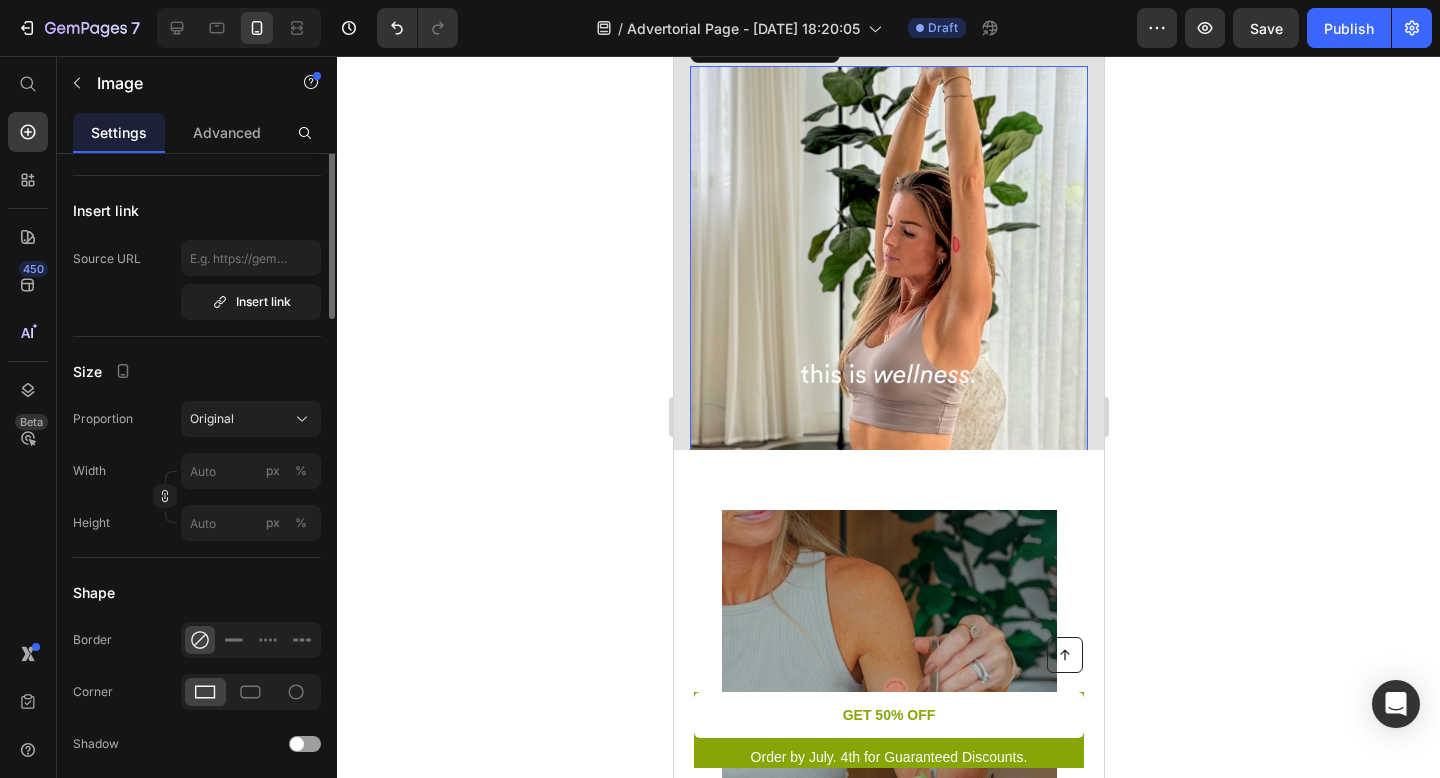 scroll, scrollTop: 421, scrollLeft: 0, axis: vertical 